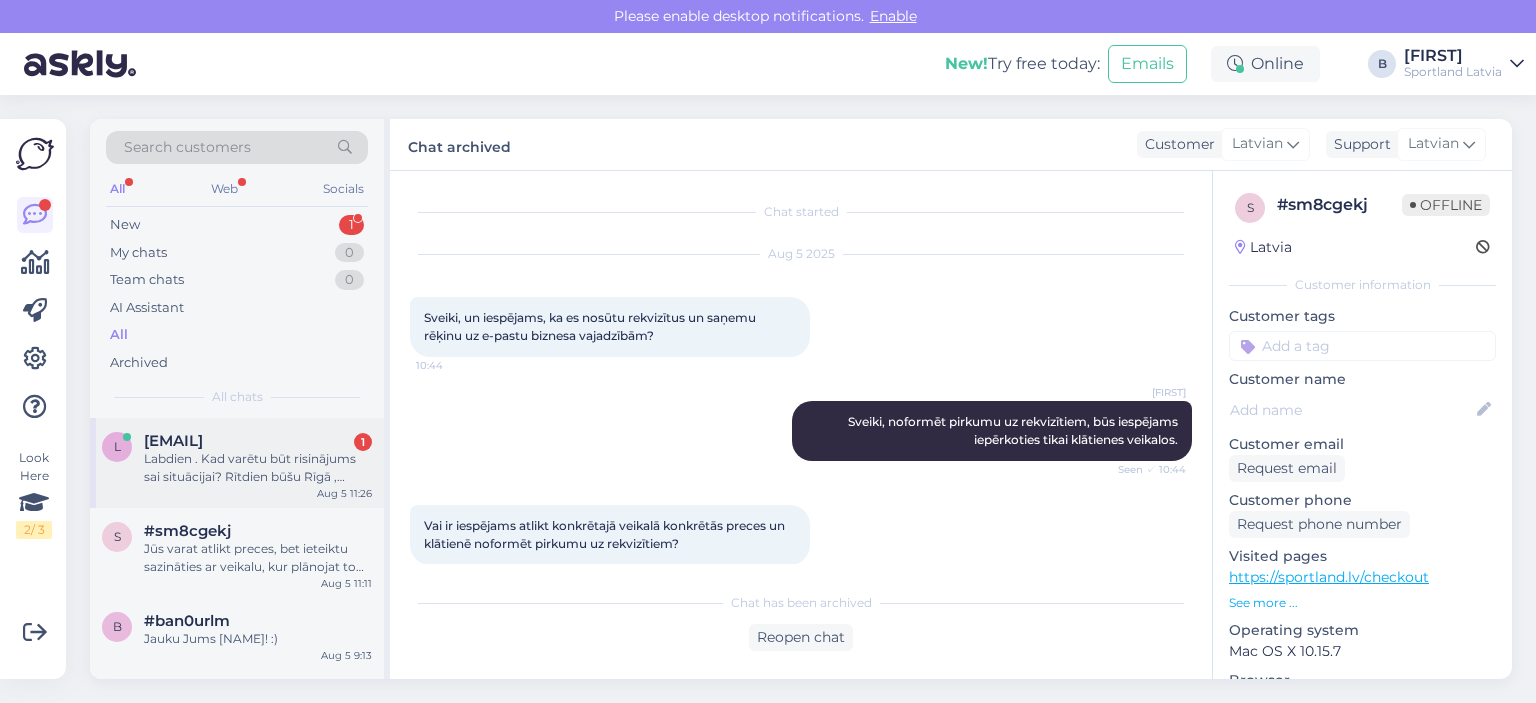 scroll, scrollTop: 0, scrollLeft: 0, axis: both 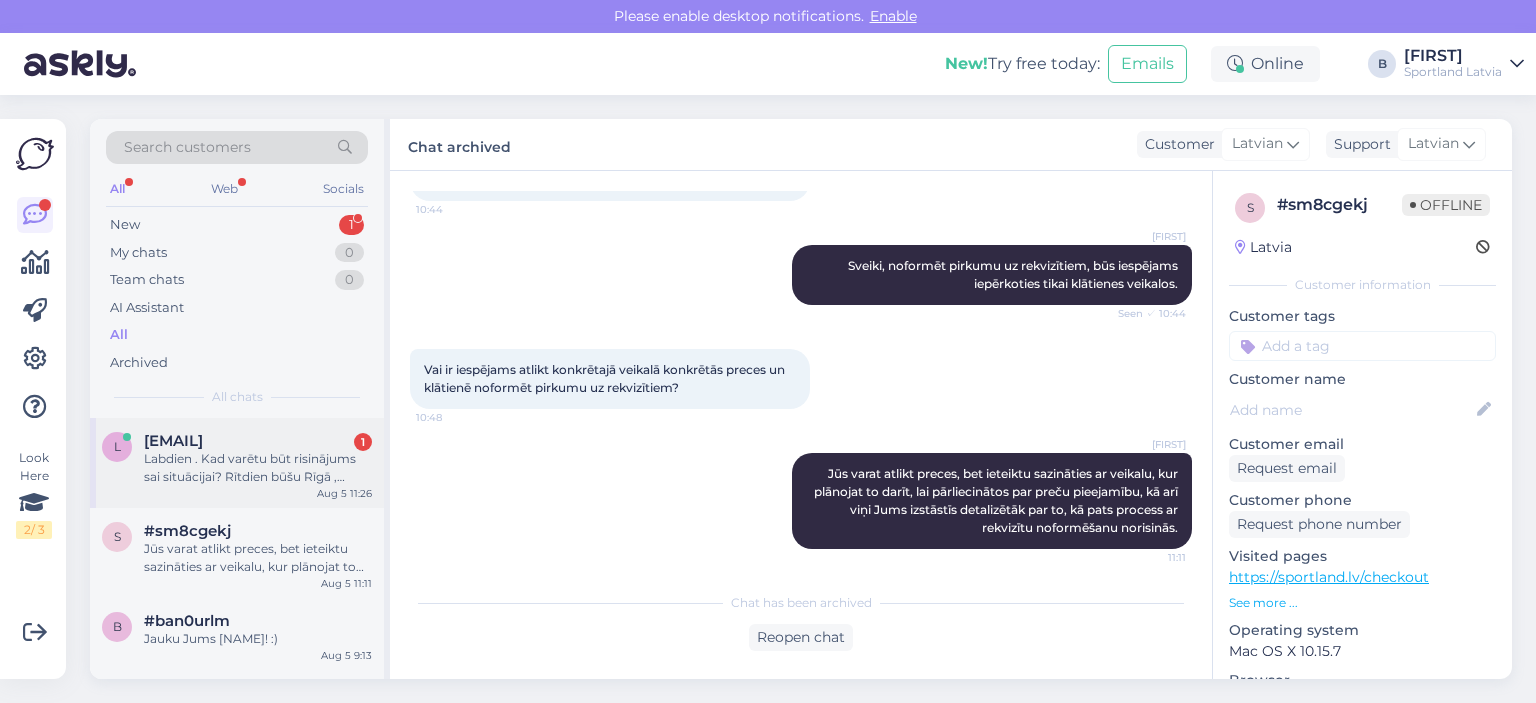 click on "Labdien . Kad varētu būt risinājums sai situācijai? Rītdien būšu Rīgā , varbūt jābrauc uz veikalu un jāveic preces “atgriešana” , lai atgūtu skaidro naudu?" at bounding box center (258, 468) 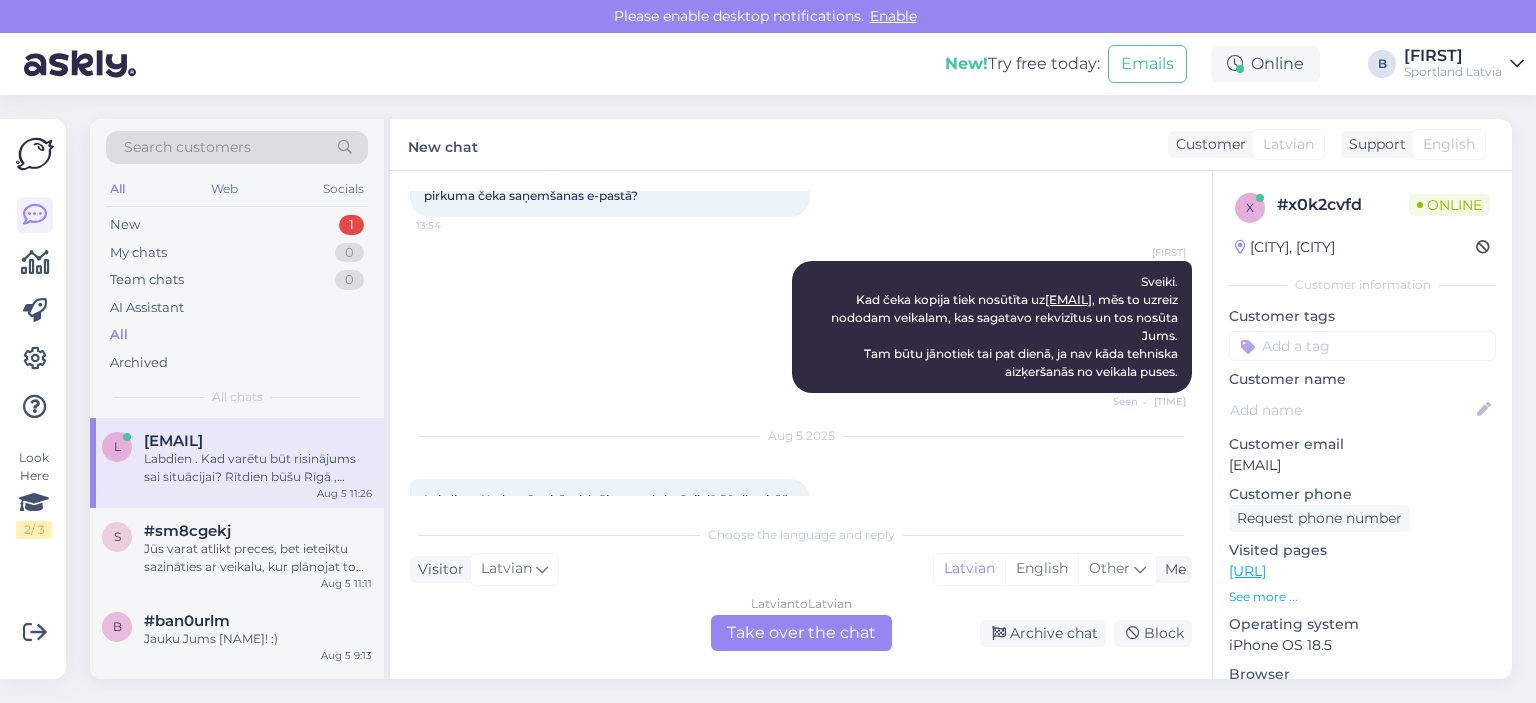 scroll, scrollTop: 222, scrollLeft: 0, axis: vertical 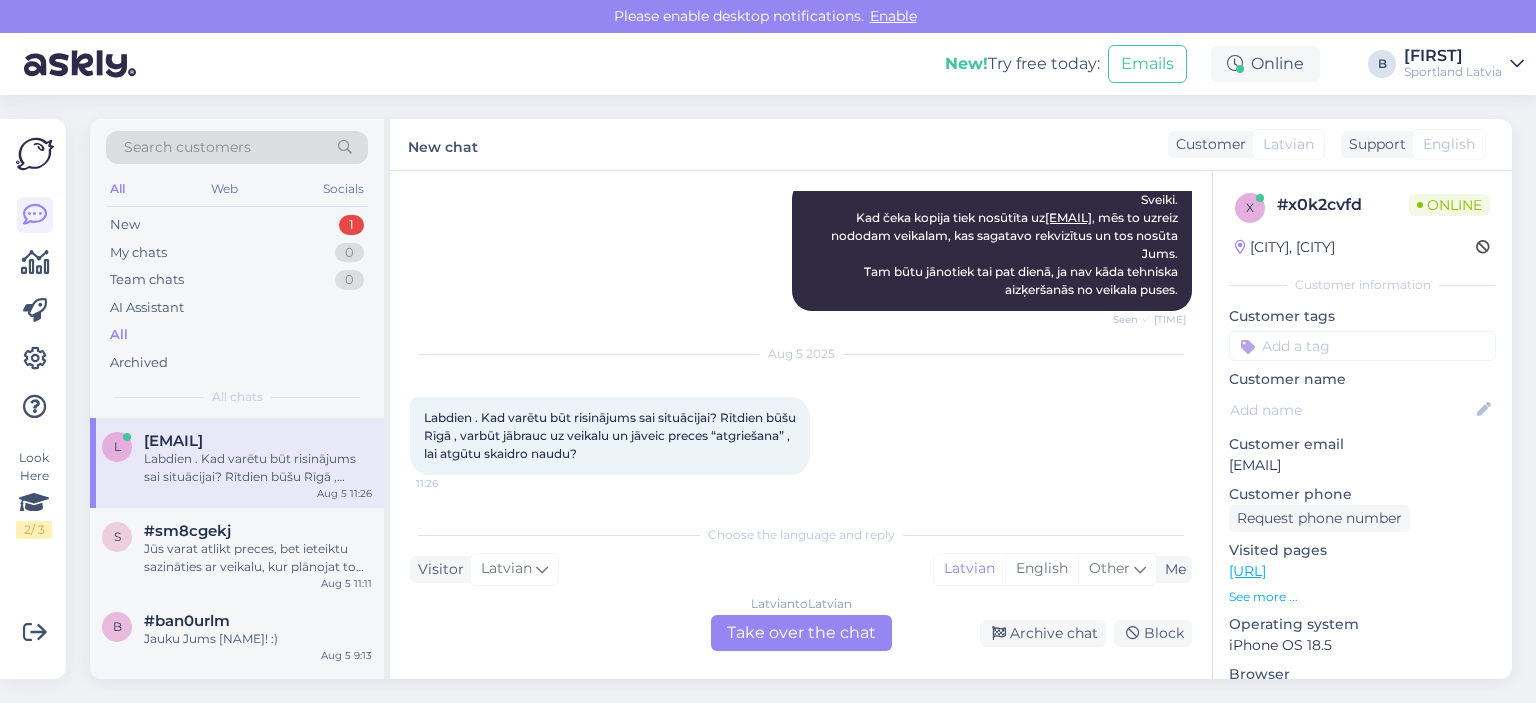 click on "Latvian  to  Latvian Take over the chat" at bounding box center (801, 633) 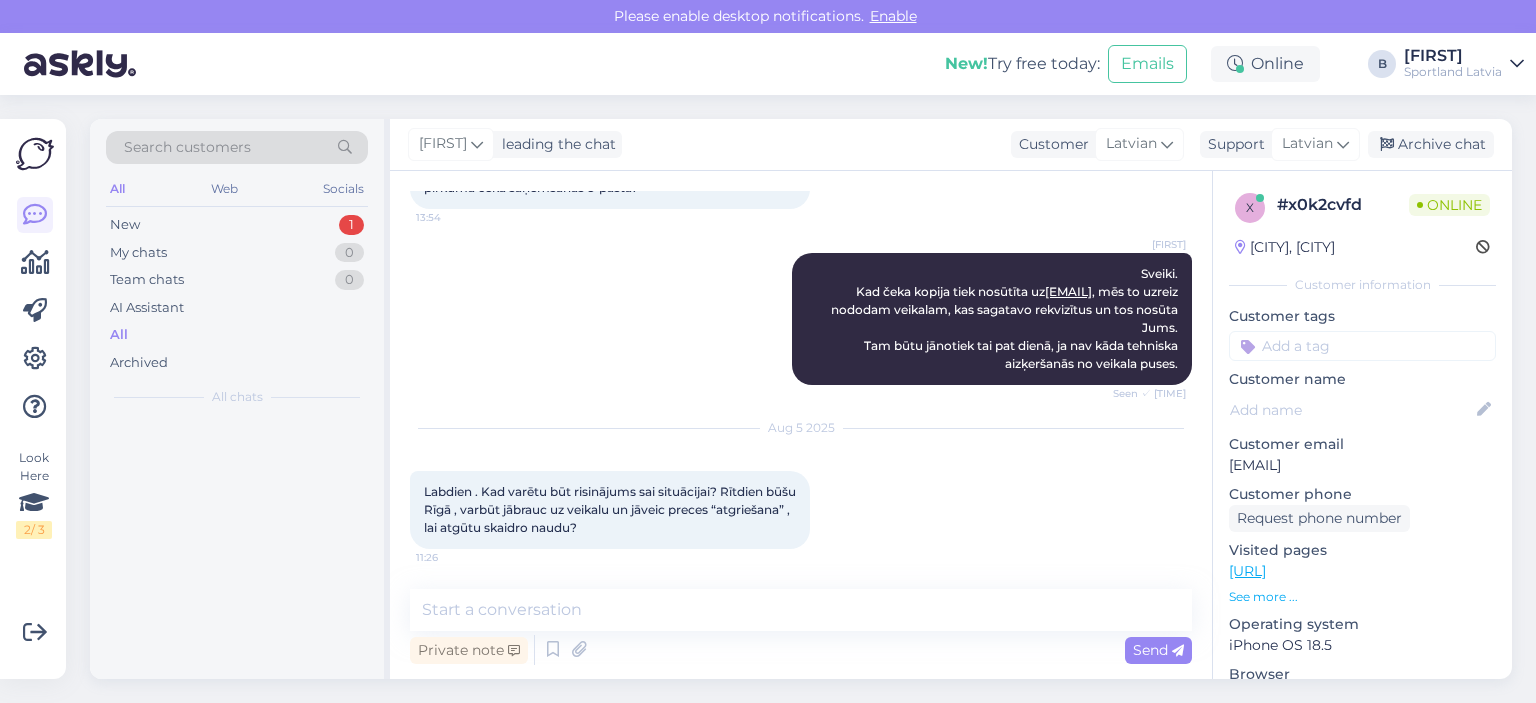 scroll, scrollTop: 148, scrollLeft: 0, axis: vertical 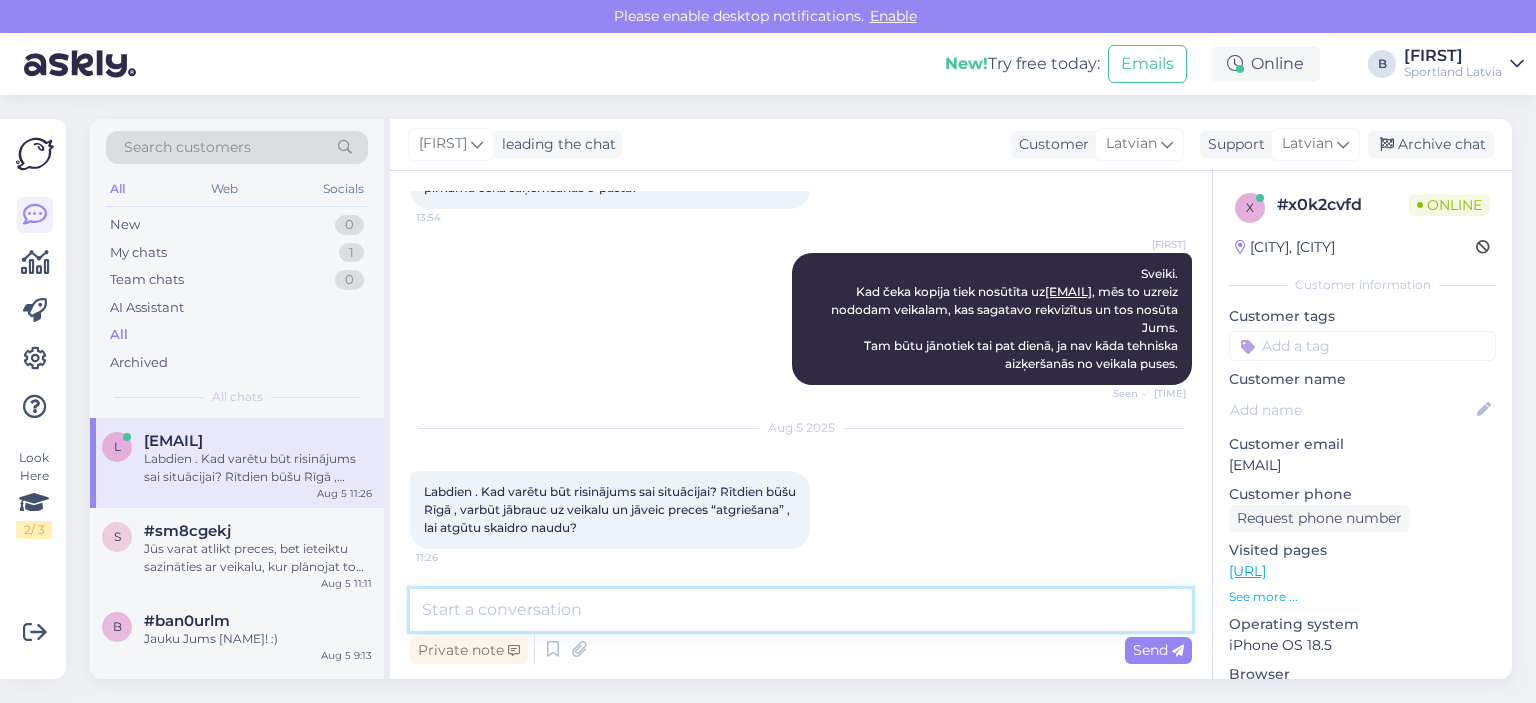 click at bounding box center [801, 610] 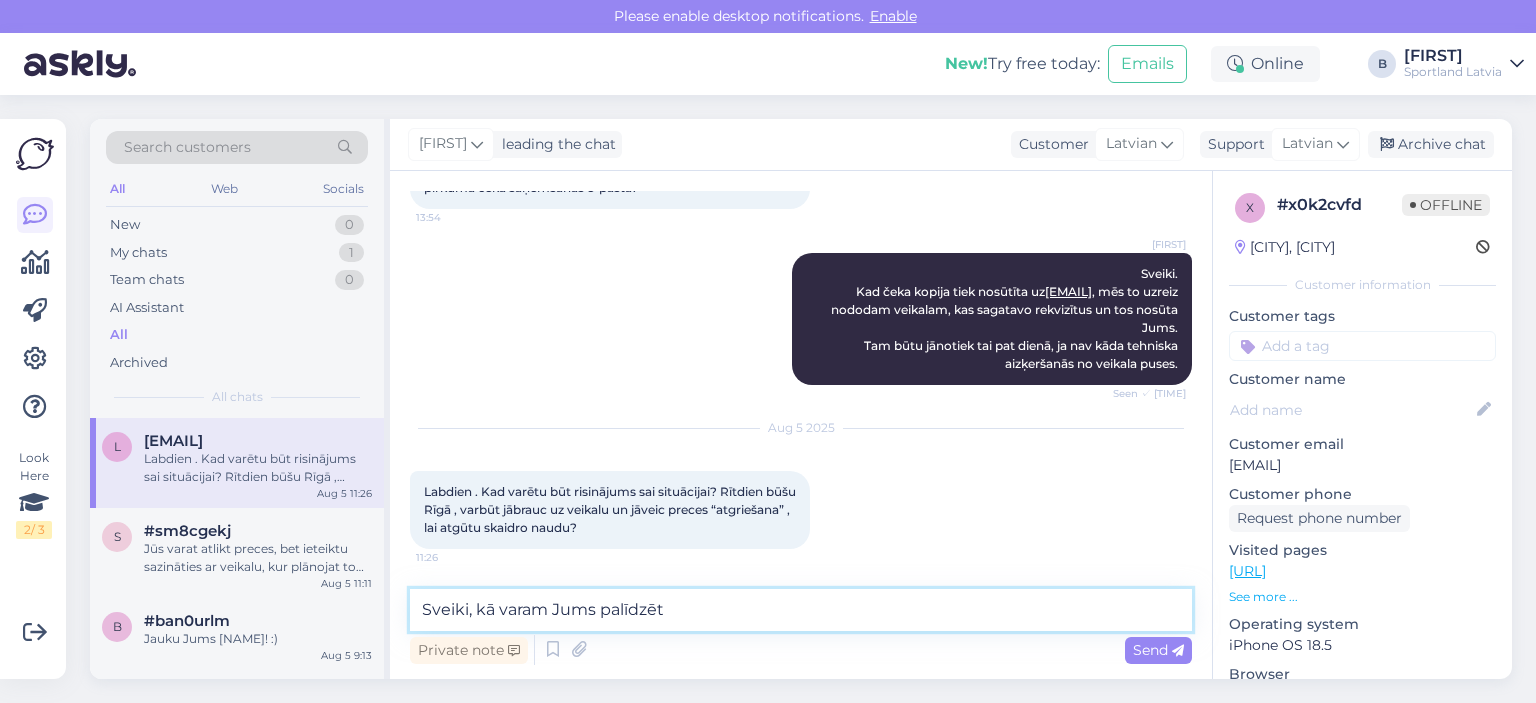 type on "Sveiki, kā varam Jums palīdzēt?" 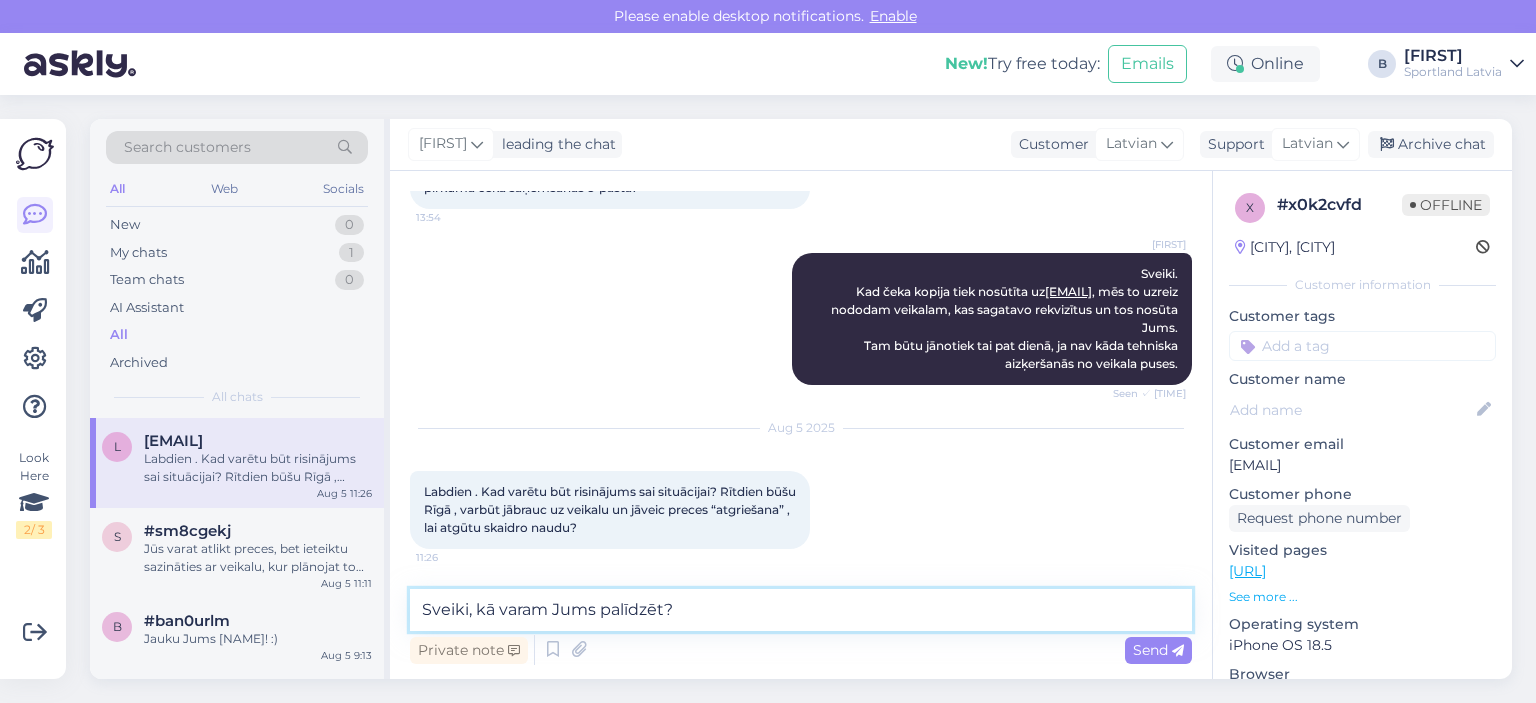type 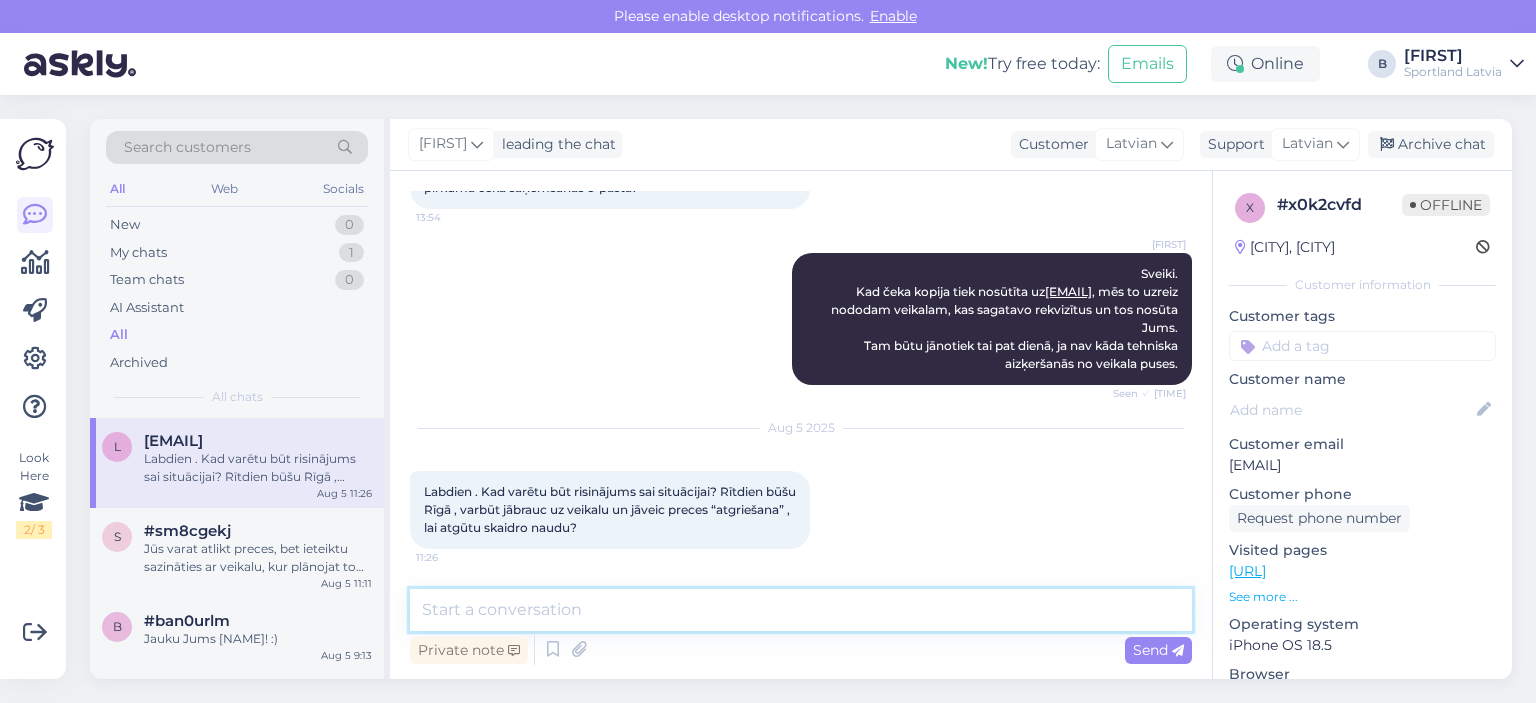 scroll, scrollTop: 234, scrollLeft: 0, axis: vertical 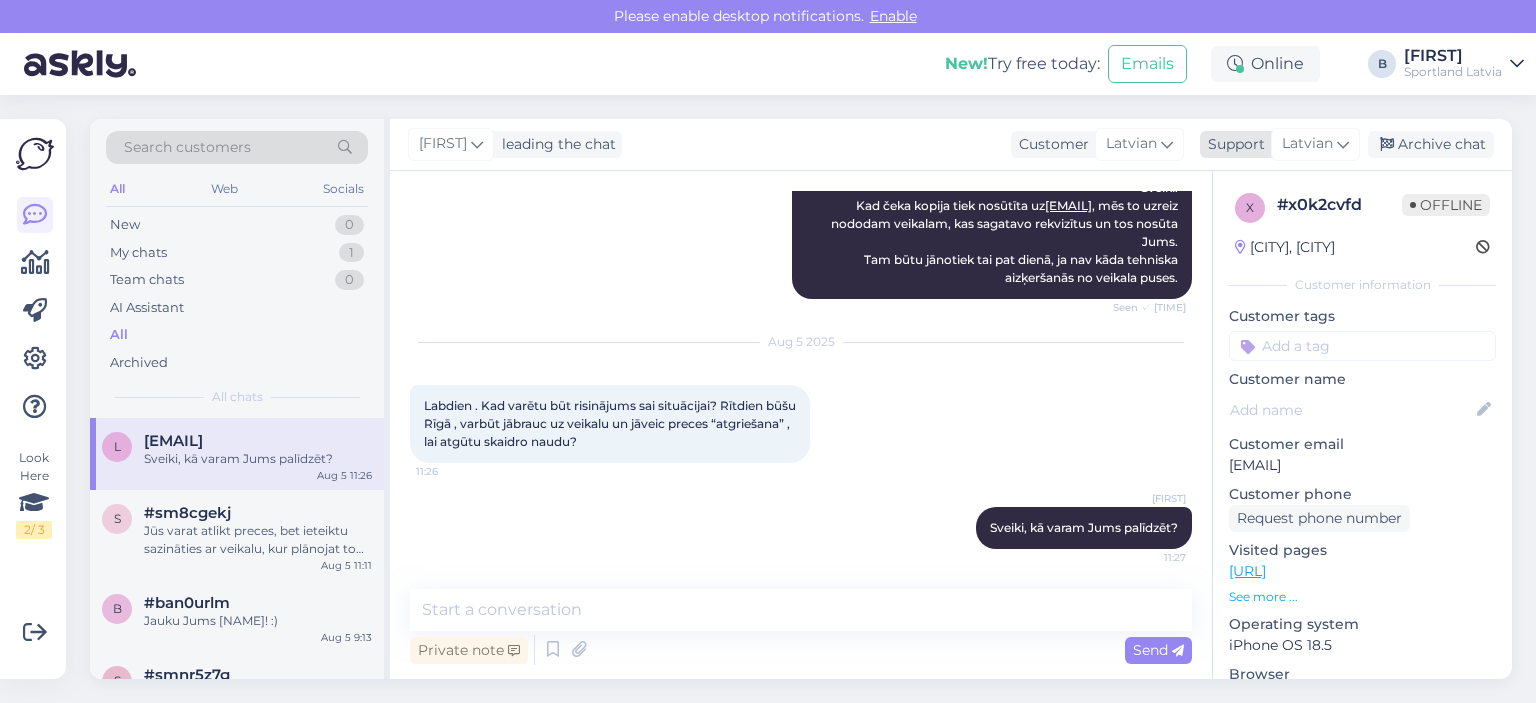 click on "Archive chat" at bounding box center (1431, 144) 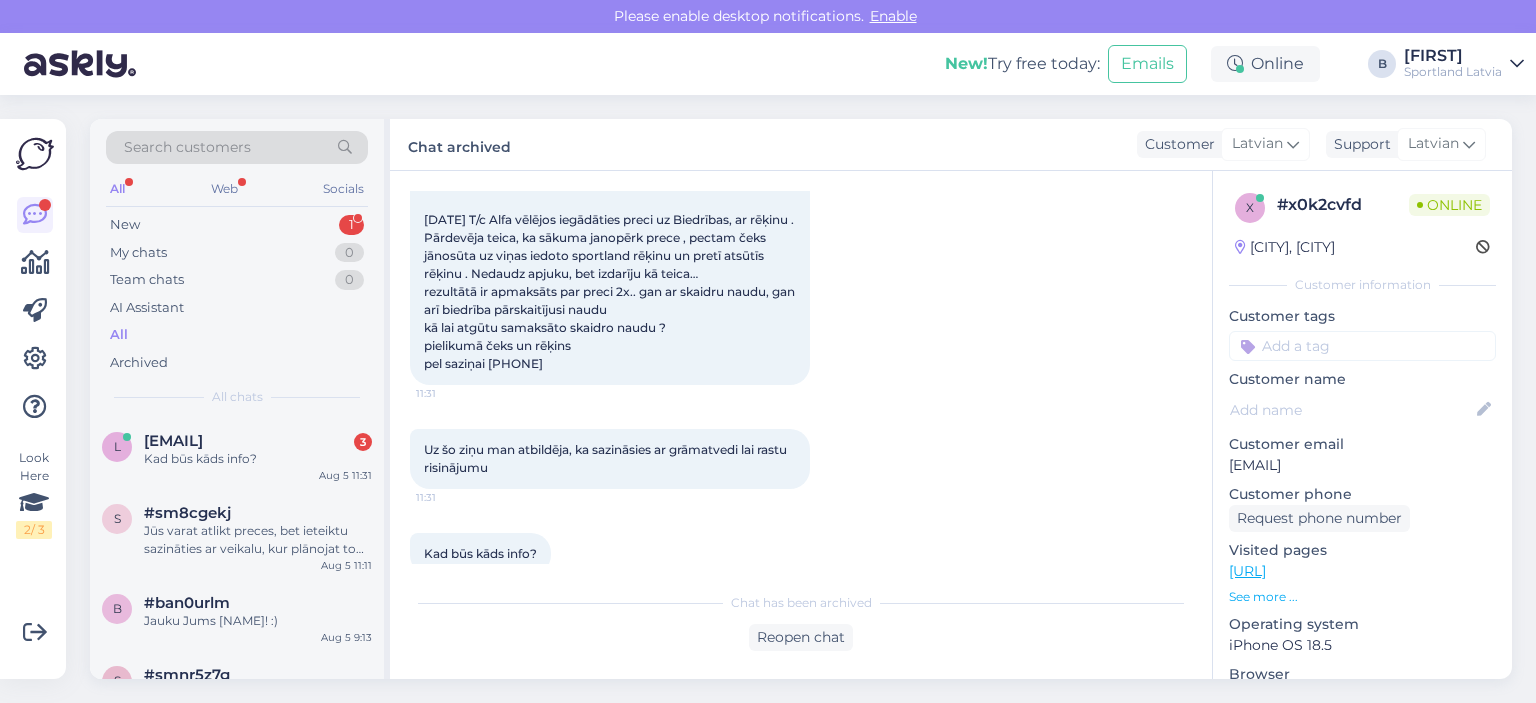scroll, scrollTop: 696, scrollLeft: 0, axis: vertical 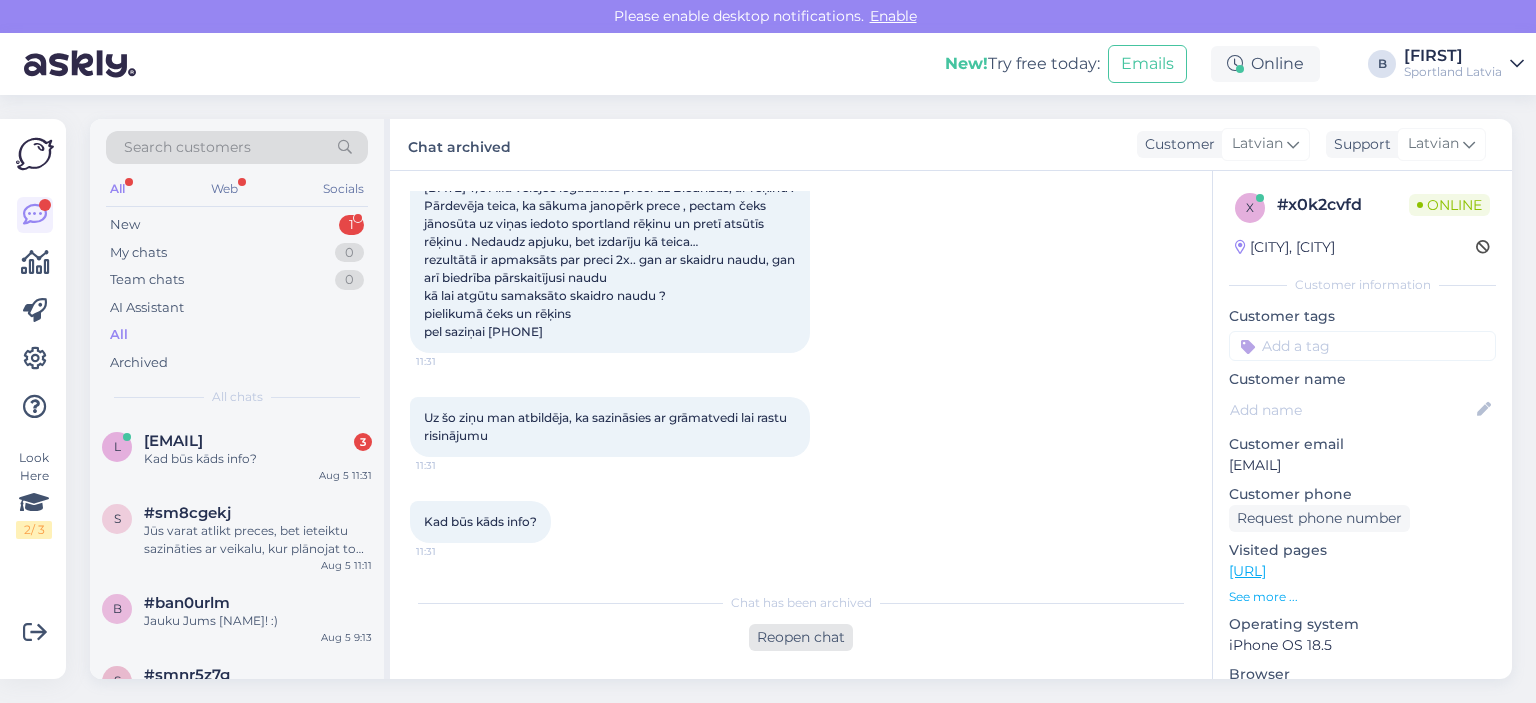 click on "Reopen chat" at bounding box center [801, 637] 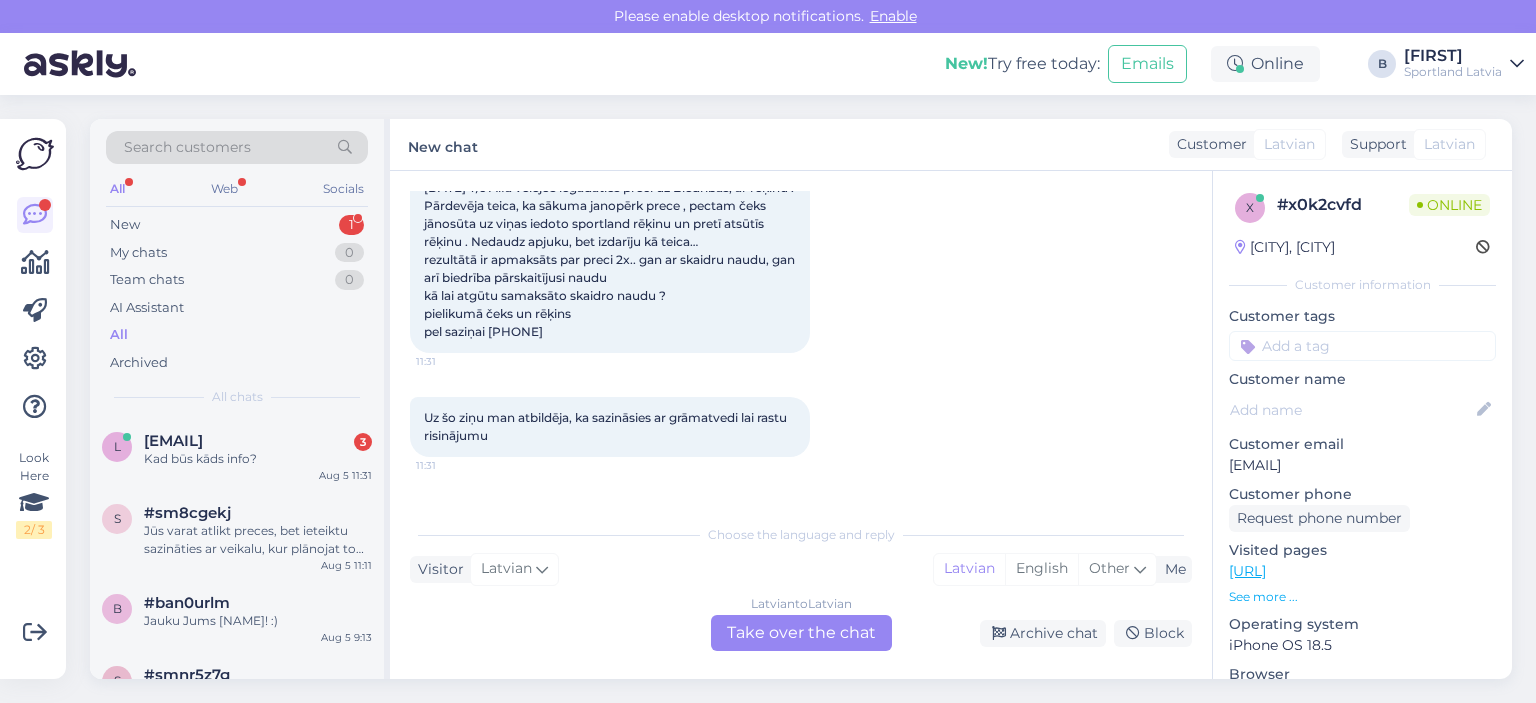 click on "Latvian  to  Latvian Take over the chat" at bounding box center (801, 633) 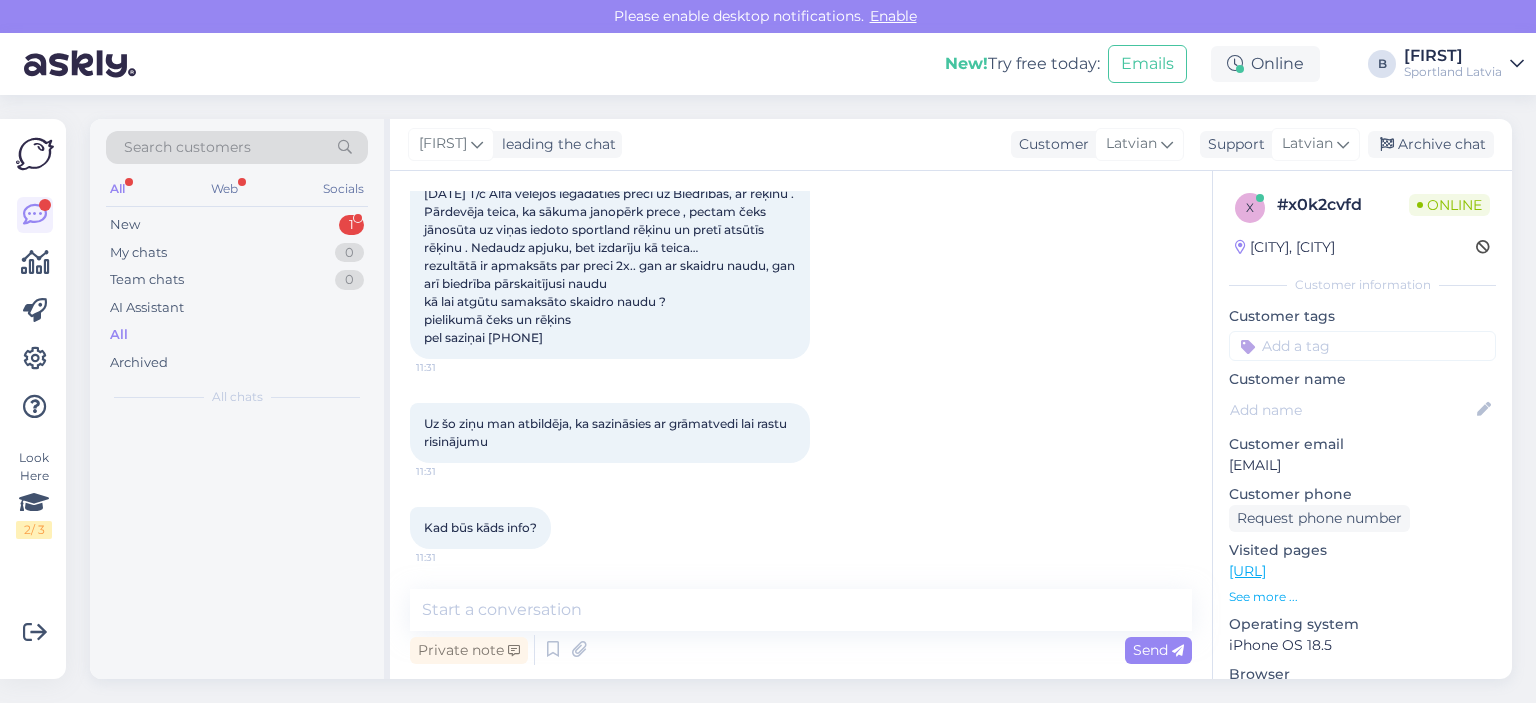 scroll, scrollTop: 690, scrollLeft: 0, axis: vertical 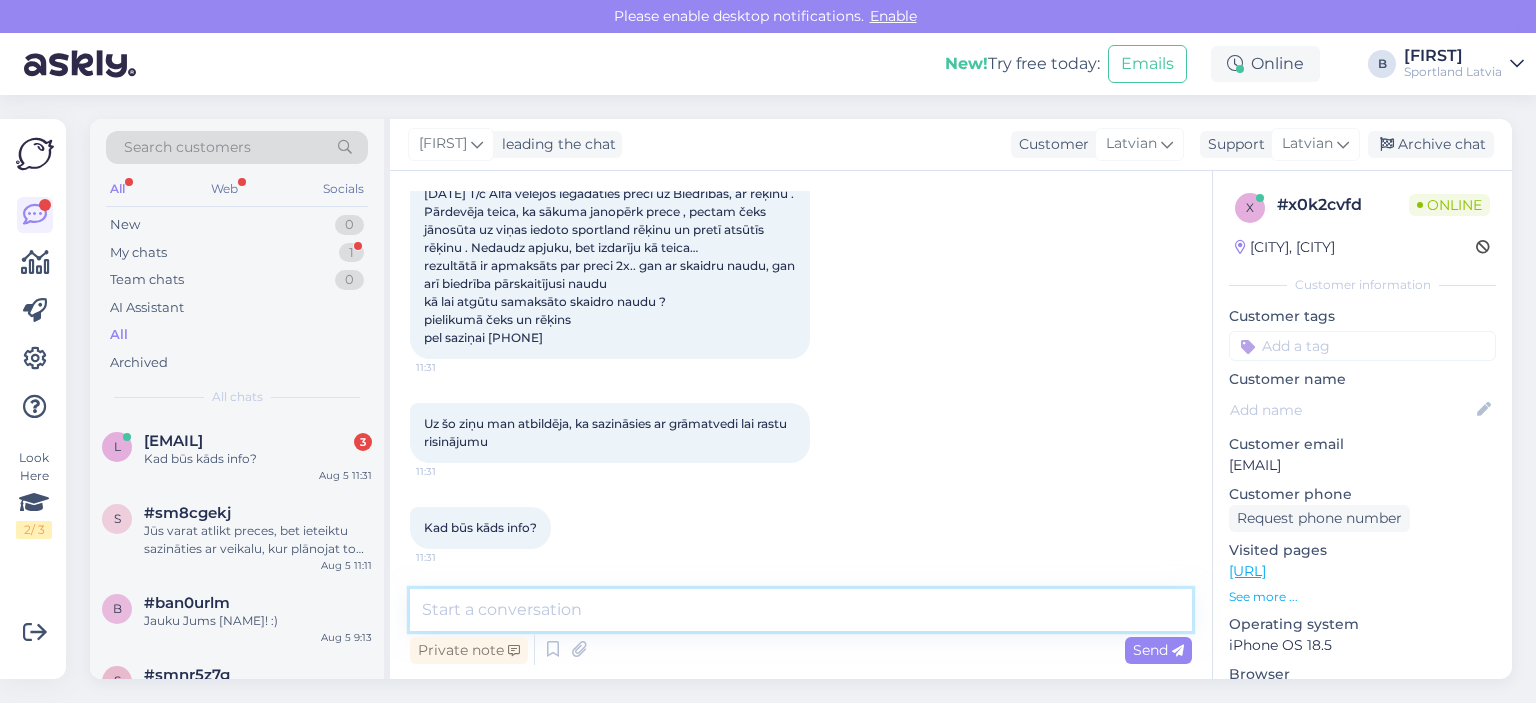 click at bounding box center (801, 610) 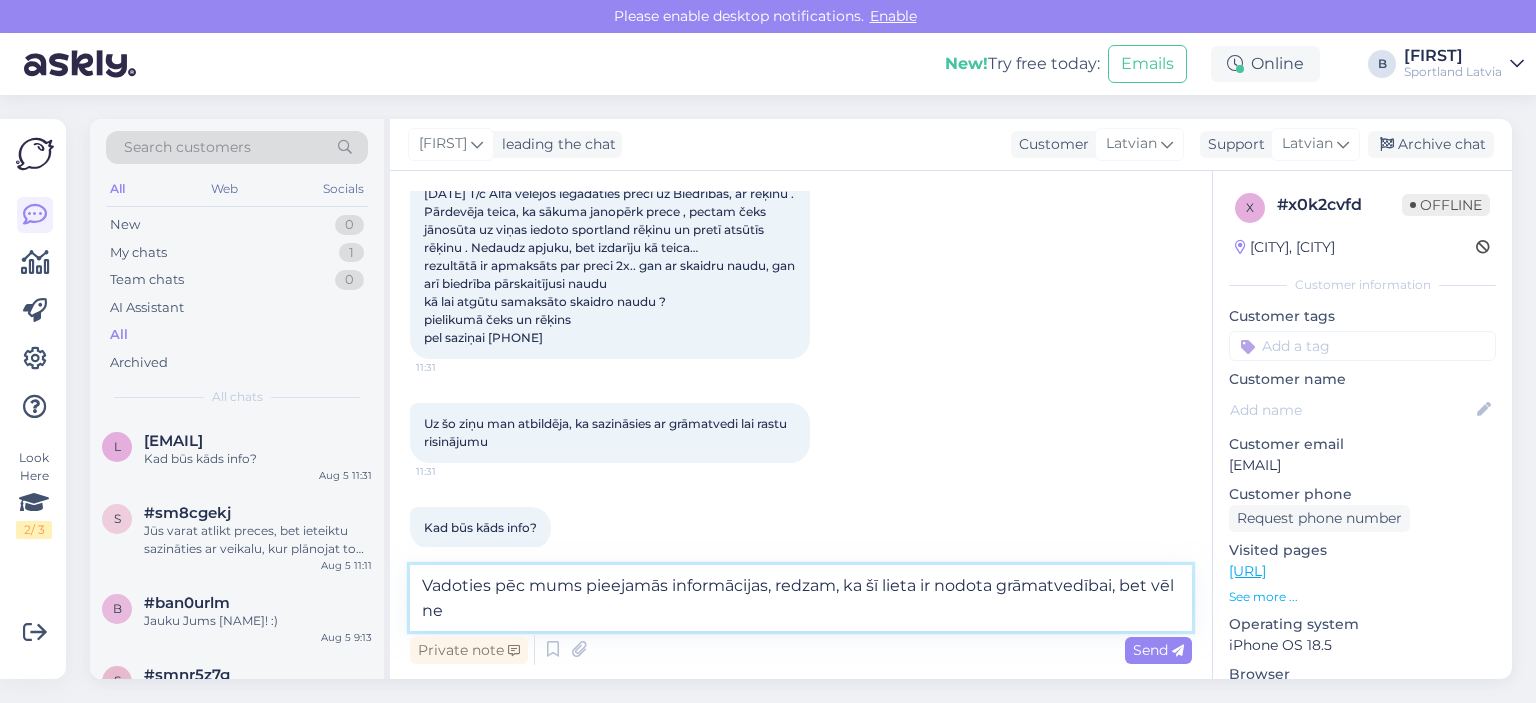 scroll, scrollTop: 696, scrollLeft: 0, axis: vertical 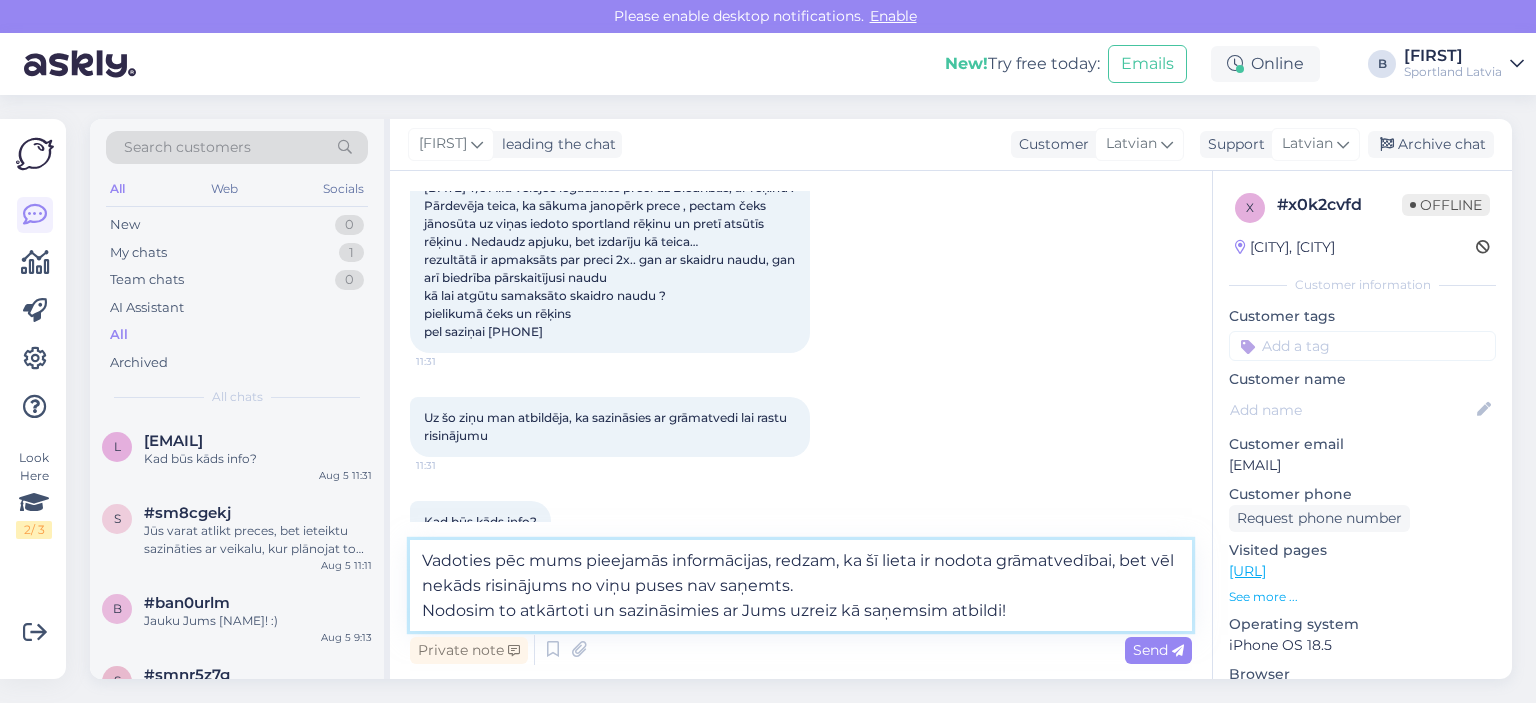 type on "Vadoties pēc mums pieejamās informācijas, redzam, ka šī lieta ir nodota grāmatvedībai, bet vēl nekāds risinājums no viņu puses nav saņemts.
Nodosim to atkārtoti un sazināsimies ar Jums uzreiz kā saņemsim atbildi!" 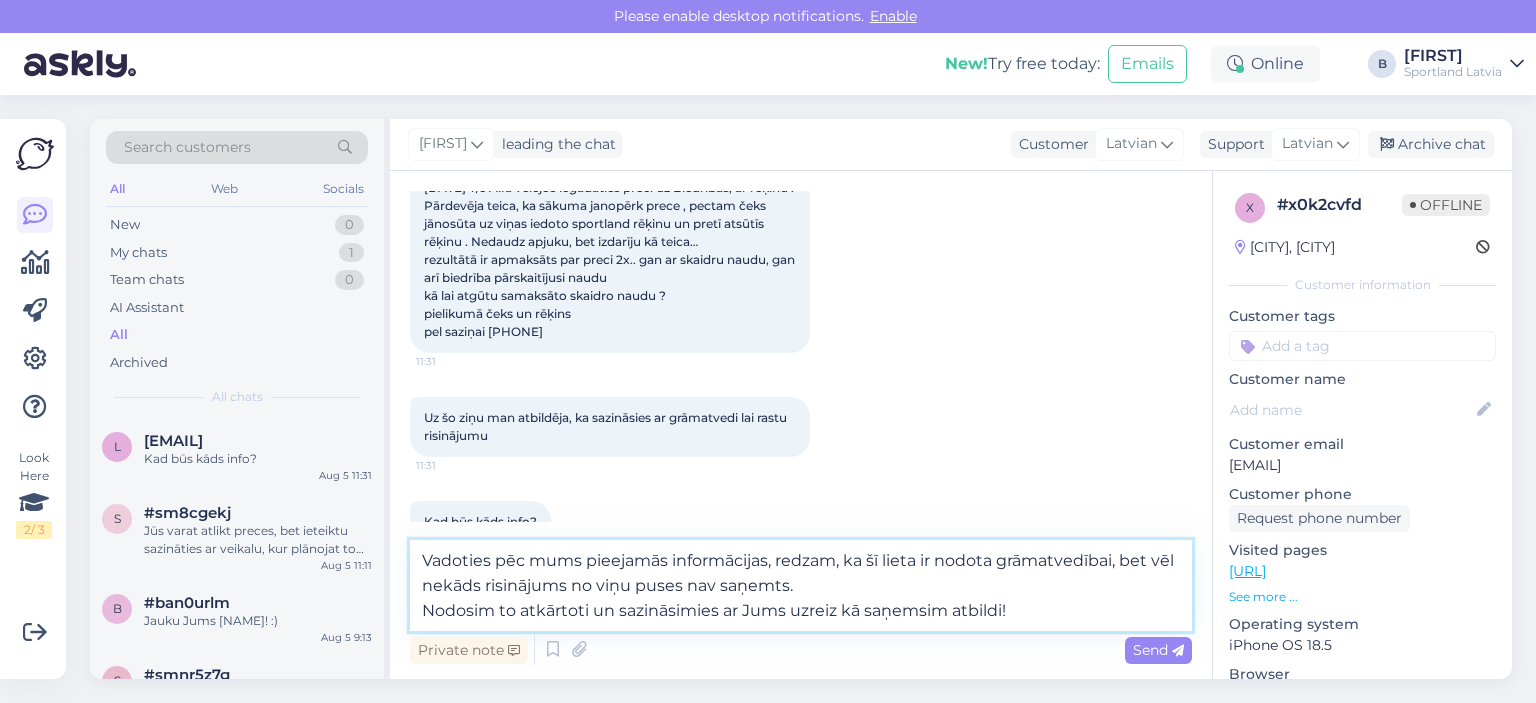 type 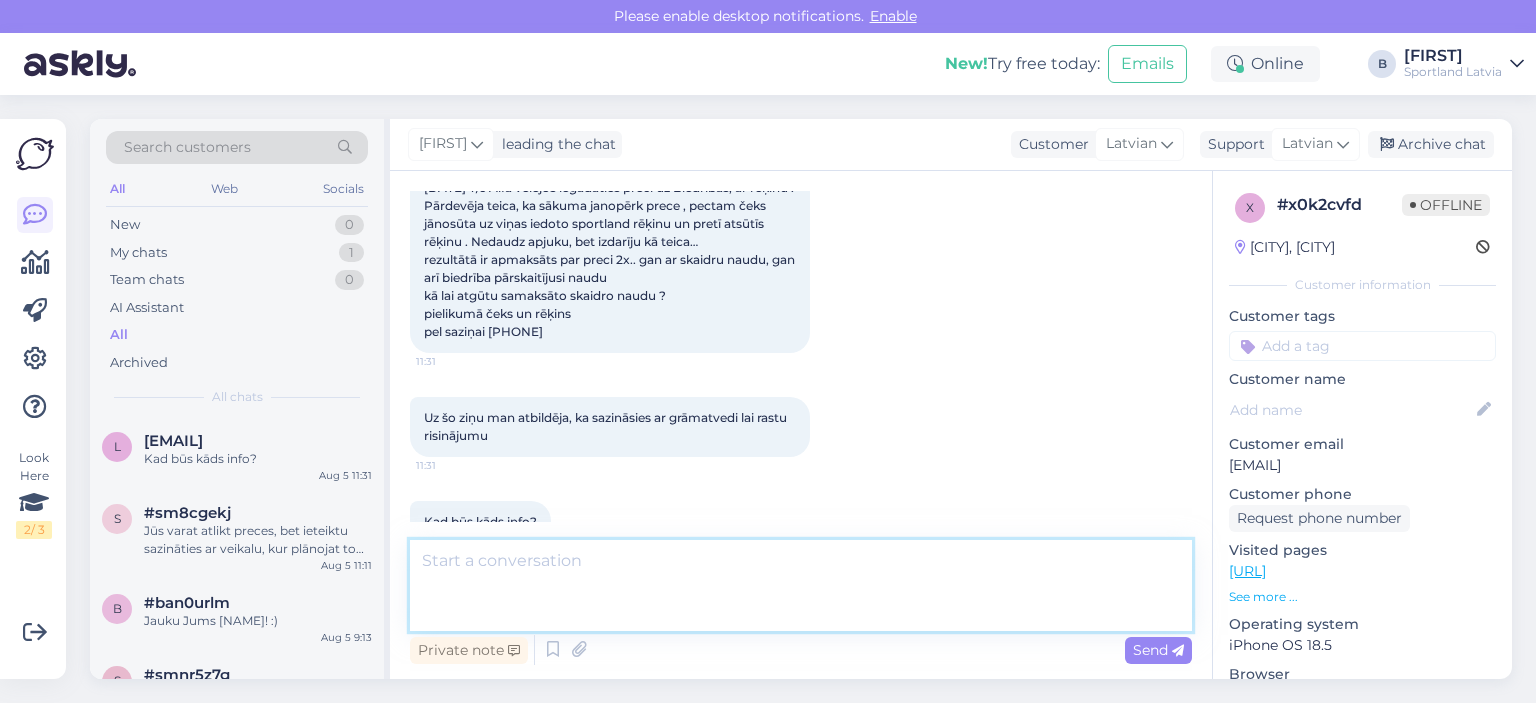 scroll, scrollTop: 848, scrollLeft: 0, axis: vertical 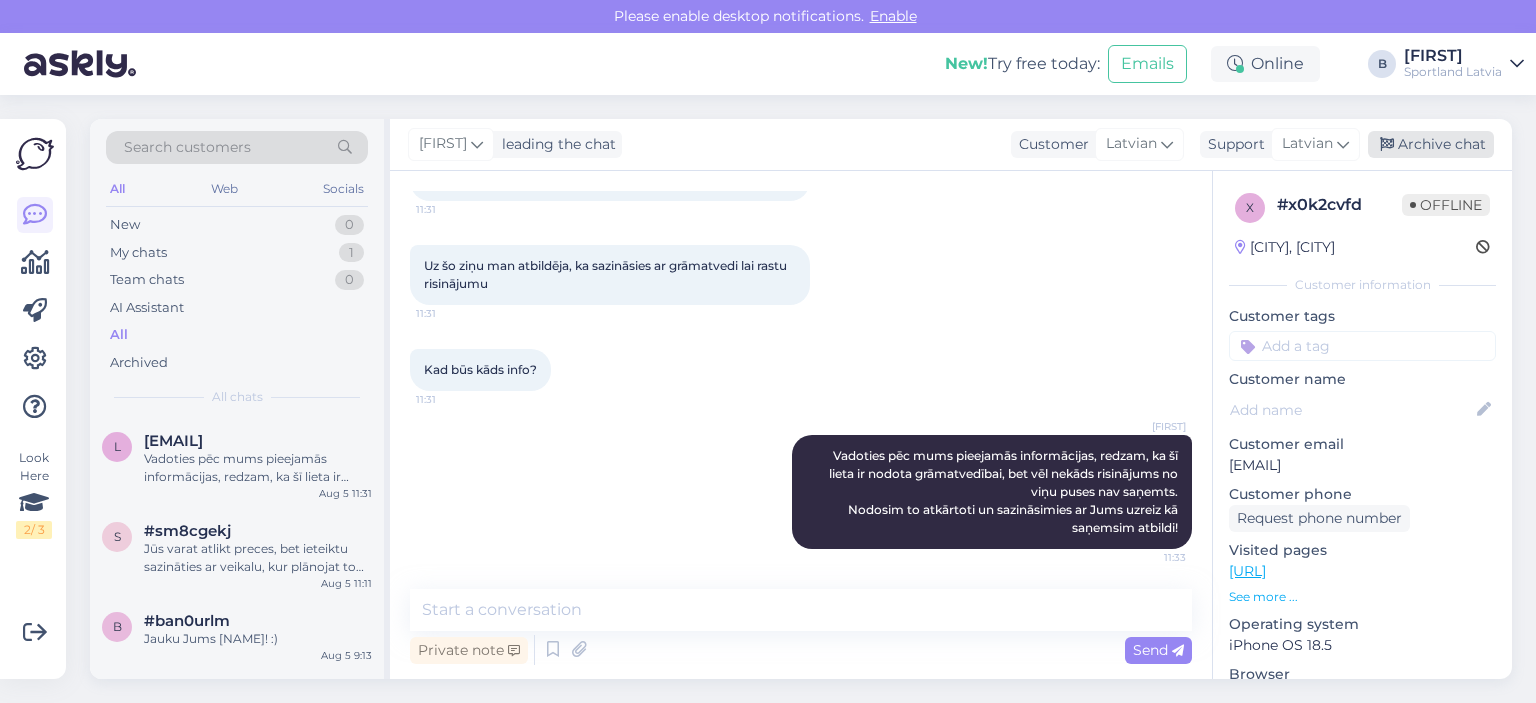click on "Archive chat" at bounding box center (1431, 144) 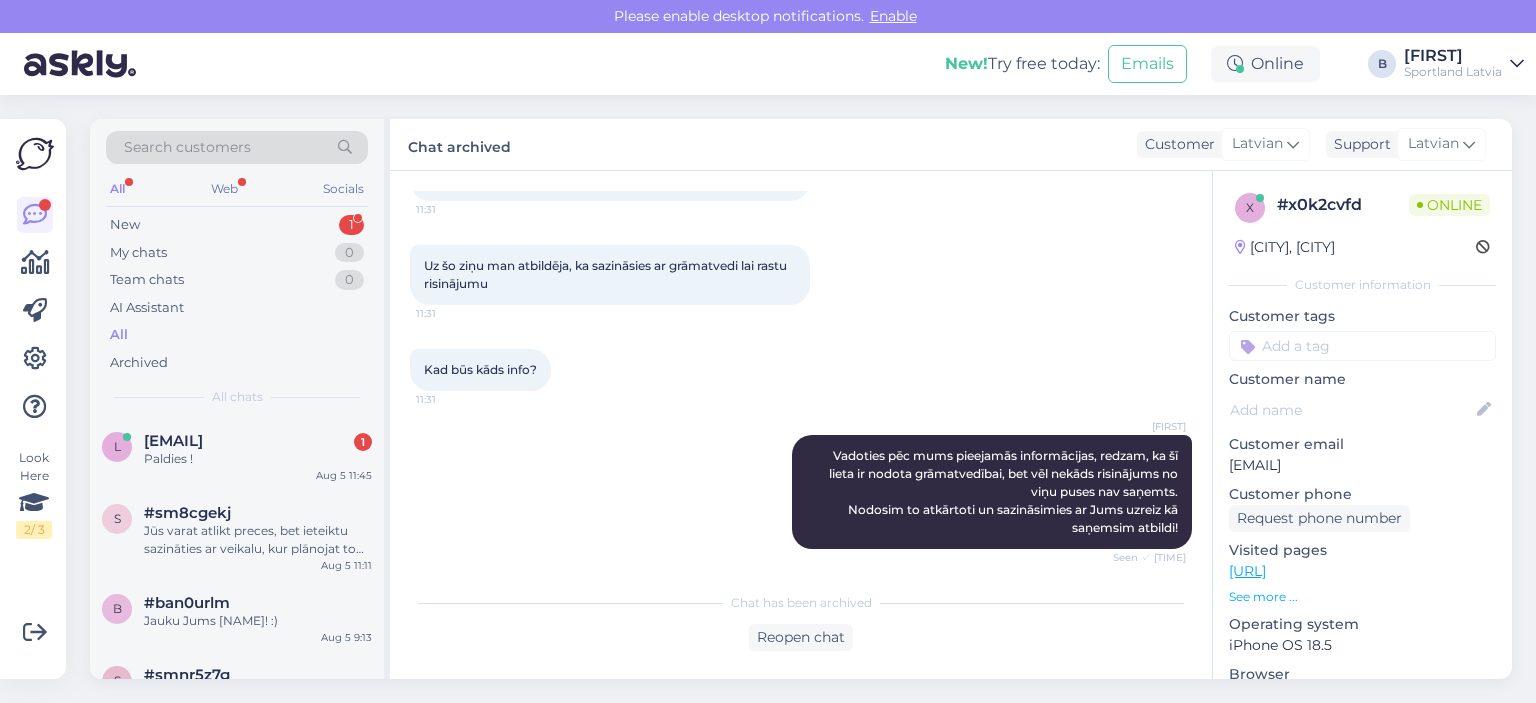 scroll, scrollTop: 940, scrollLeft: 0, axis: vertical 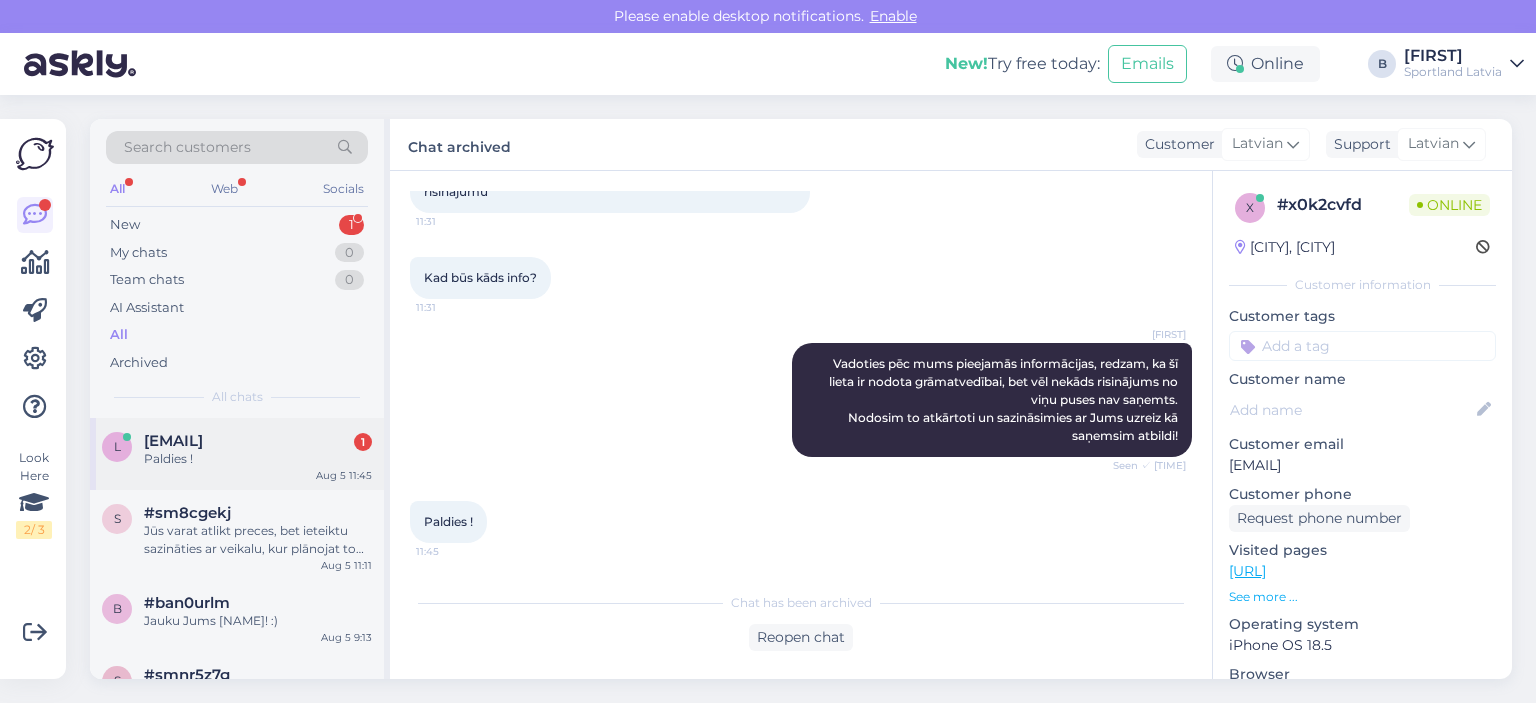 click on "Paldies !" at bounding box center [258, 459] 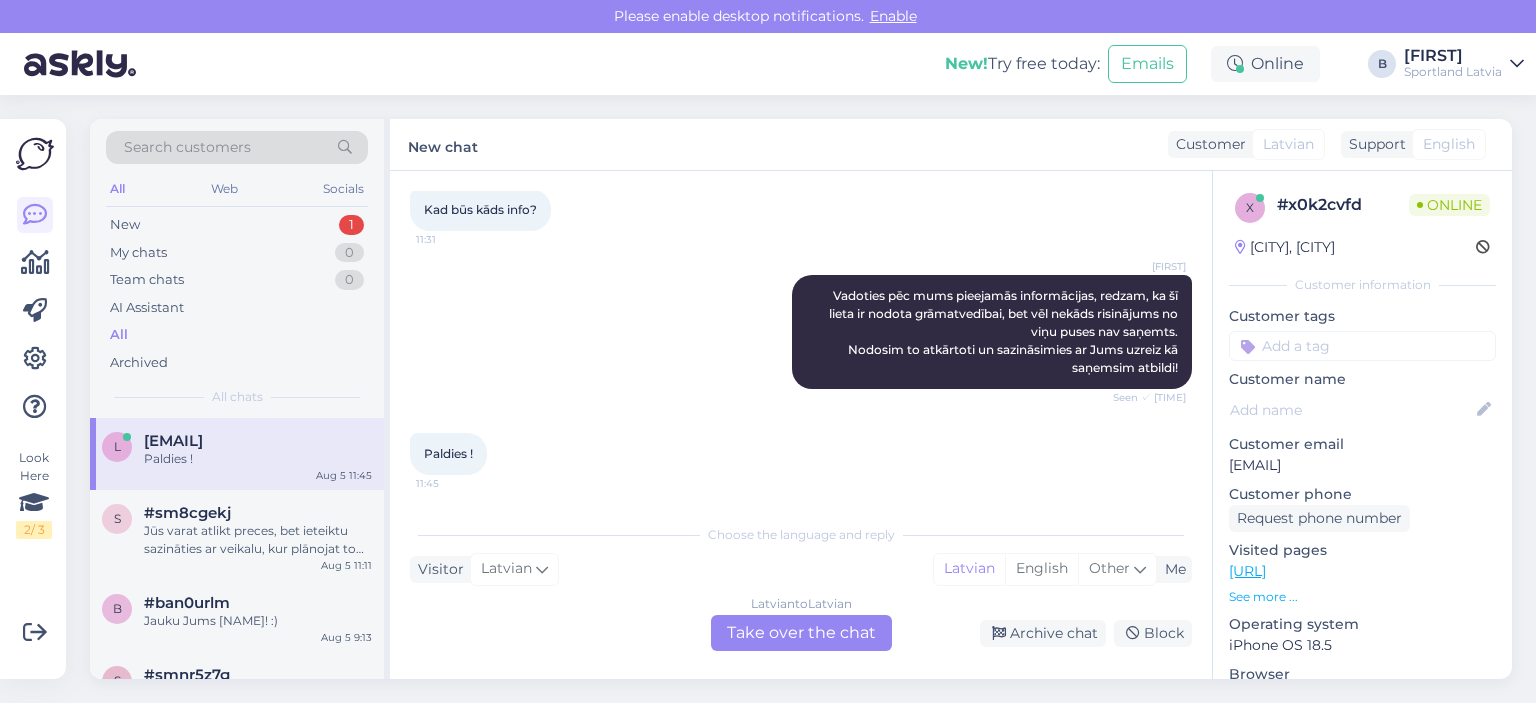 click on "Latvian  to  Latvian Take over the chat" at bounding box center [801, 633] 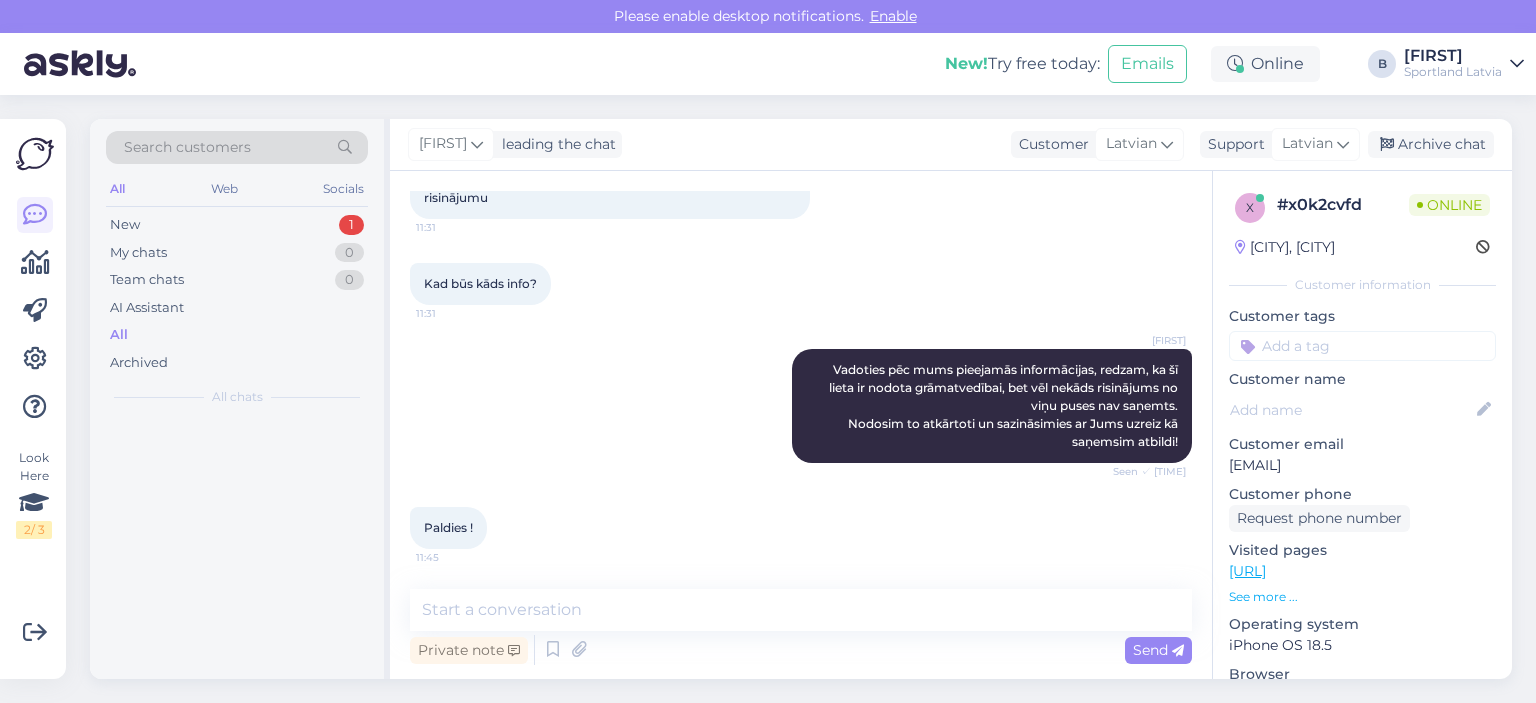 scroll, scrollTop: 934, scrollLeft: 0, axis: vertical 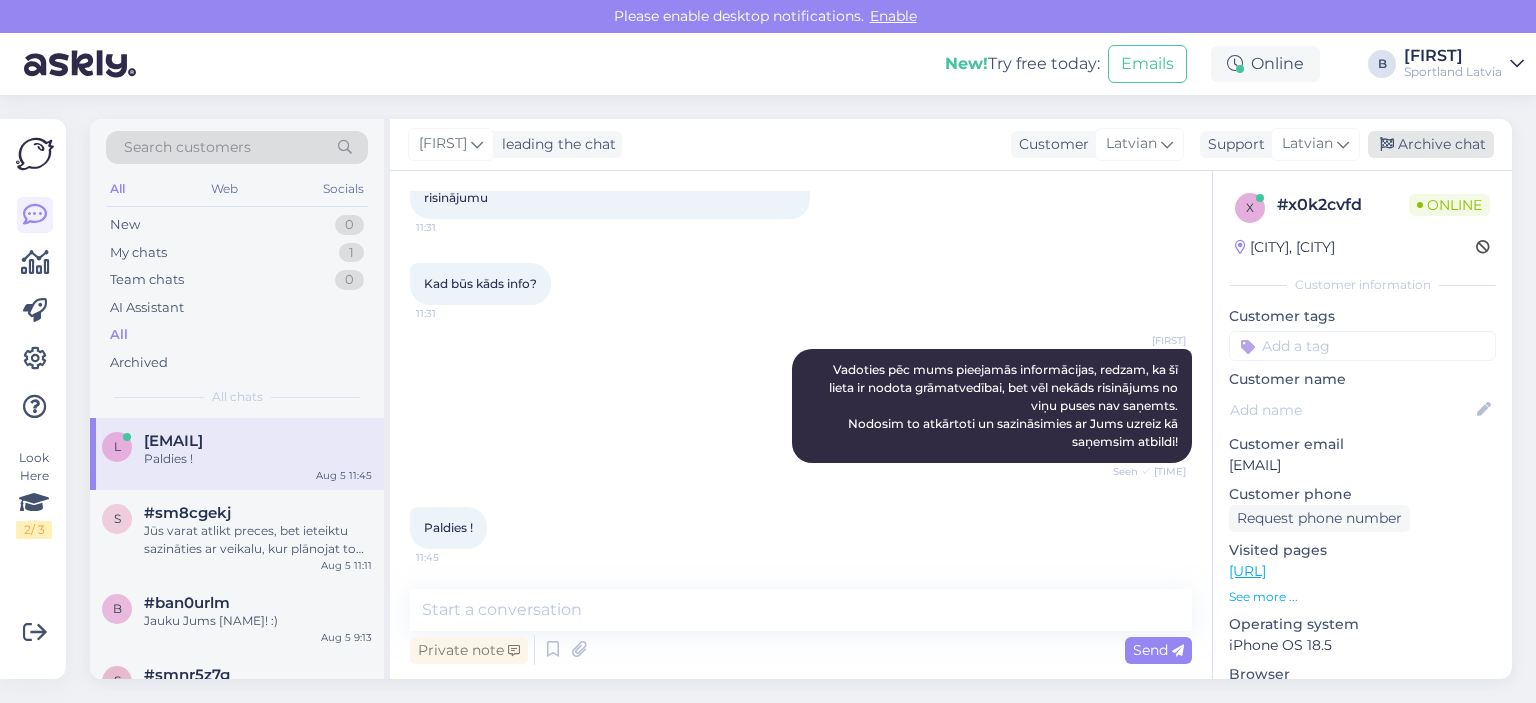 click on "Archive chat" at bounding box center (1431, 144) 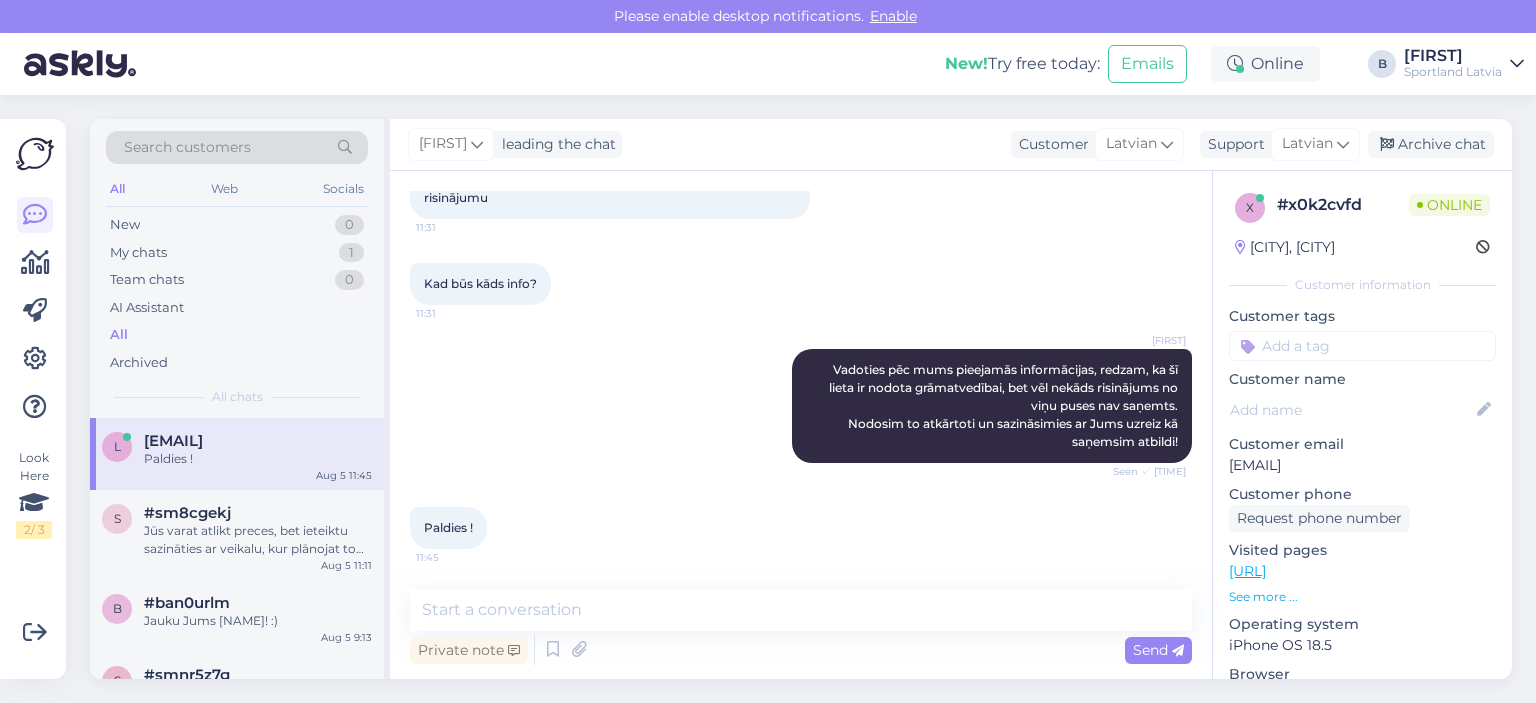 scroll, scrollTop: 940, scrollLeft: 0, axis: vertical 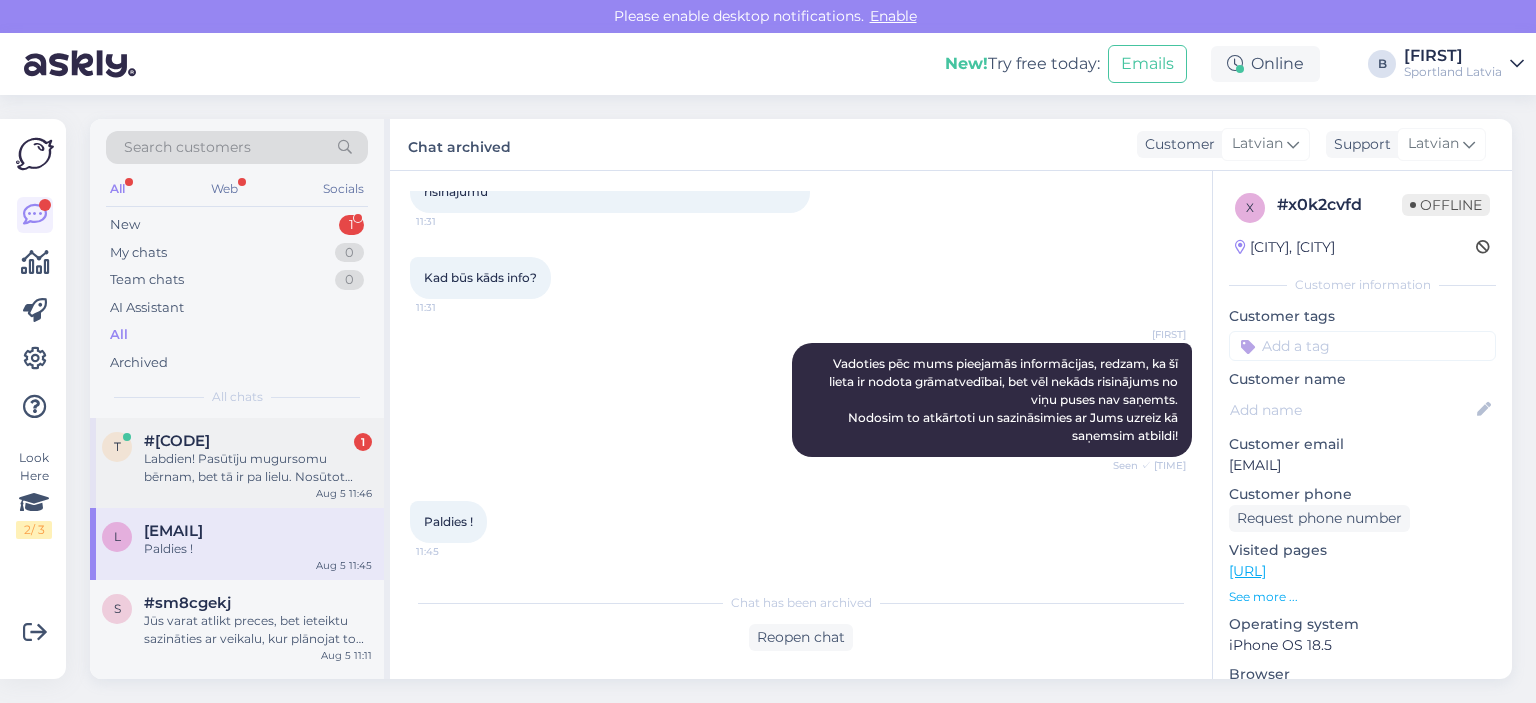 click on "Labdien! Pasūtīju mugursomu bērnam, bet tā ir pa lielu. Nosūtot atpakaļ cik ilga laika tiek atgriezta nauda?" at bounding box center (258, 468) 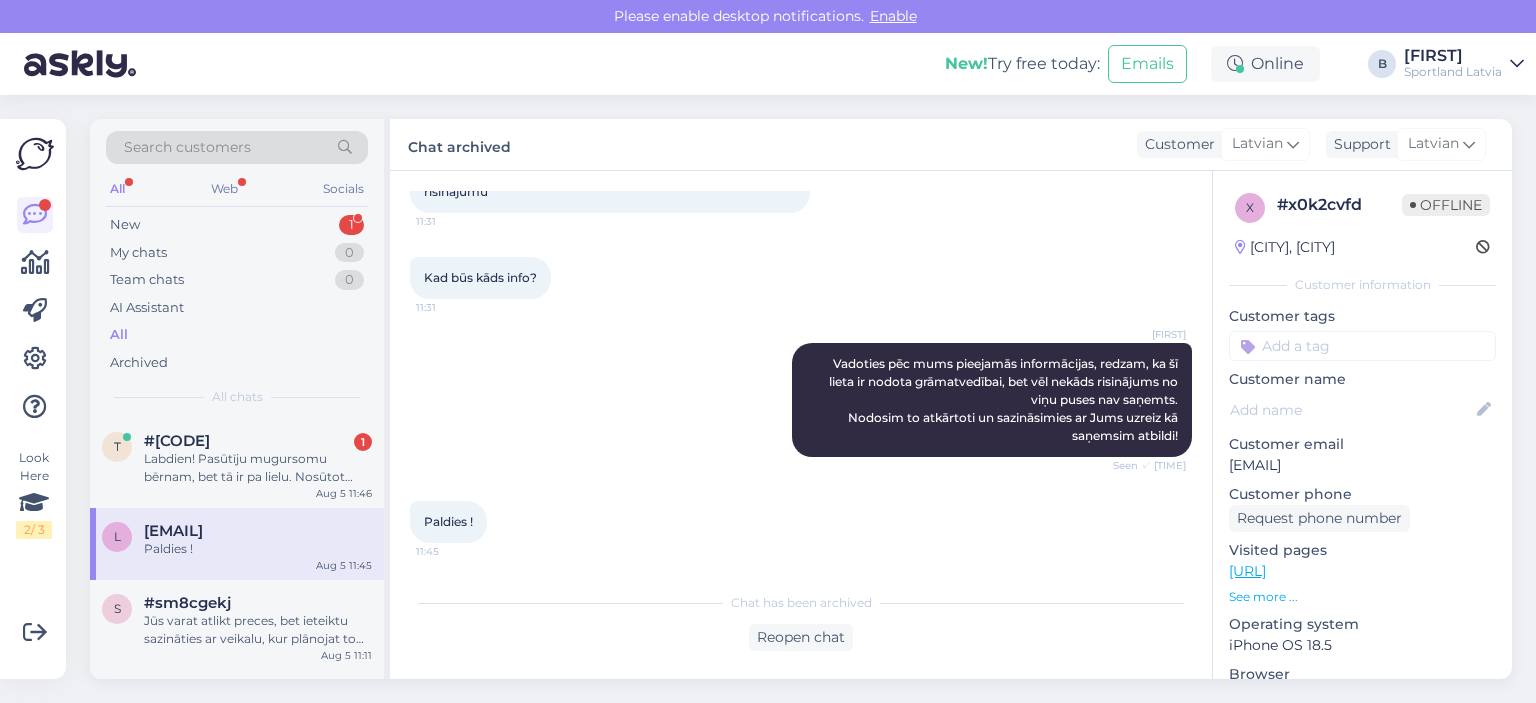 scroll, scrollTop: 0, scrollLeft: 0, axis: both 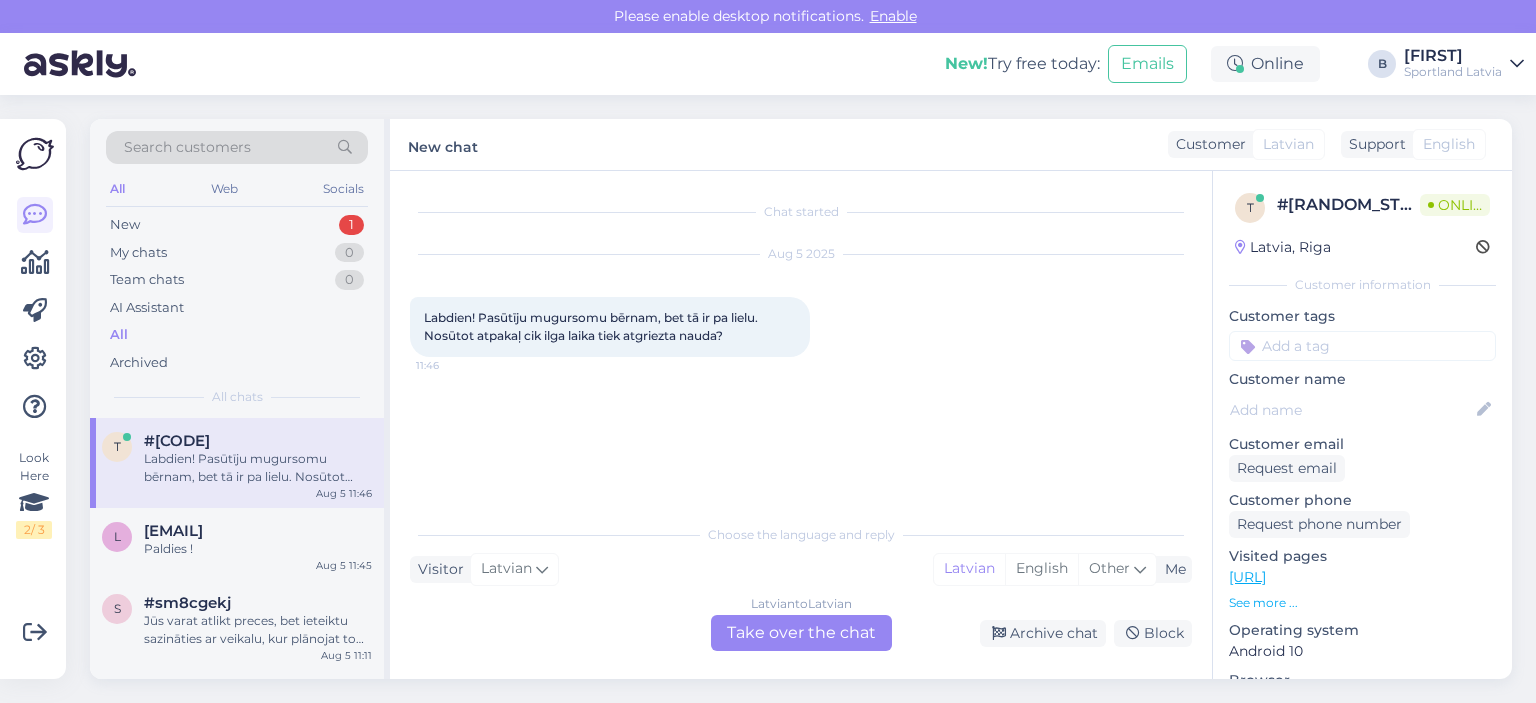 click on "Latvian  to  Latvian Take over the chat" at bounding box center (801, 633) 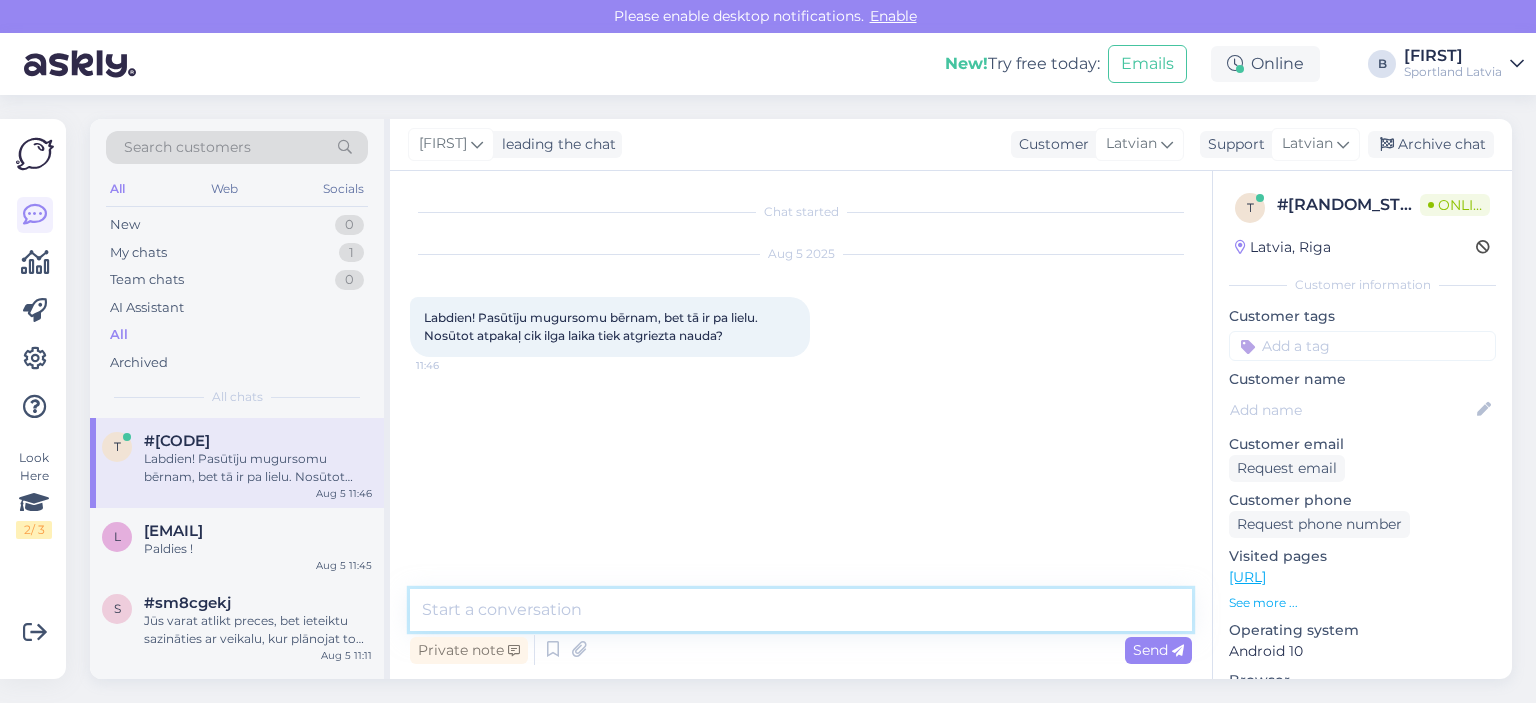 click at bounding box center (801, 610) 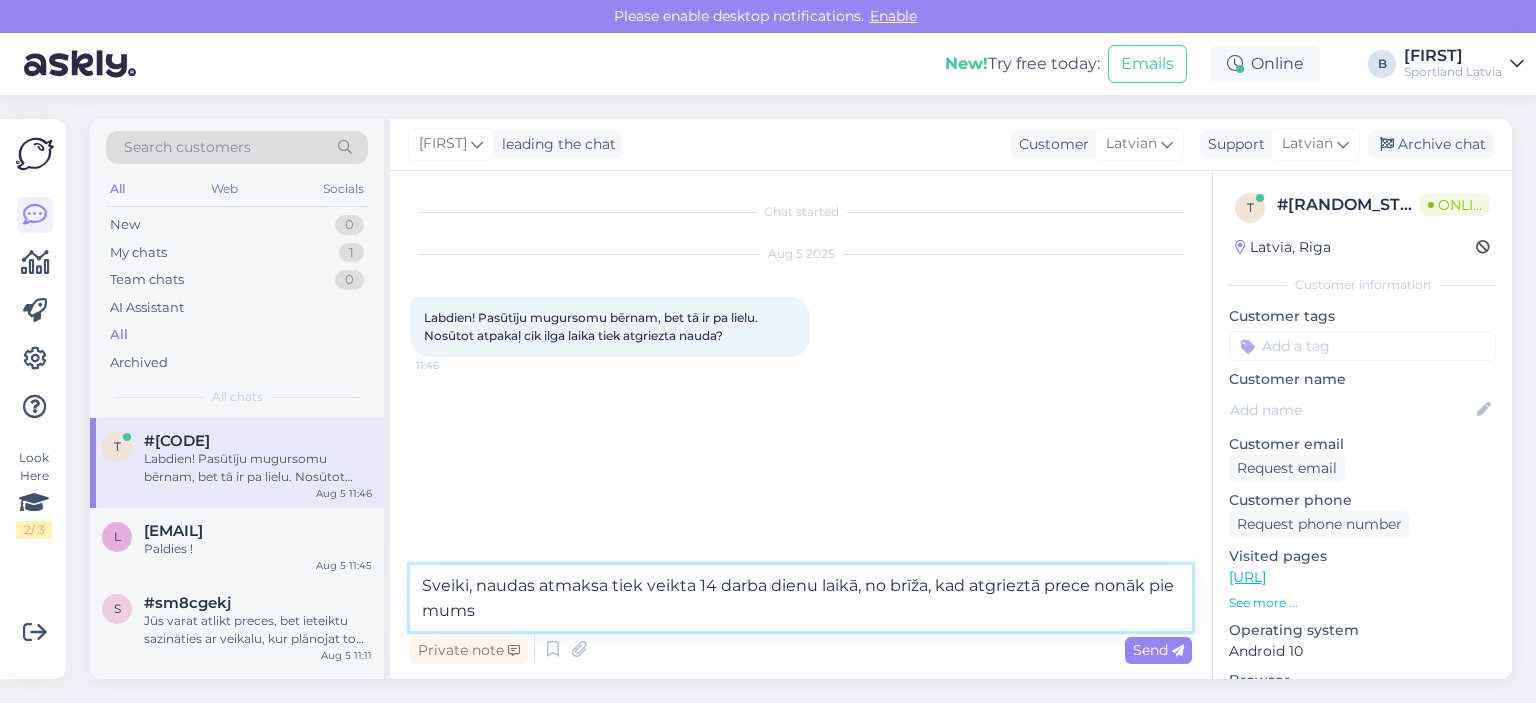 type on "Sveiki, naudas atmaksa tiek veikta [NUMBER] darba dienu laikā, no brīža, kad atgrieztā prece nonāk pie mums." 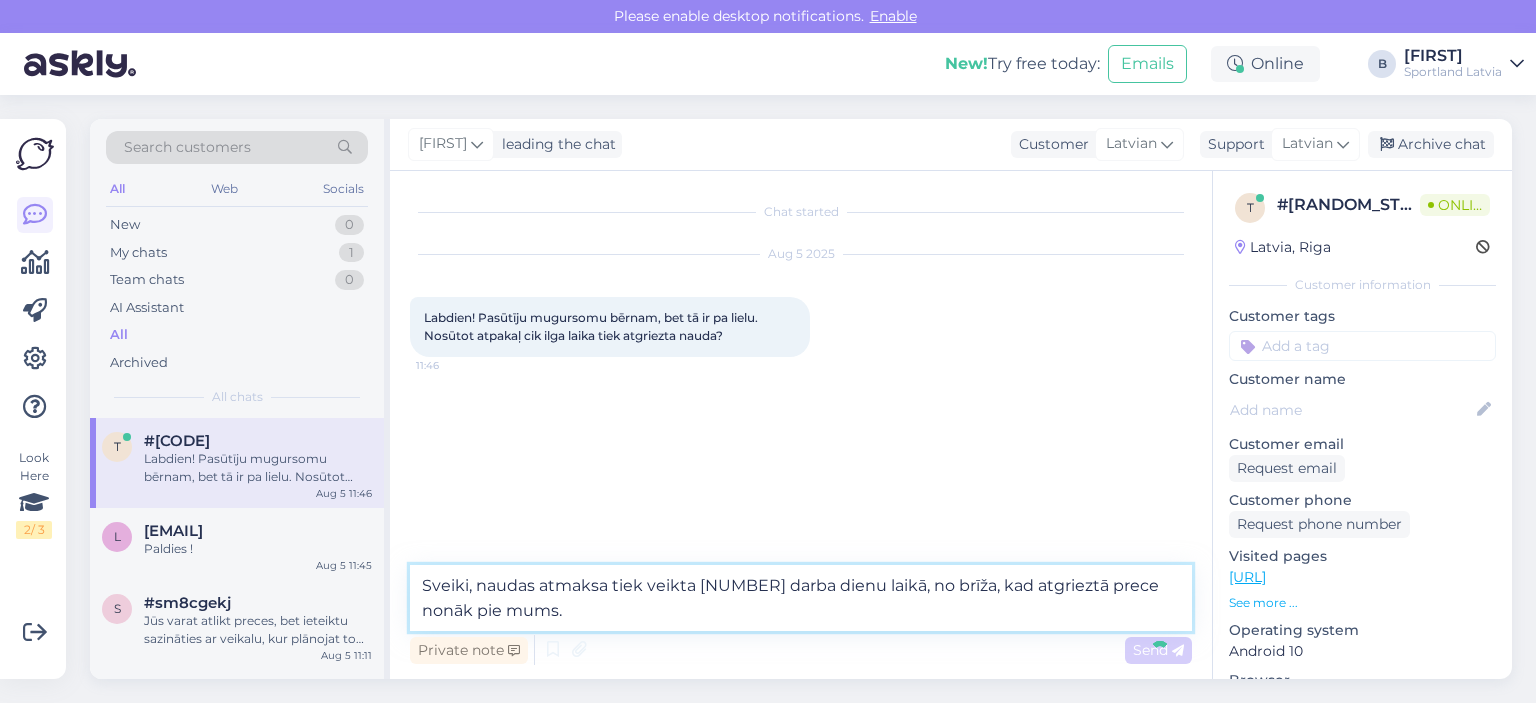 type 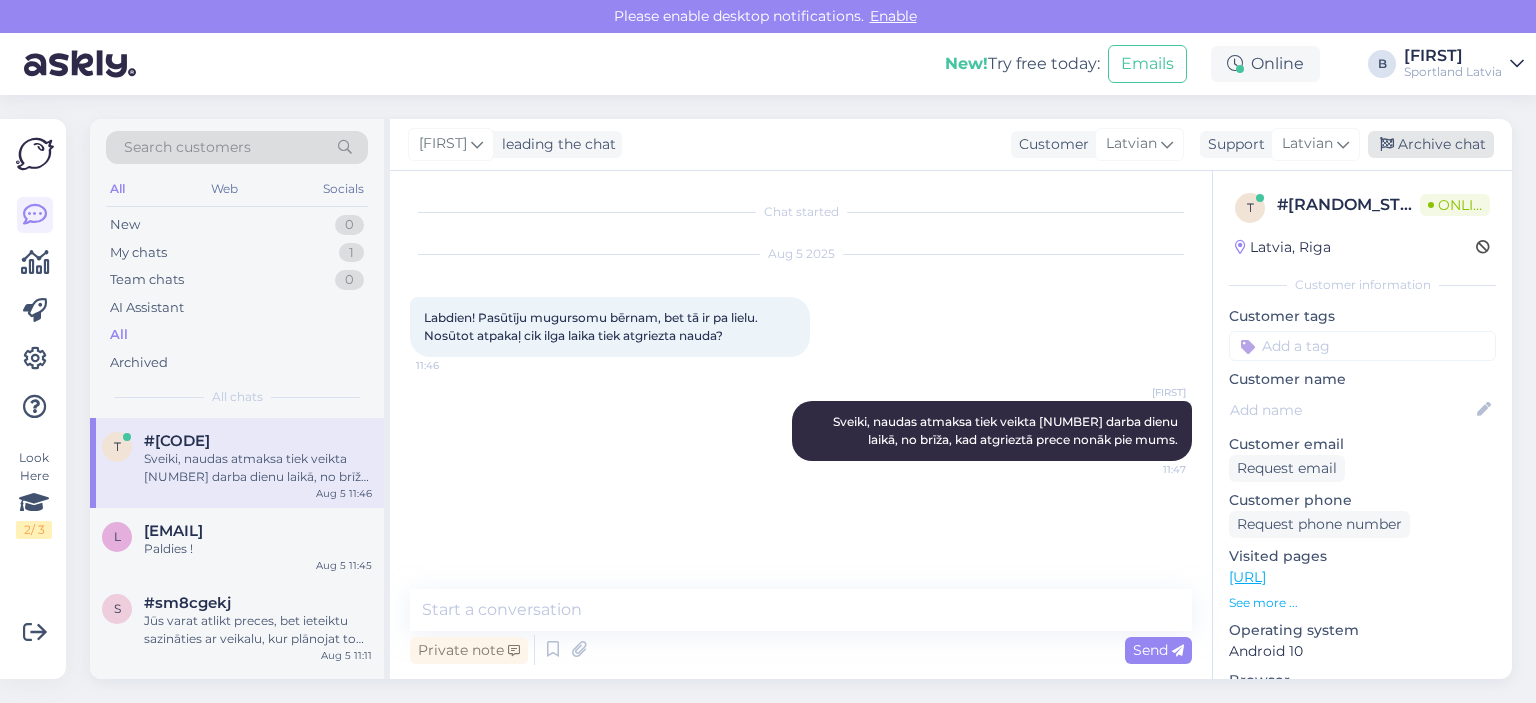 click on "Archive chat" at bounding box center (1431, 144) 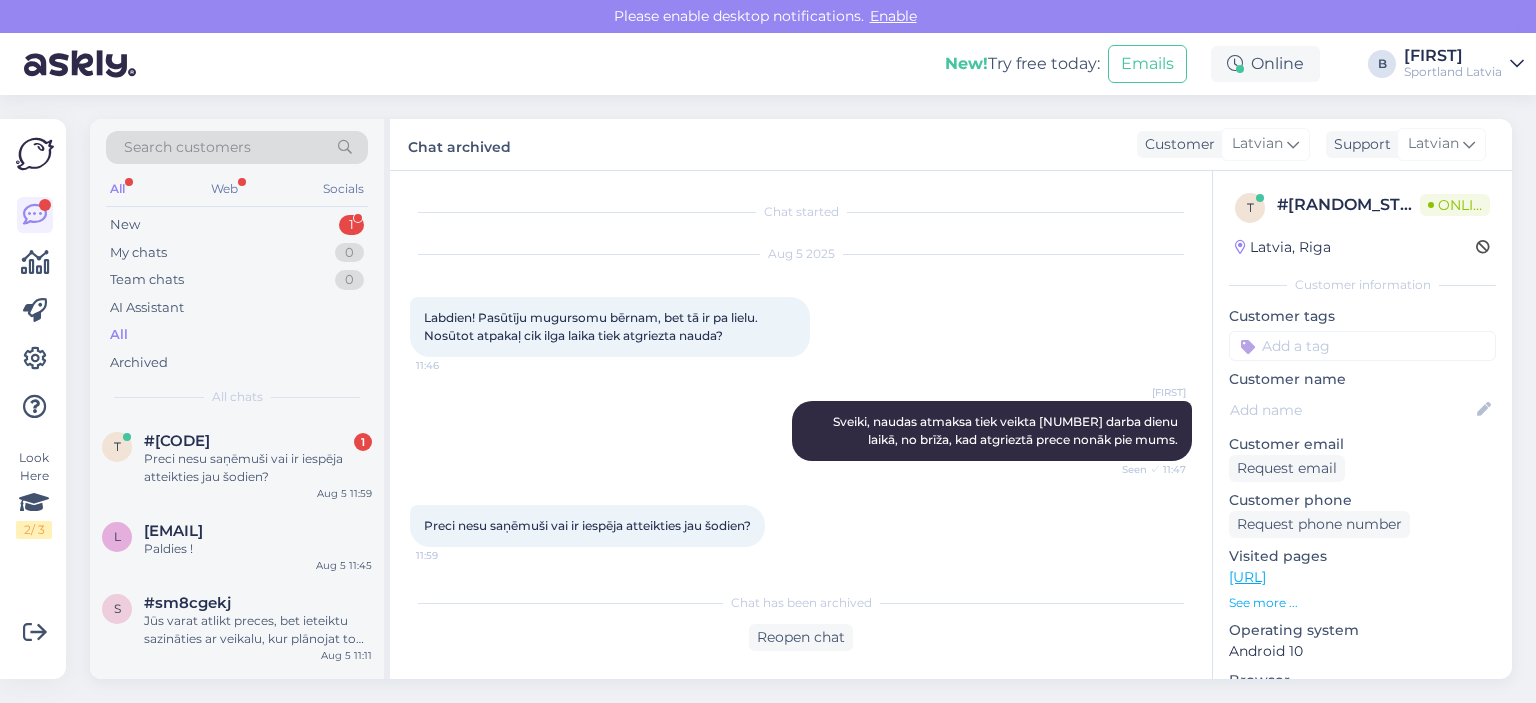 scroll, scrollTop: 4, scrollLeft: 0, axis: vertical 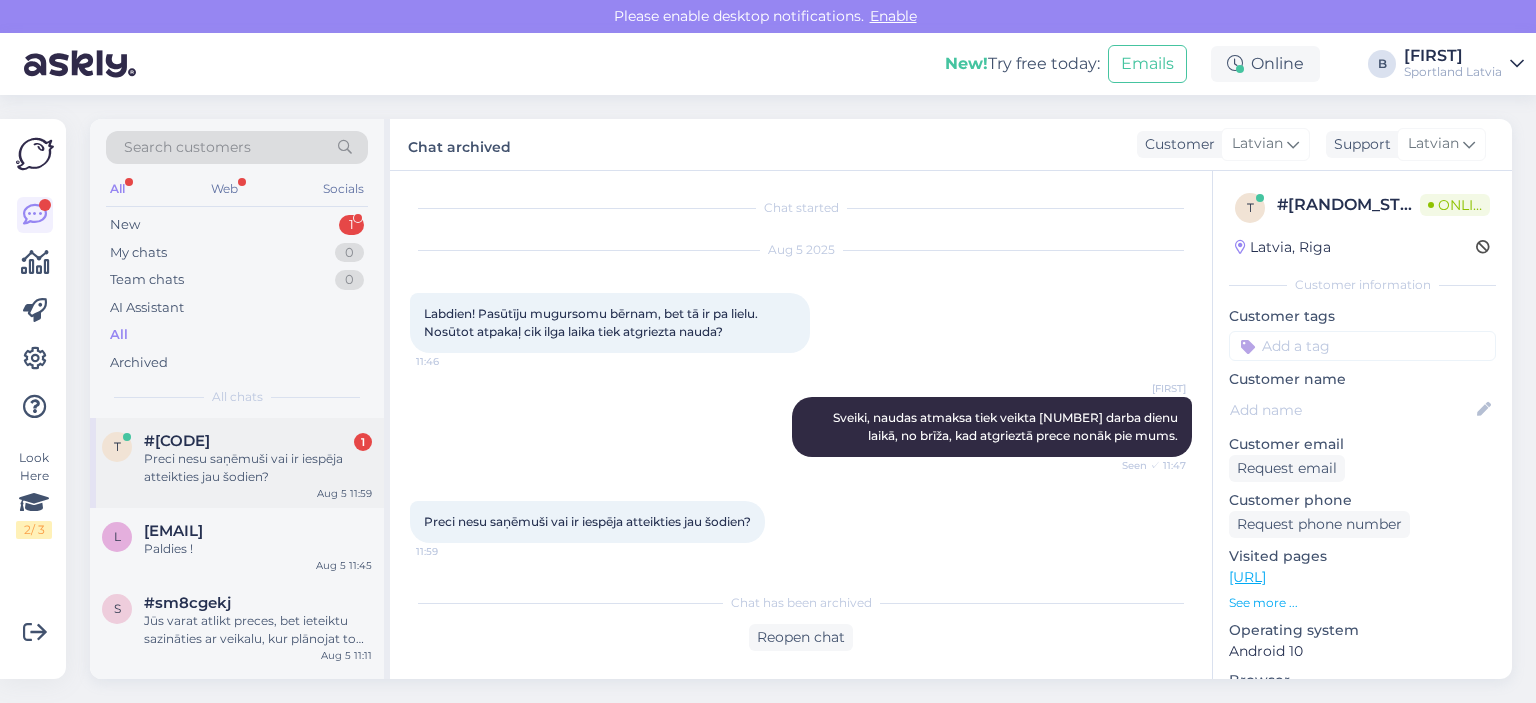 click on "Preci nesu saņēmuši vai ir iespēja atteikties jau šodien?" at bounding box center (258, 468) 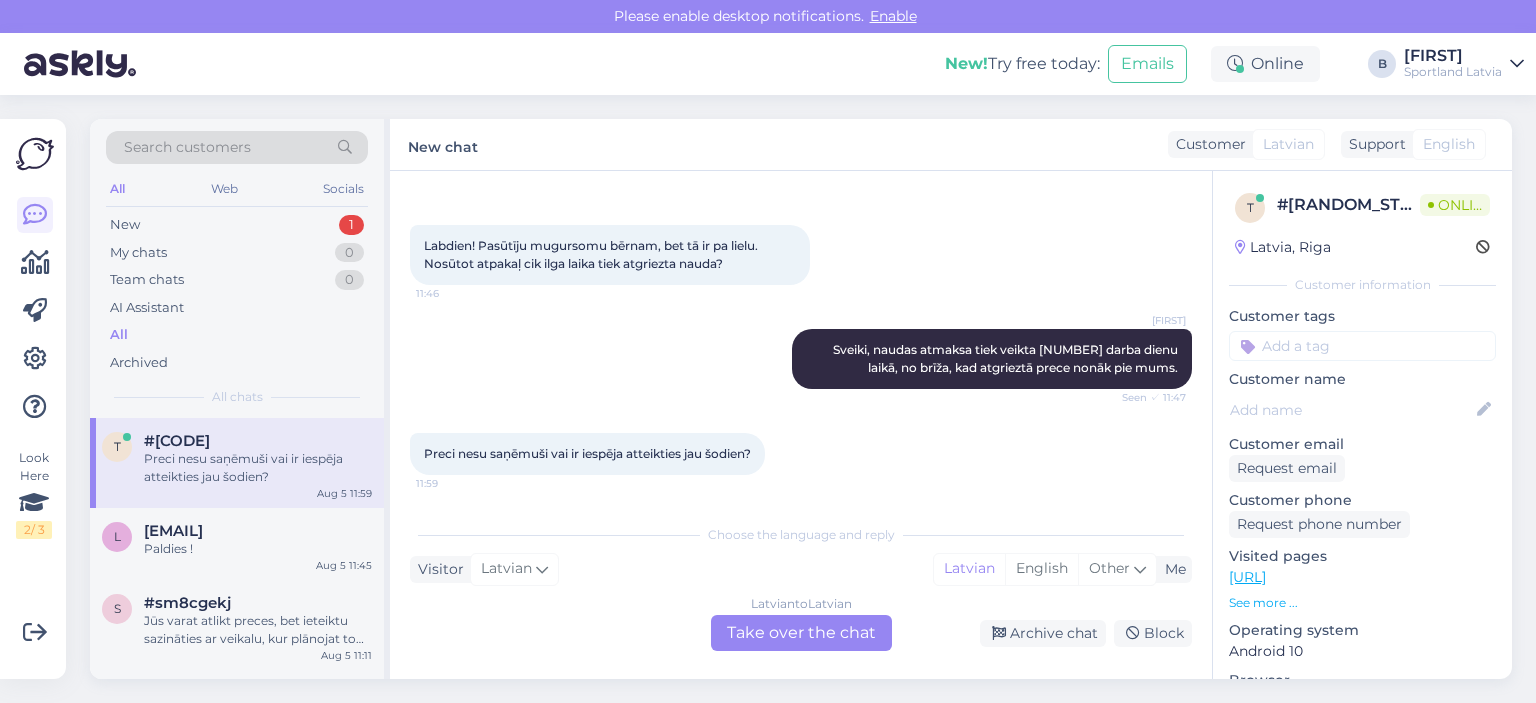 click on "Latvian  to  Latvian Take over the chat" at bounding box center [801, 633] 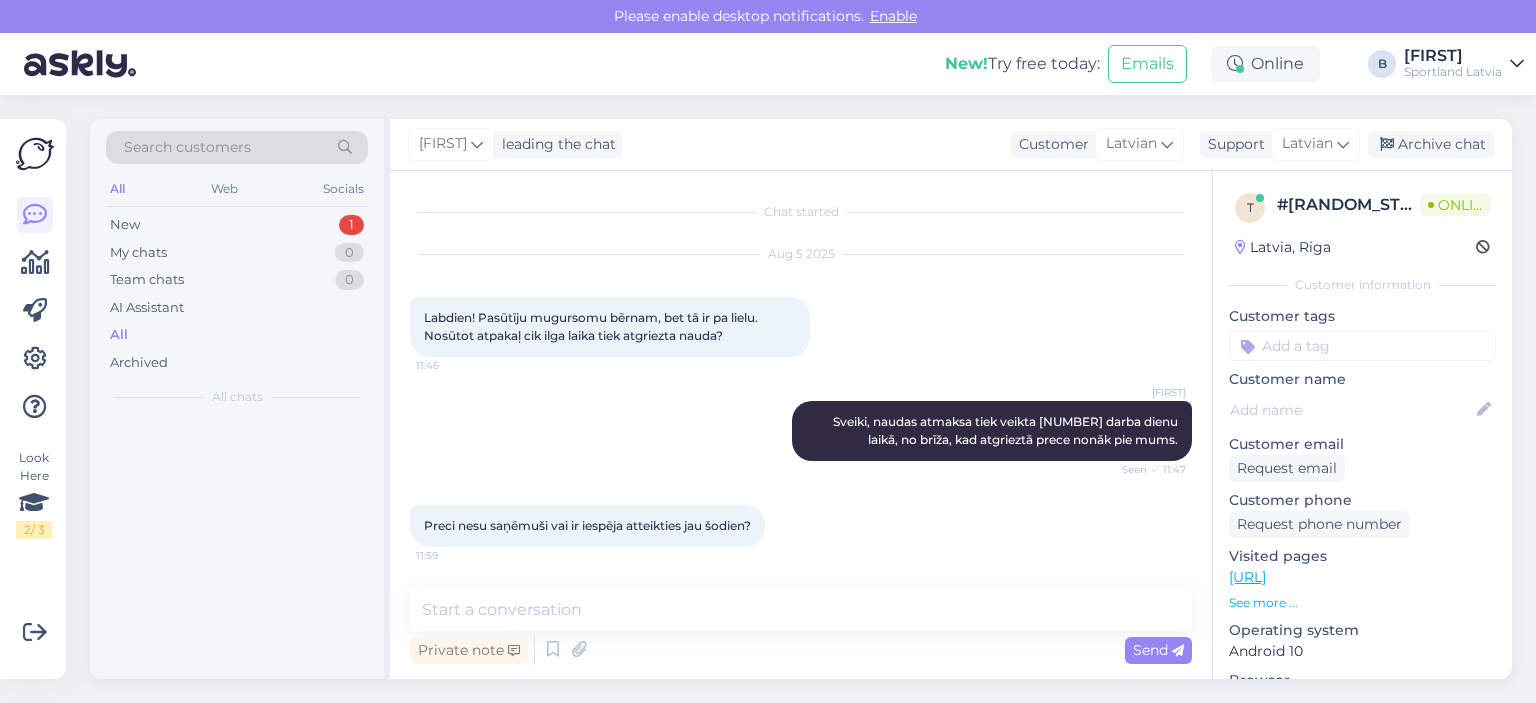 scroll, scrollTop: 0, scrollLeft: 0, axis: both 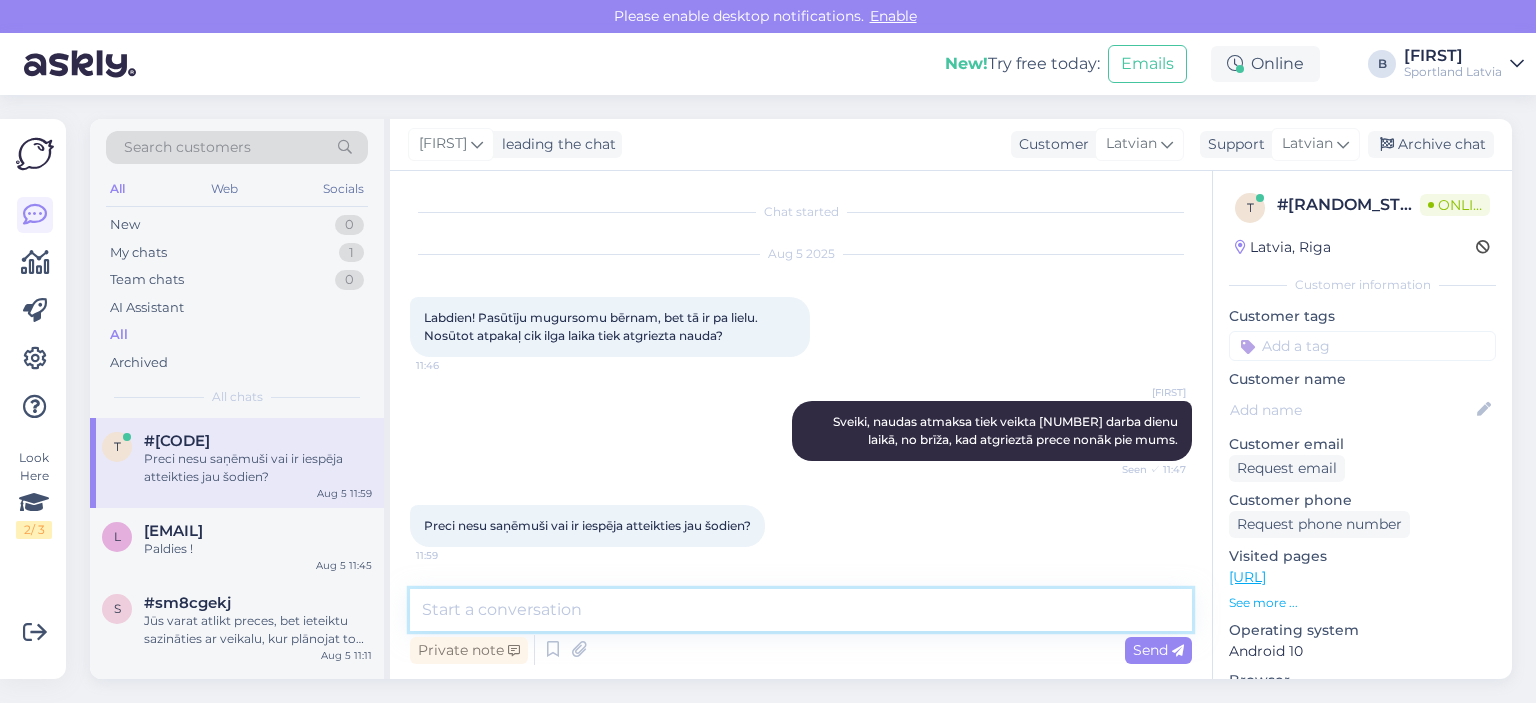 click at bounding box center (801, 610) 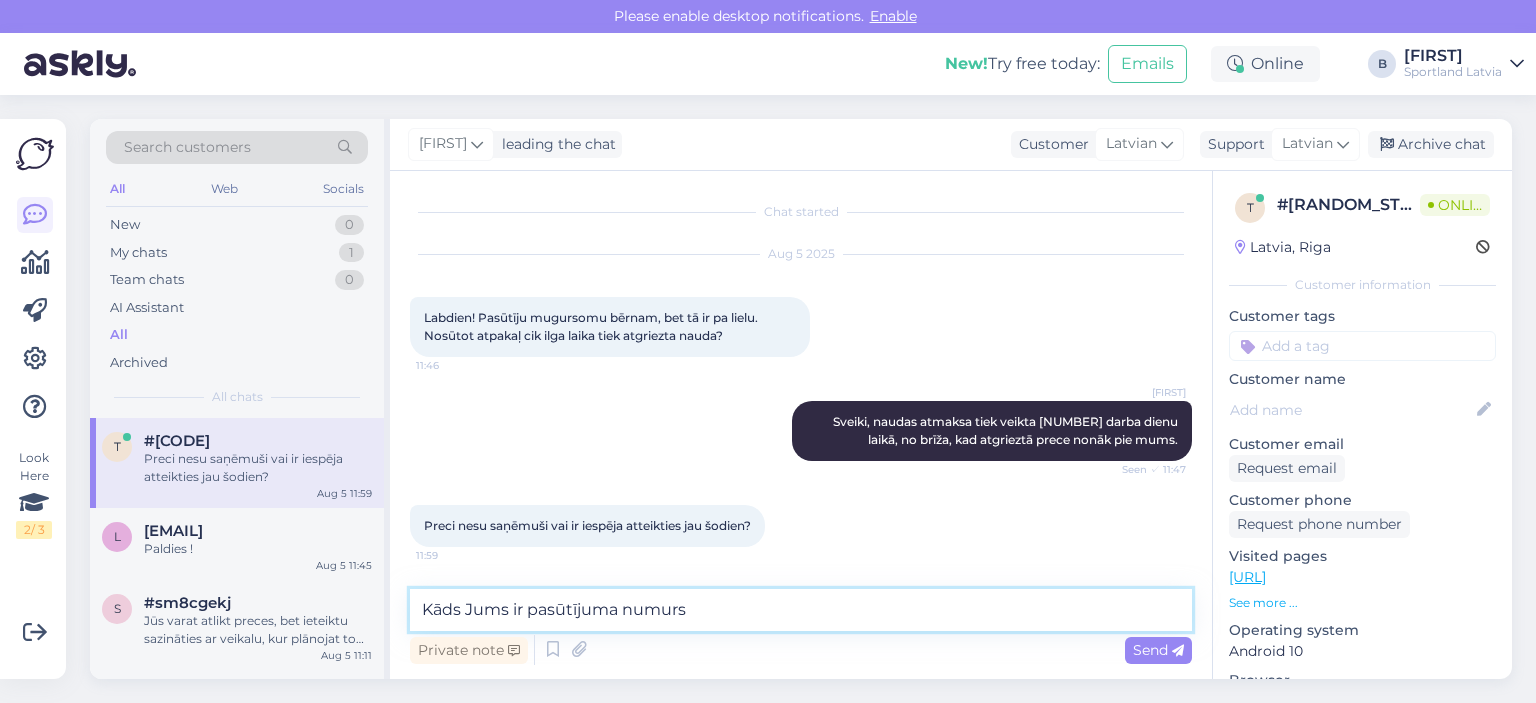 type on "Kāds Jums ir pasūtījuma numurs?" 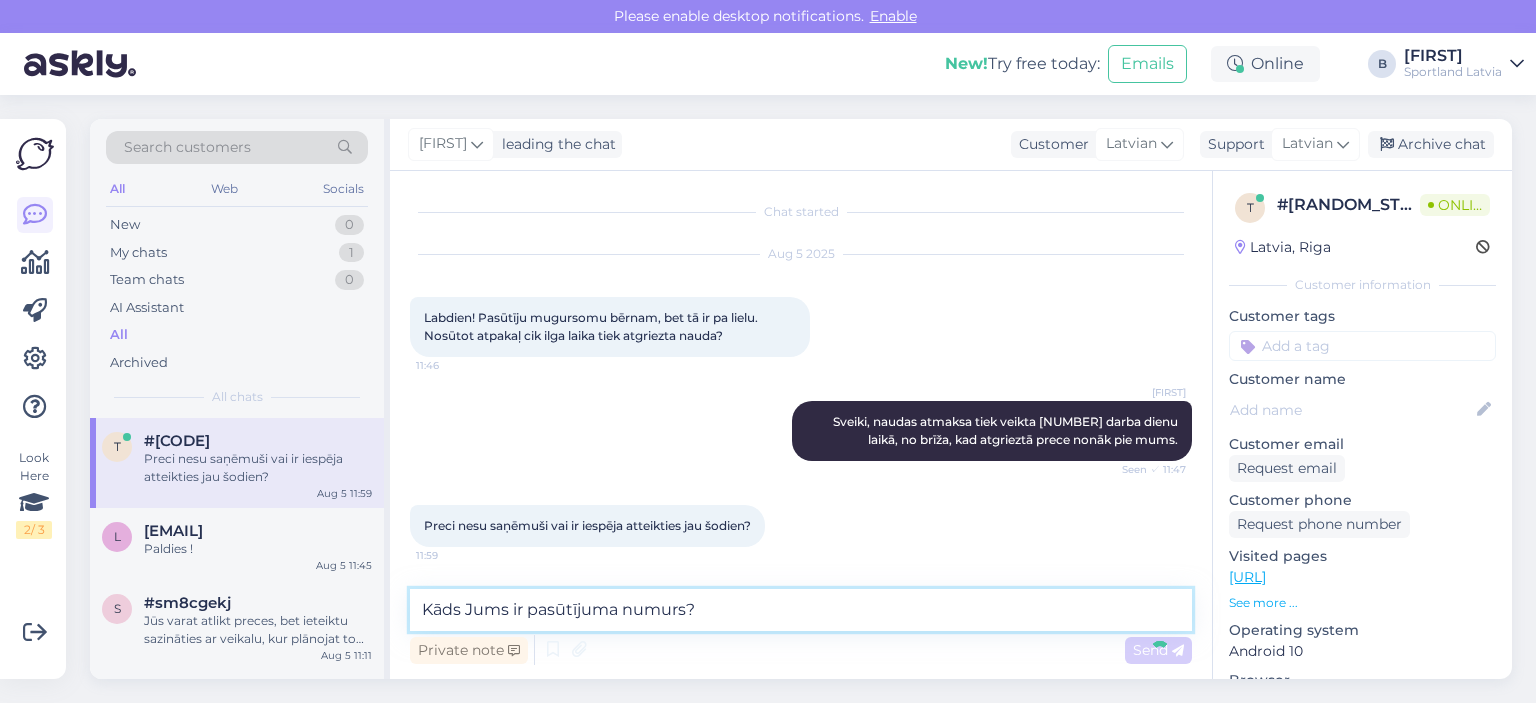 type 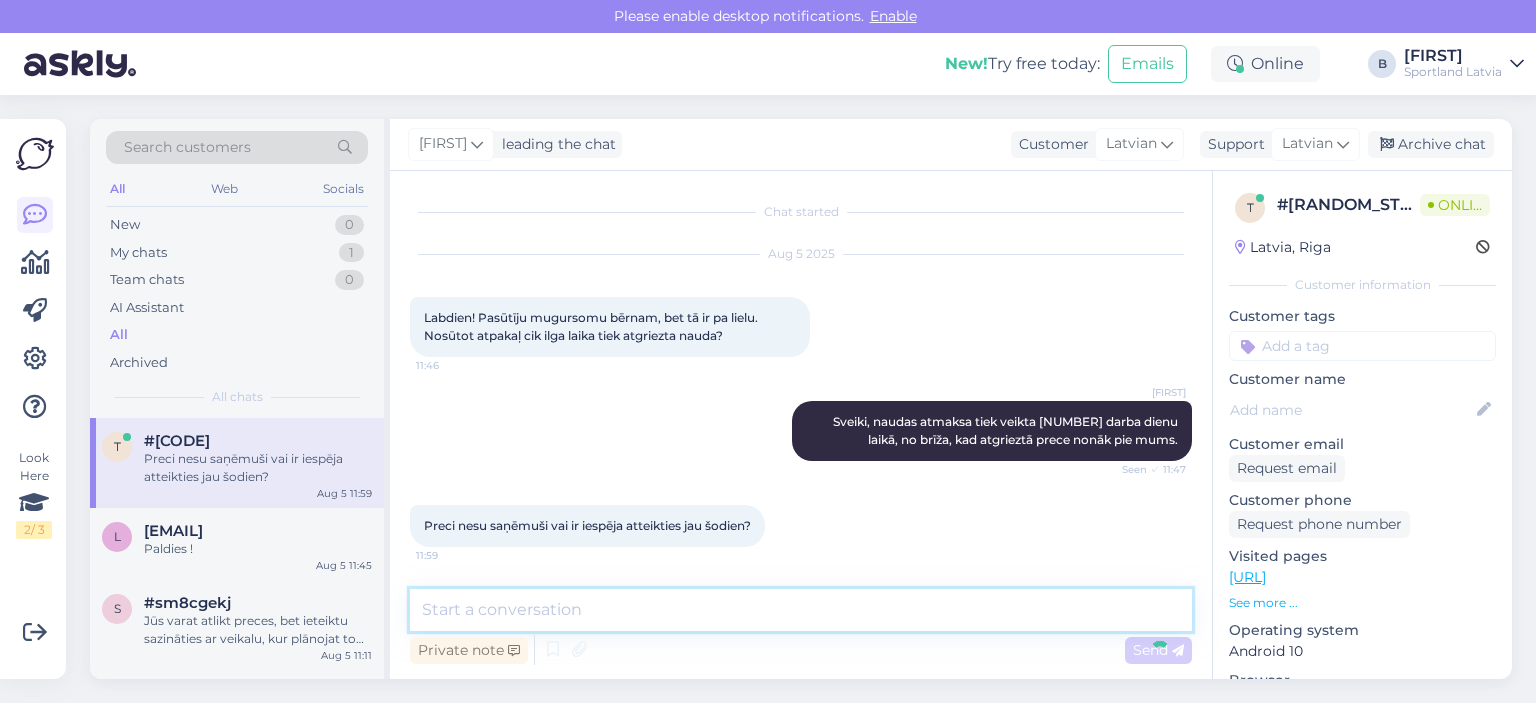 scroll, scrollTop: 84, scrollLeft: 0, axis: vertical 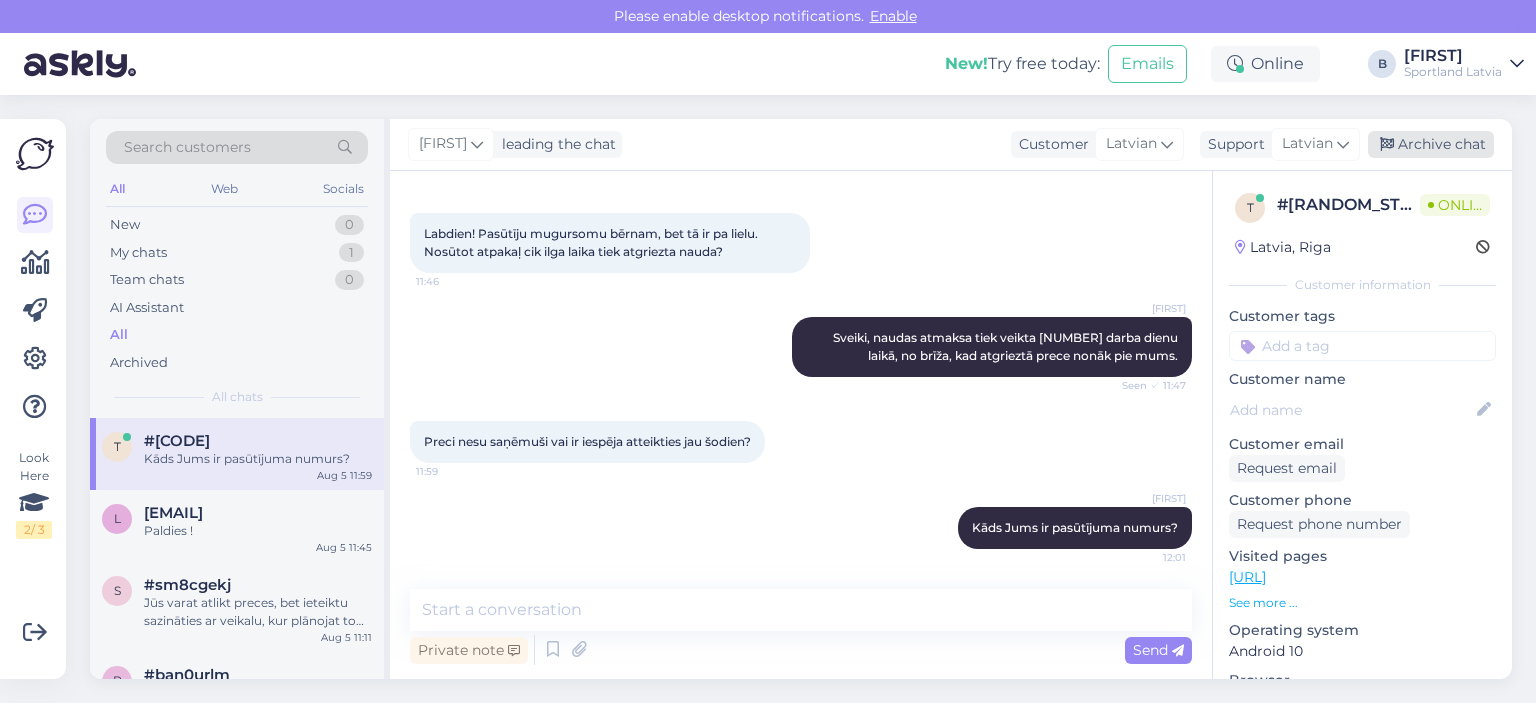click on "Archive chat" at bounding box center (1431, 144) 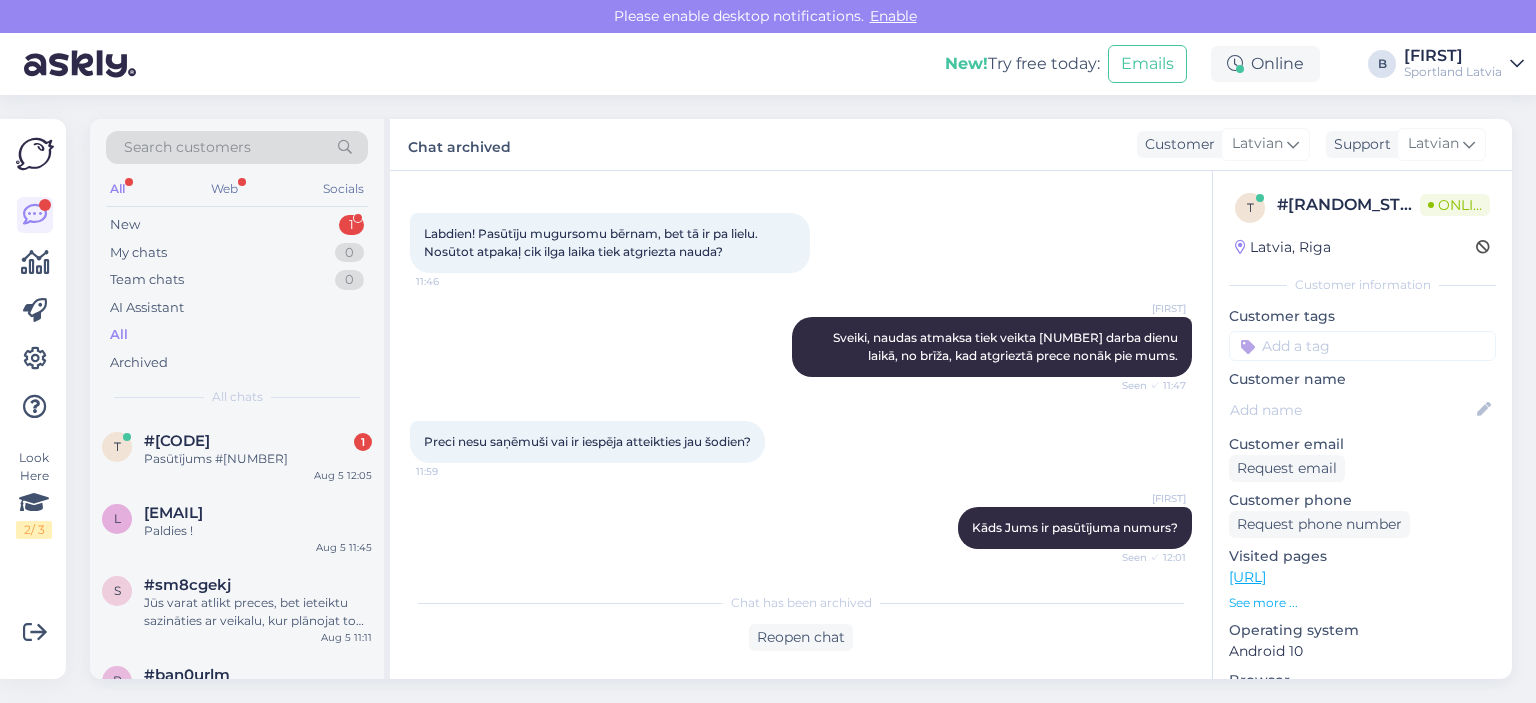 scroll, scrollTop: 176, scrollLeft: 0, axis: vertical 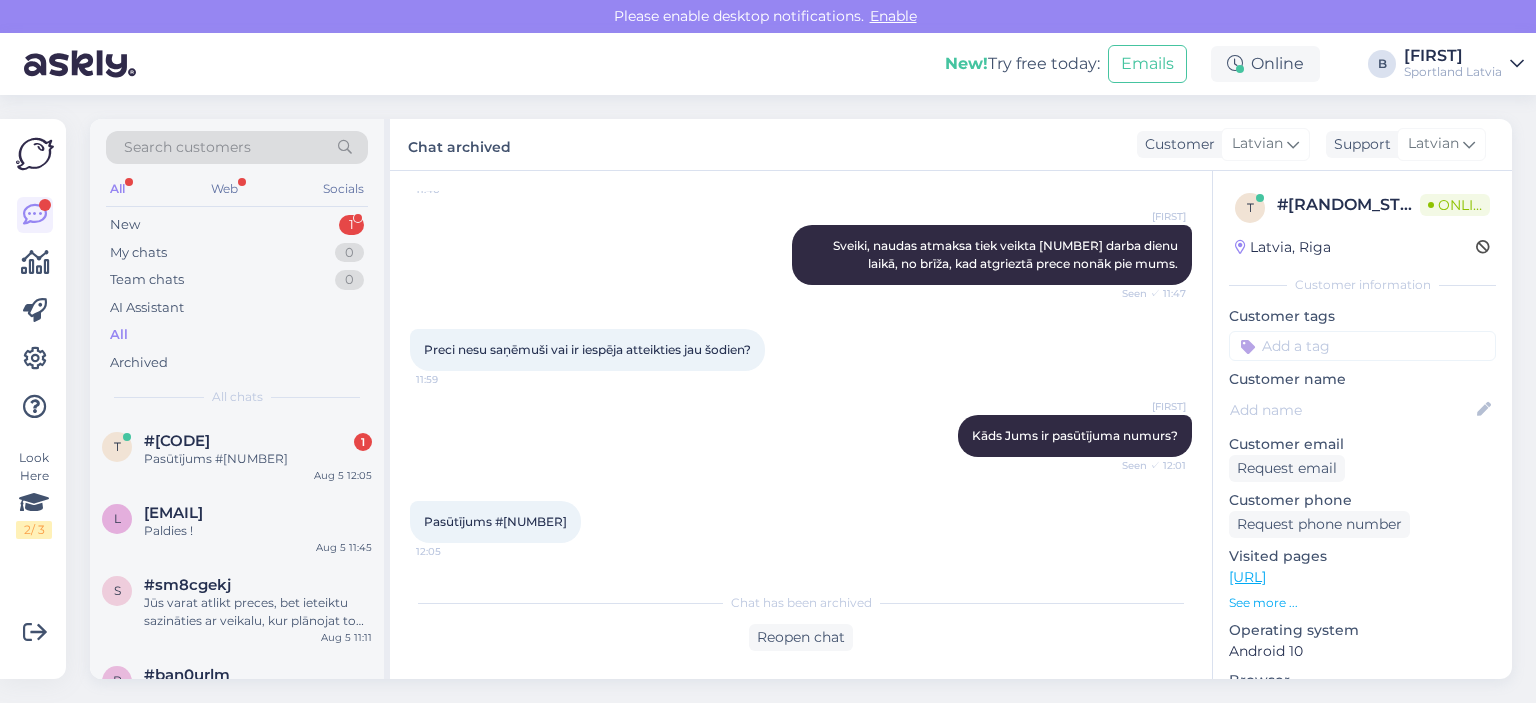 click on "Pasūtījums #[NUMBER]" at bounding box center (495, 521) 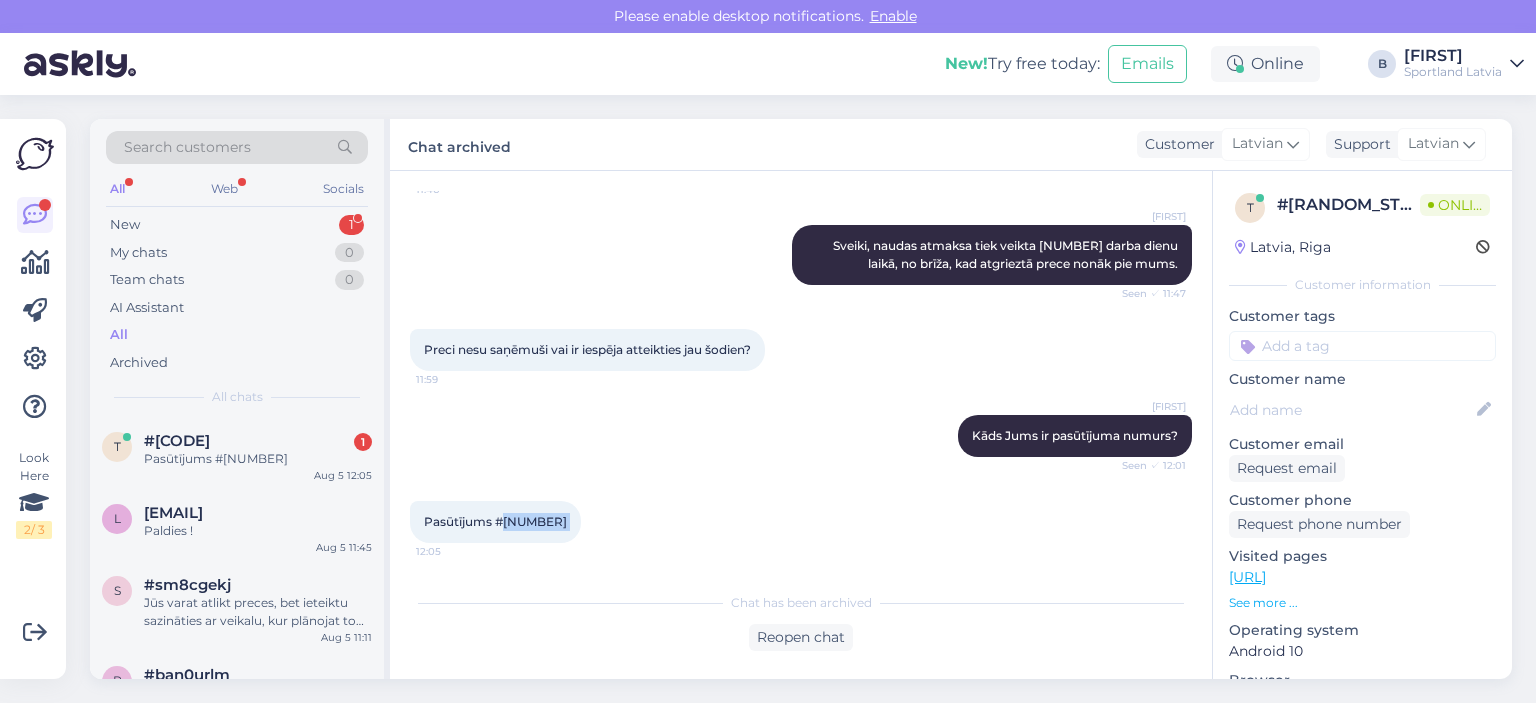 click on "Pasūtījums #[NUMBER]" at bounding box center (495, 521) 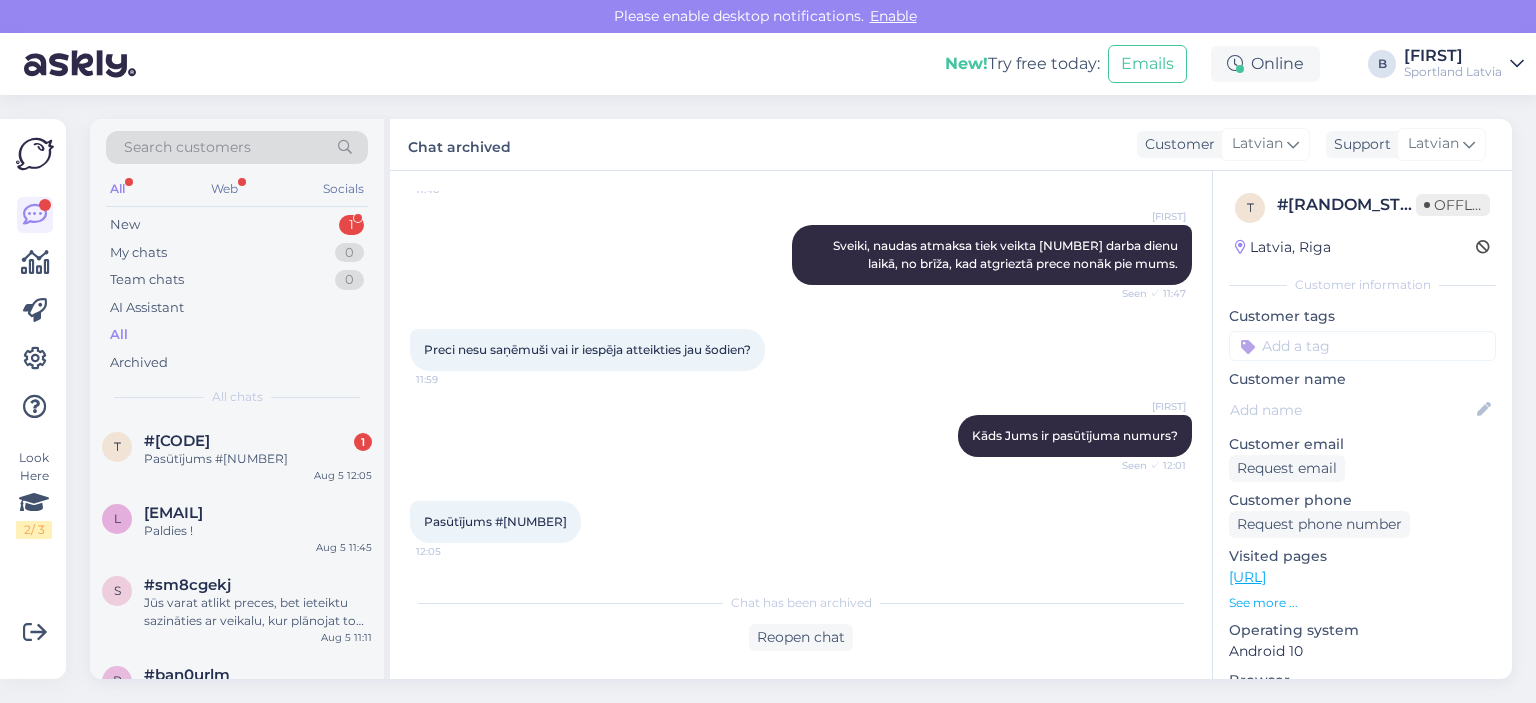 click on "Search customers All Web Socials New 1 My chats 0 Team chats 0 AI Assistant All Archived All chats" at bounding box center (237, 268) 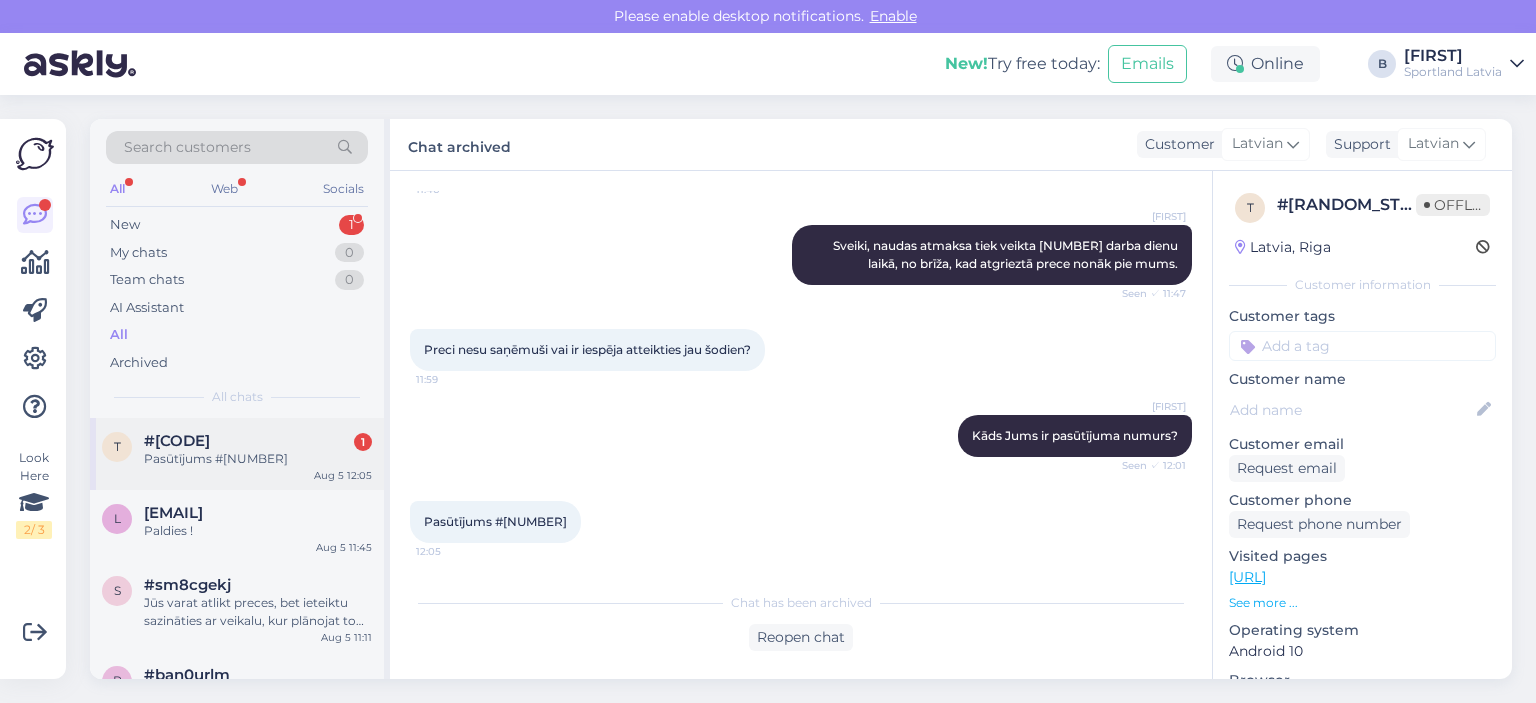 click on "#tfuekyqb 1" at bounding box center (258, 441) 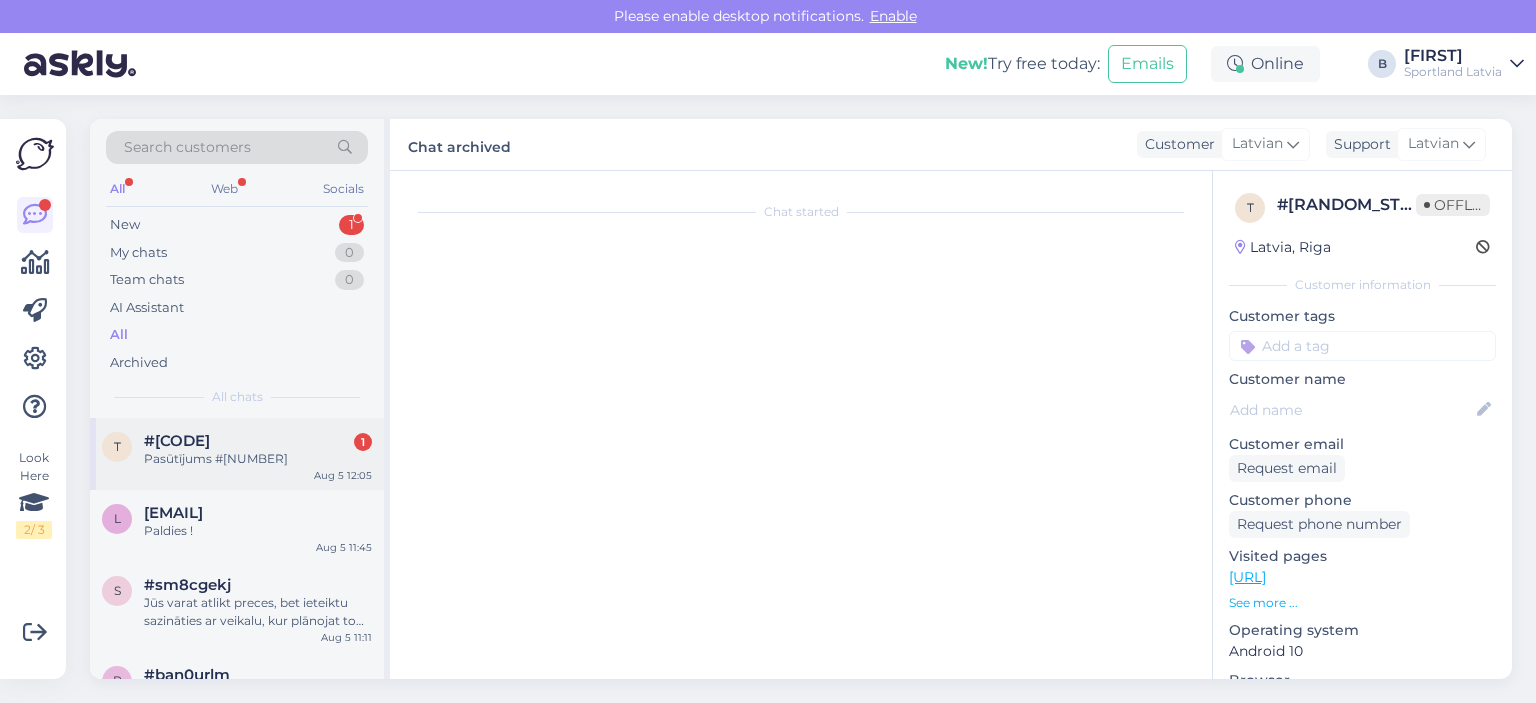 scroll, scrollTop: 244, scrollLeft: 0, axis: vertical 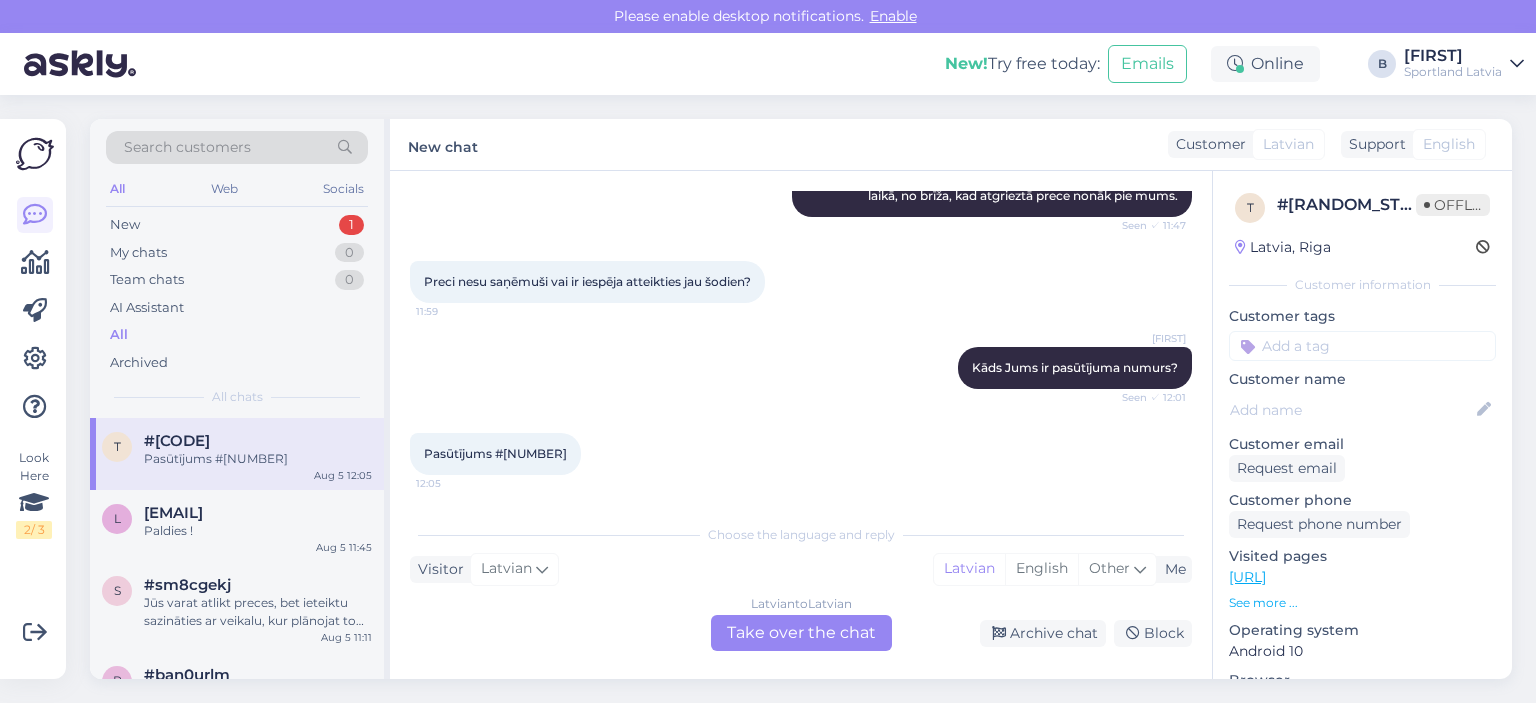 click on "Latvian  to  Latvian Take over the chat" at bounding box center (801, 633) 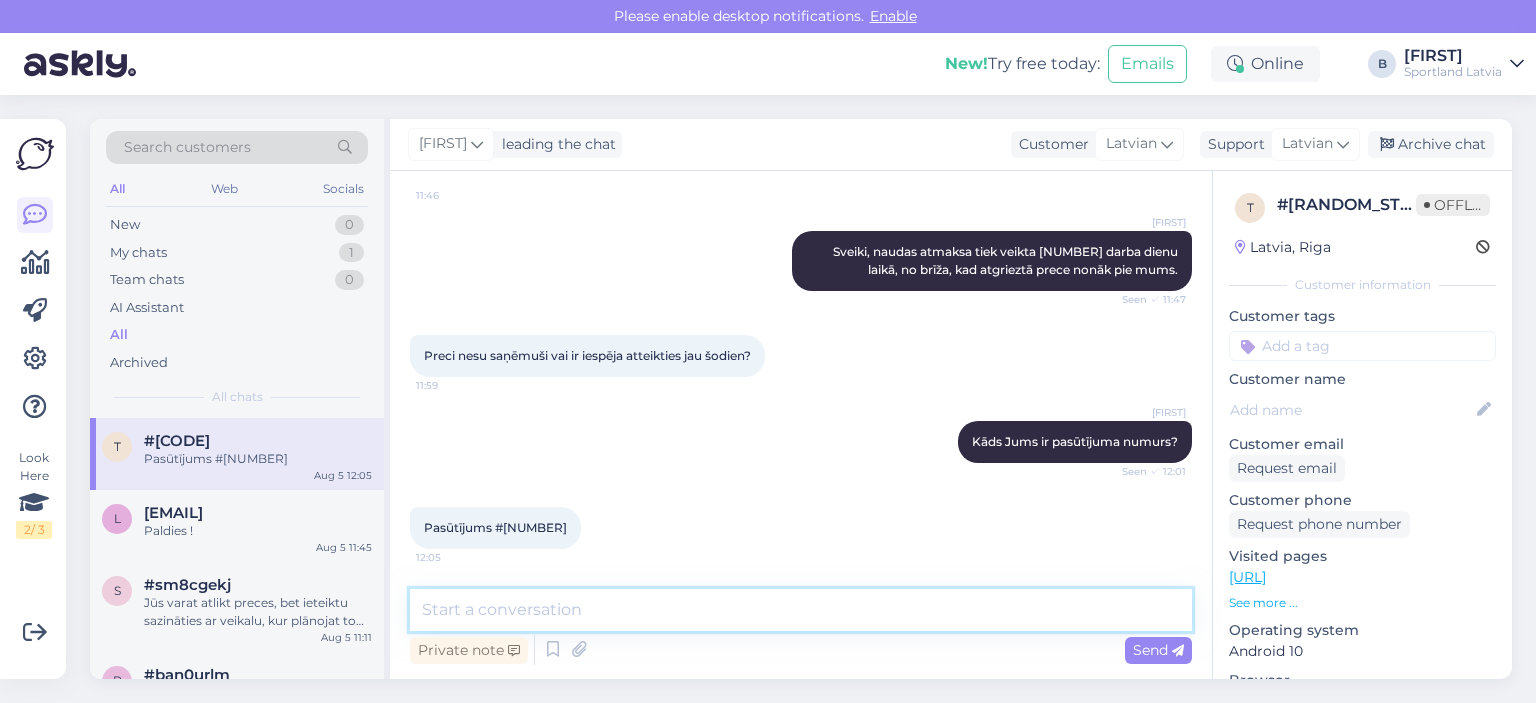 click at bounding box center (801, 610) 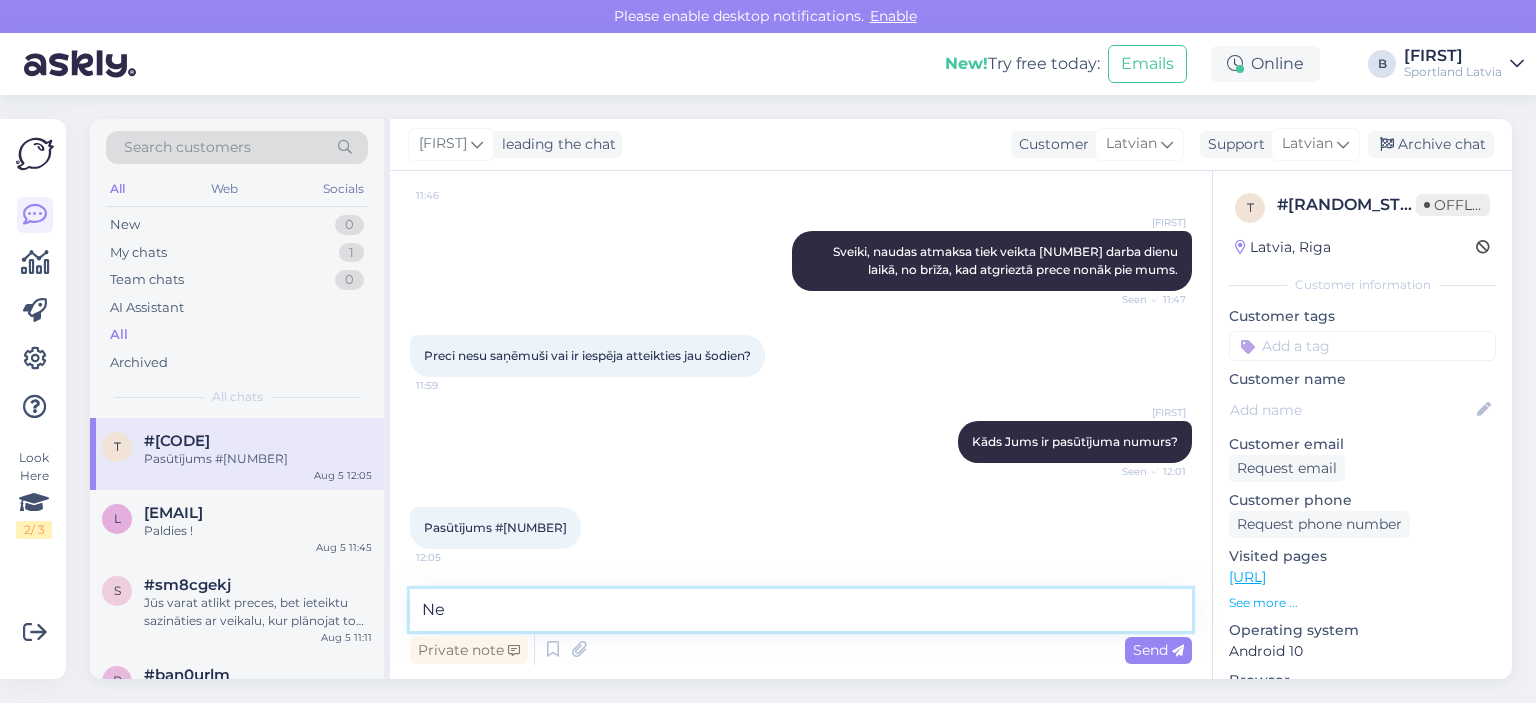 type on "N" 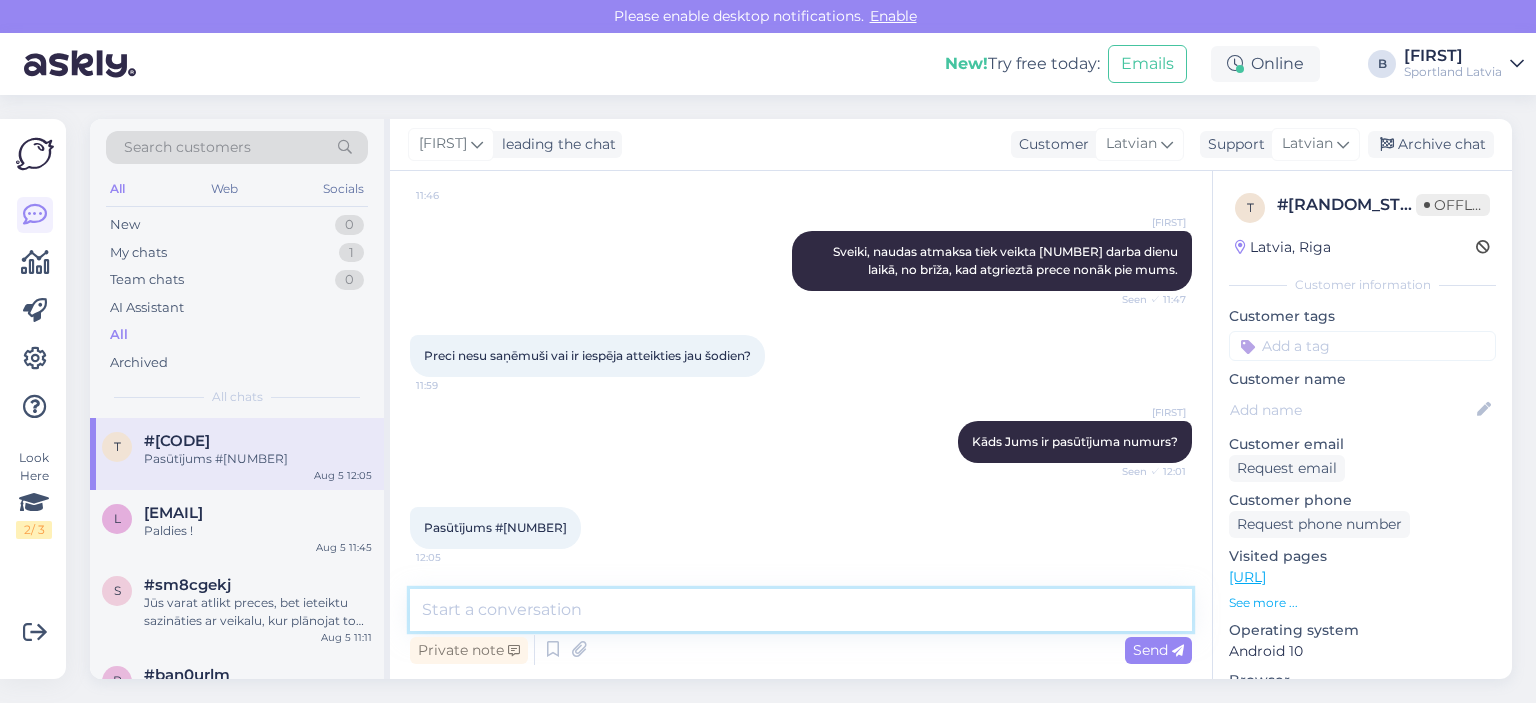 type on "d" 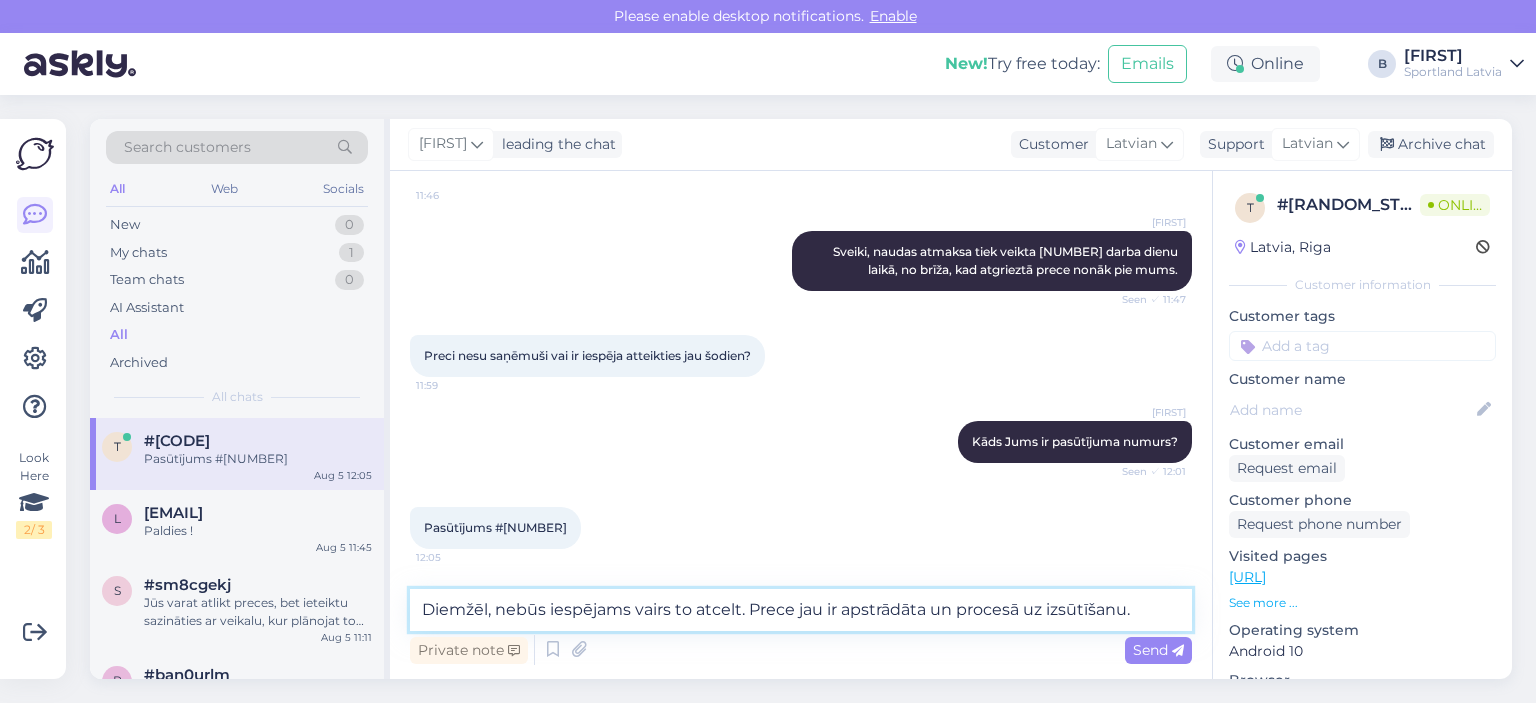 click on "Diemžēl, nebūs iespējams vairs to atcelt. Prece jau ir apstrādāta un procesā uz izsūtīšanu." at bounding box center (801, 610) 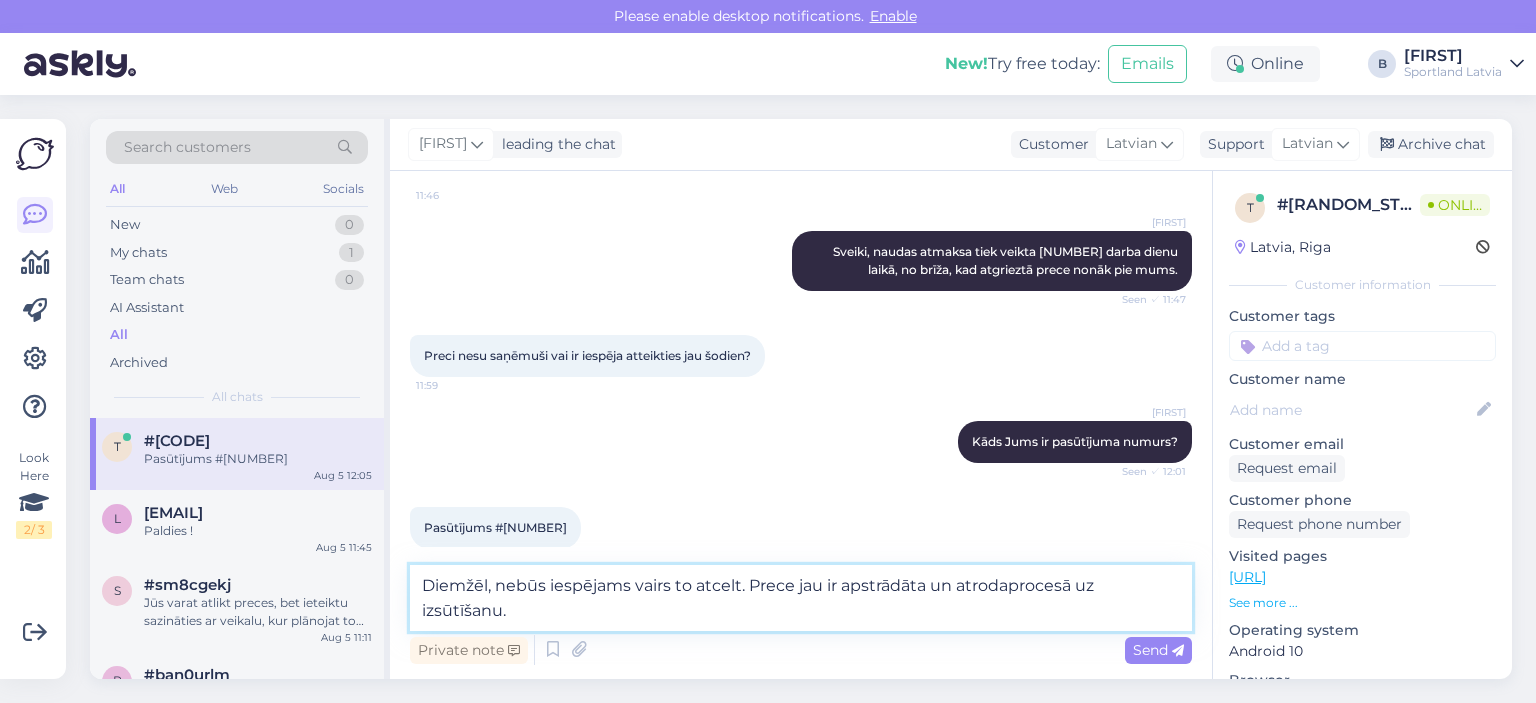 scroll, scrollTop: 194, scrollLeft: 0, axis: vertical 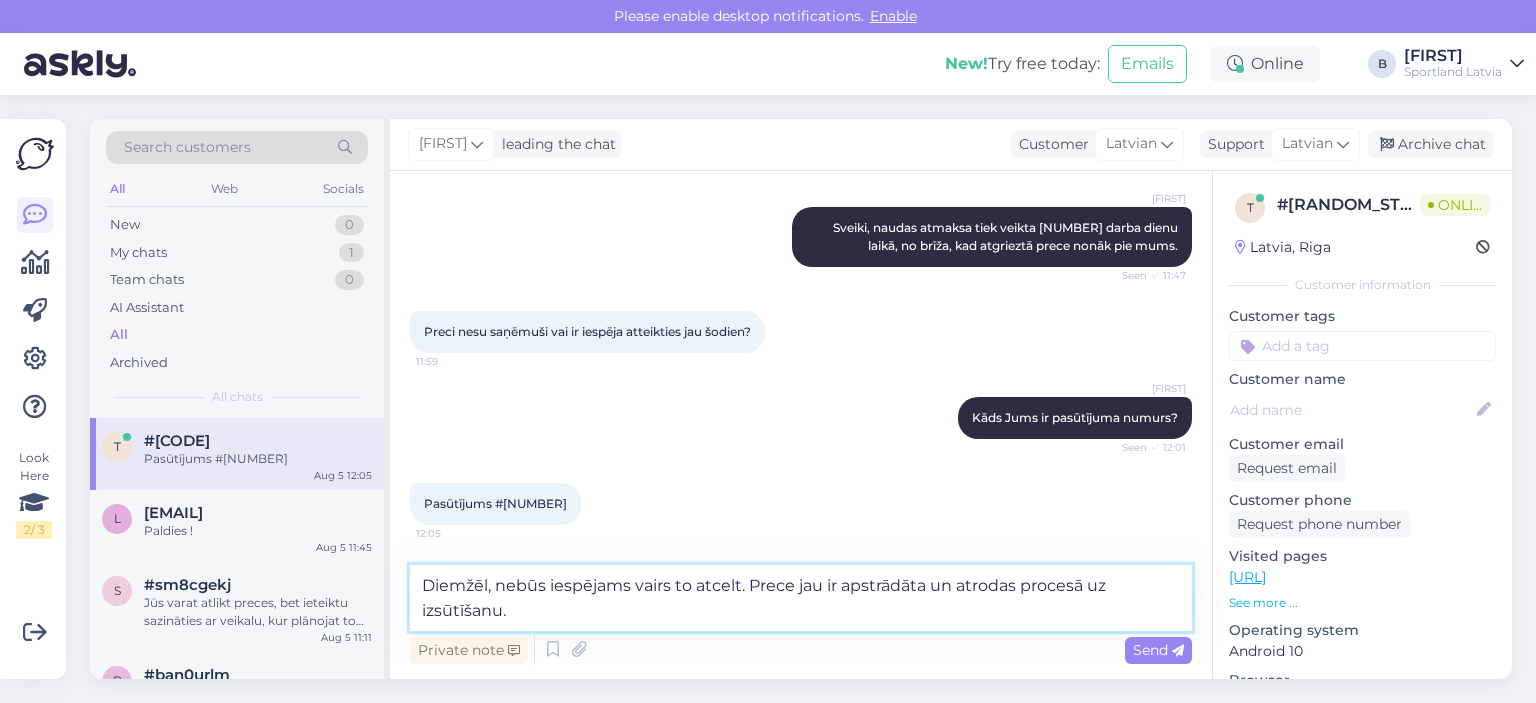 click on "Diemžēl, nebūs iespējams vairs to atcelt. Prece jau ir apstrādāta un atrodas procesā uz izsūtīšanu." at bounding box center (801, 598) 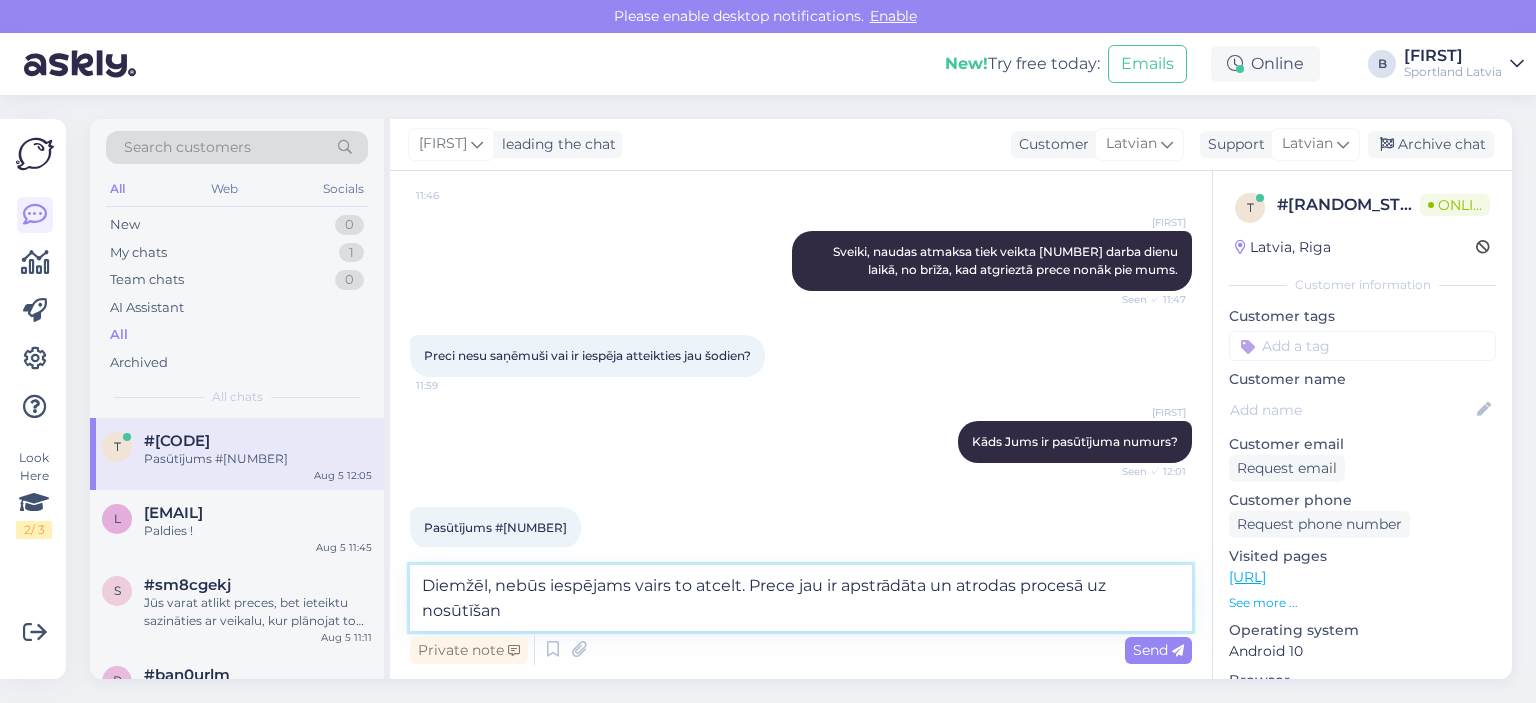 scroll, scrollTop: 194, scrollLeft: 0, axis: vertical 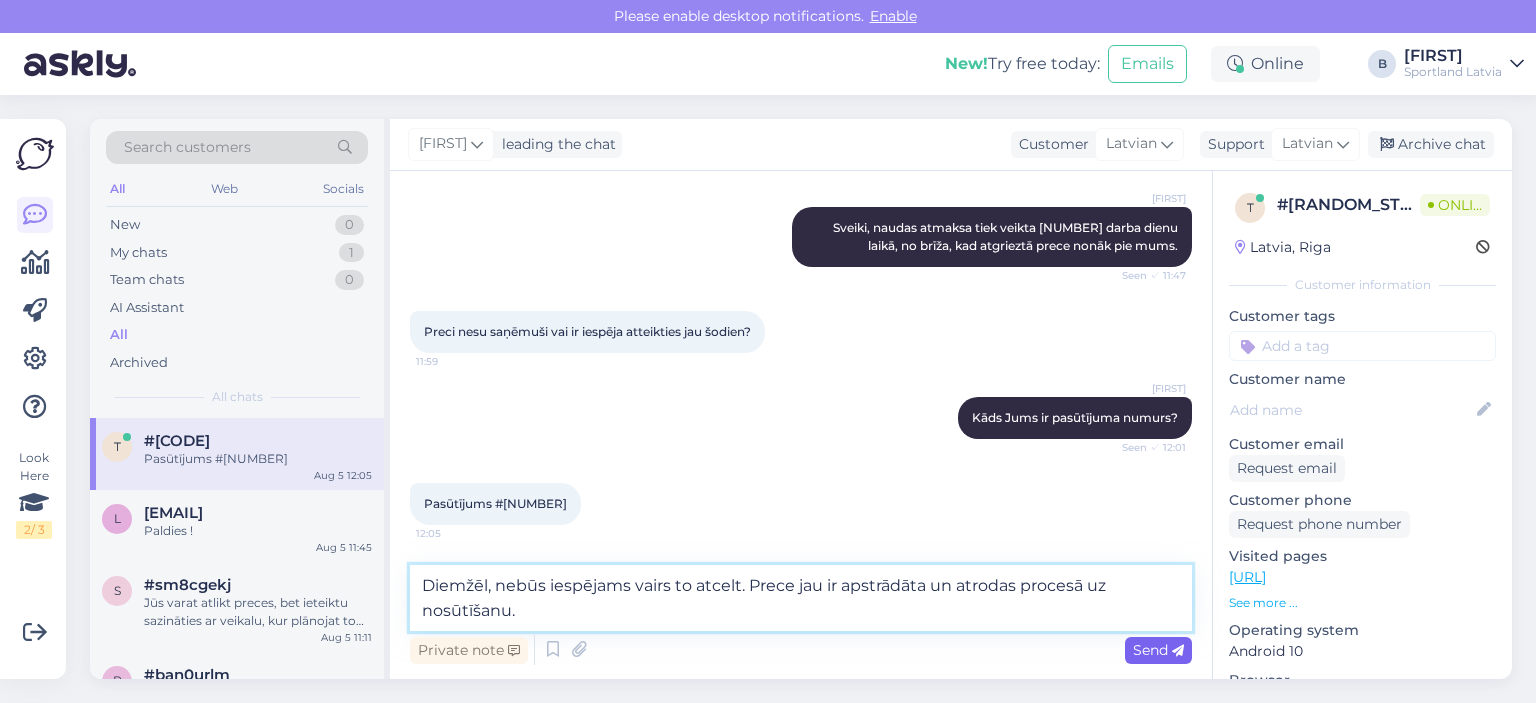 type on "Diemžēl, nebūs iespējams vairs to atcelt. Prece jau ir apstrādāta un atrodas procesā uz nosūtīšanu." 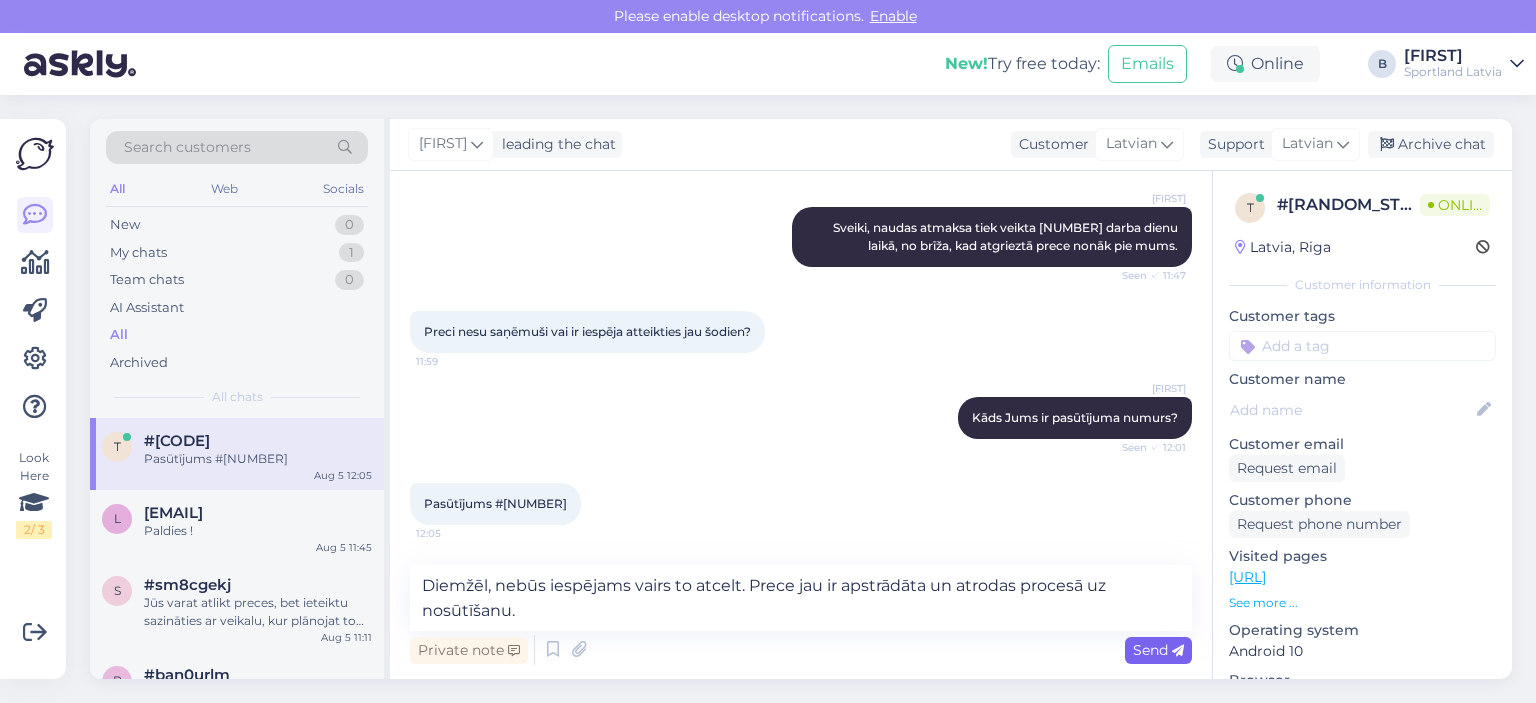 click on "Send" at bounding box center [1158, 650] 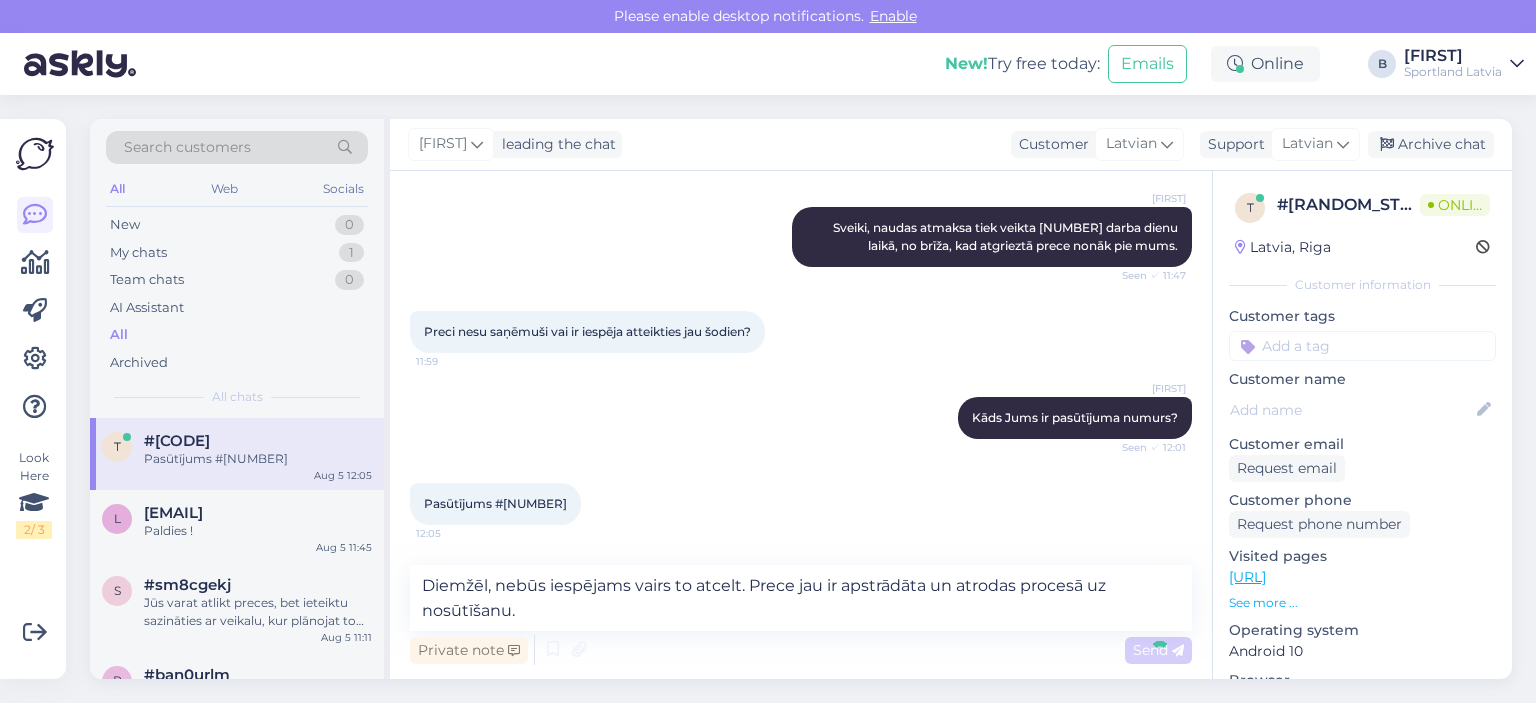 type 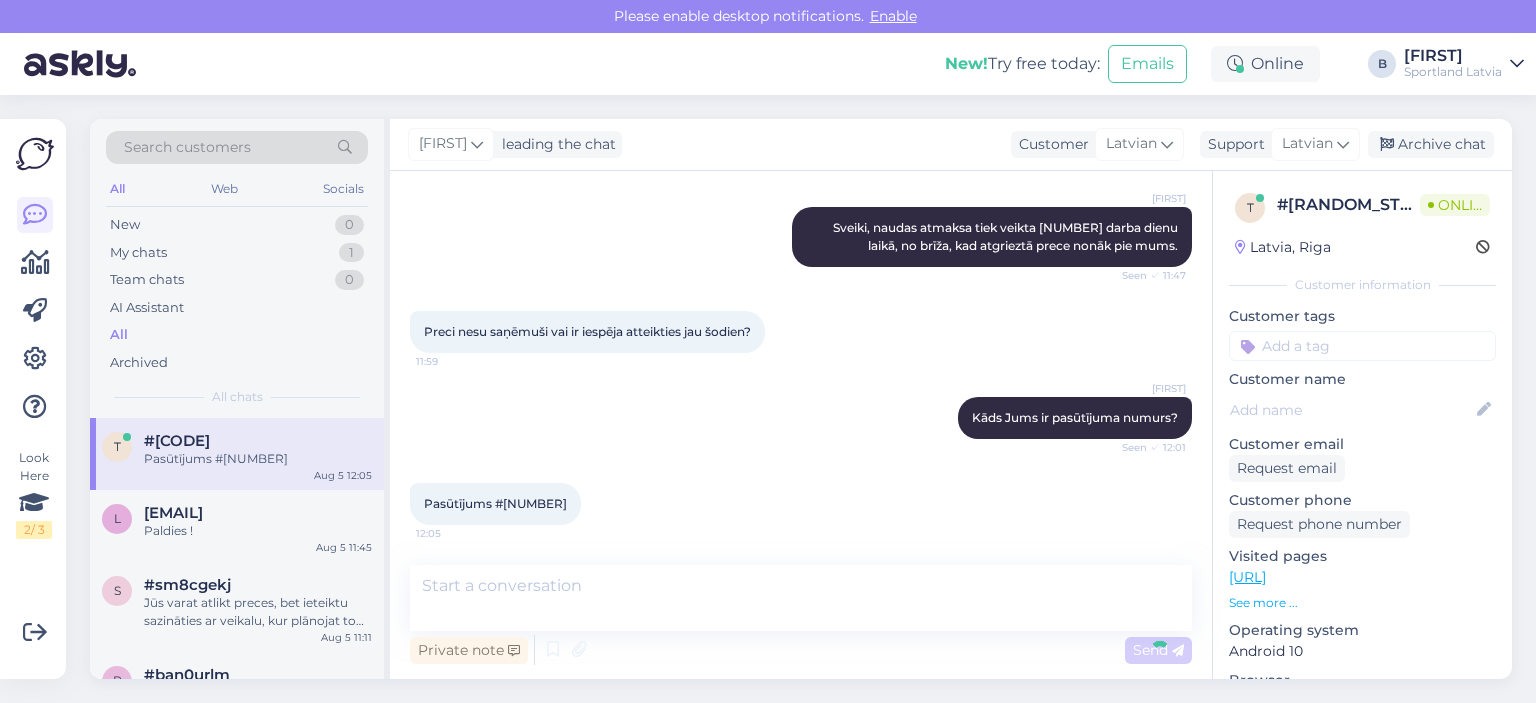 scroll, scrollTop: 274, scrollLeft: 0, axis: vertical 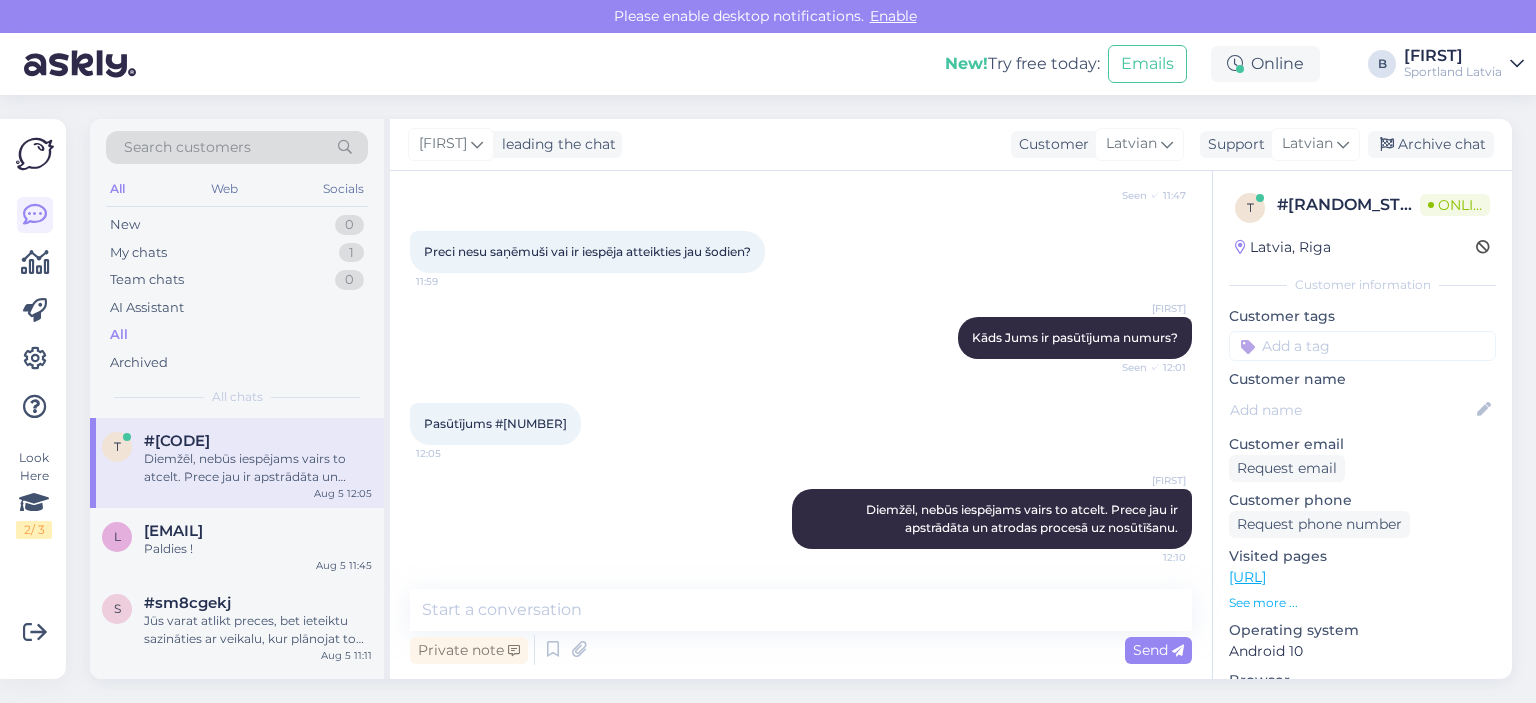 click on "[NAME] leading the chat Customer Latvian Support Latvian Archive chat" at bounding box center (951, 145) 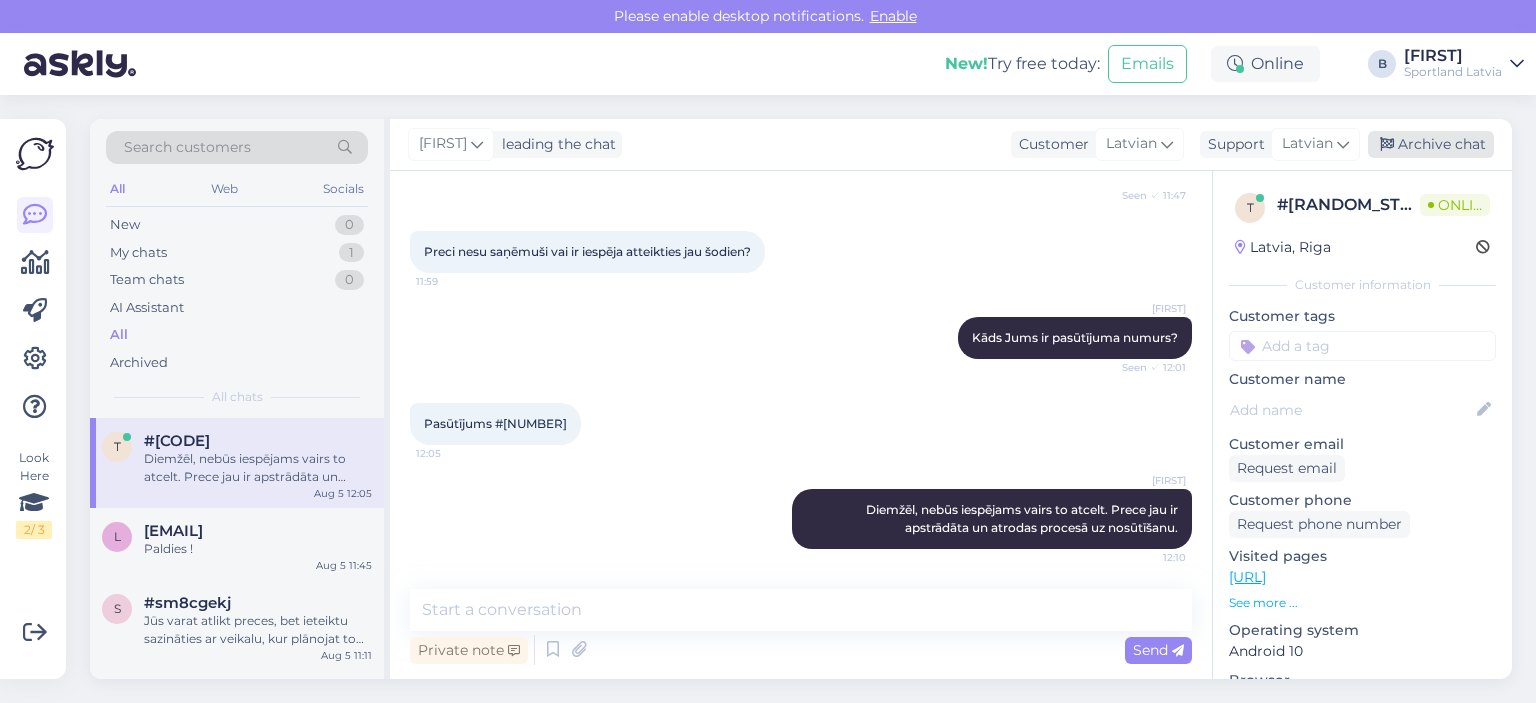 click on "Archive chat" at bounding box center (1431, 144) 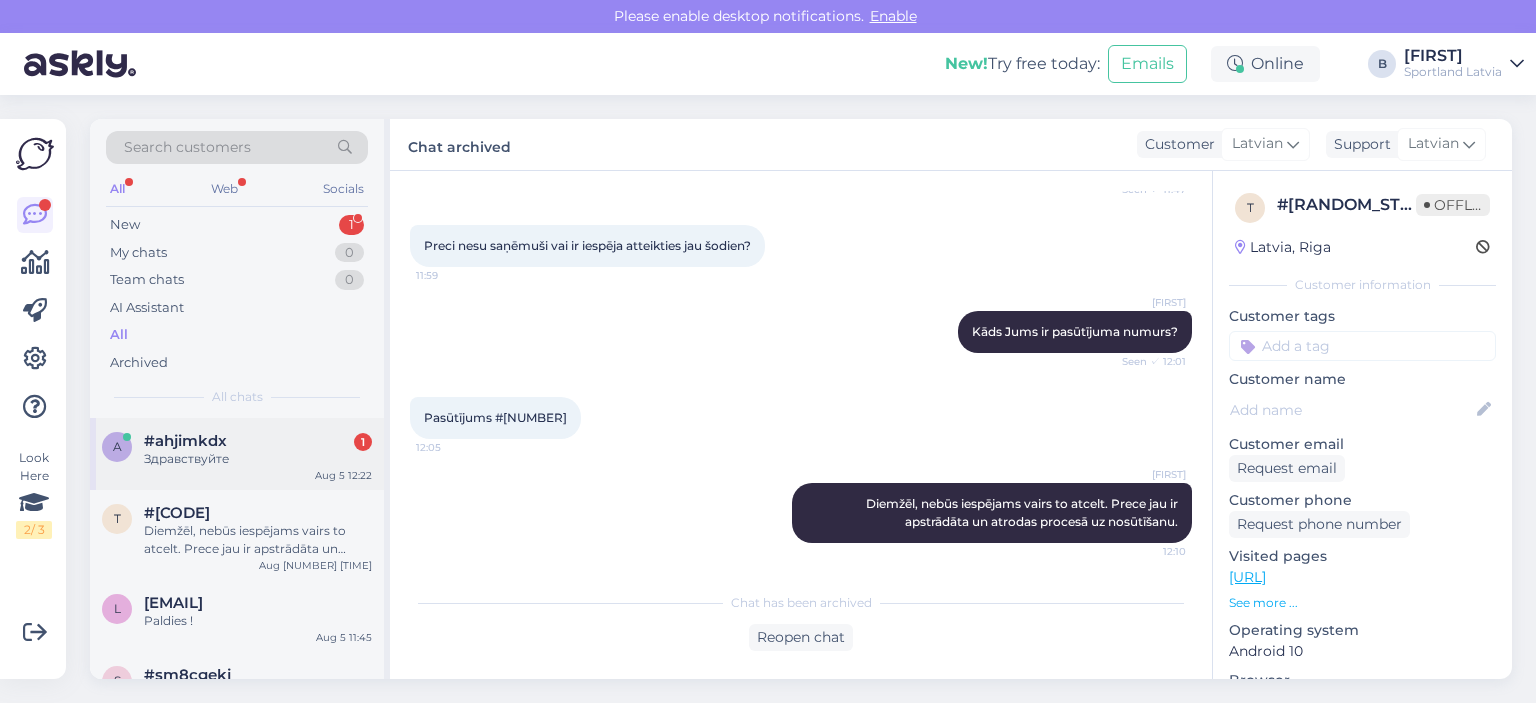 click on "#ahjimkdx 1" at bounding box center (258, 441) 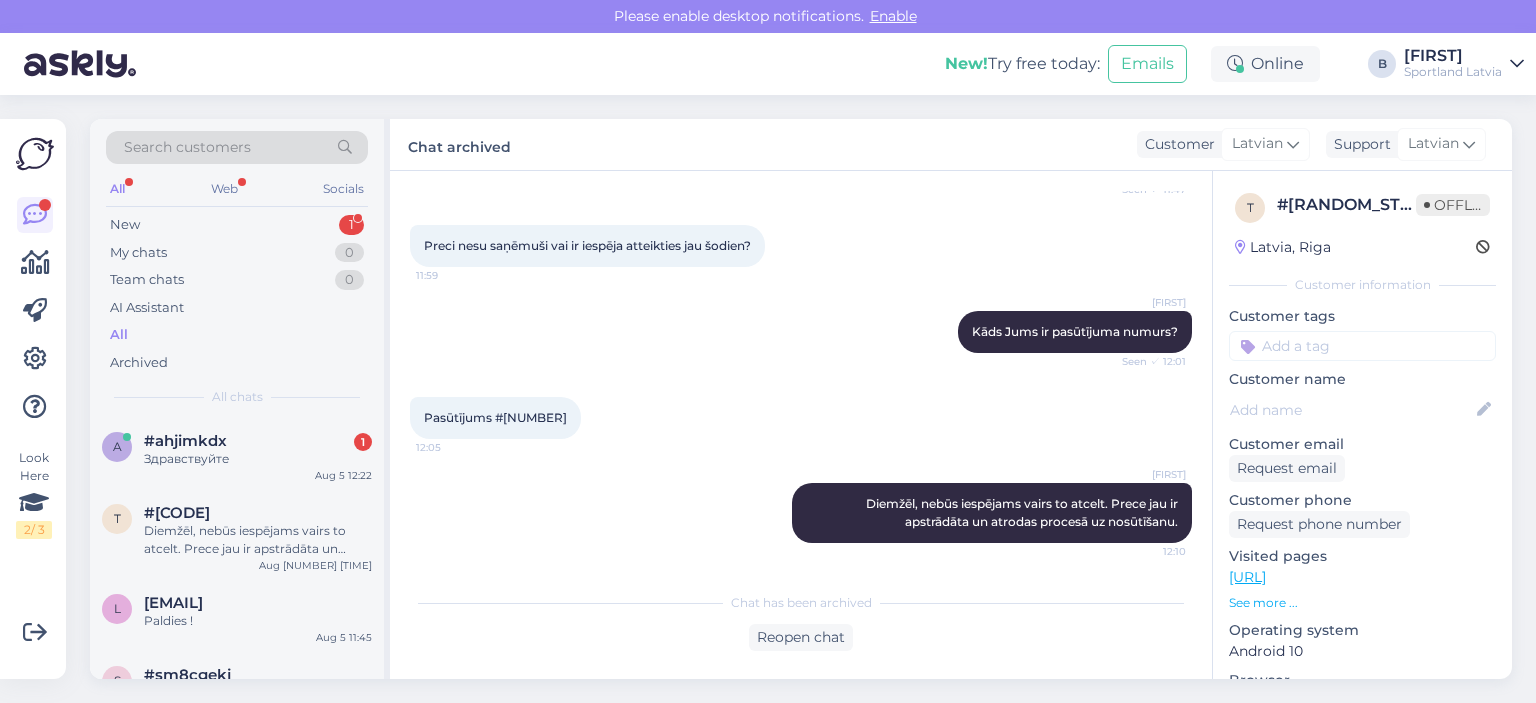 scroll, scrollTop: 0, scrollLeft: 0, axis: both 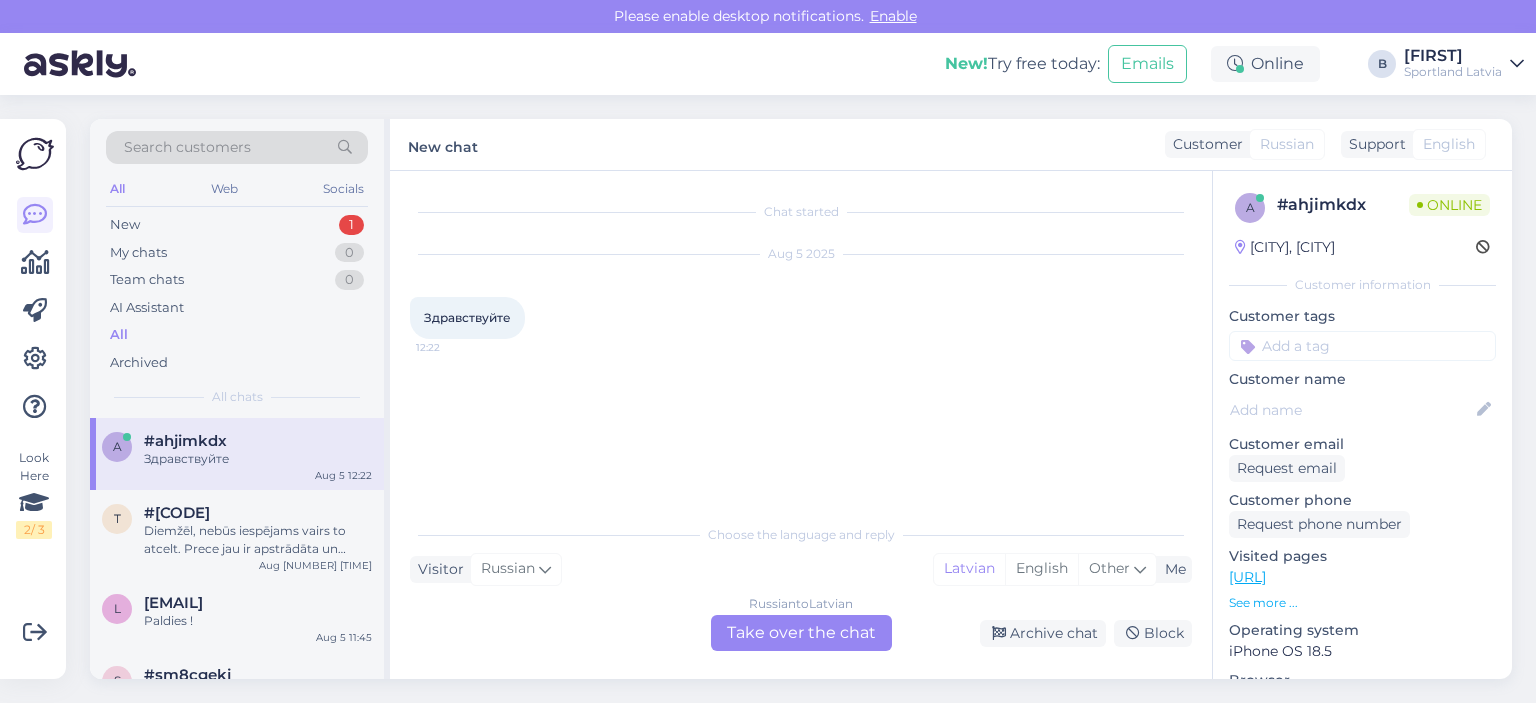 click on "Russian to Latvian Take over the chat" at bounding box center (801, 633) 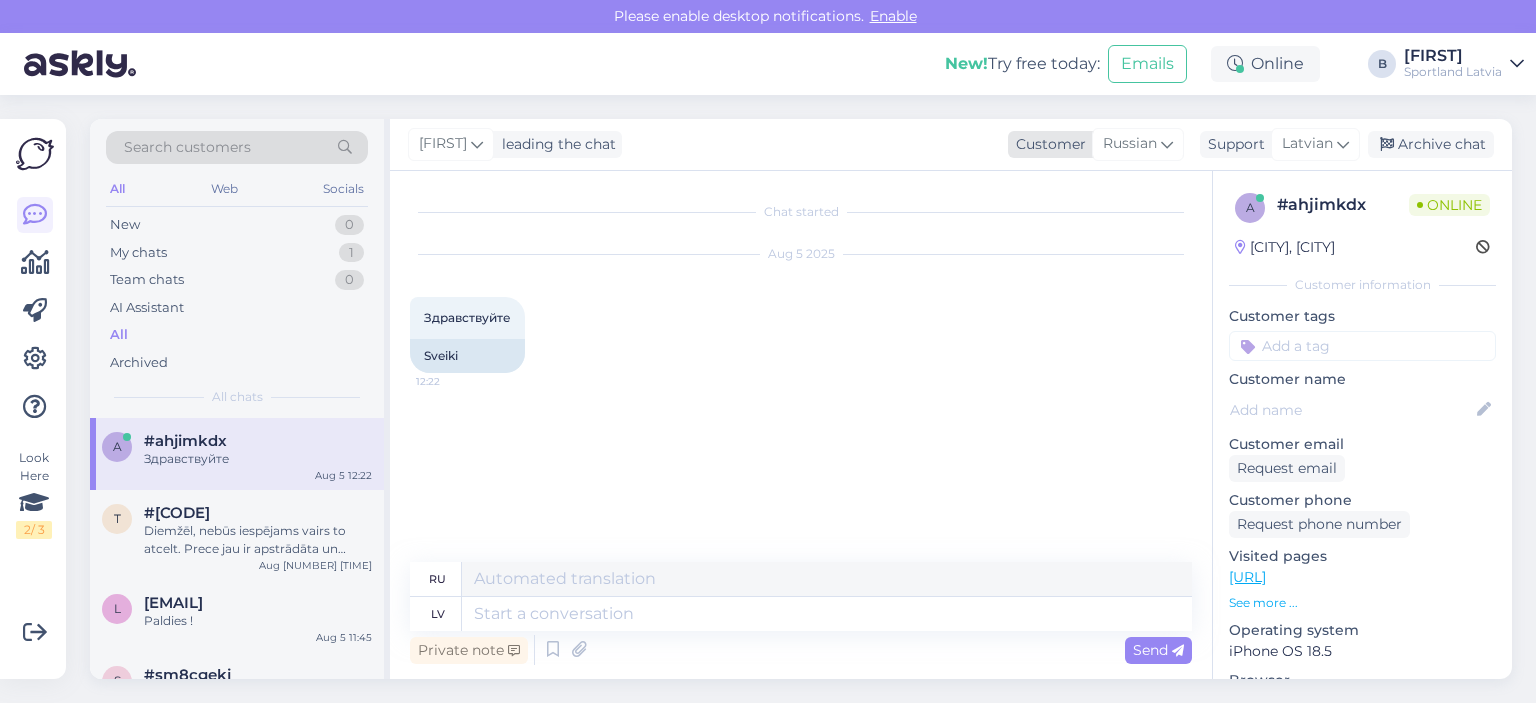 click on "Russian" at bounding box center (1130, 144) 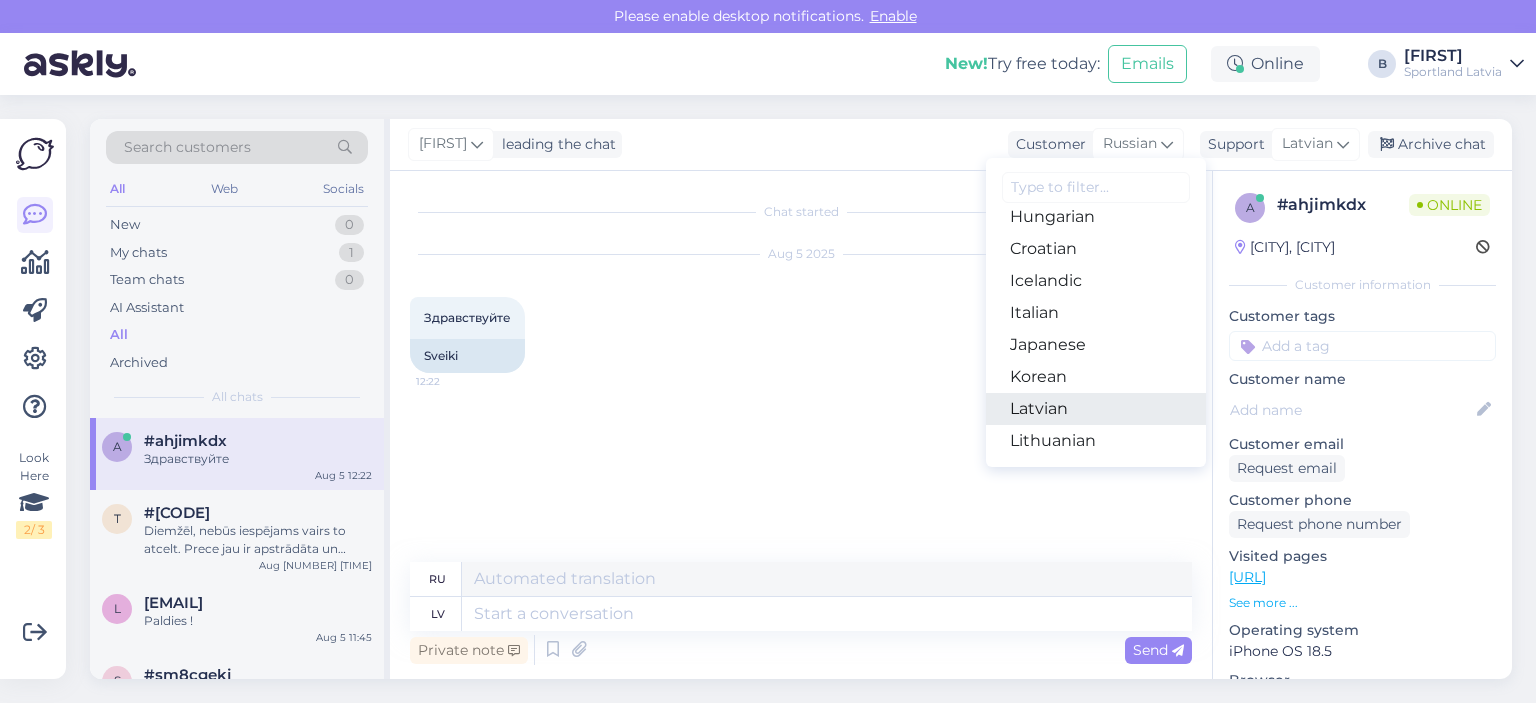 scroll, scrollTop: 500, scrollLeft: 0, axis: vertical 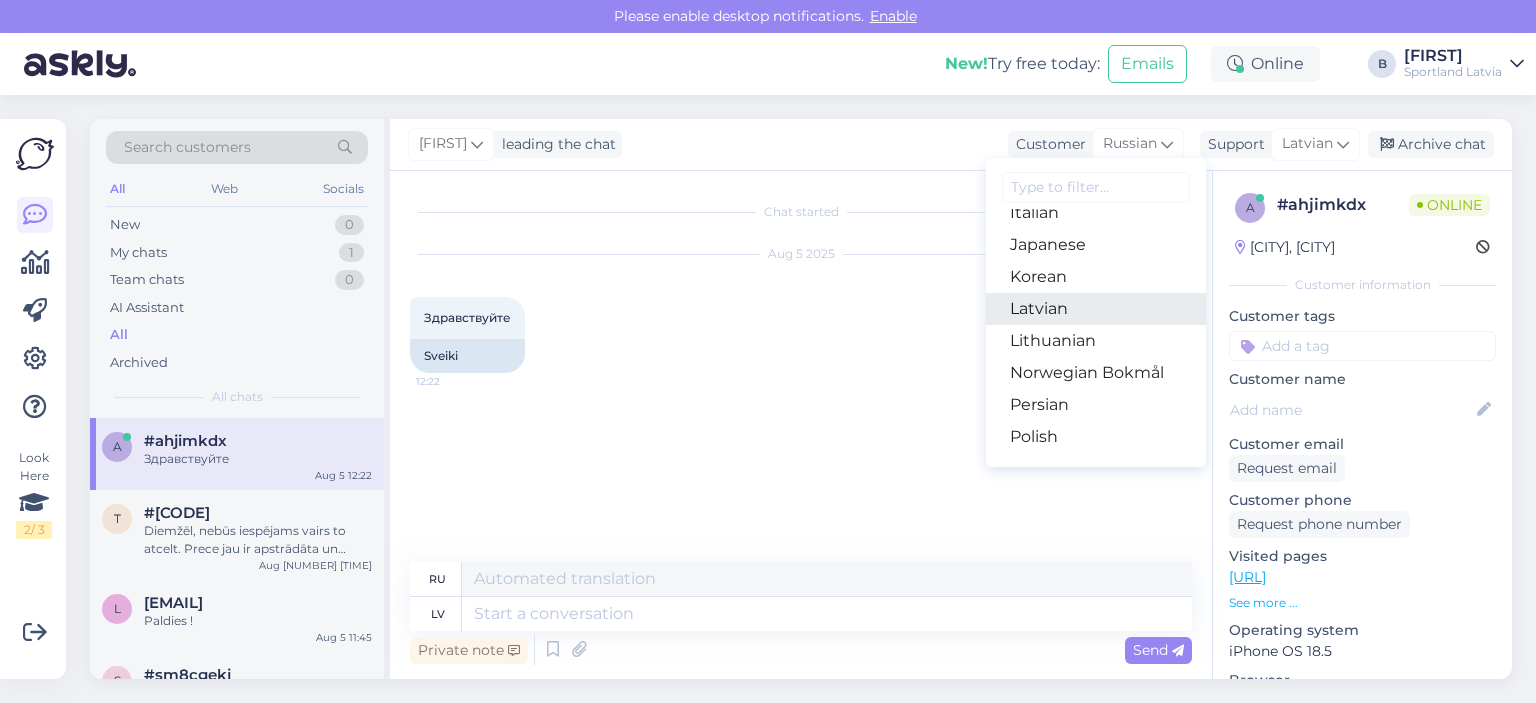click on "Latvian" at bounding box center (1096, 309) 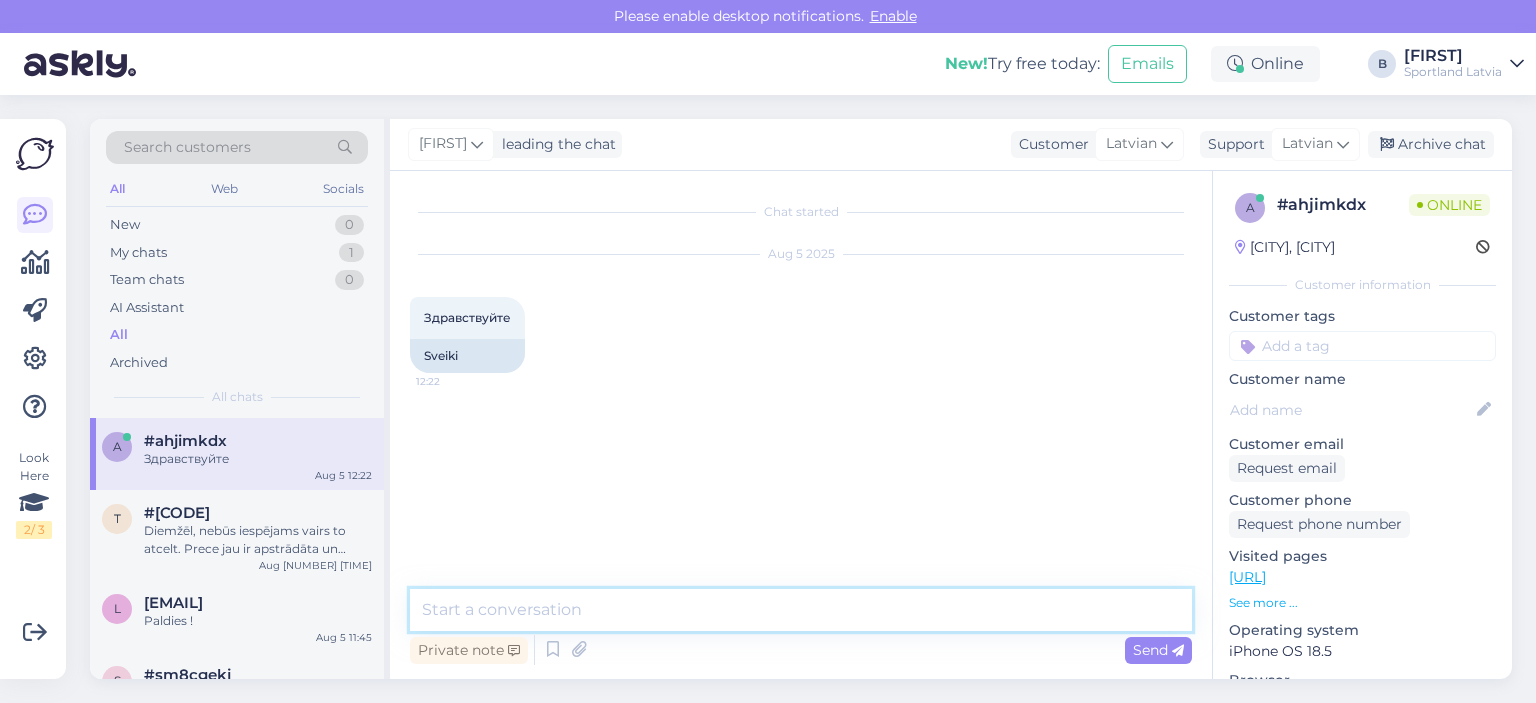 click at bounding box center [801, 610] 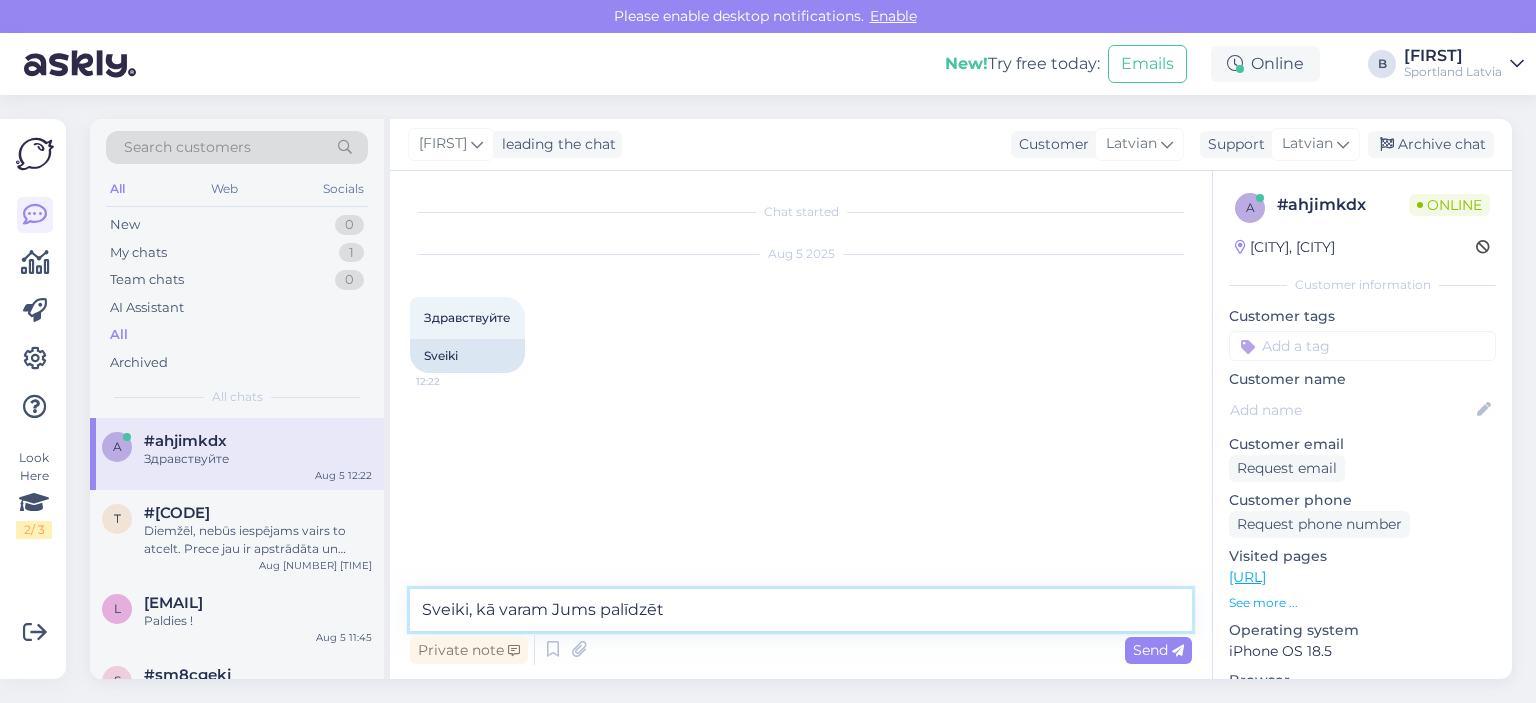 type on "Sveiki, kā varam Jums palīdzēt?" 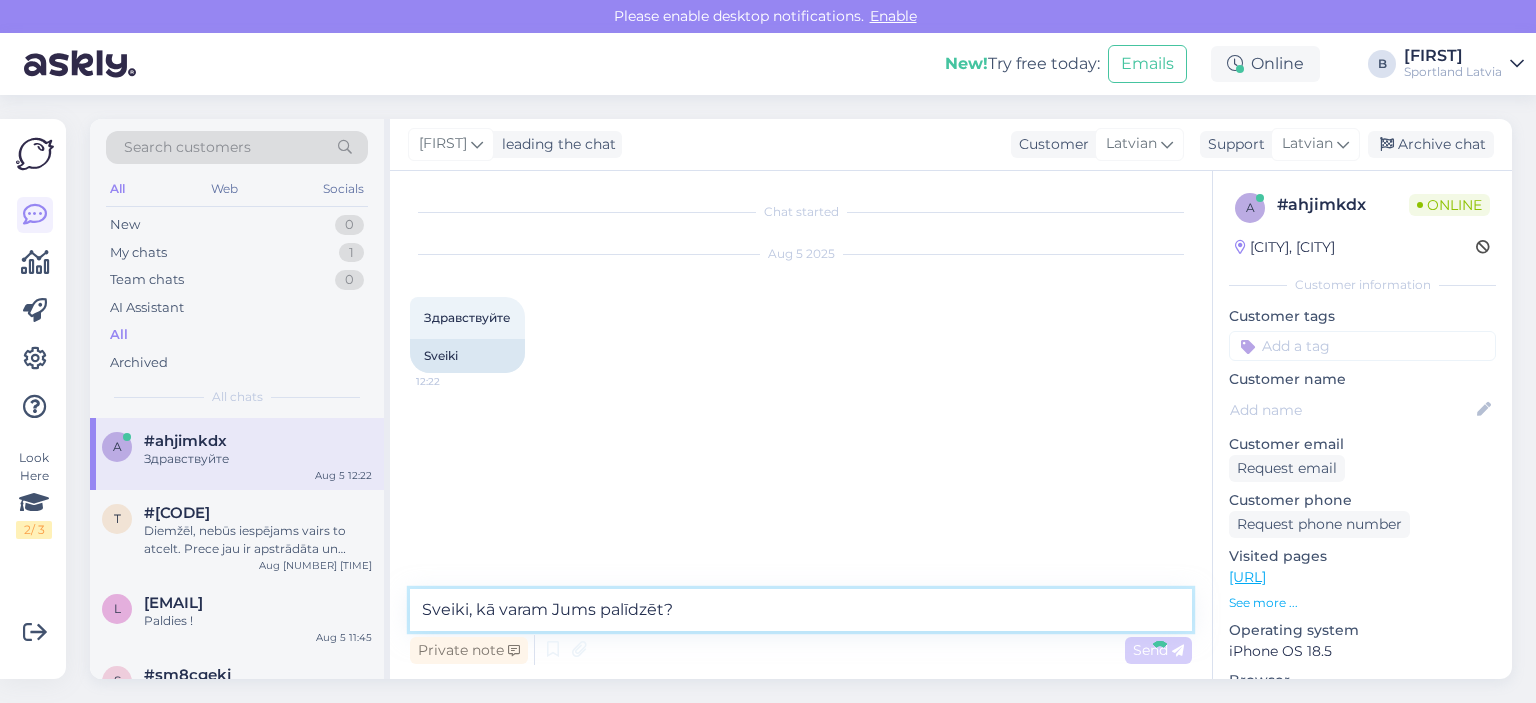 type 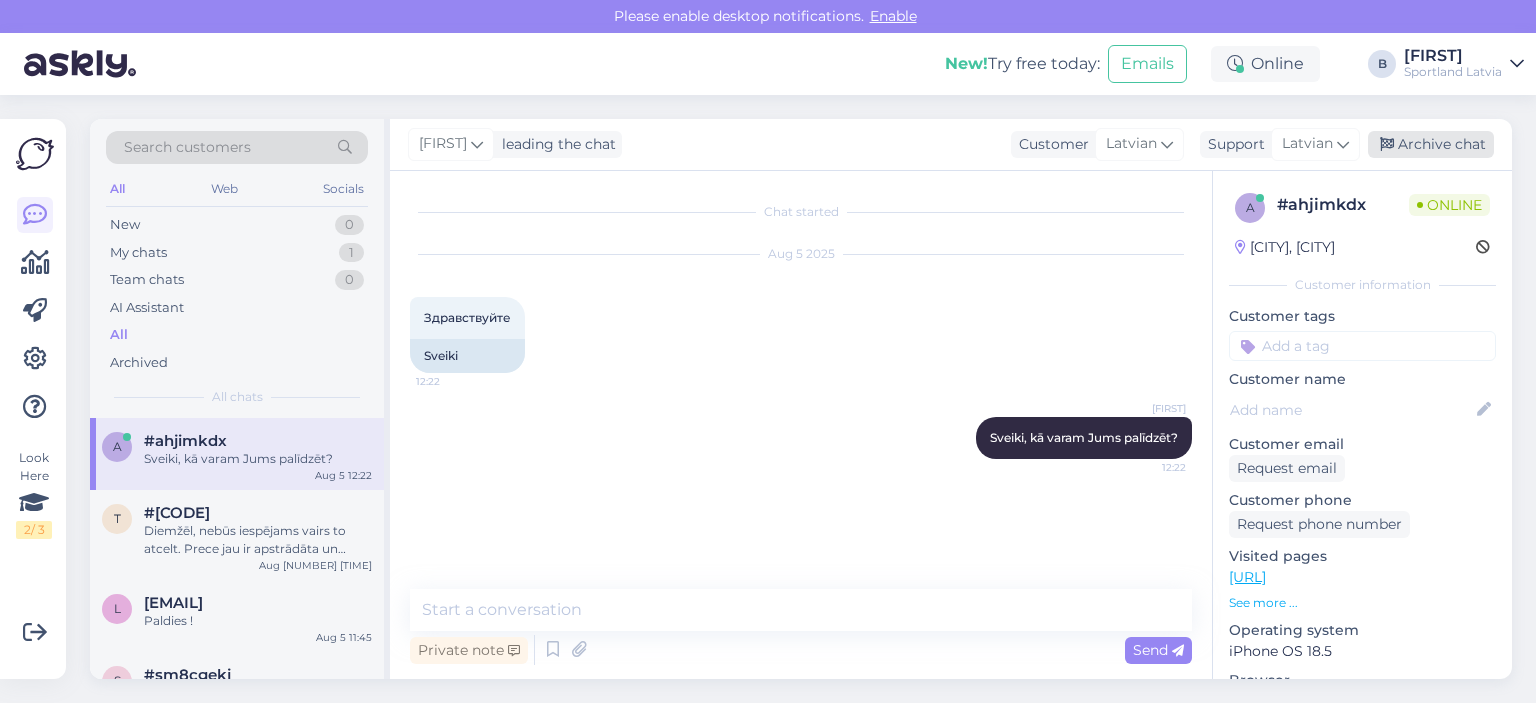 click at bounding box center [1387, 145] 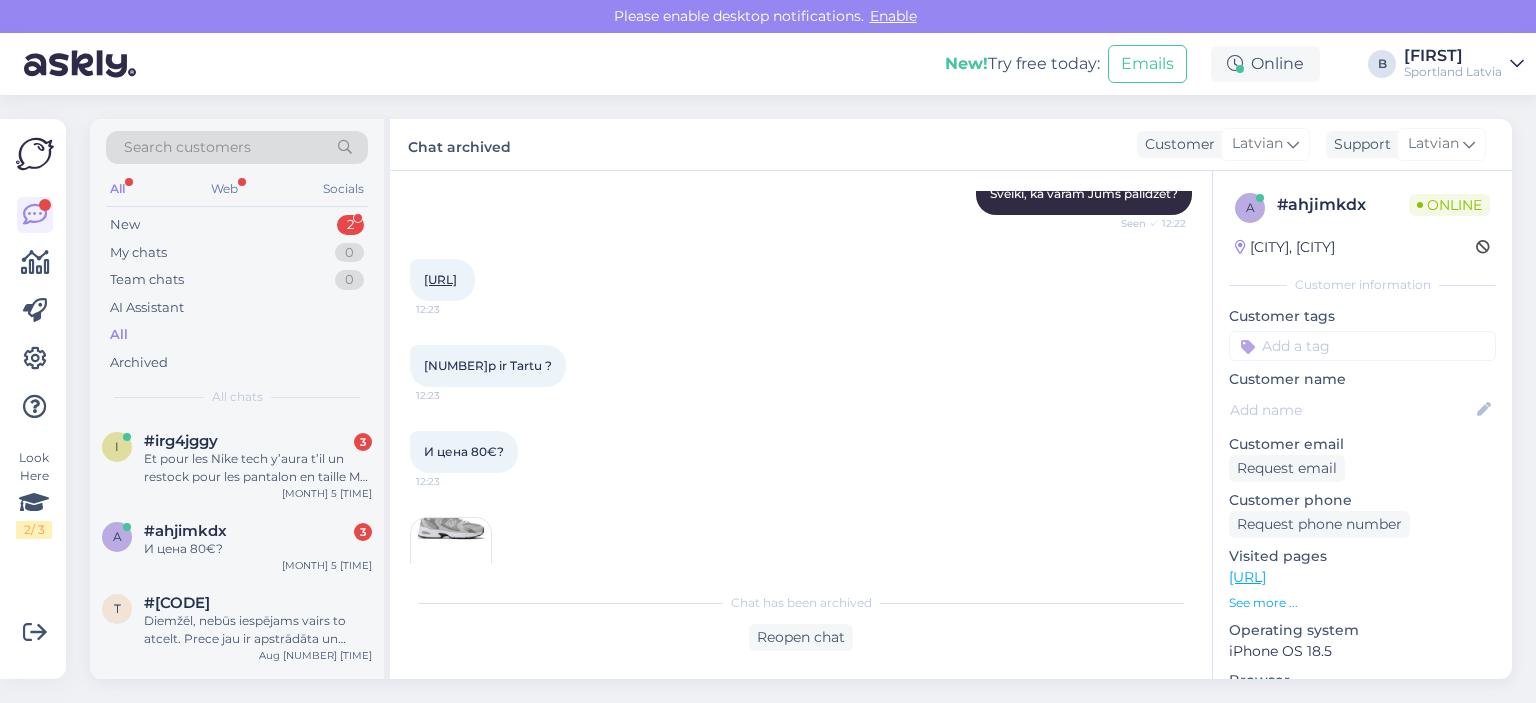 scroll, scrollTop: 318, scrollLeft: 0, axis: vertical 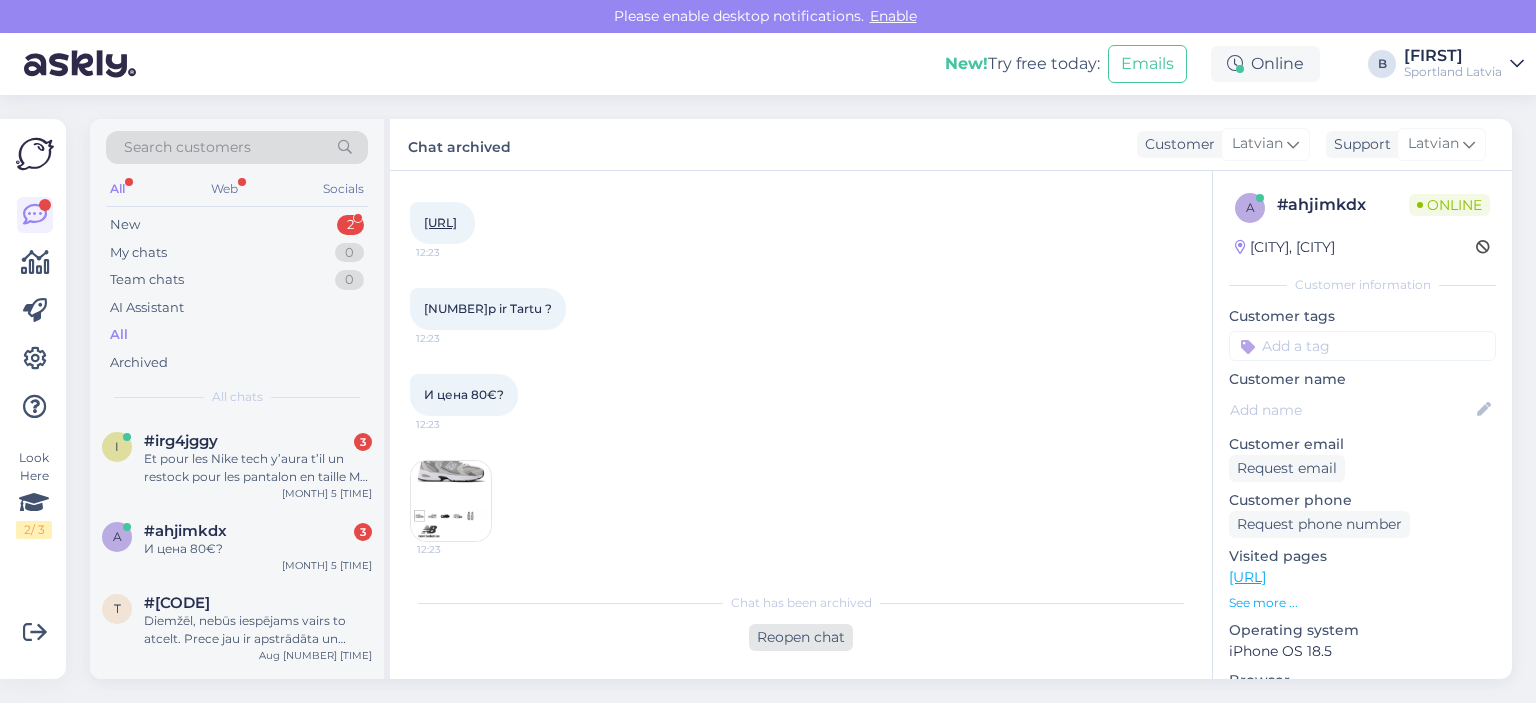 click on "Reopen chat" at bounding box center [801, 637] 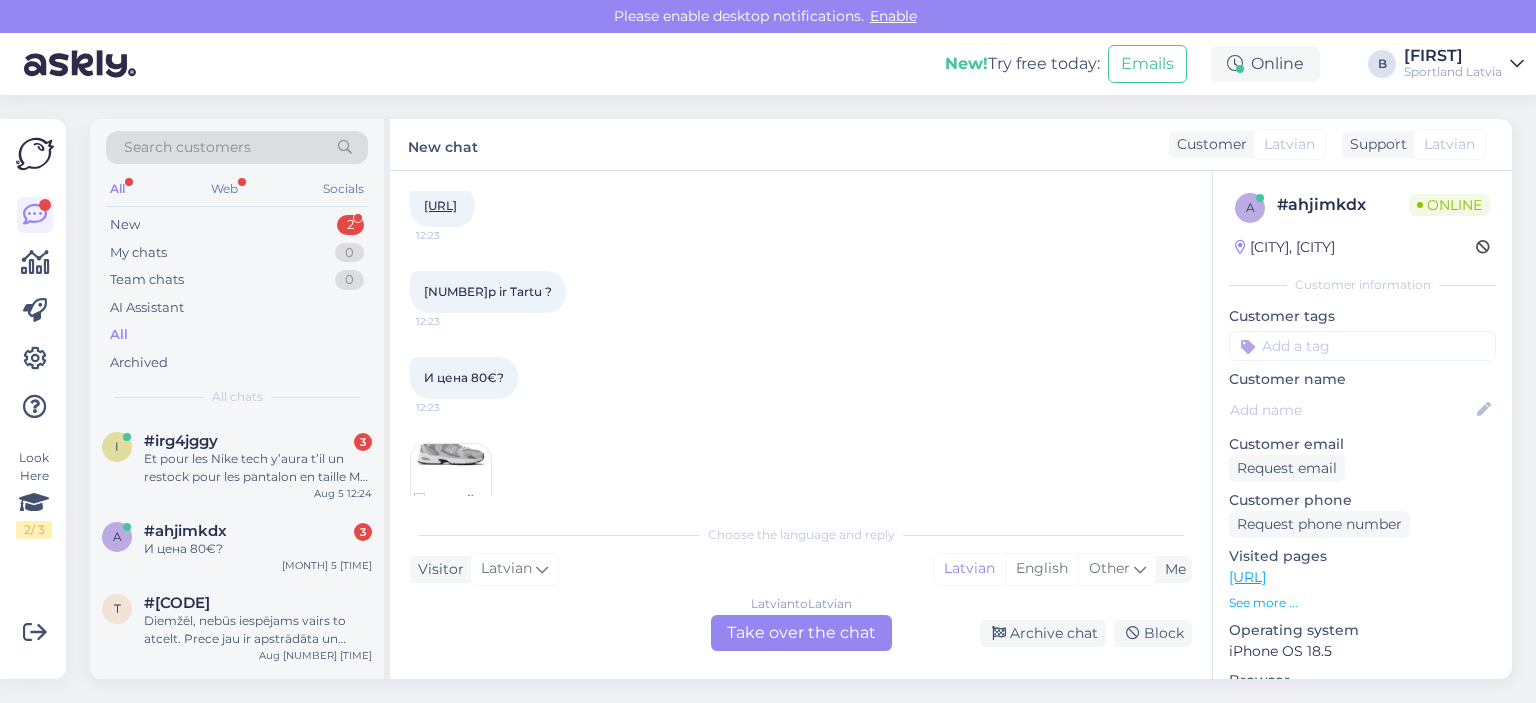 click on "Latvian  to  Latvian Take over the chat" at bounding box center (801, 633) 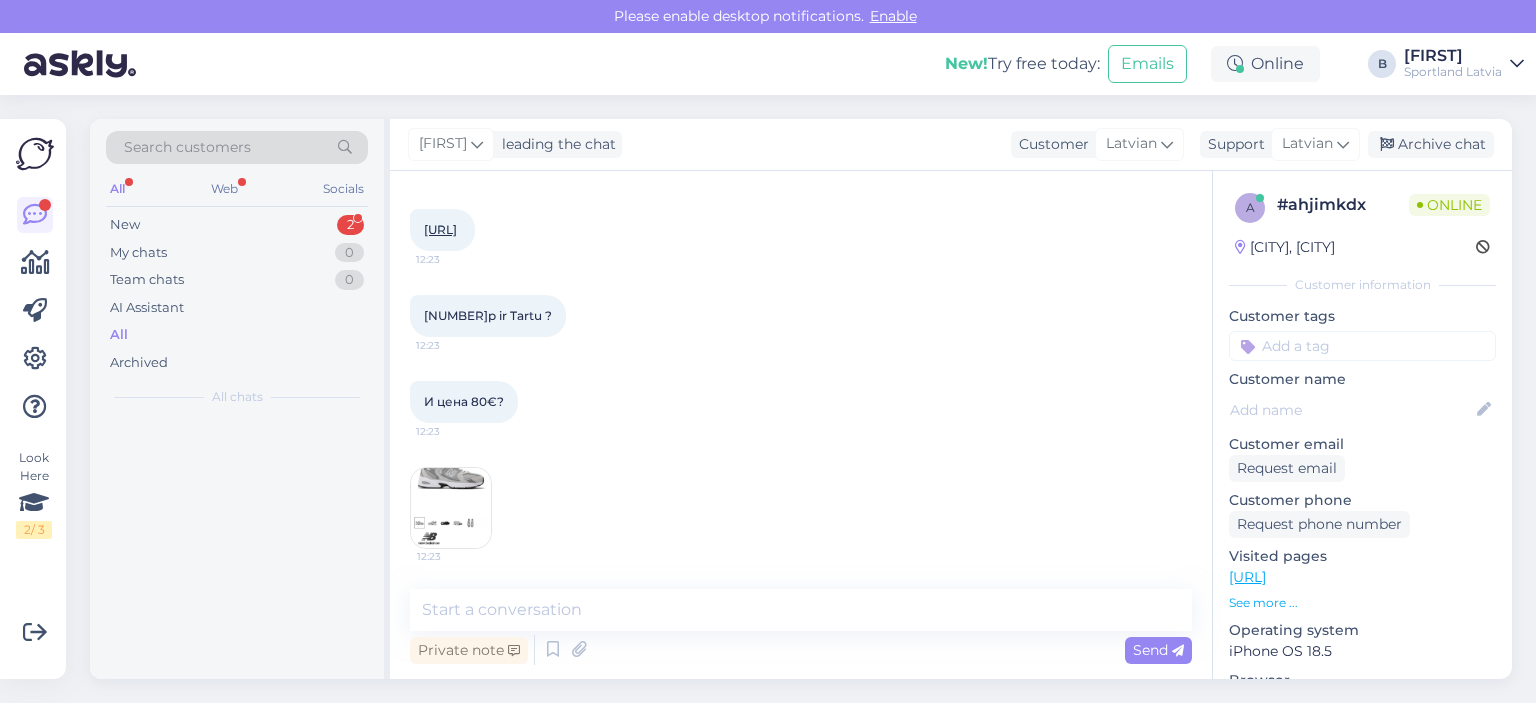 scroll, scrollTop: 312, scrollLeft: 0, axis: vertical 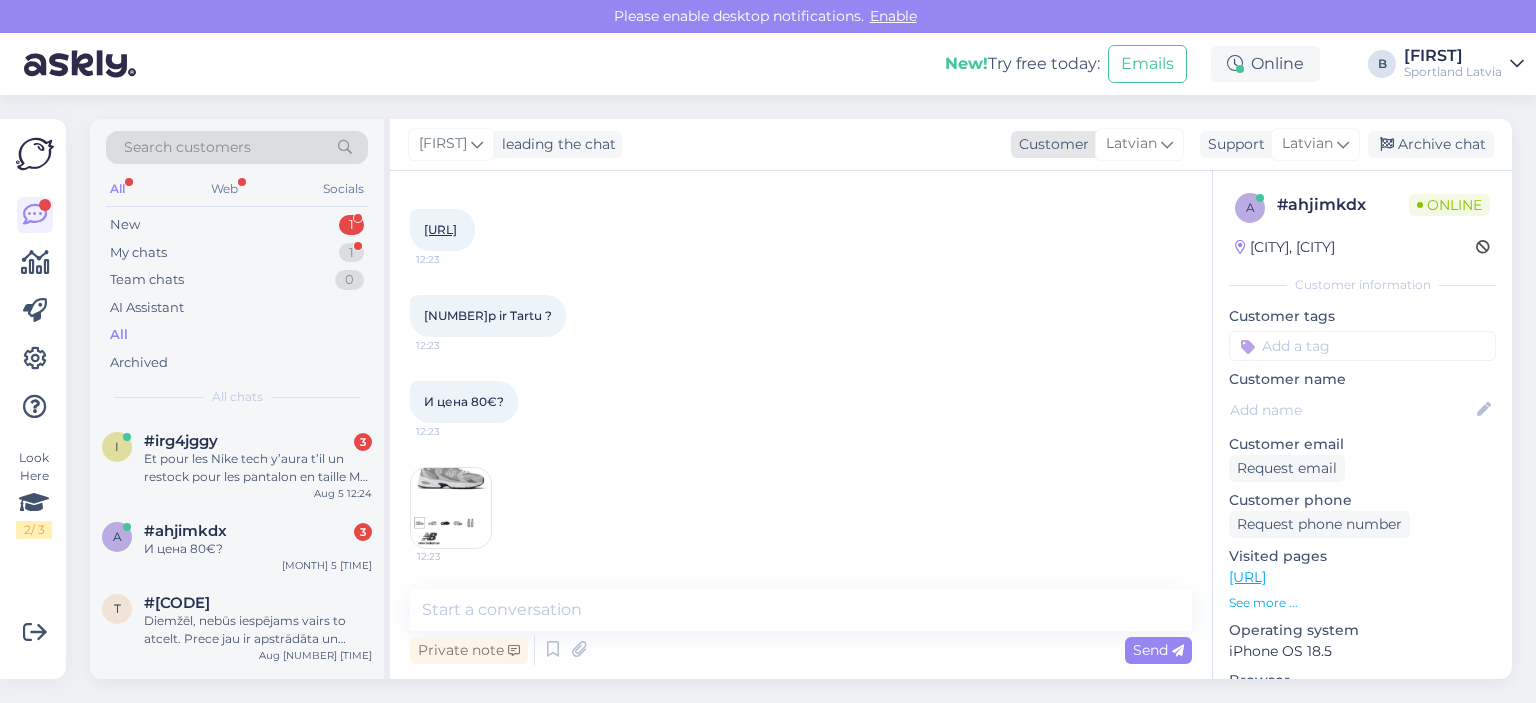 click on "Latvian" at bounding box center (1131, 144) 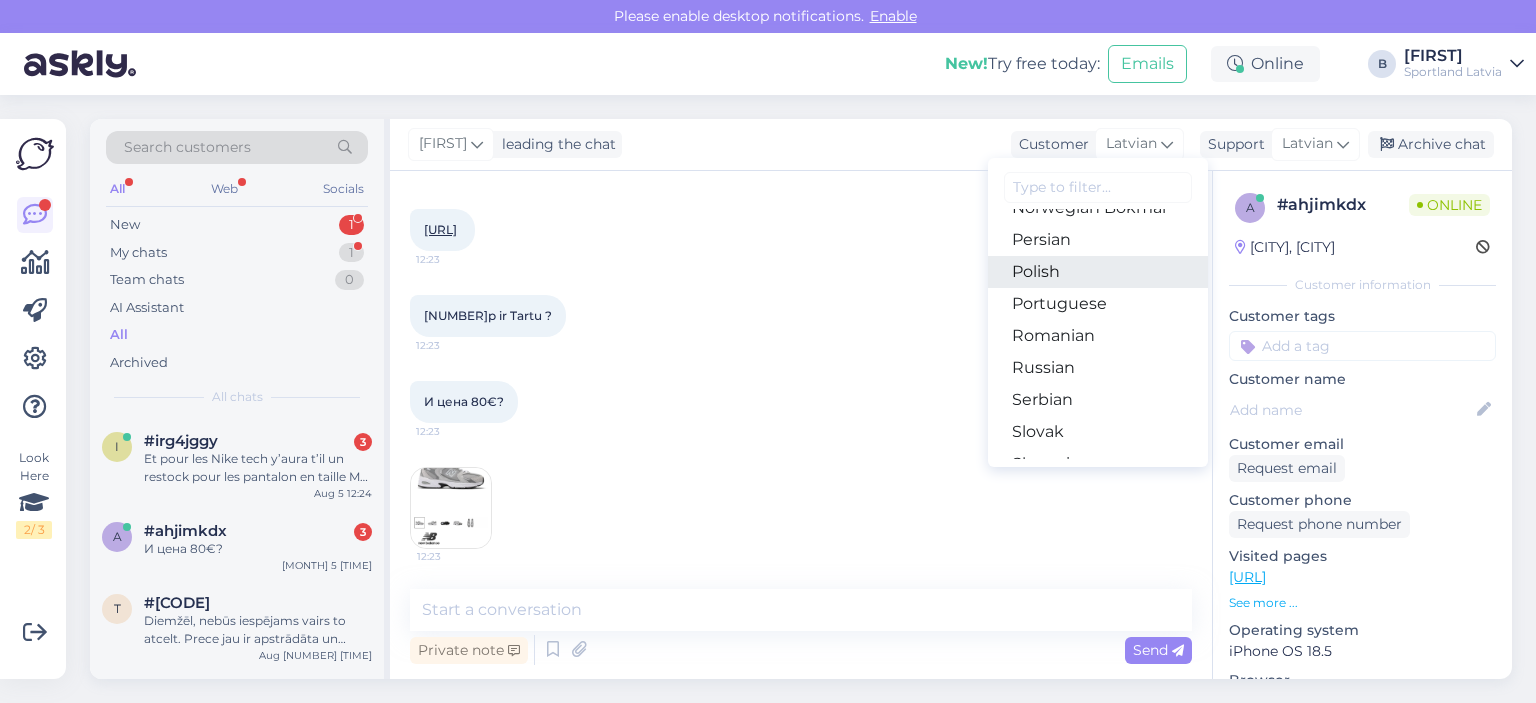 scroll, scrollTop: 700, scrollLeft: 0, axis: vertical 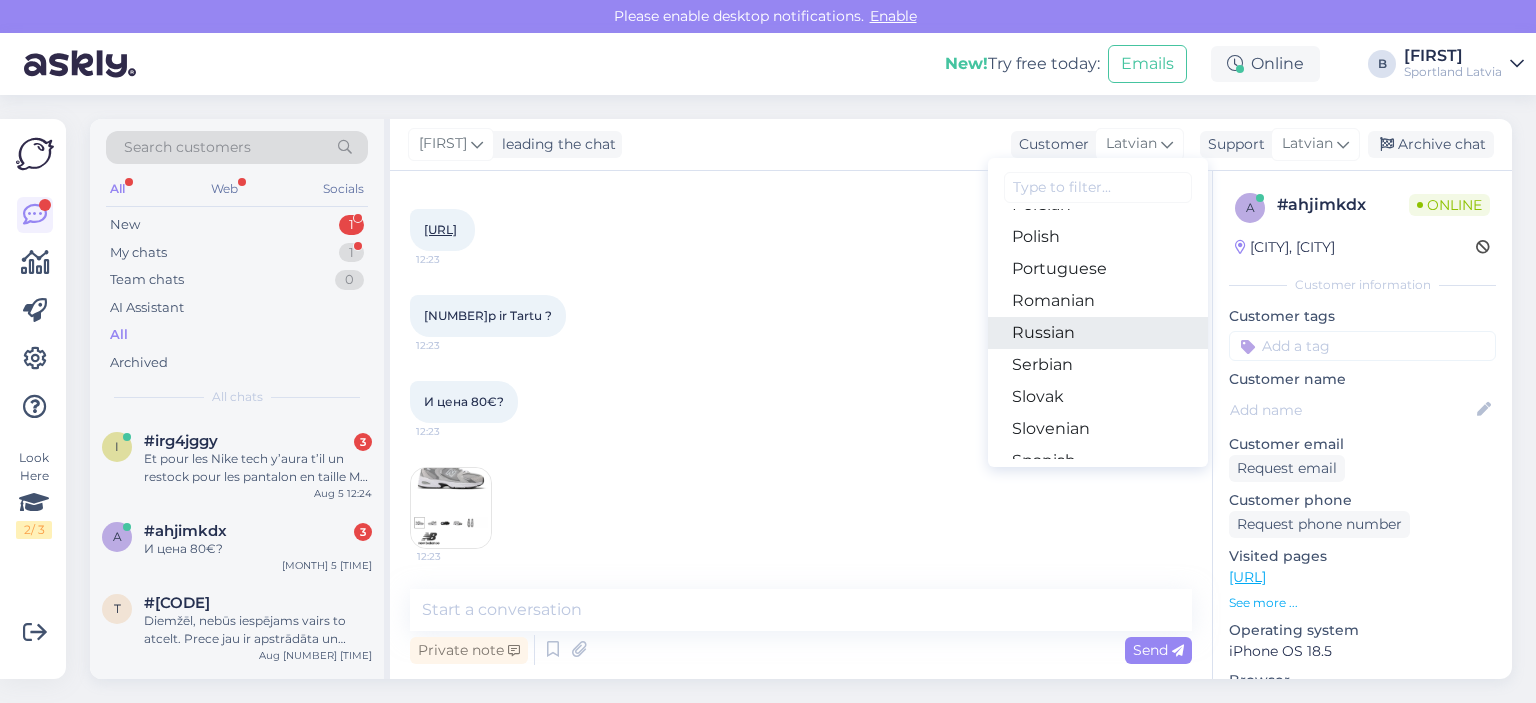 click on "Russian" at bounding box center (1098, 333) 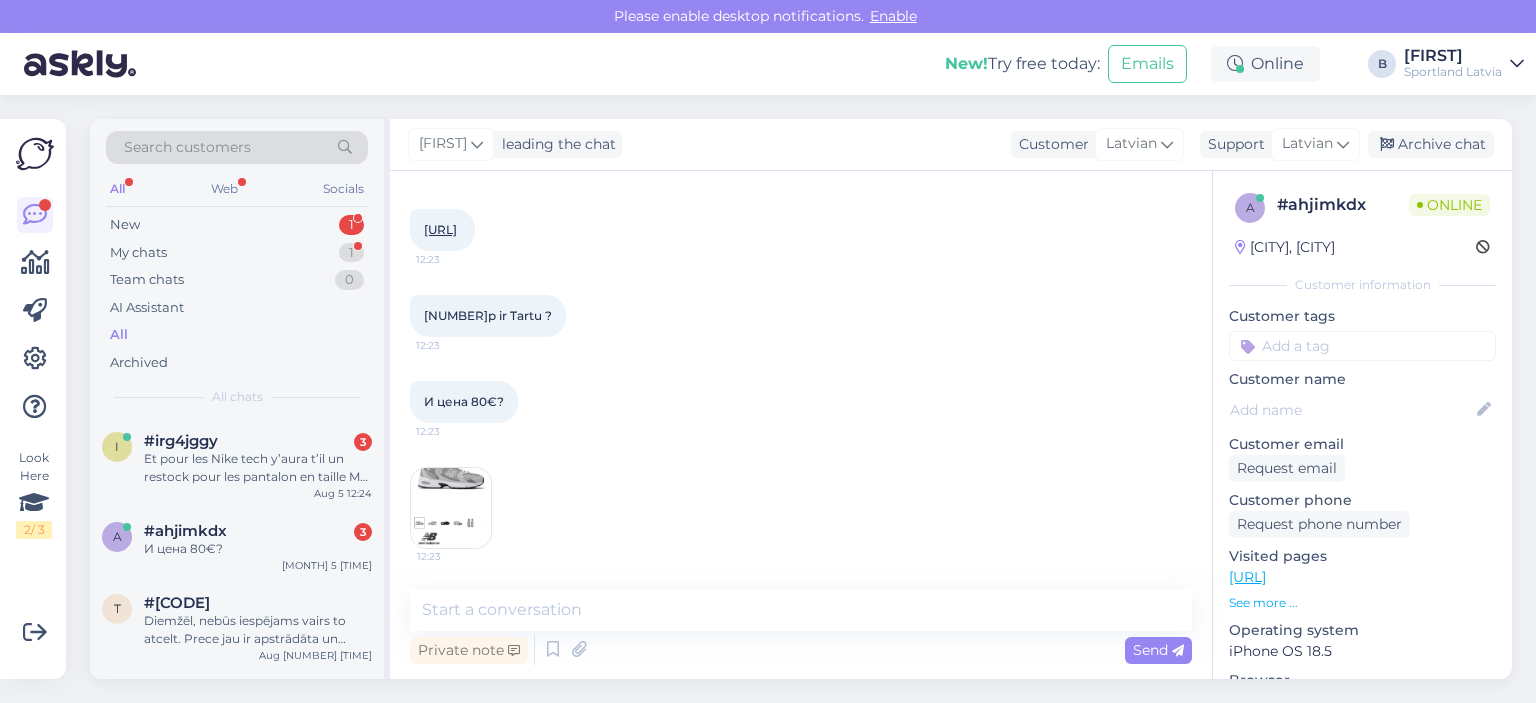 scroll, scrollTop: 318, scrollLeft: 0, axis: vertical 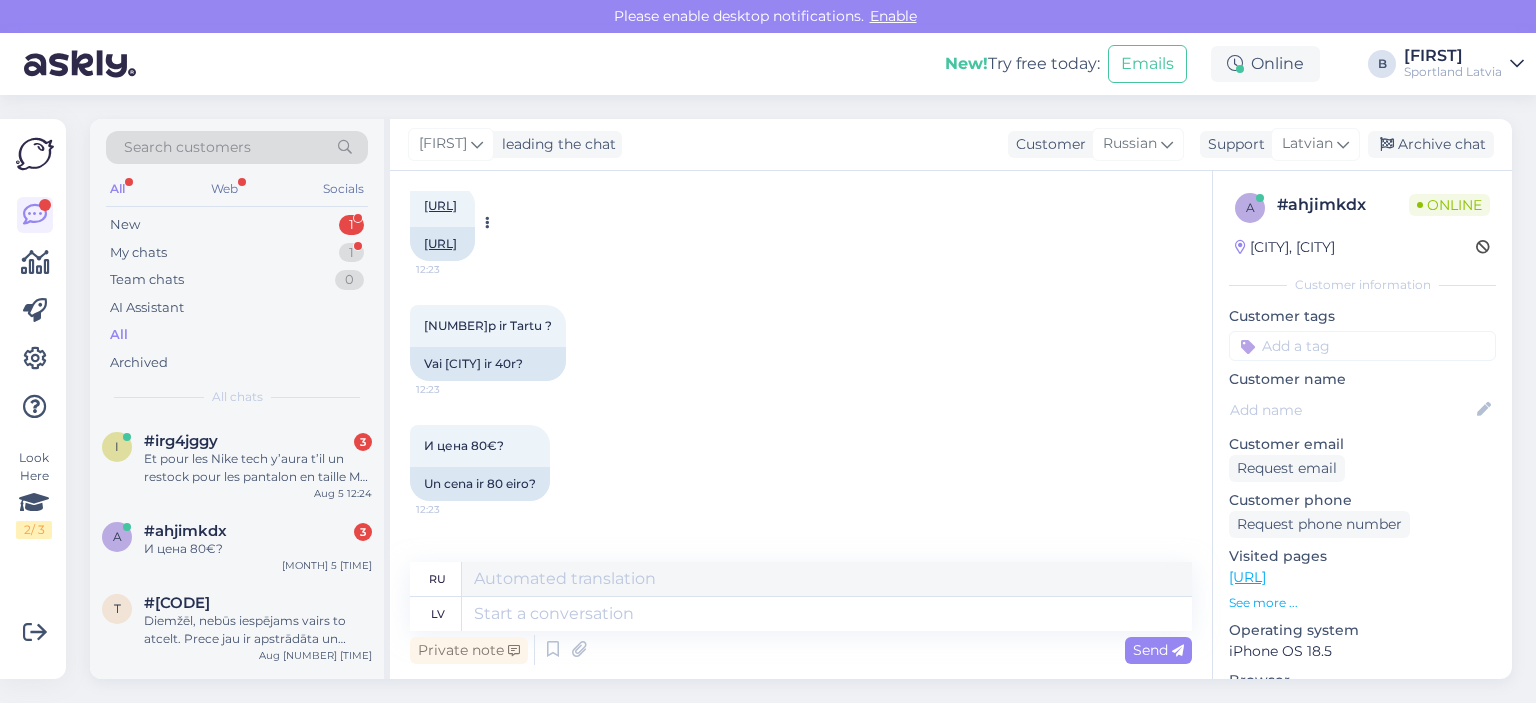 click on "[URL]" at bounding box center [440, 243] 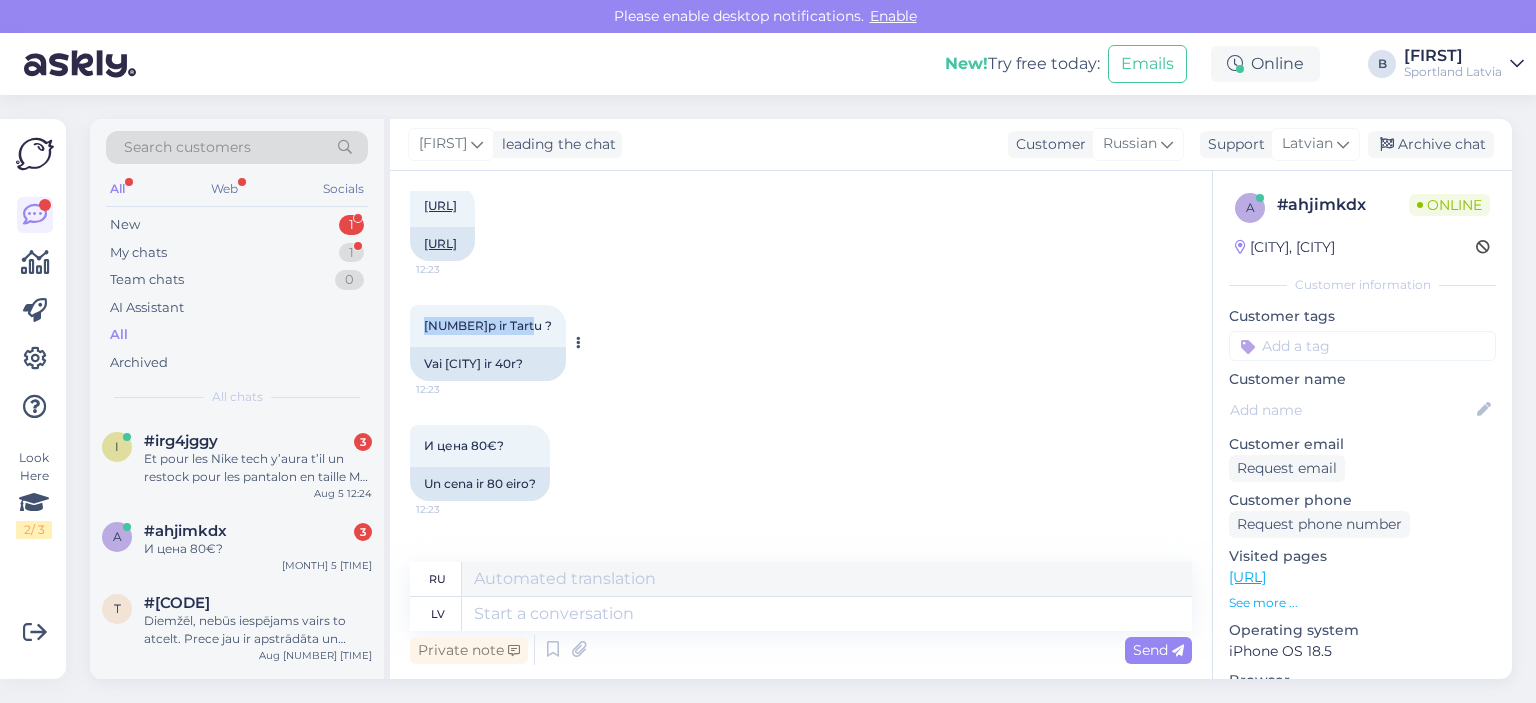drag, startPoint x: 530, startPoint y: 362, endPoint x: 419, endPoint y: 366, distance: 111.07205 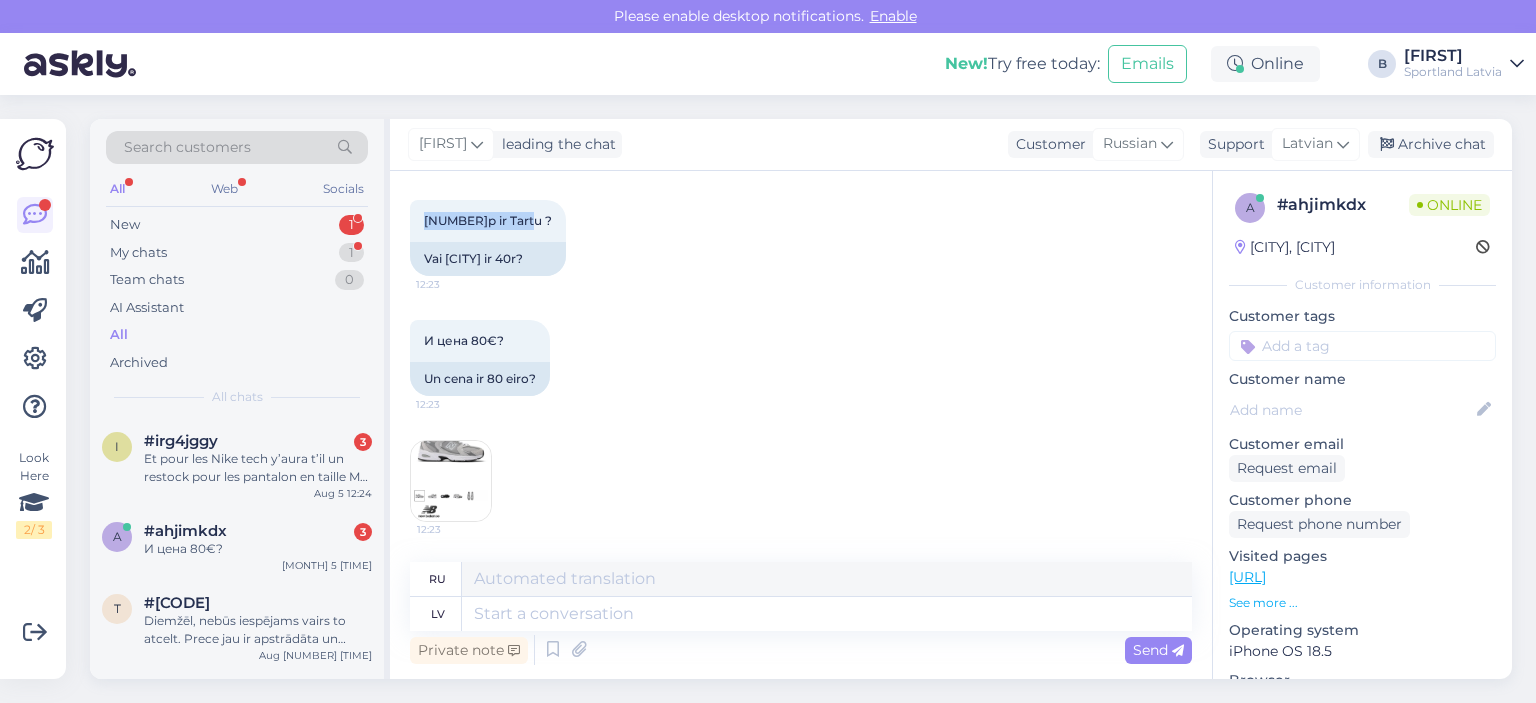 scroll, scrollTop: 457, scrollLeft: 0, axis: vertical 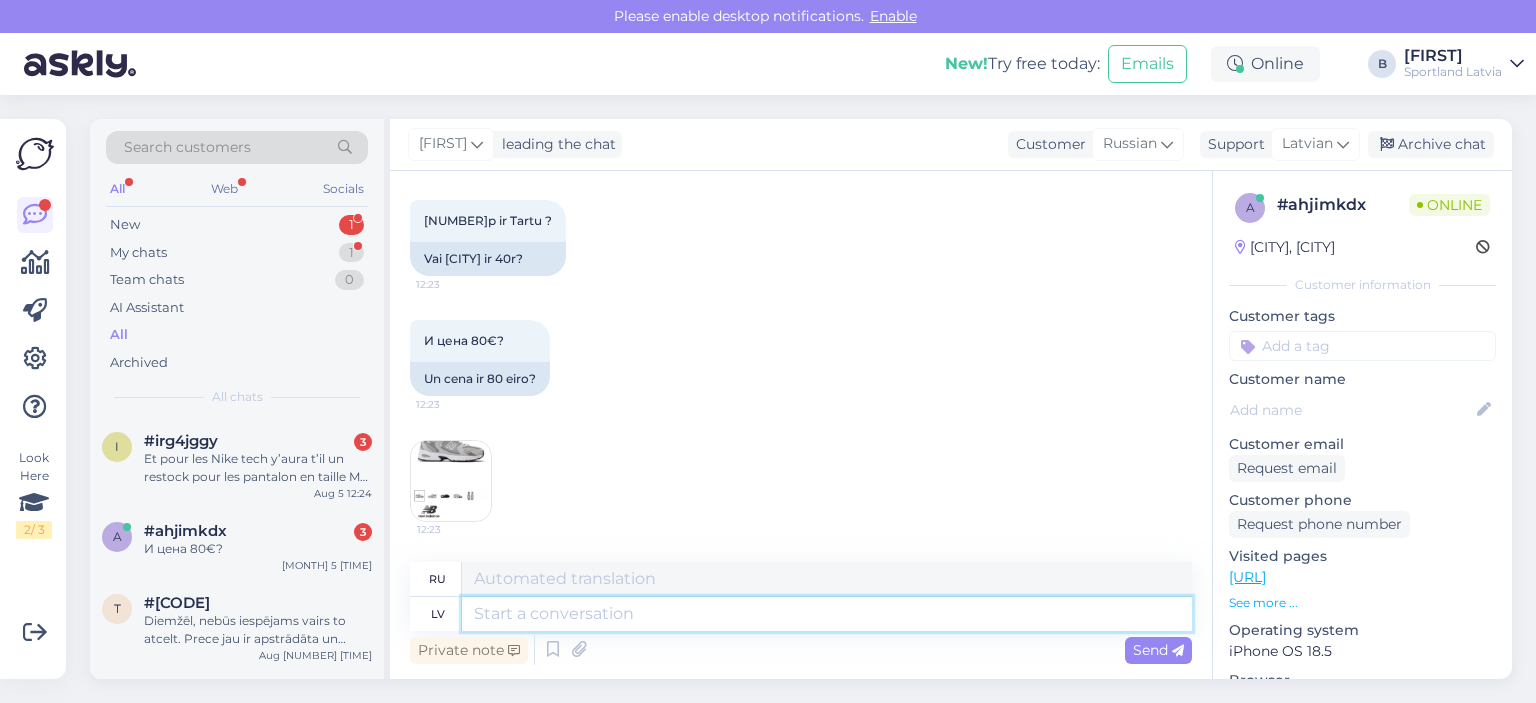 drag, startPoint x: 596, startPoint y: 619, endPoint x: 610, endPoint y: 609, distance: 17.20465 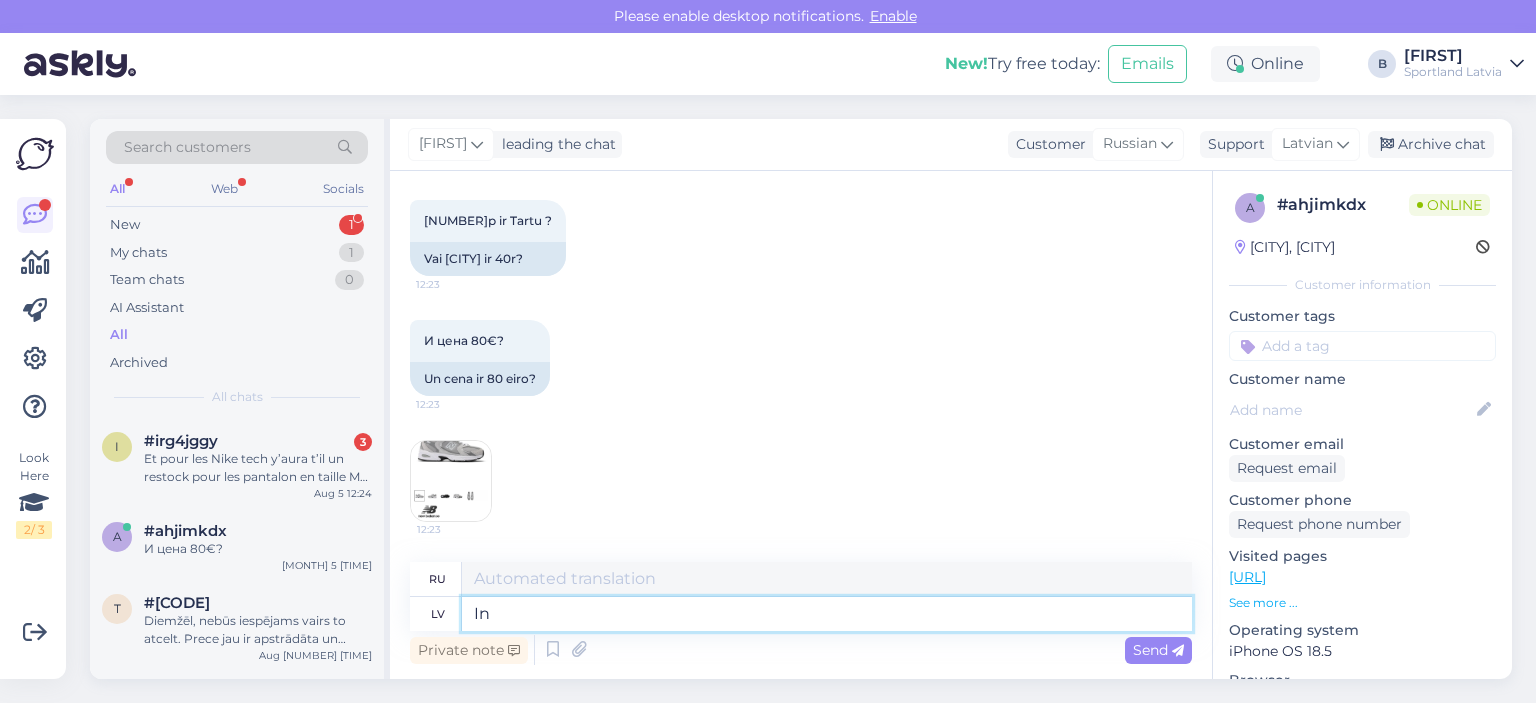 type on "I" 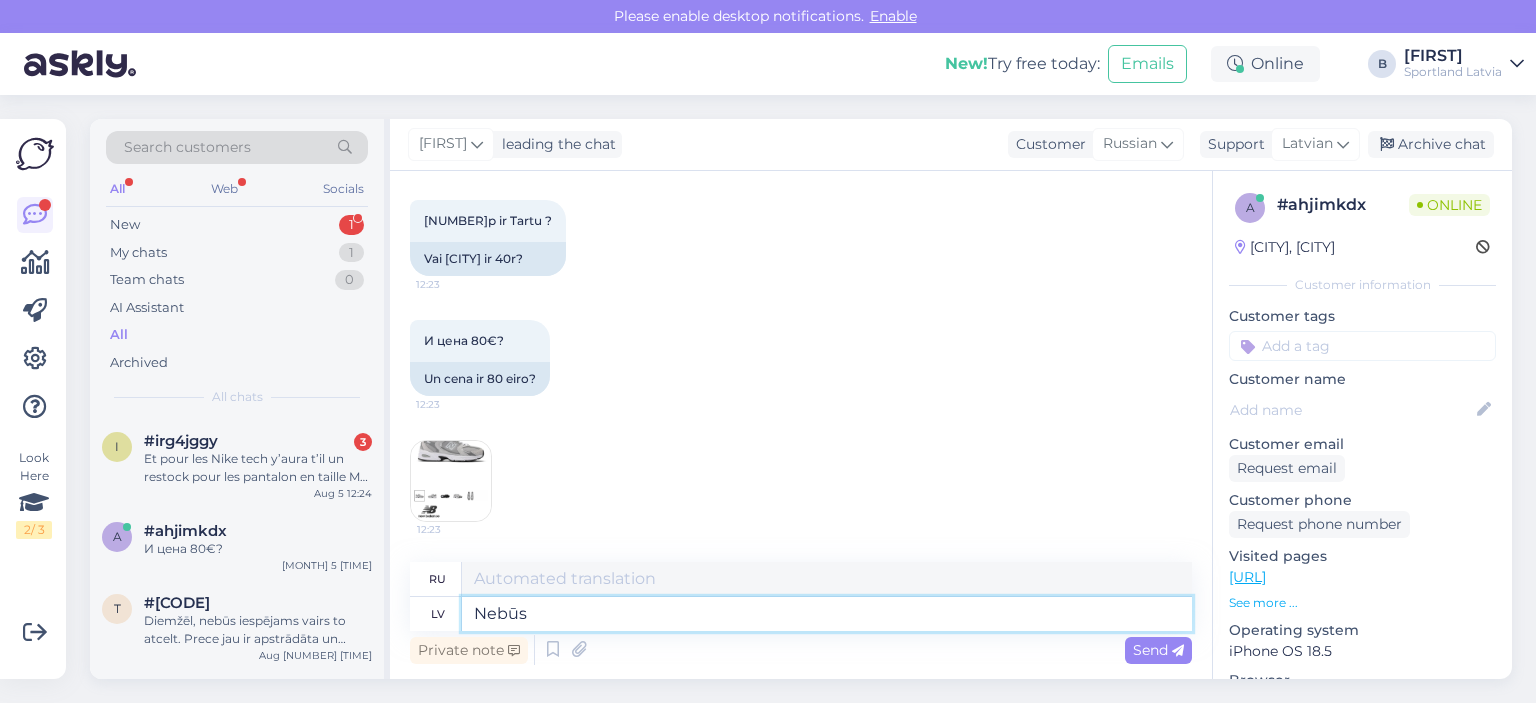 type on "Nebūs" 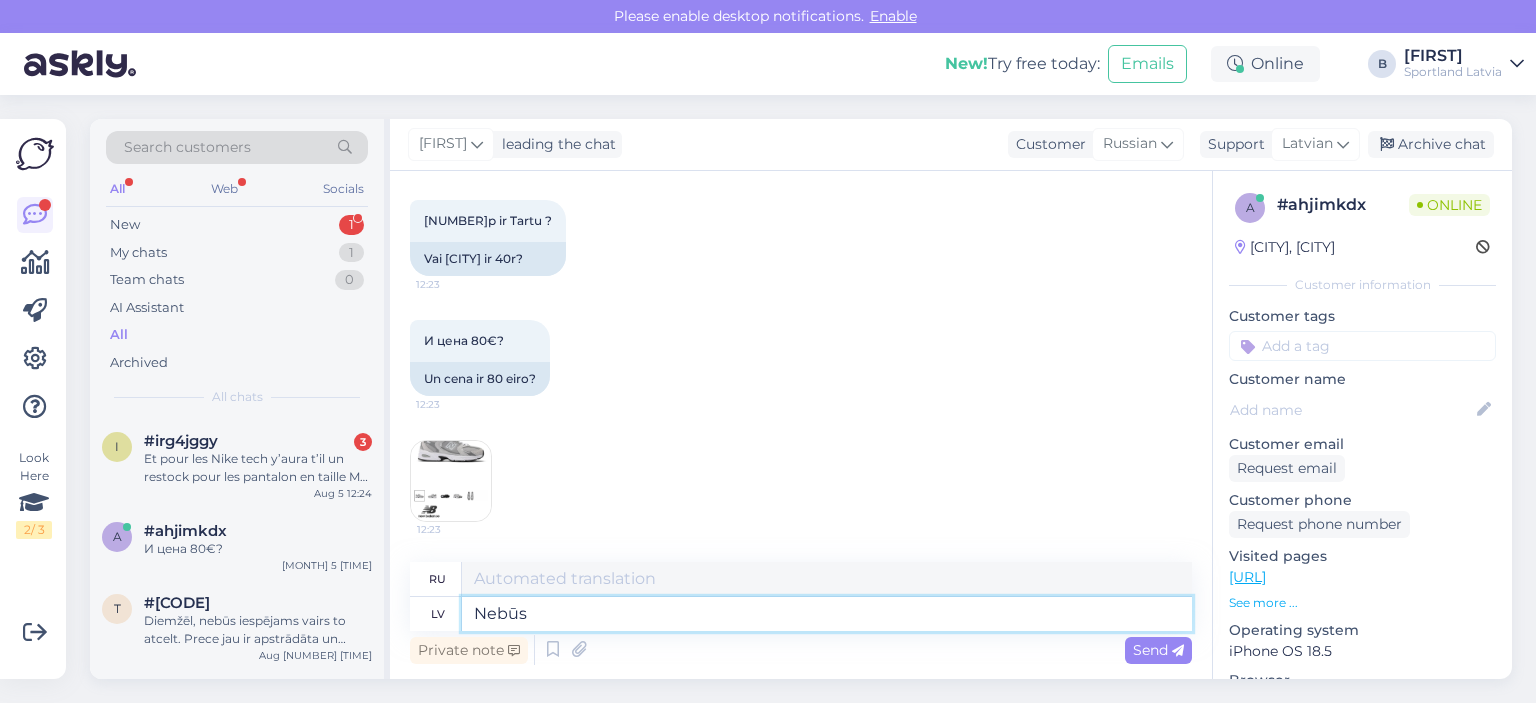 type on "Не будет" 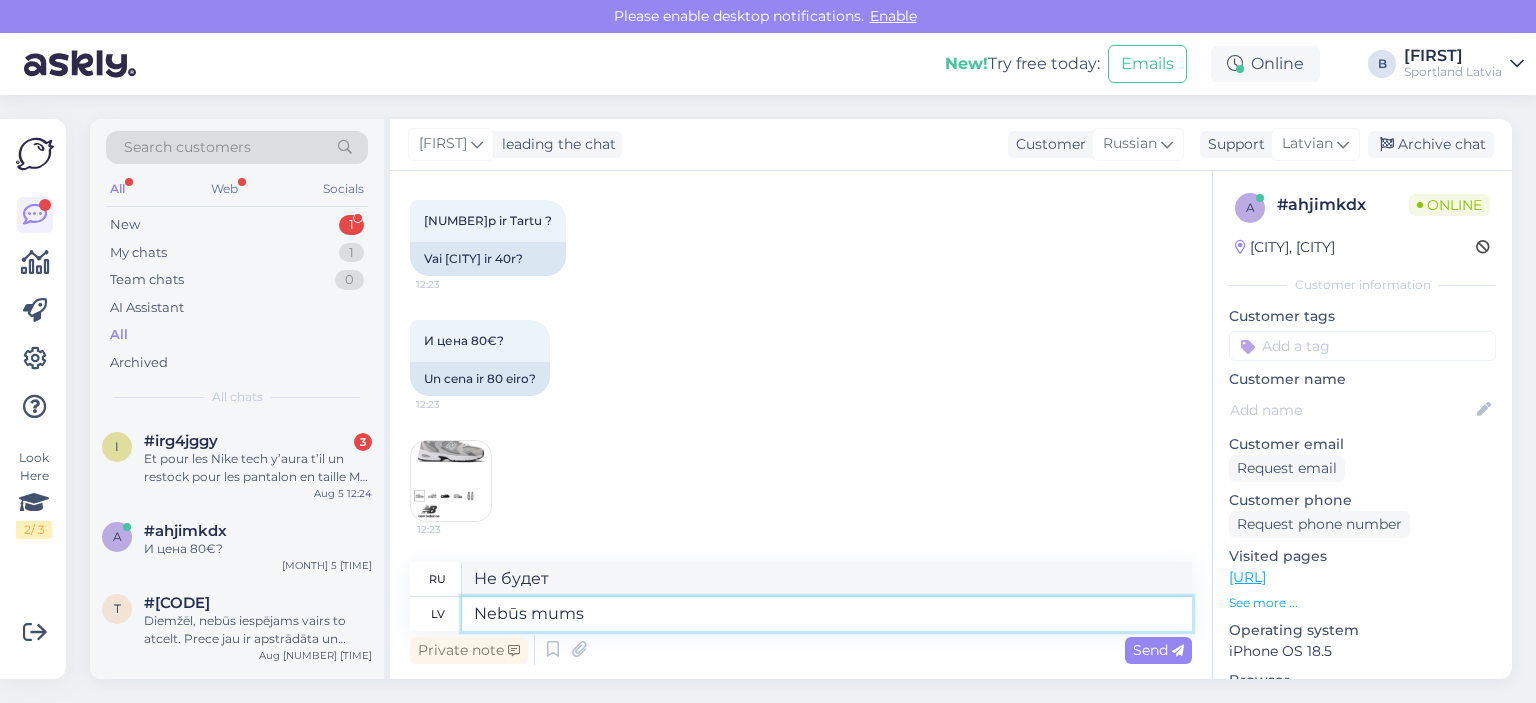 type on "Nebūs mums i" 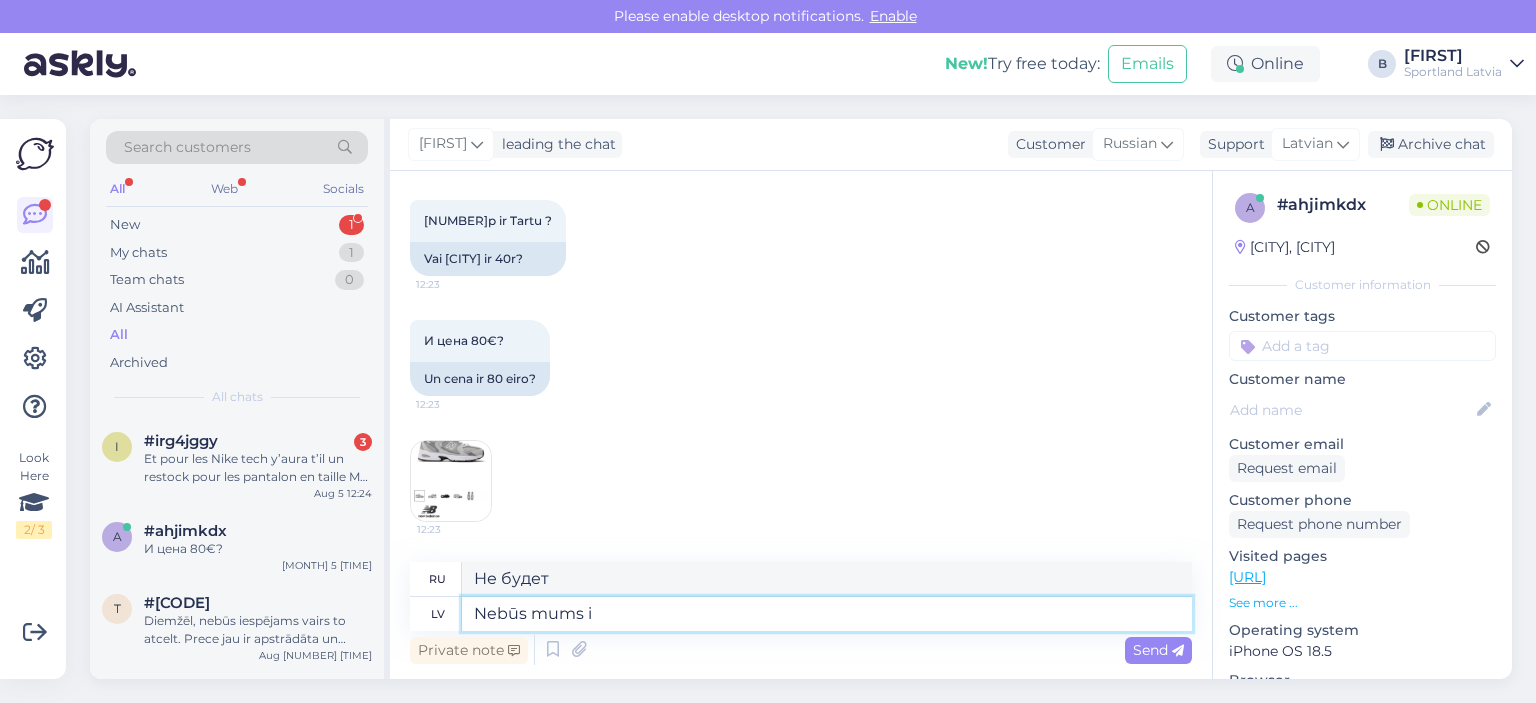 type on "Мы этого не потерпим." 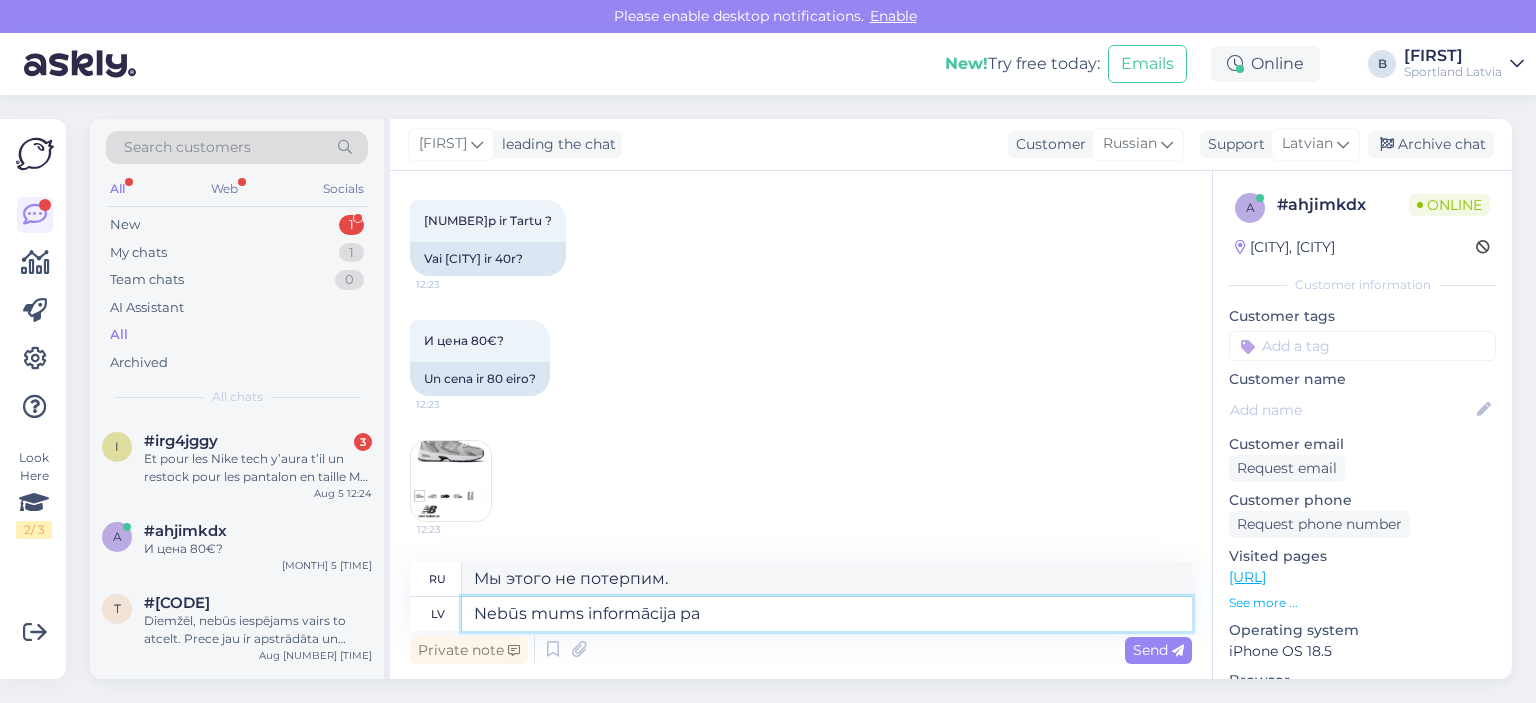 type on "Nebūs mums informācija par" 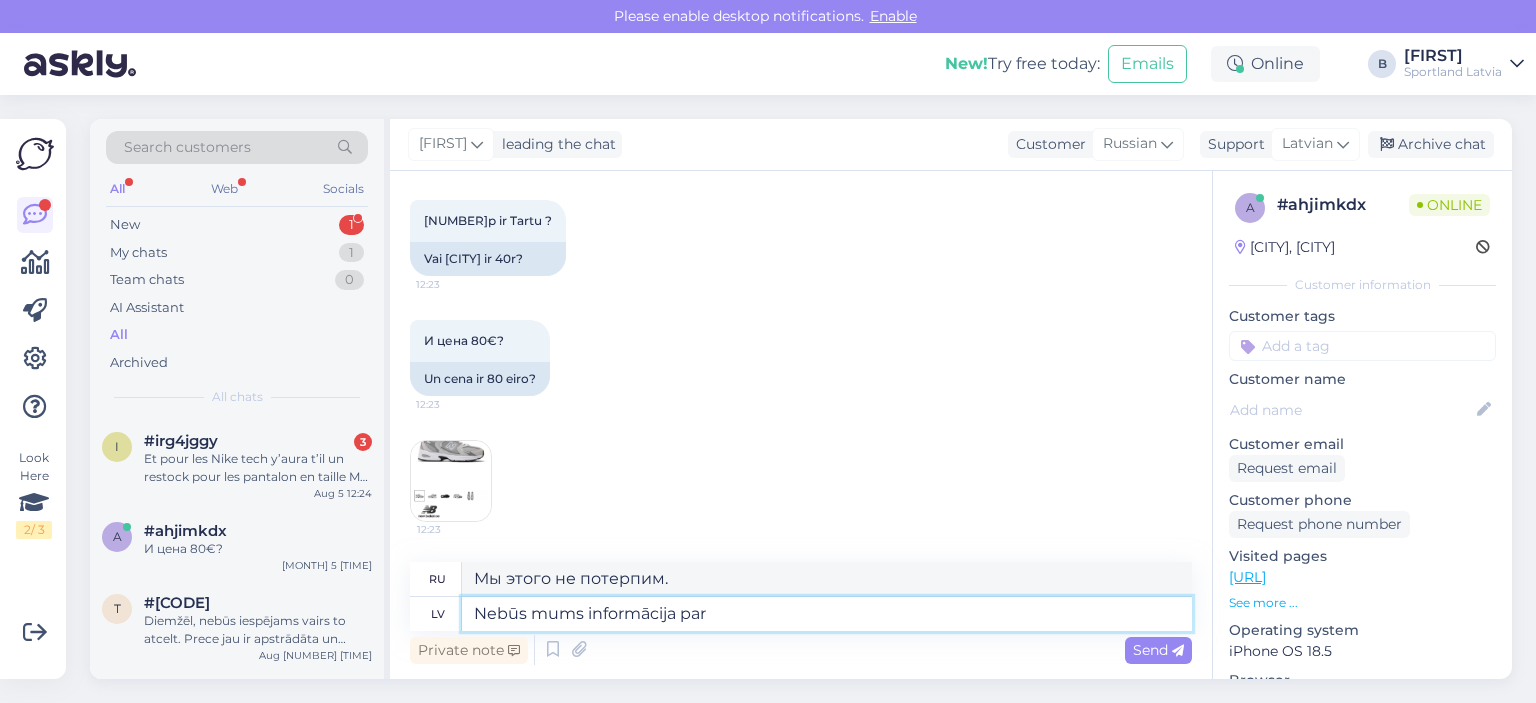 type on "У нас не будет информации." 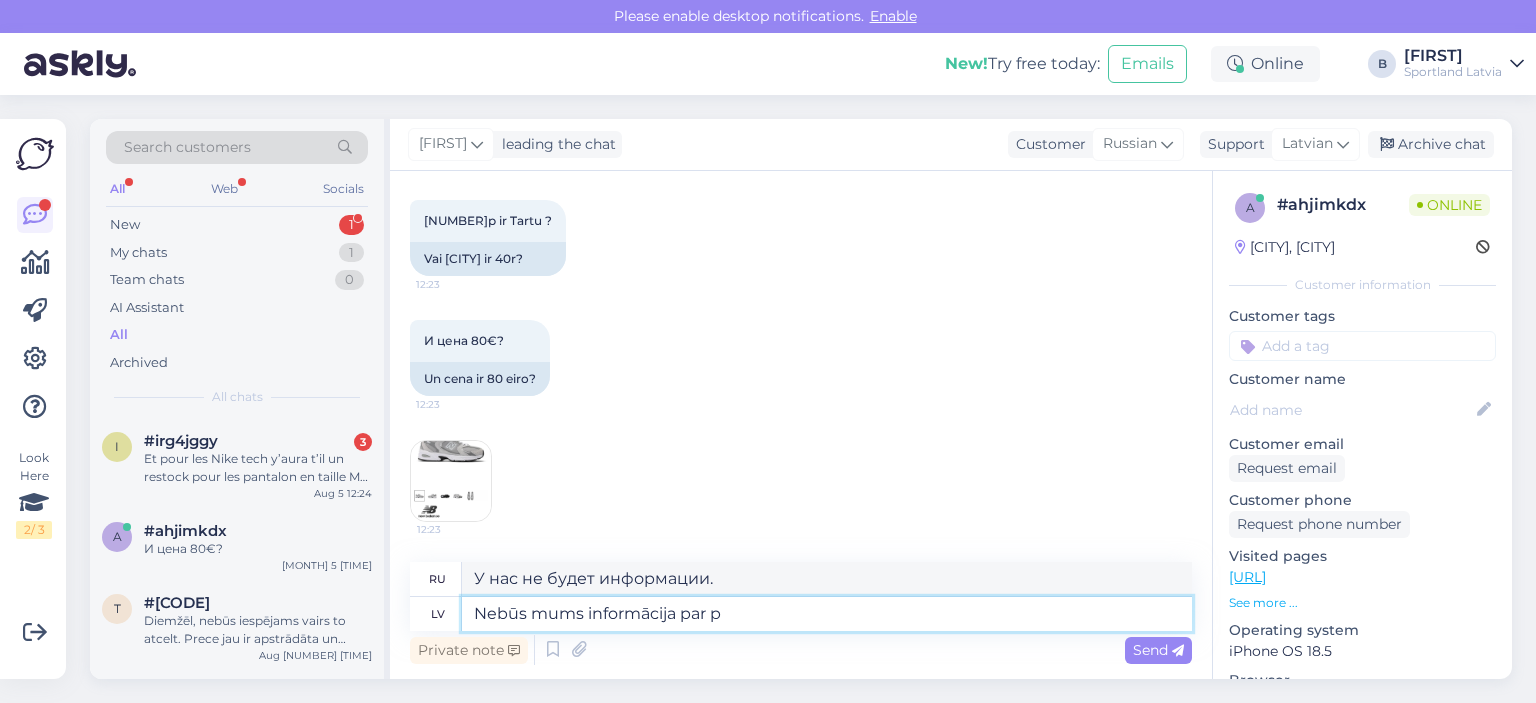 type on "Nebūs mums informācija par pi" 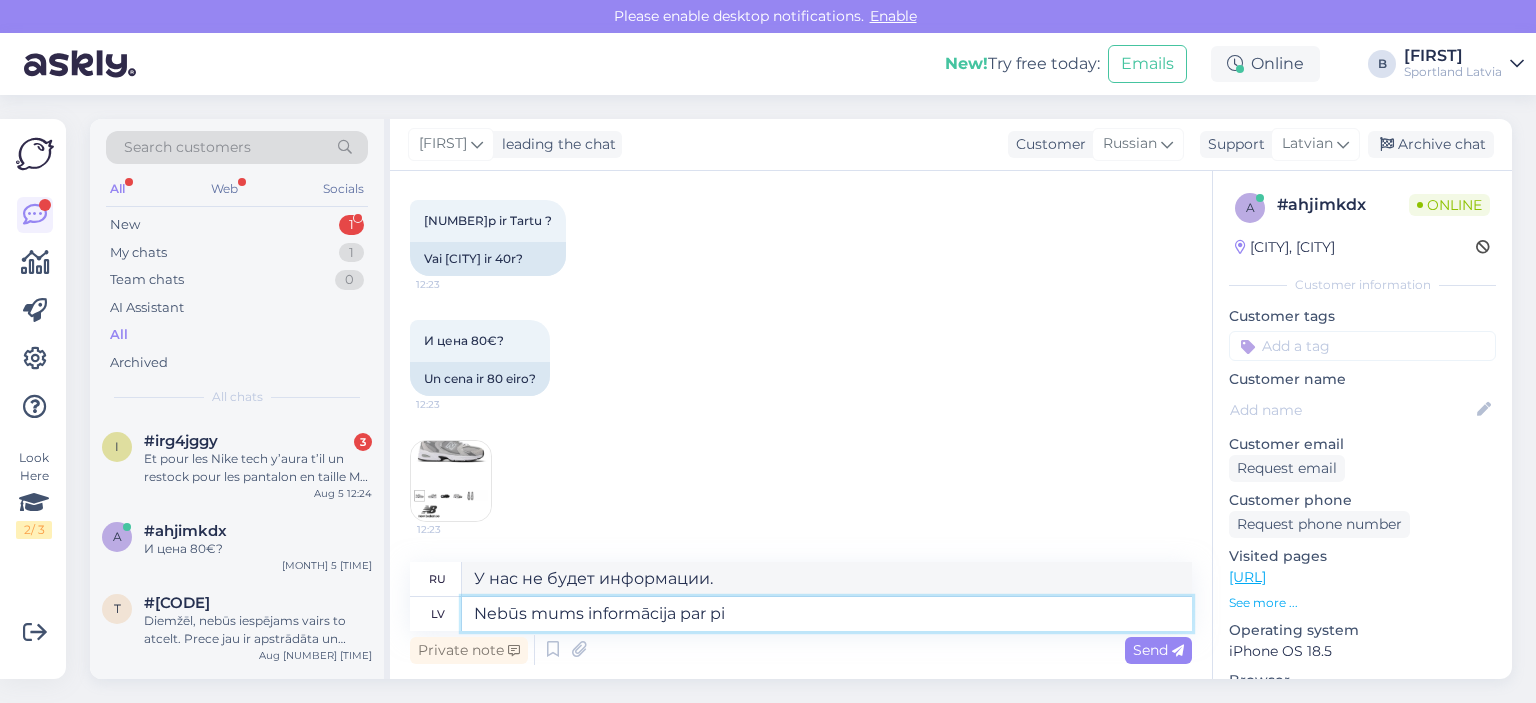 type on "У нас не будет информации о" 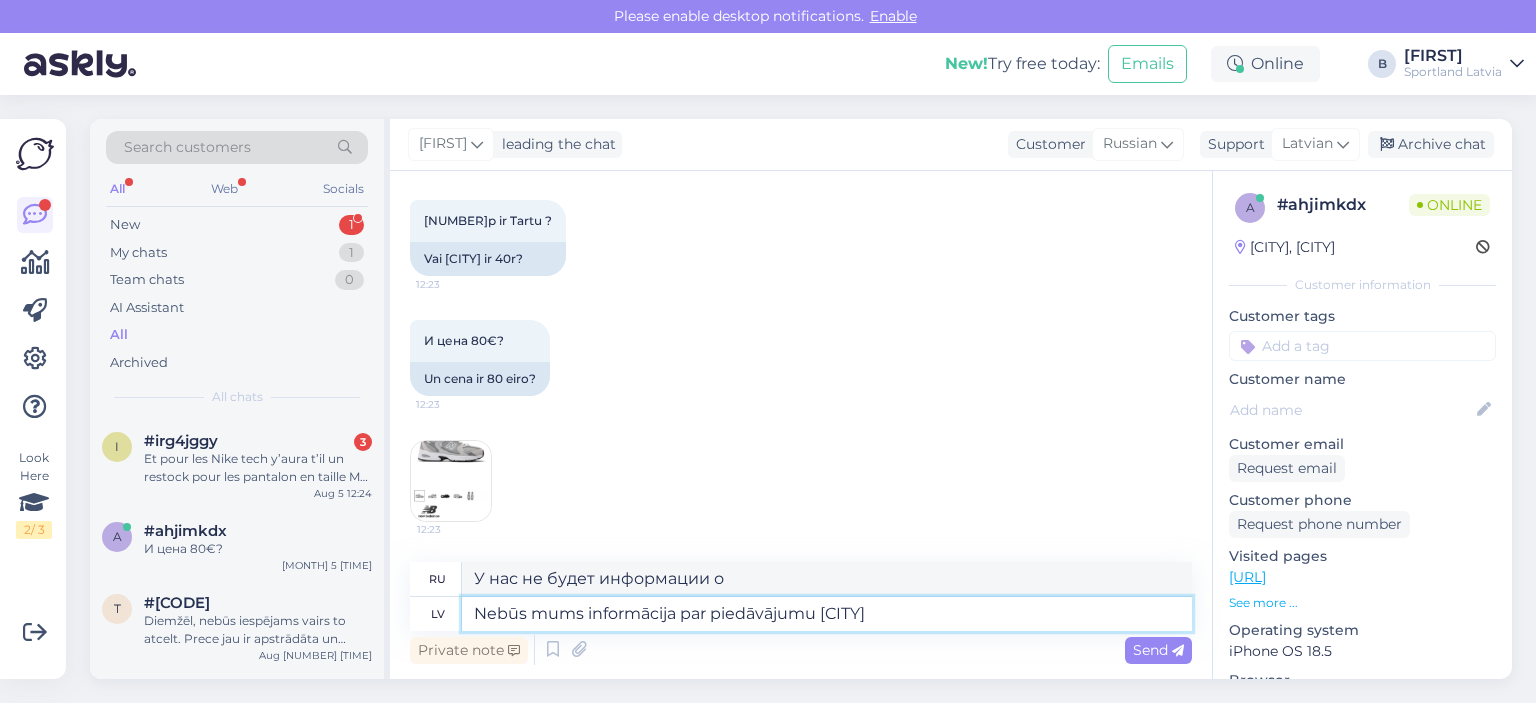 type on "Nebūs mums informācija par piedāvājumu Ta" 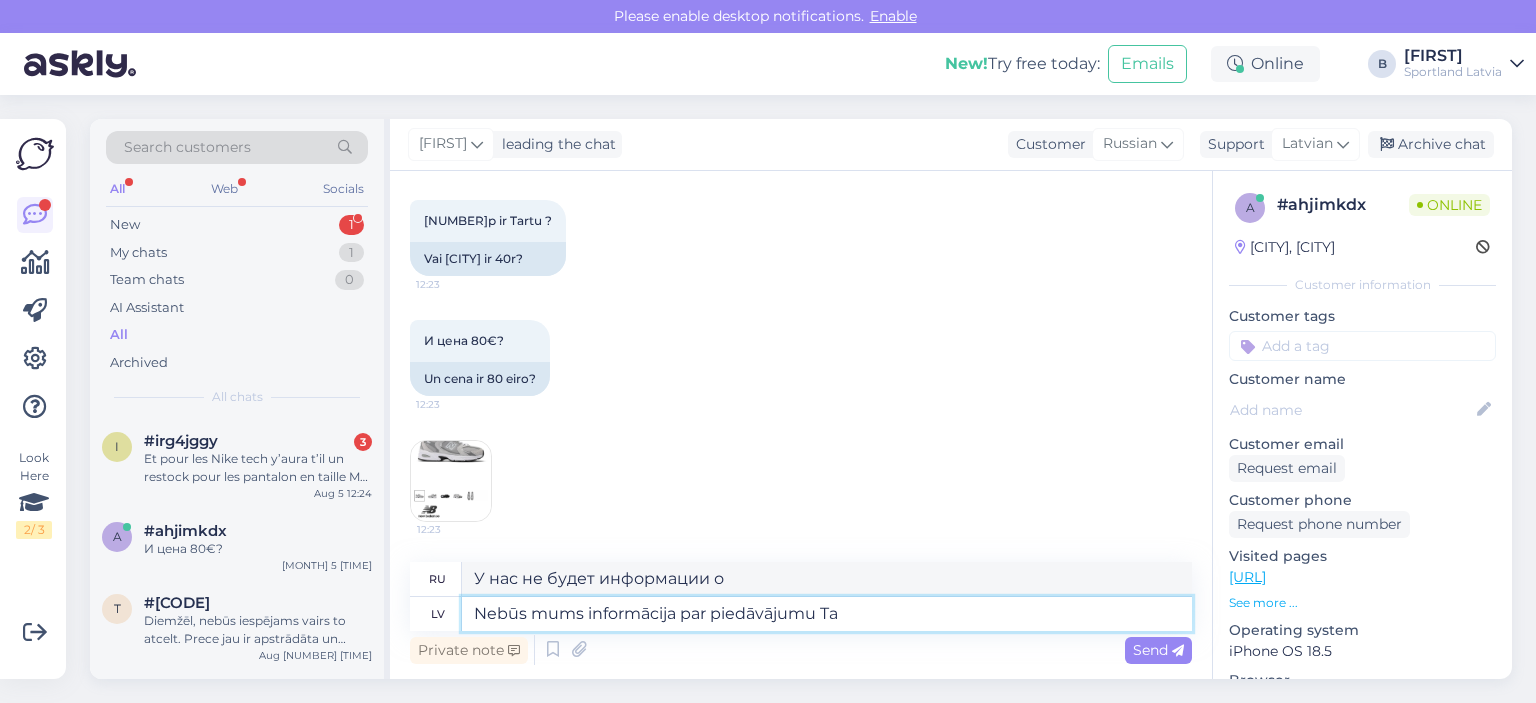 type on "У нас не будет информации о предложении." 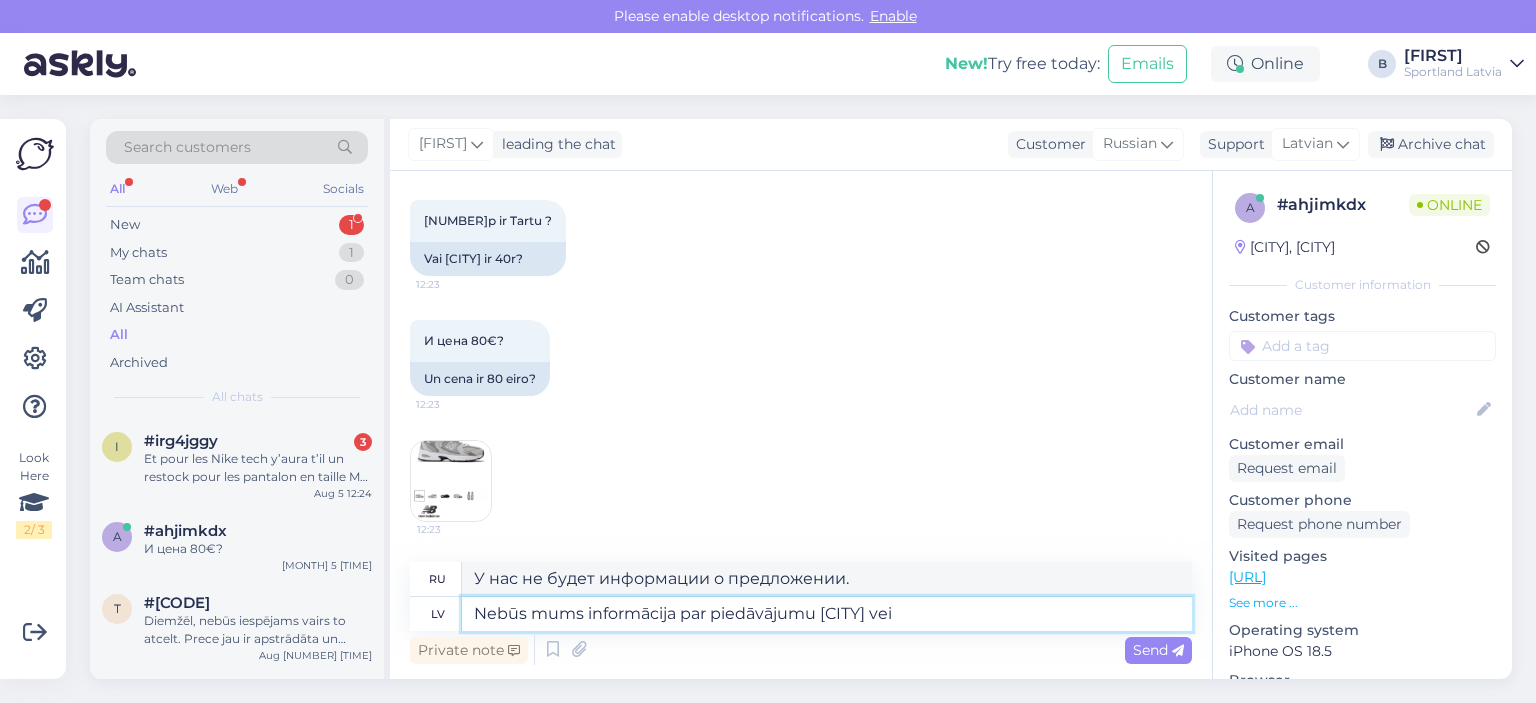 type on "Nebūs mums informācija par piedāvājumu [CITY] veik" 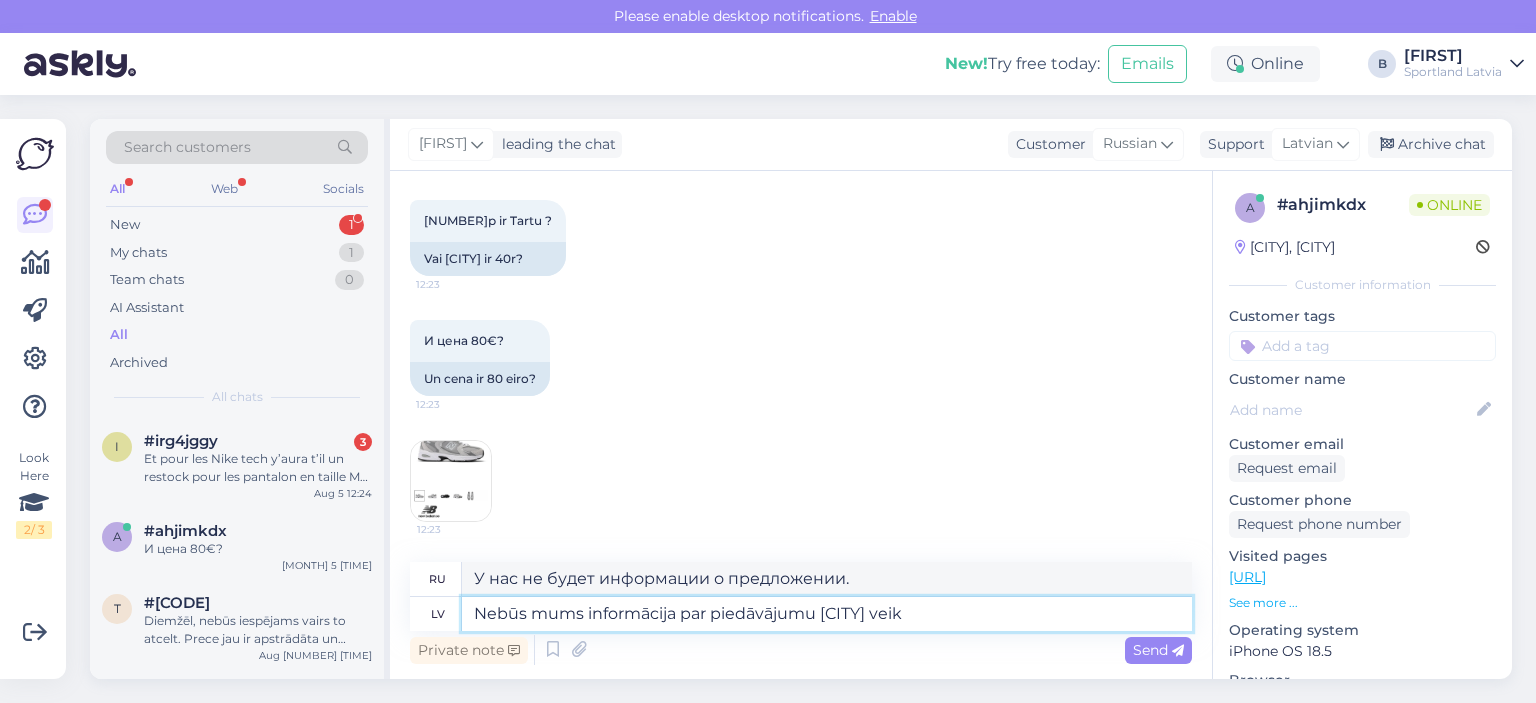 type on "У нас не будет информации о предложении в [CITY]." 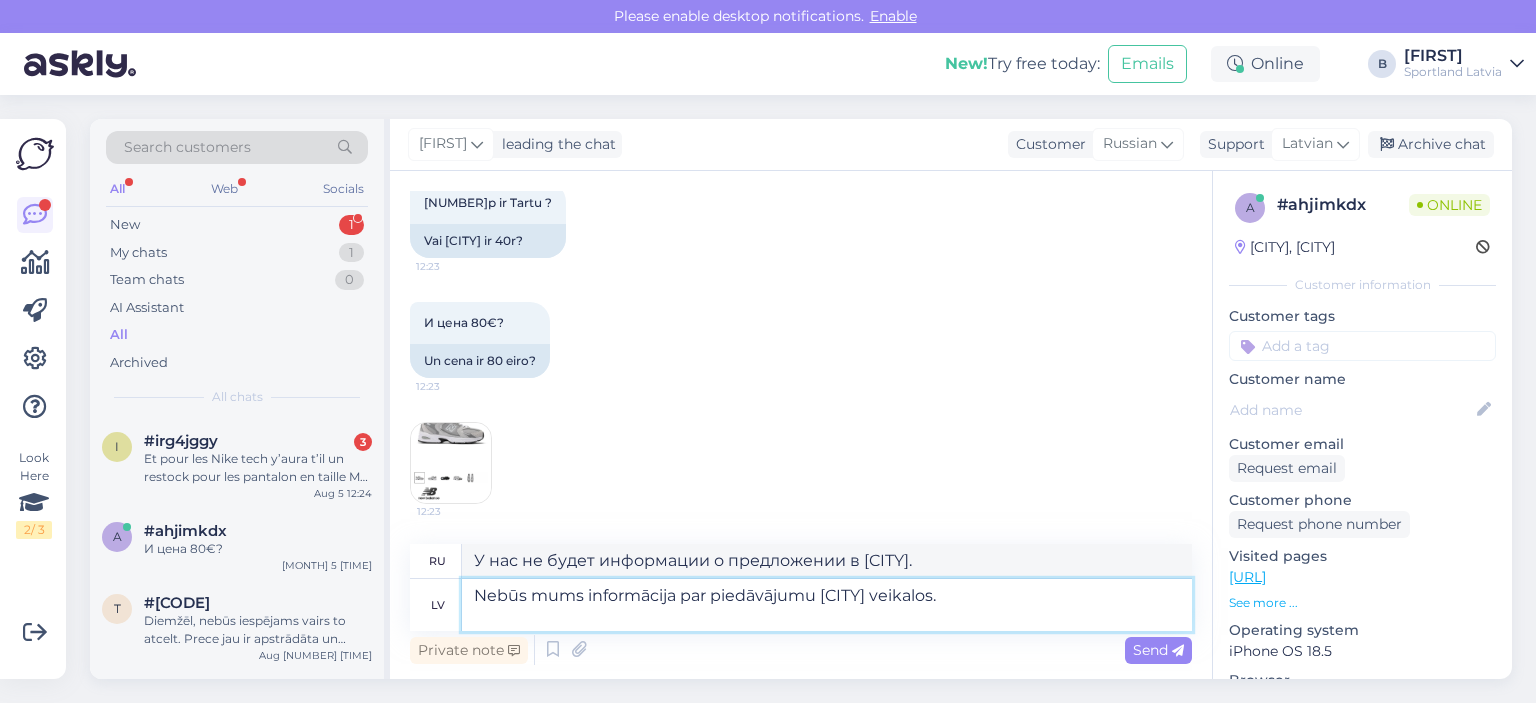 type on "Nebūs mums informācija par piedāvājumu Tartu veikalos.
L" 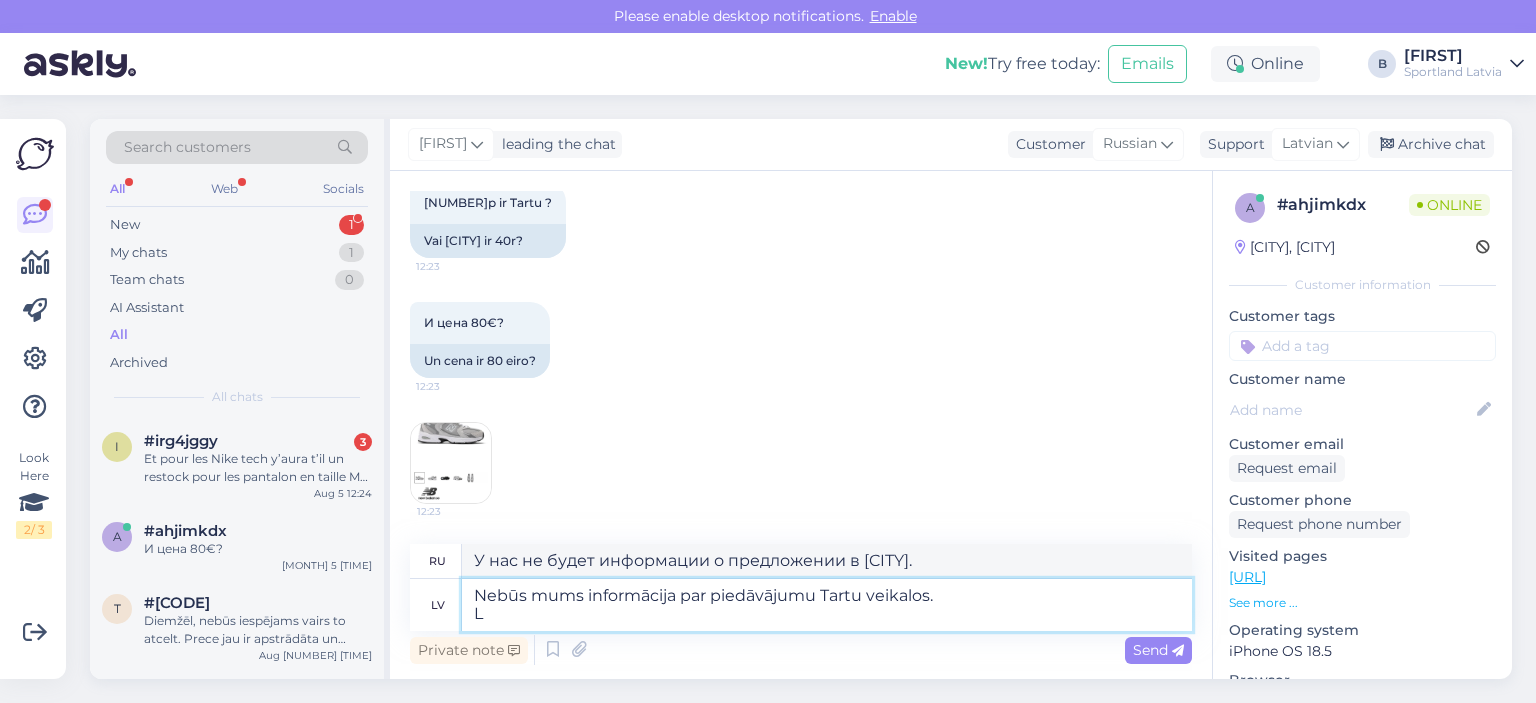 type on "Информации о предложении в магазинах Тарту не будет." 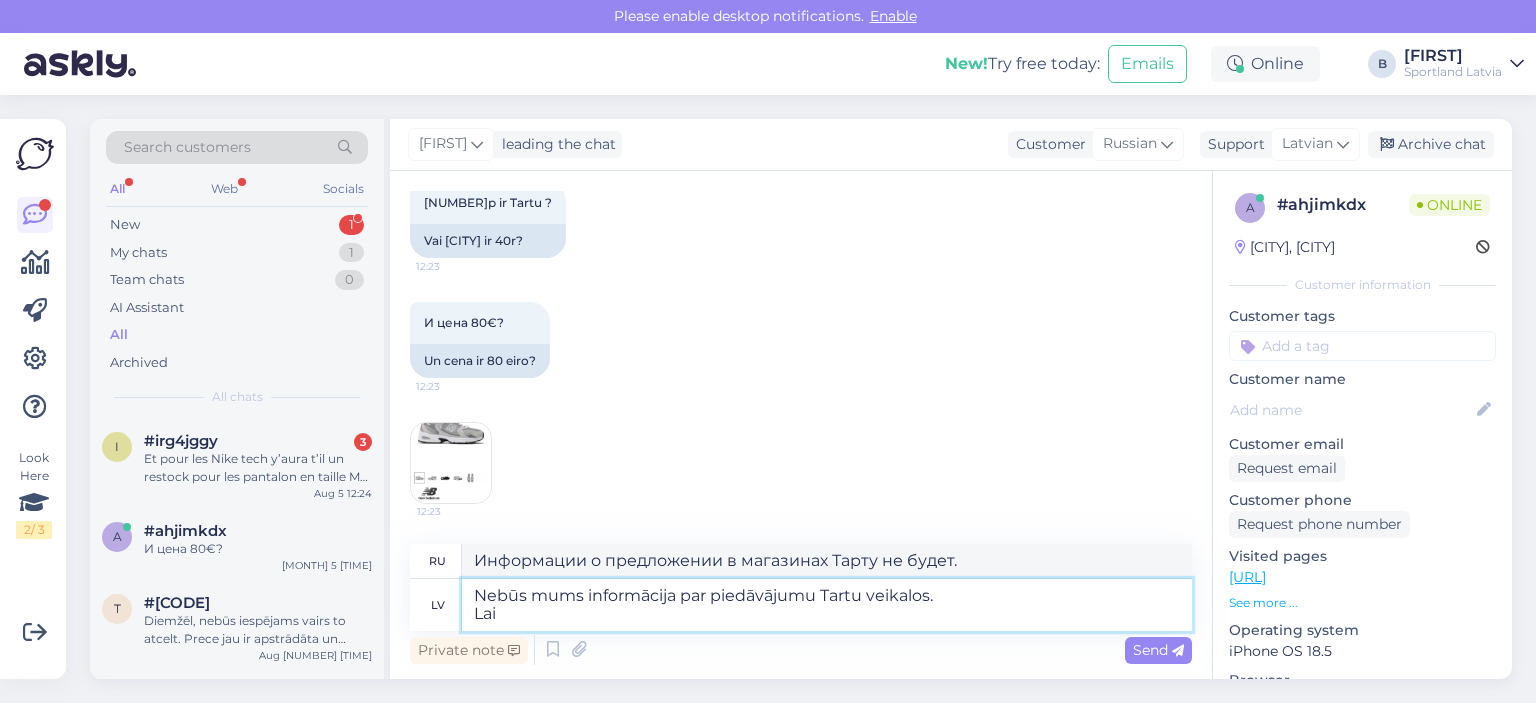 type on "Nebūs mums informācija par piedāvājumu [CITY] veikalos.
Lai t" 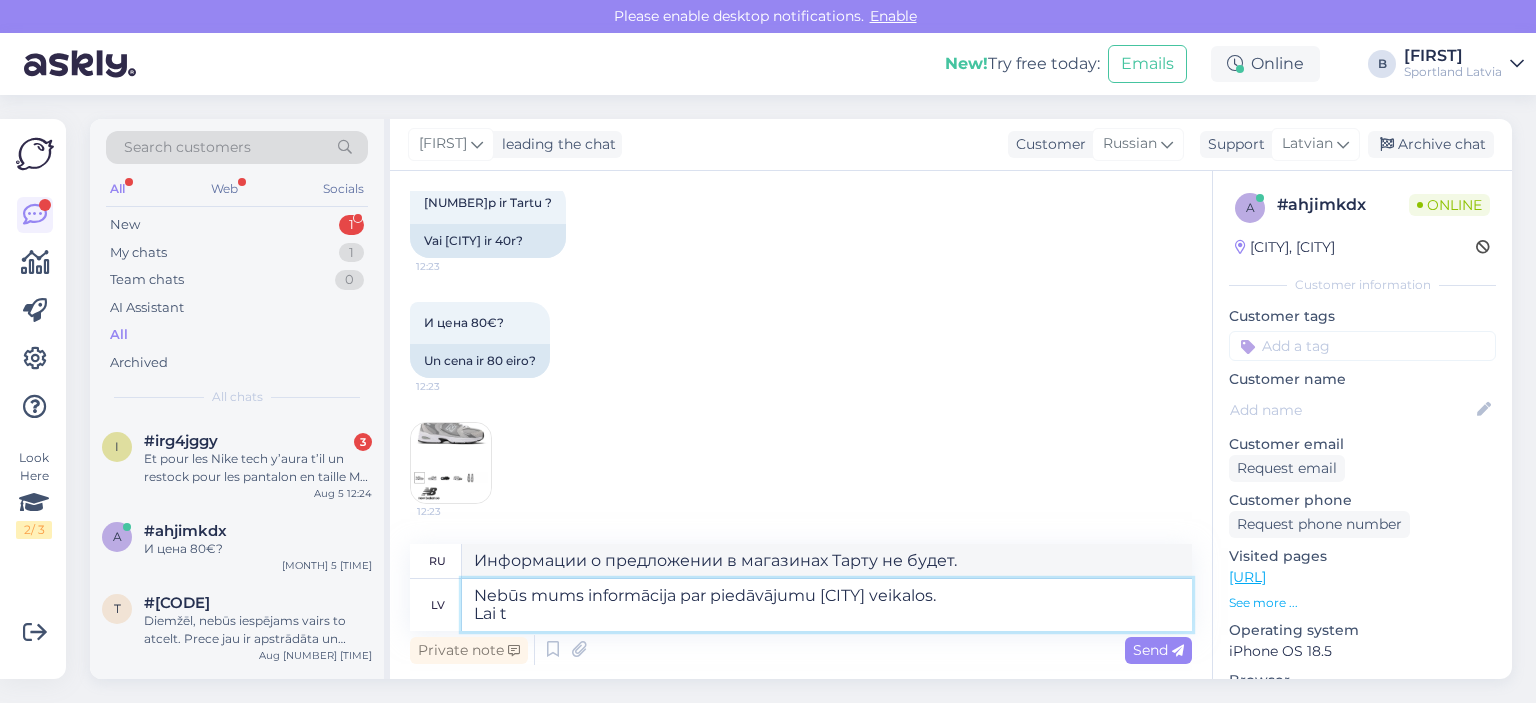 type on "У нас не будет информации о предложении в магазинах Тарту.
К" 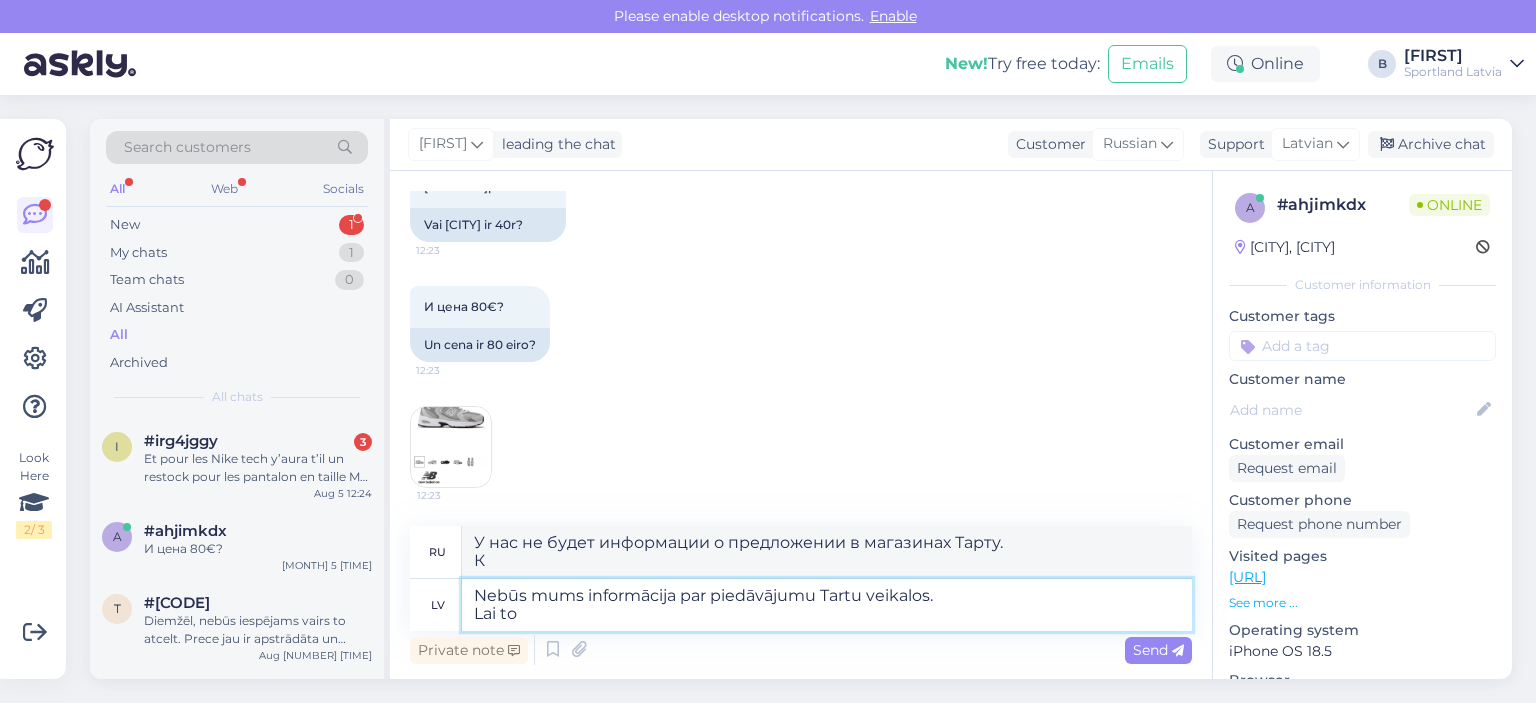 type on "Nebūs mums informācija par piedāvājumu Tartu veikalos.
Lai to" 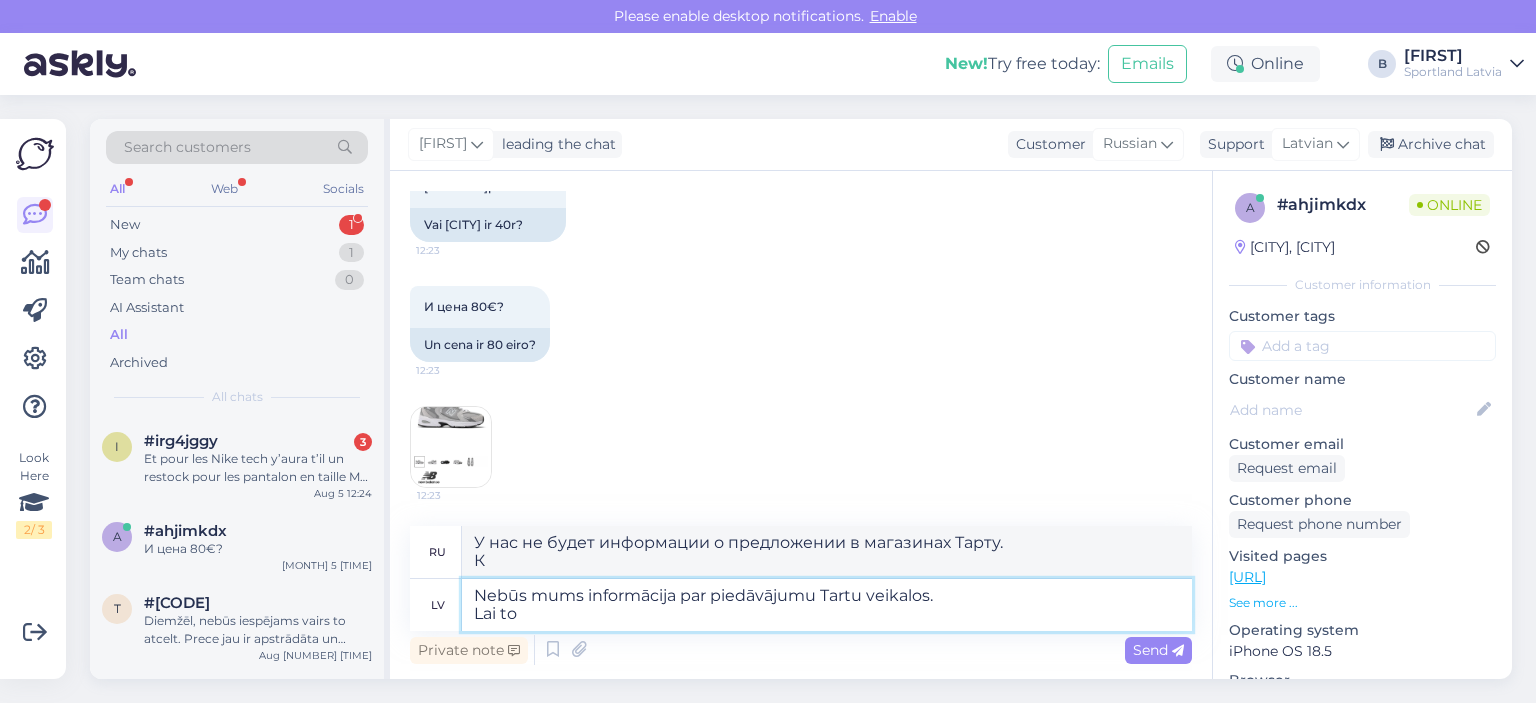 type on "У нас не будет информации о предложении в магазинах [CITY].
Кому" 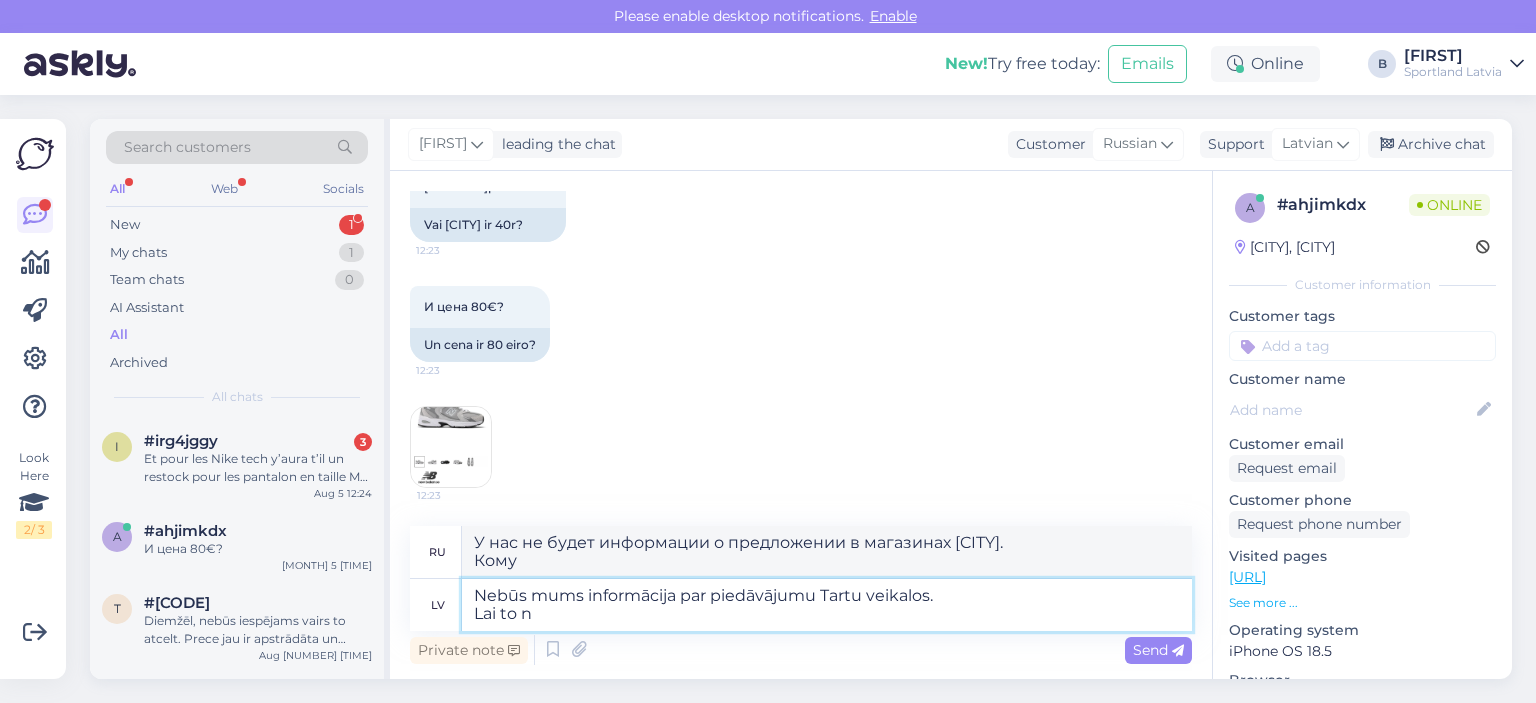 type on "Nebūs mums informācija par piedāvājumu Tartu veikalos.
Lai to no" 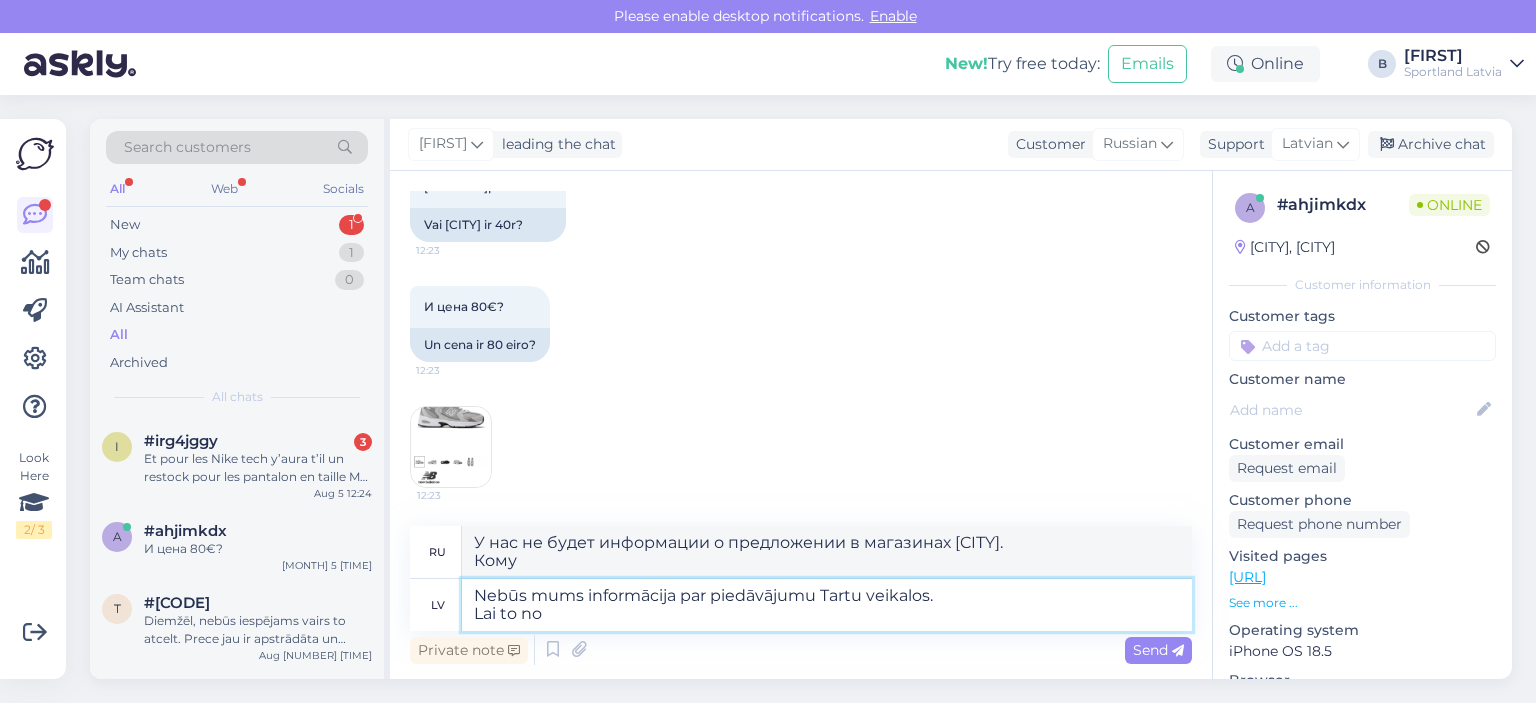 type on "У нас не будет информации о предложении в магазинах Тарту.
Пусть будет" 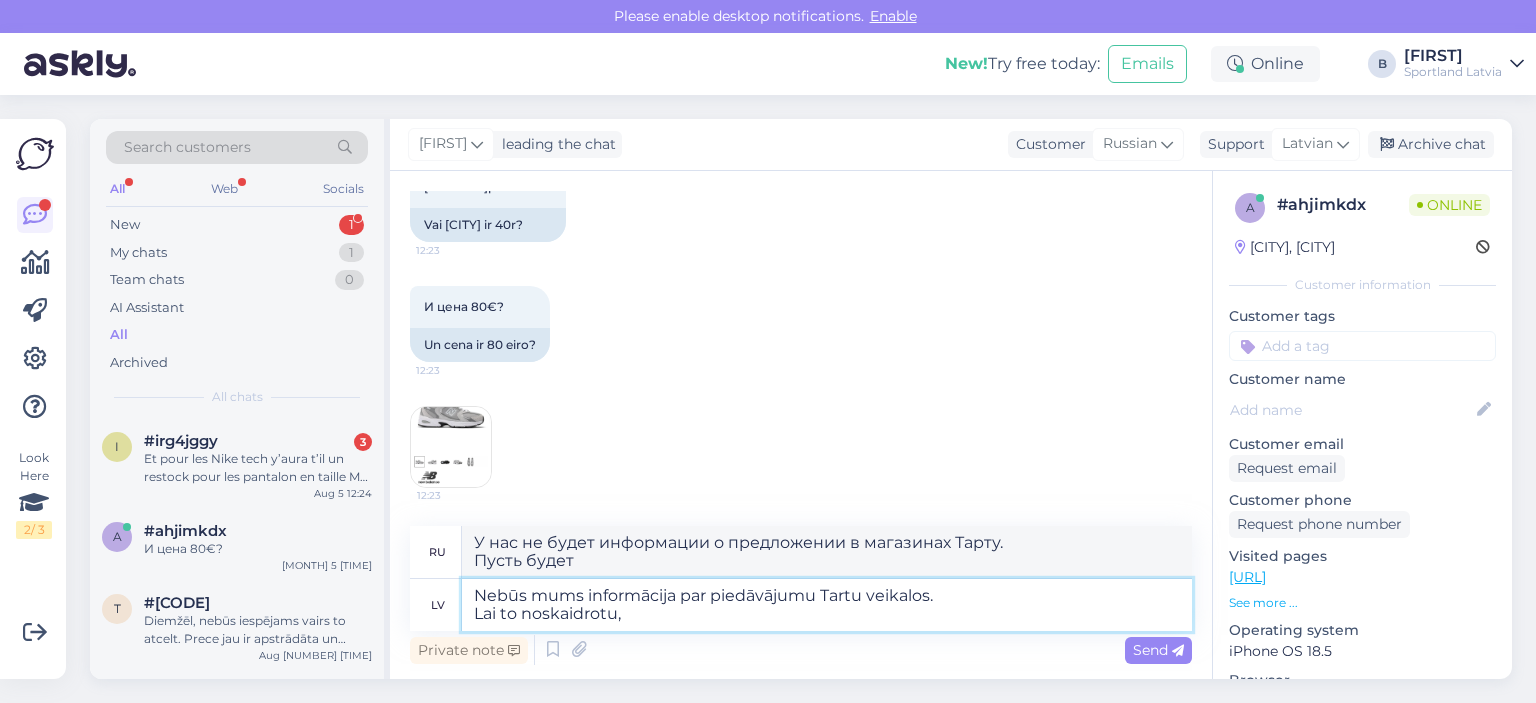 type on "Nebūs mums informācija par piedāvājumu Tartu veikalos.
Lai to noskaidrotu, l" 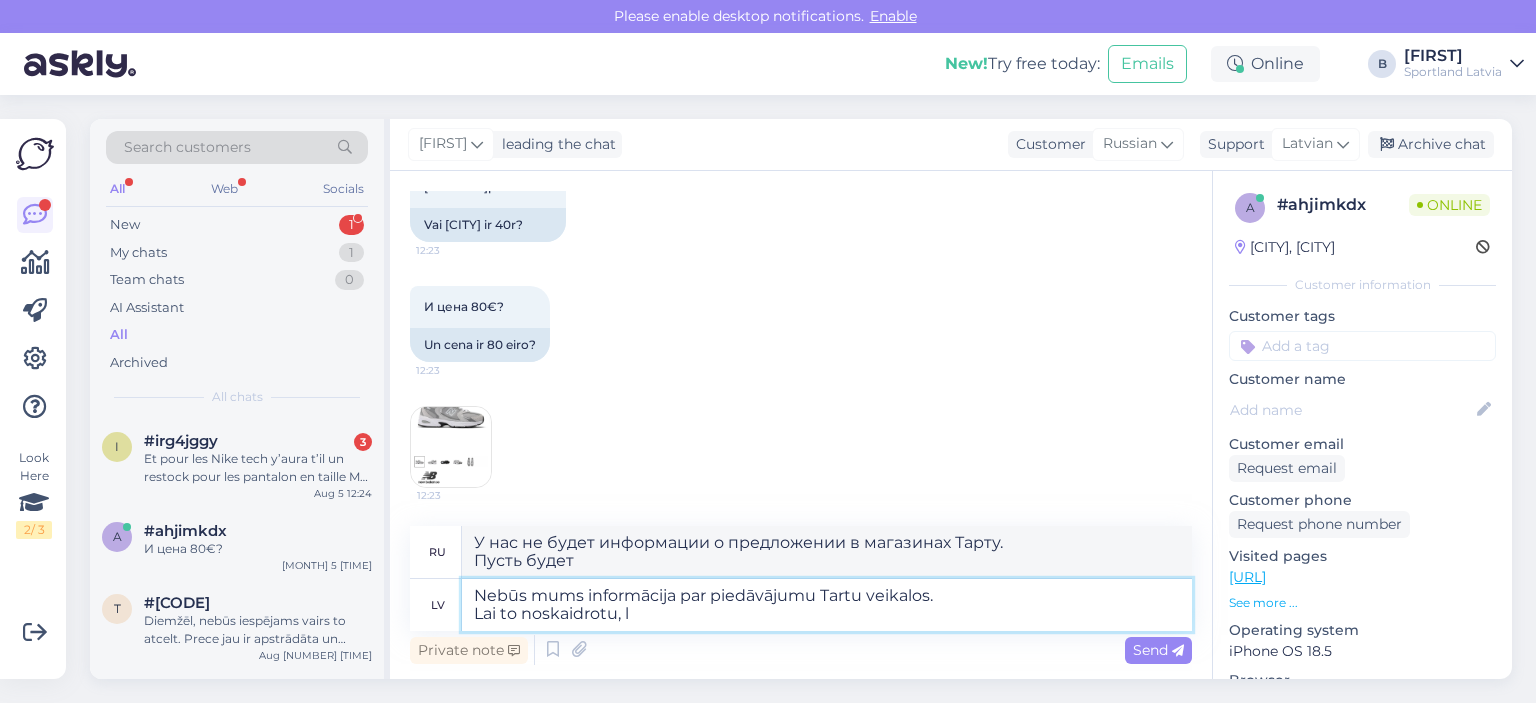 type on "У нас не будет информации о предложении в магазинах [CITY].
Чтобы узнать," 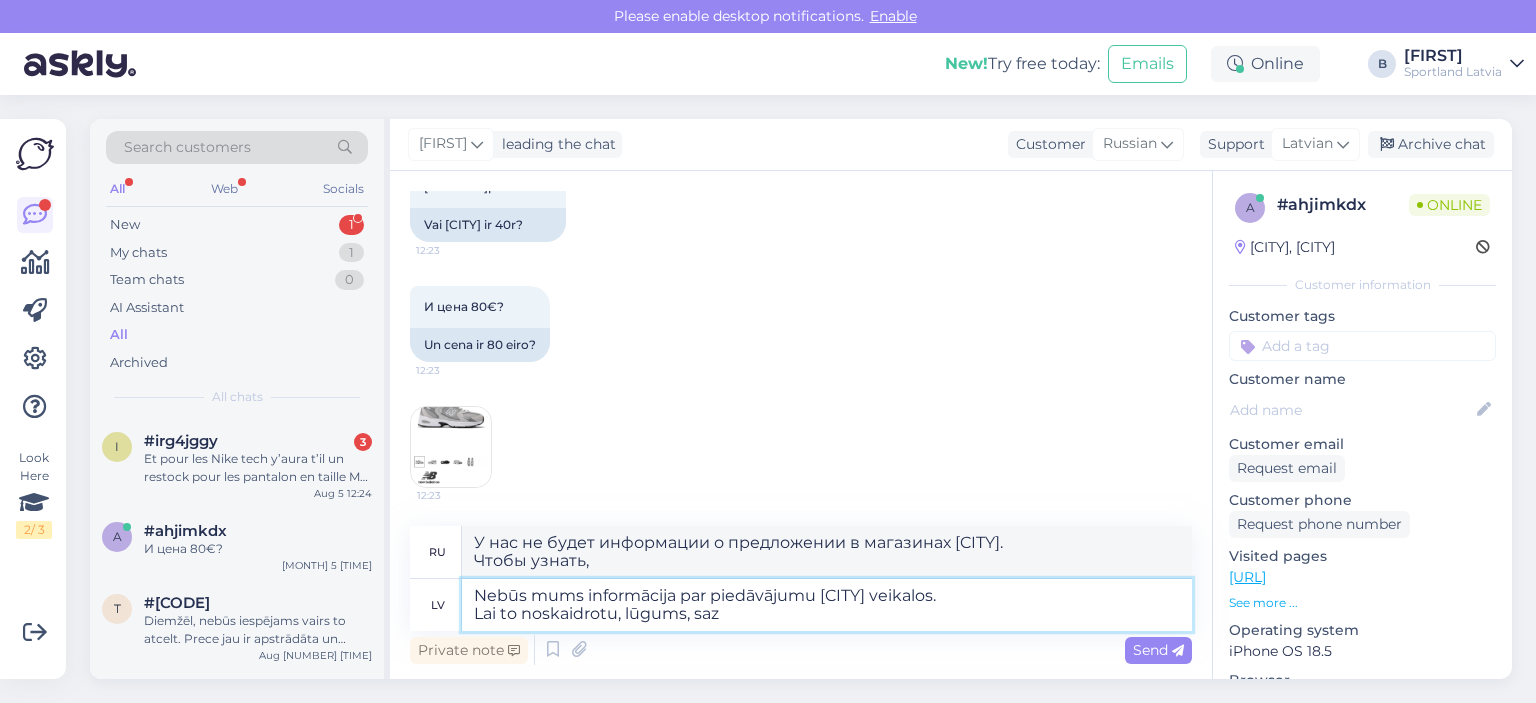 type on "Nebūs mums informācija par piedāvājumu Tartu veikalos.
Lai to noskaidrotu, lūgums, sazi" 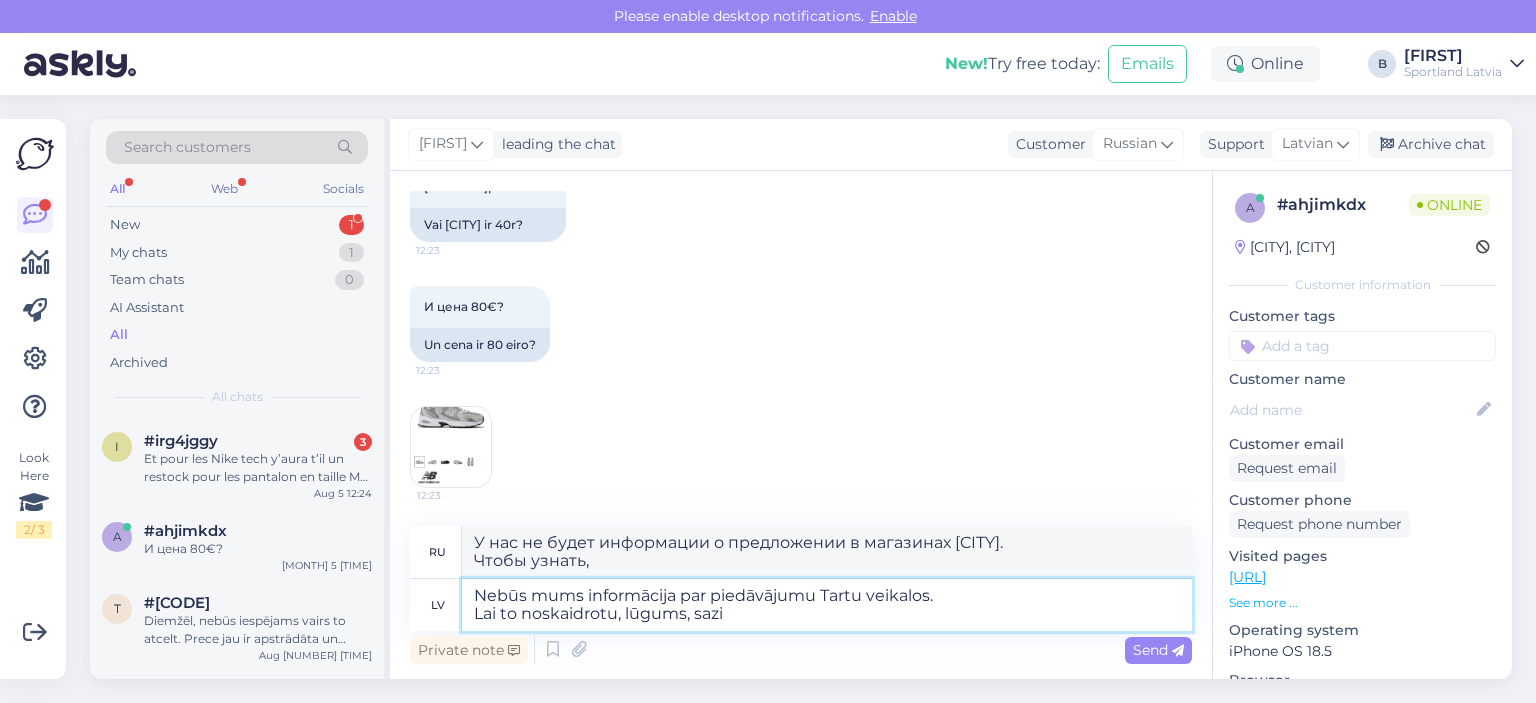 type on "Информации о предложении в магазинах Тарту не будет.
Чтобы узнать подробности, пожалуйста," 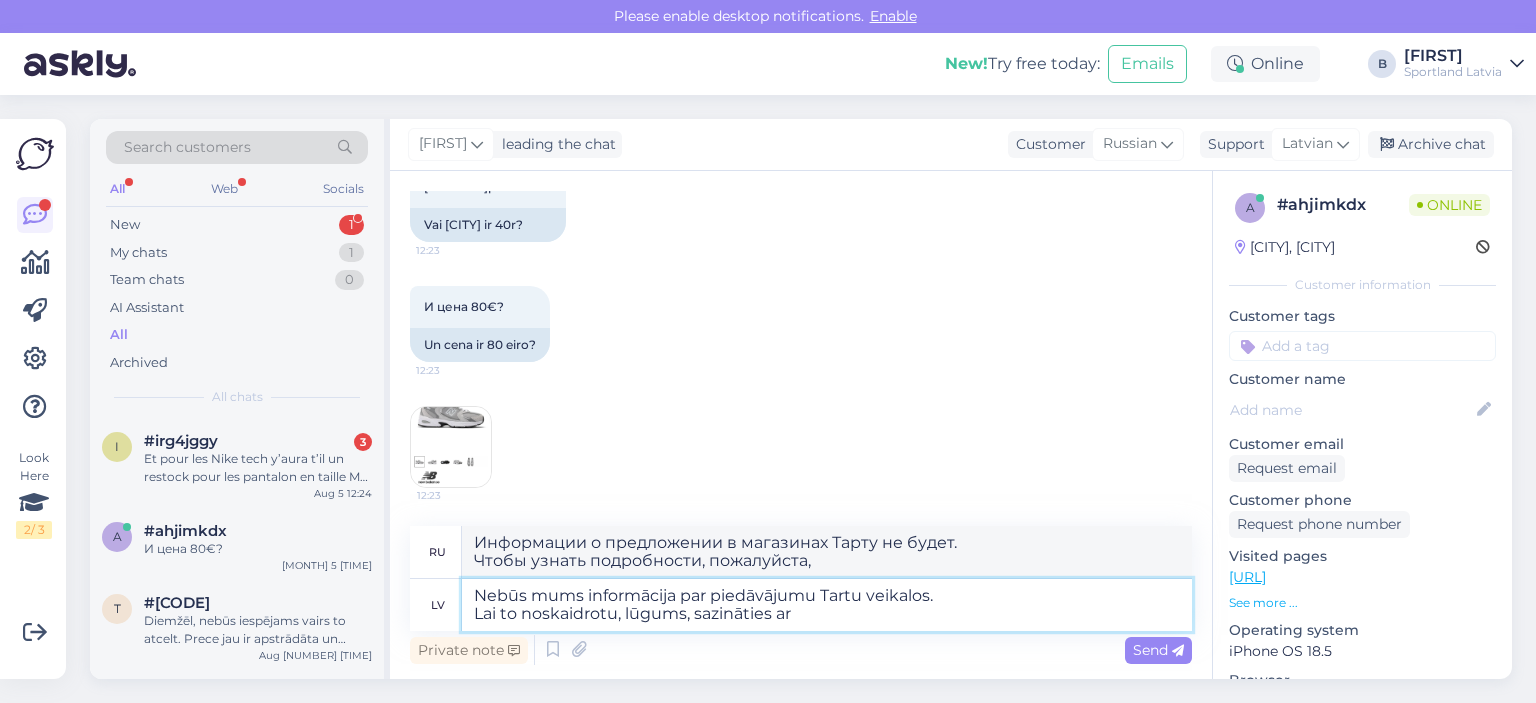 type on "Nebūs mums informācija par piedāvājumu Tartu veikalos.
Lai to noskaidrotu, lūgums, sazināties ar" 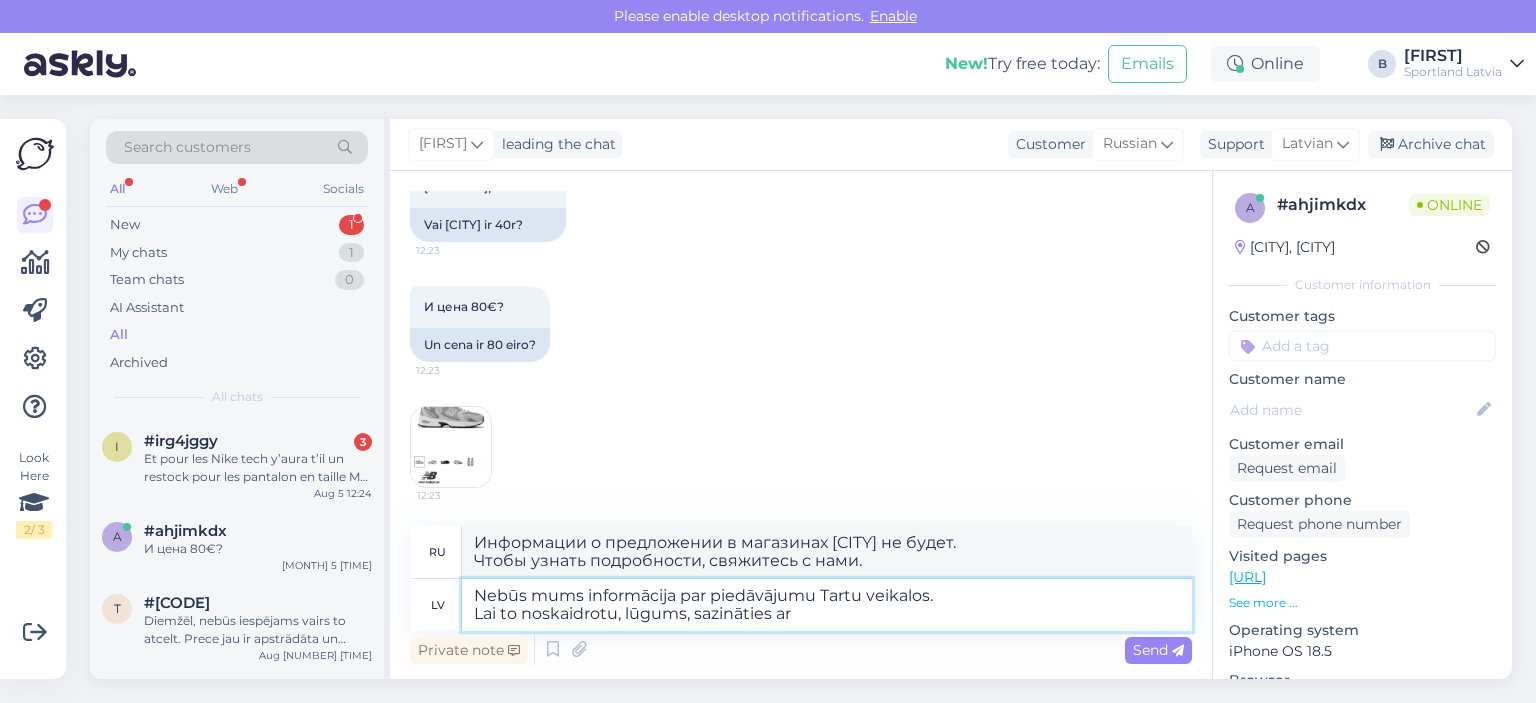 type on "Информации о предложении в магазинах Тарту не будет.
Чтобы узнать, свяжитесь с" 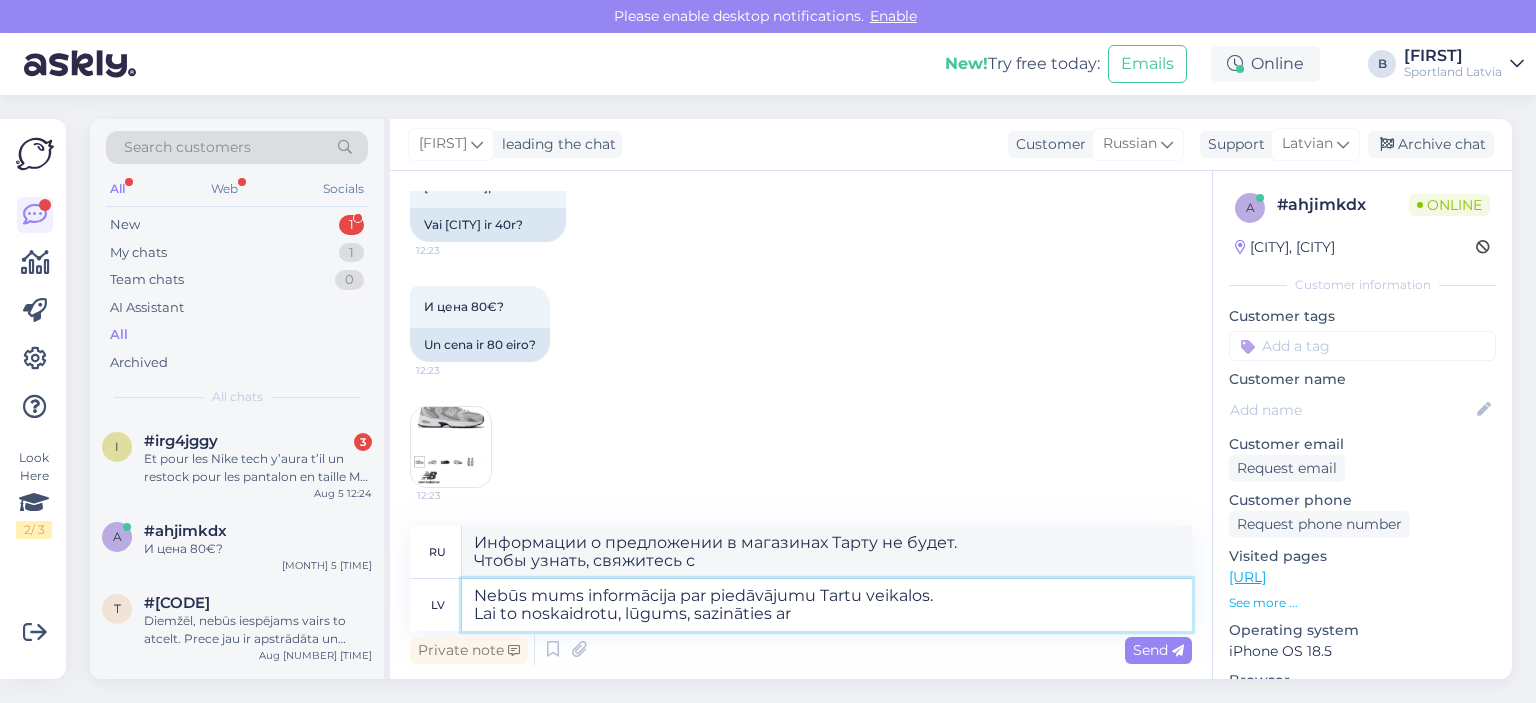 paste on "klienditeenindus@sportland.ee" 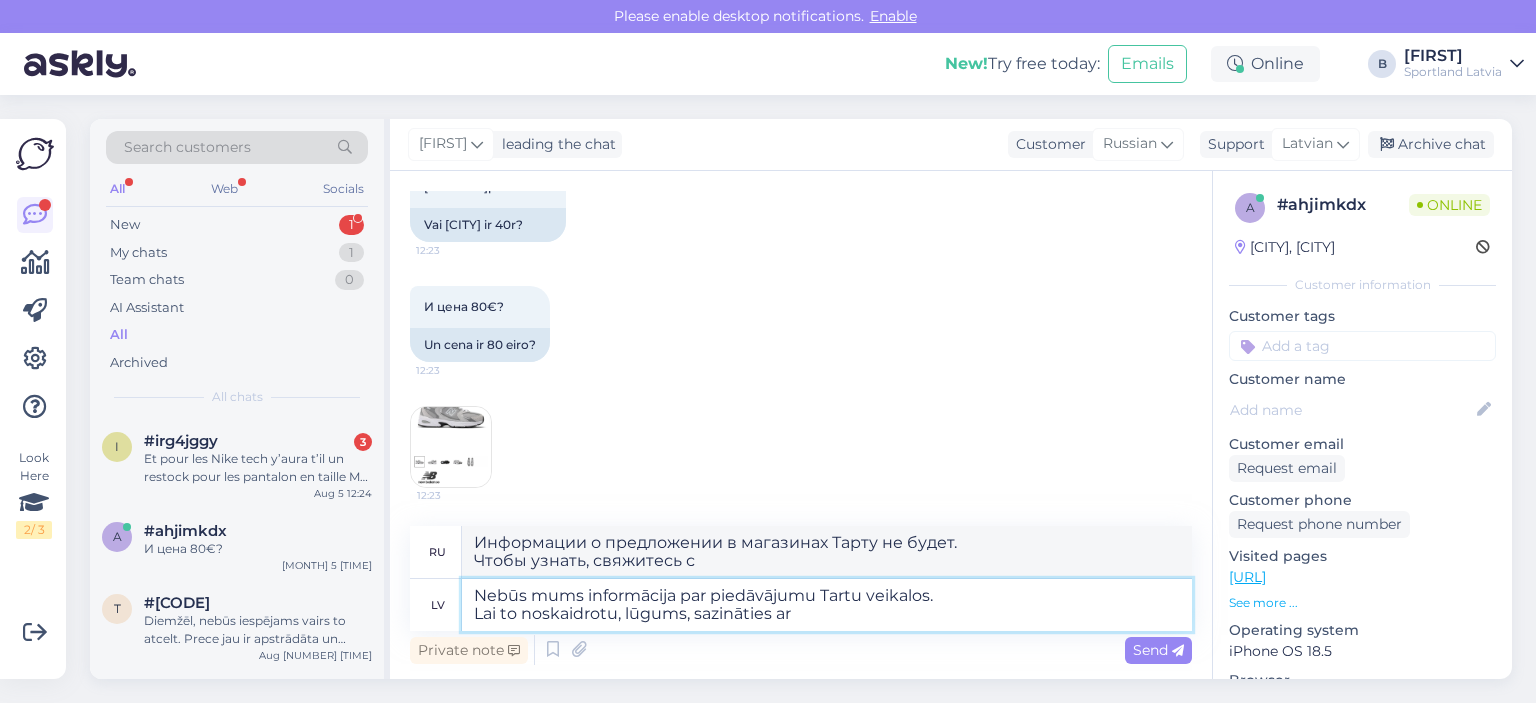 type on "Nebūs mums informācija par piedāvājumu Tartu veikalos.
Lai to noskaidrotu, lūgums, sazināties ar [EMAIL]" 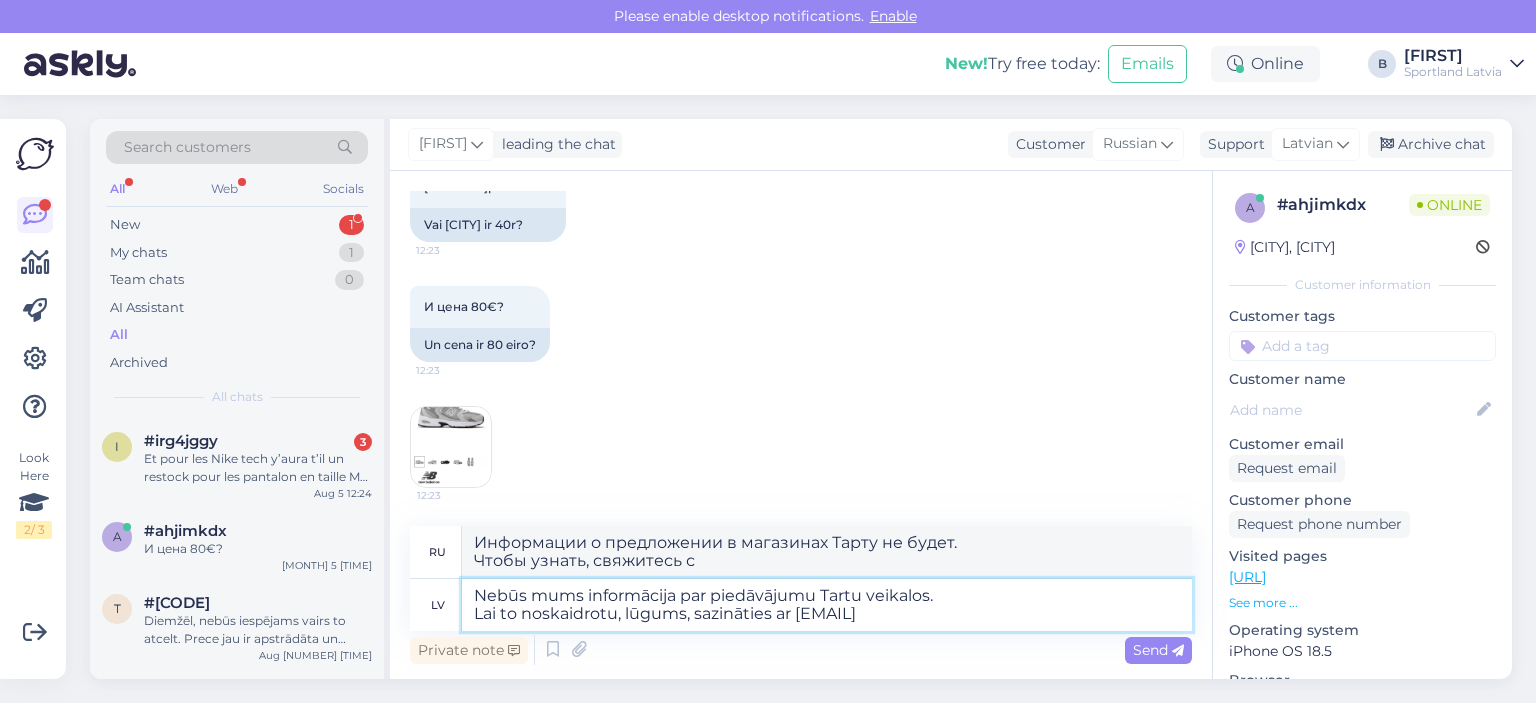 type on "Информации о предложении в магазинах Тарту не будет.
Чтобы узнать подробности, свяжитесь с [EMAIL]" 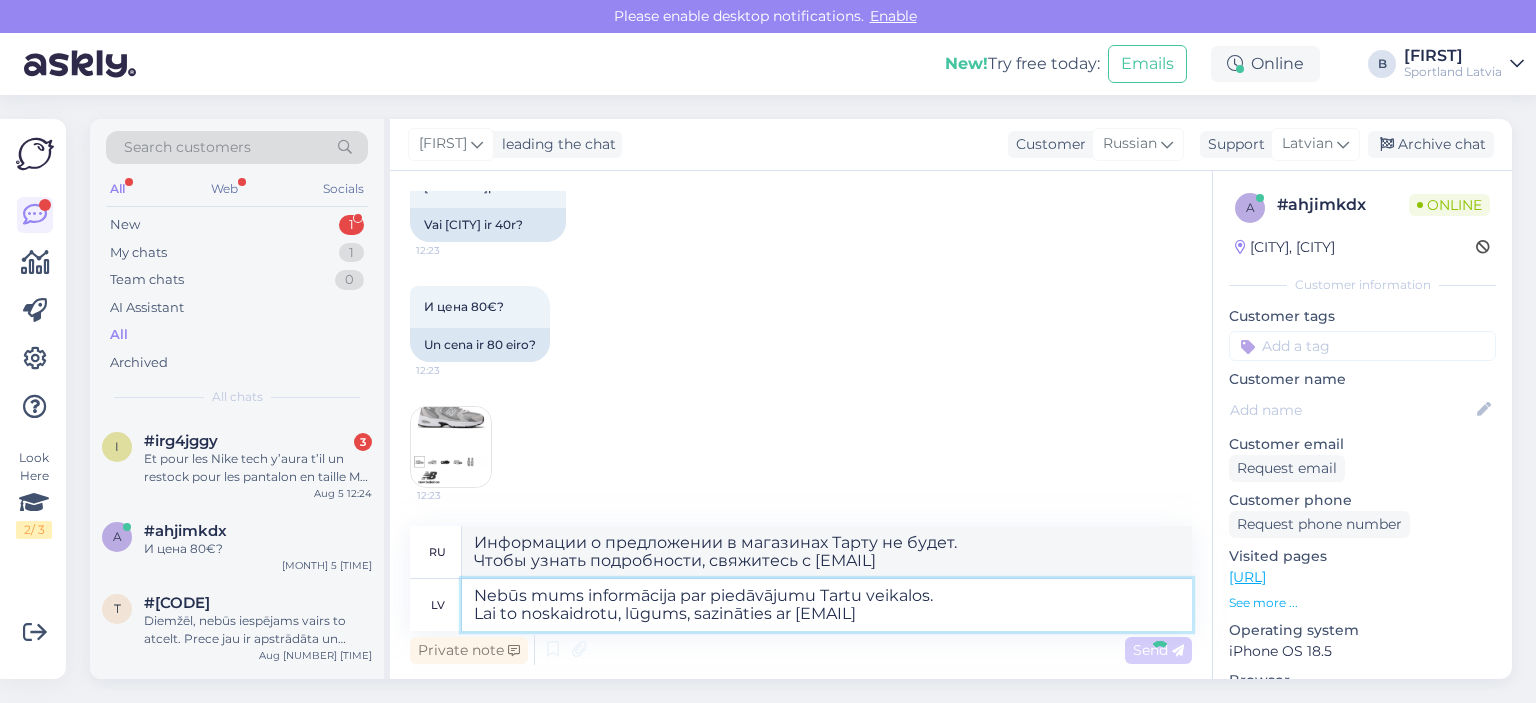 type 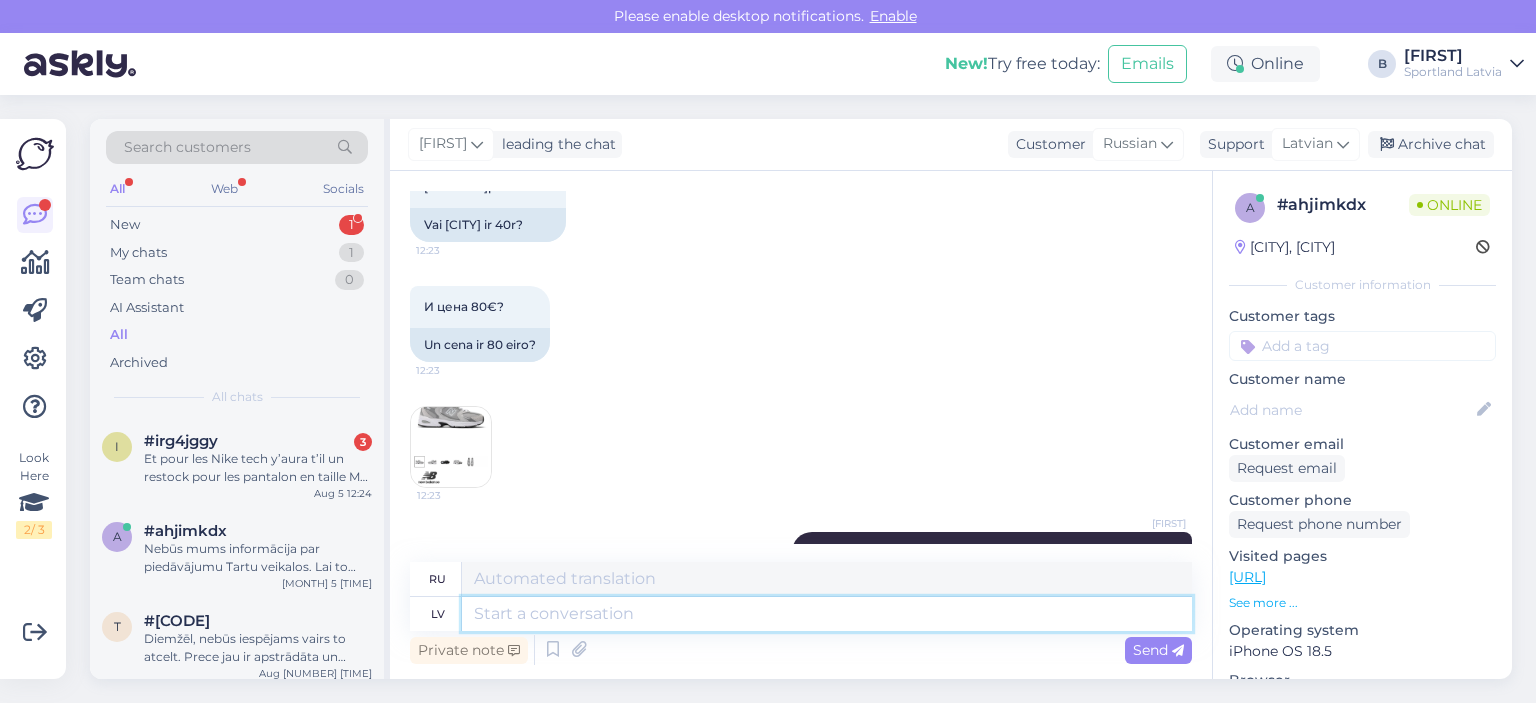 scroll, scrollTop: 650, scrollLeft: 0, axis: vertical 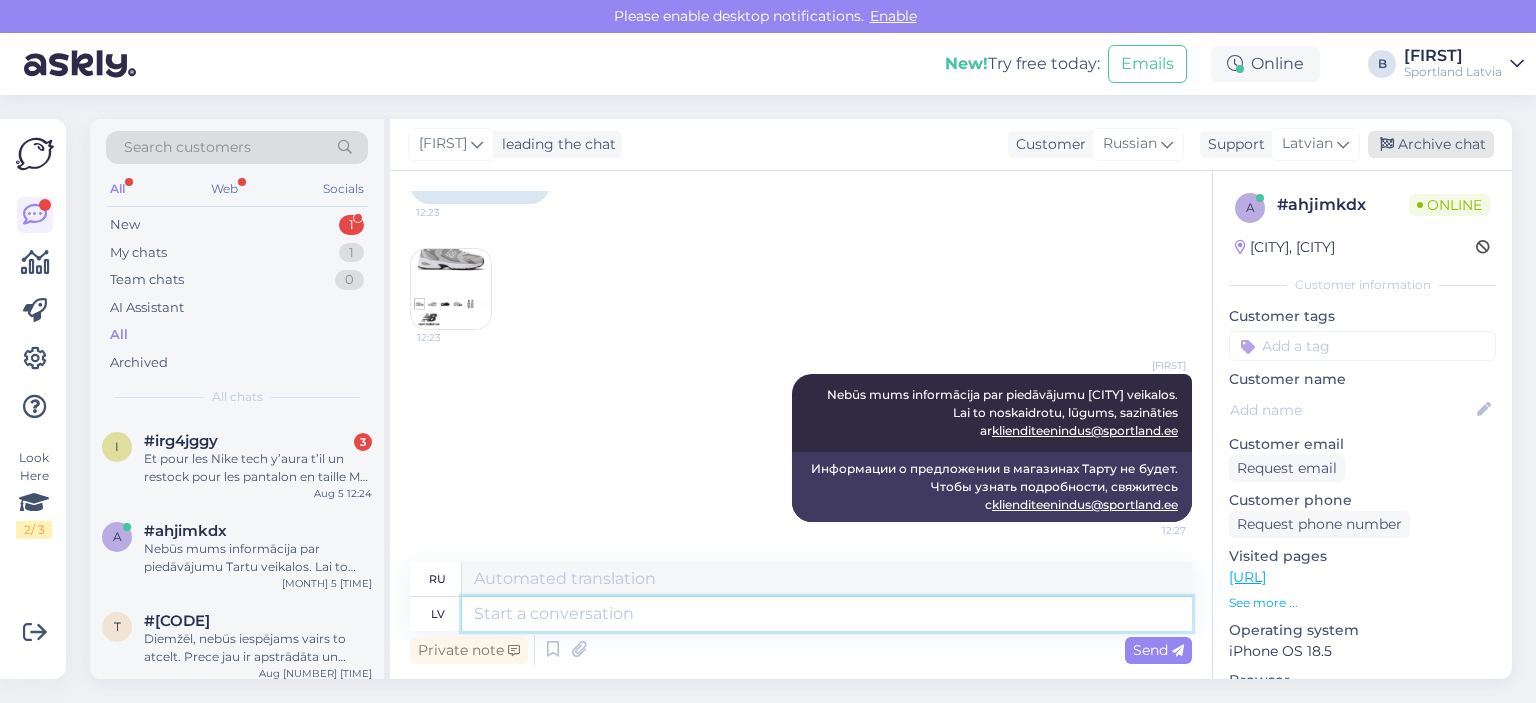 type 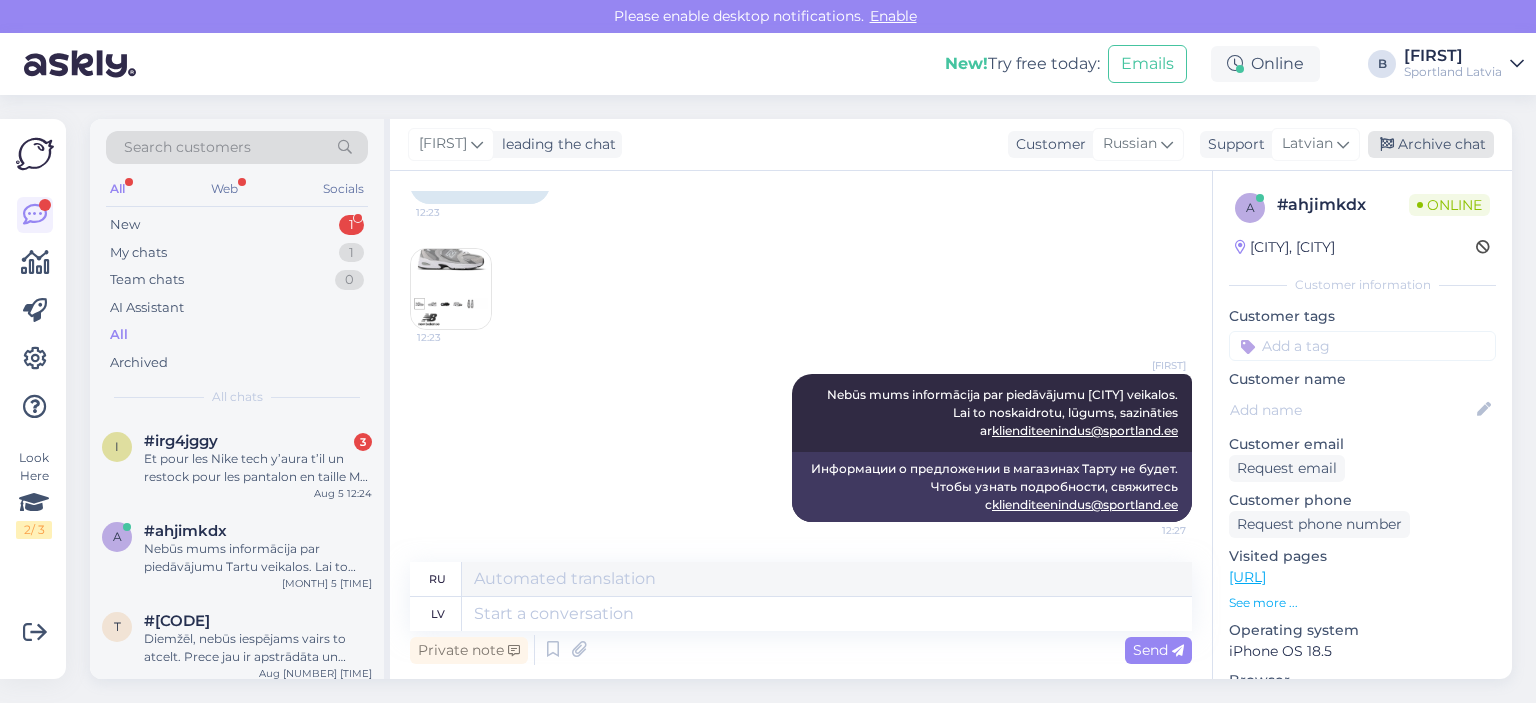 click on "Archive chat" at bounding box center [1431, 144] 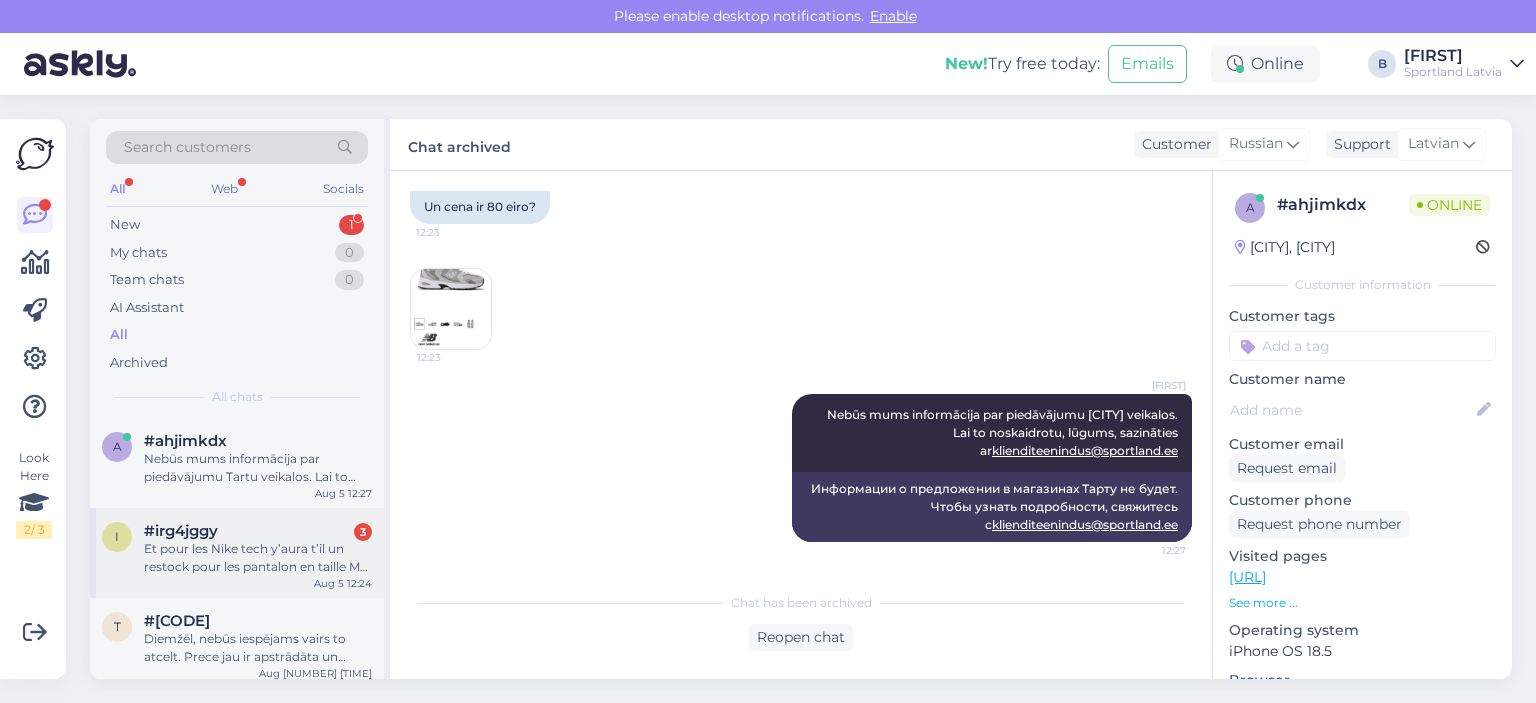 click on "Et pour les Nike tech y’aura t’il un restock pour les pantalon en taille M et L s’il vous plaît ?" at bounding box center (258, 558) 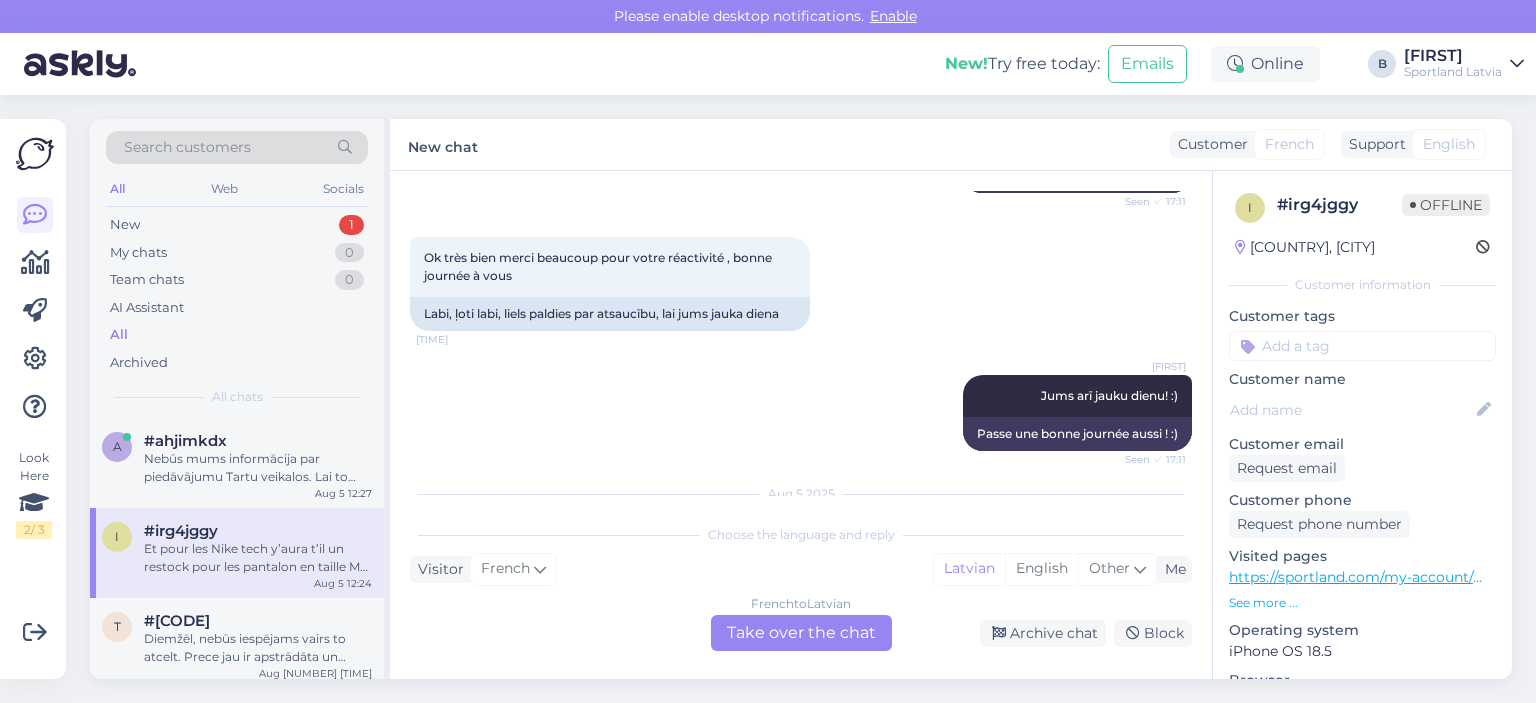 scroll, scrollTop: 996, scrollLeft: 0, axis: vertical 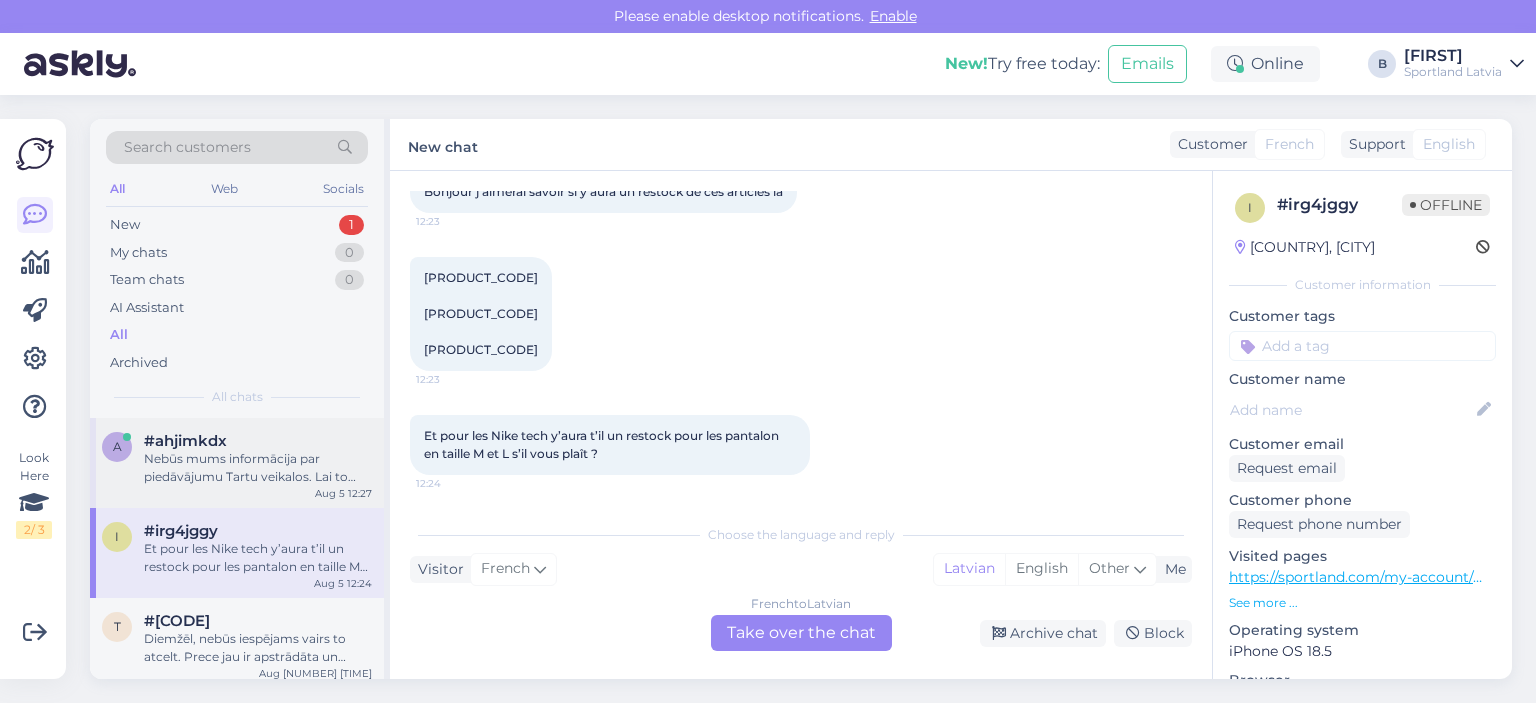 click on "Nebūs mums informācija par piedāvājumu Tartu veikalos.
Lai to noskaidrotu, lūgums, sazināties ar klienditeenindus@example.com" at bounding box center (258, 468) 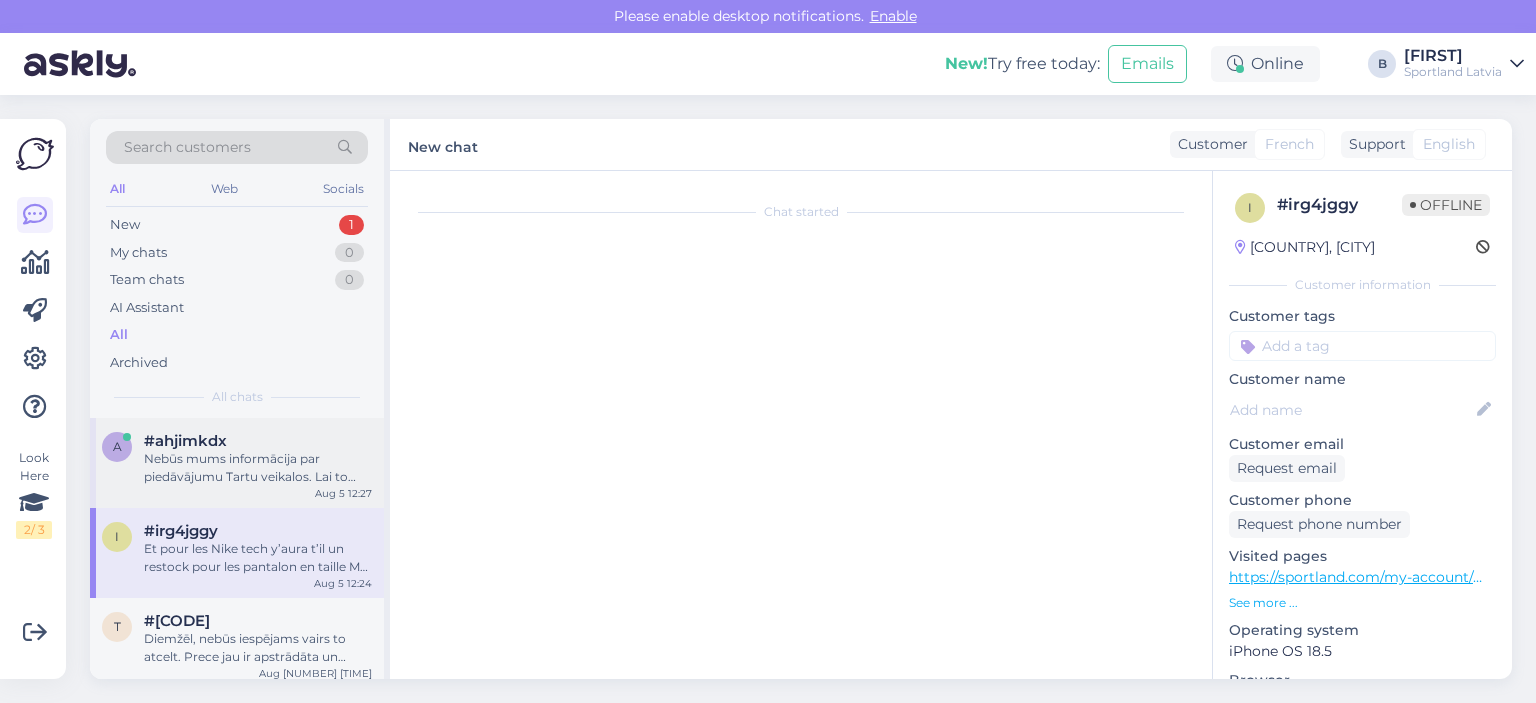 scroll, scrollTop: 630, scrollLeft: 0, axis: vertical 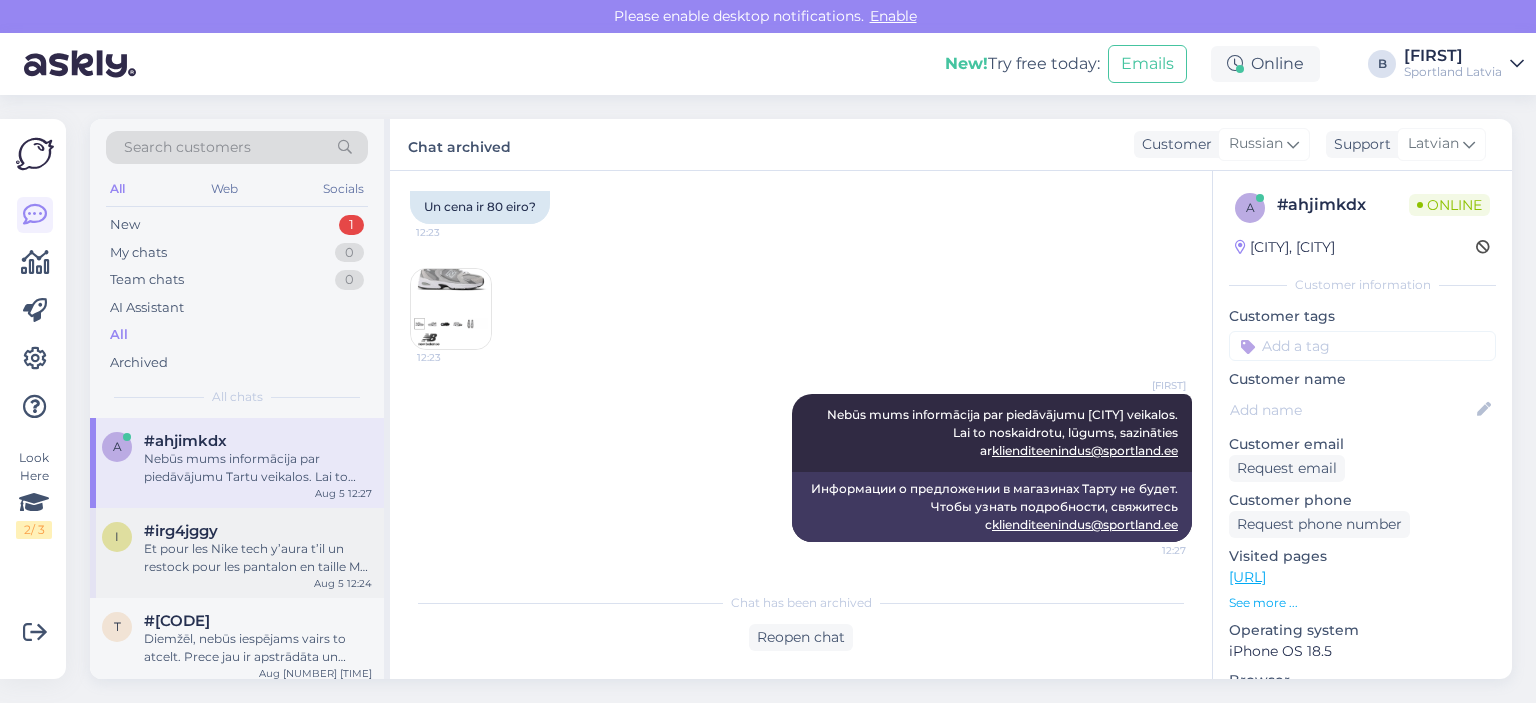 click on "Et pour les Nike tech y’aura t’il un restock pour les pantalon en taille M et L s’il vous plaît ?" at bounding box center (258, 558) 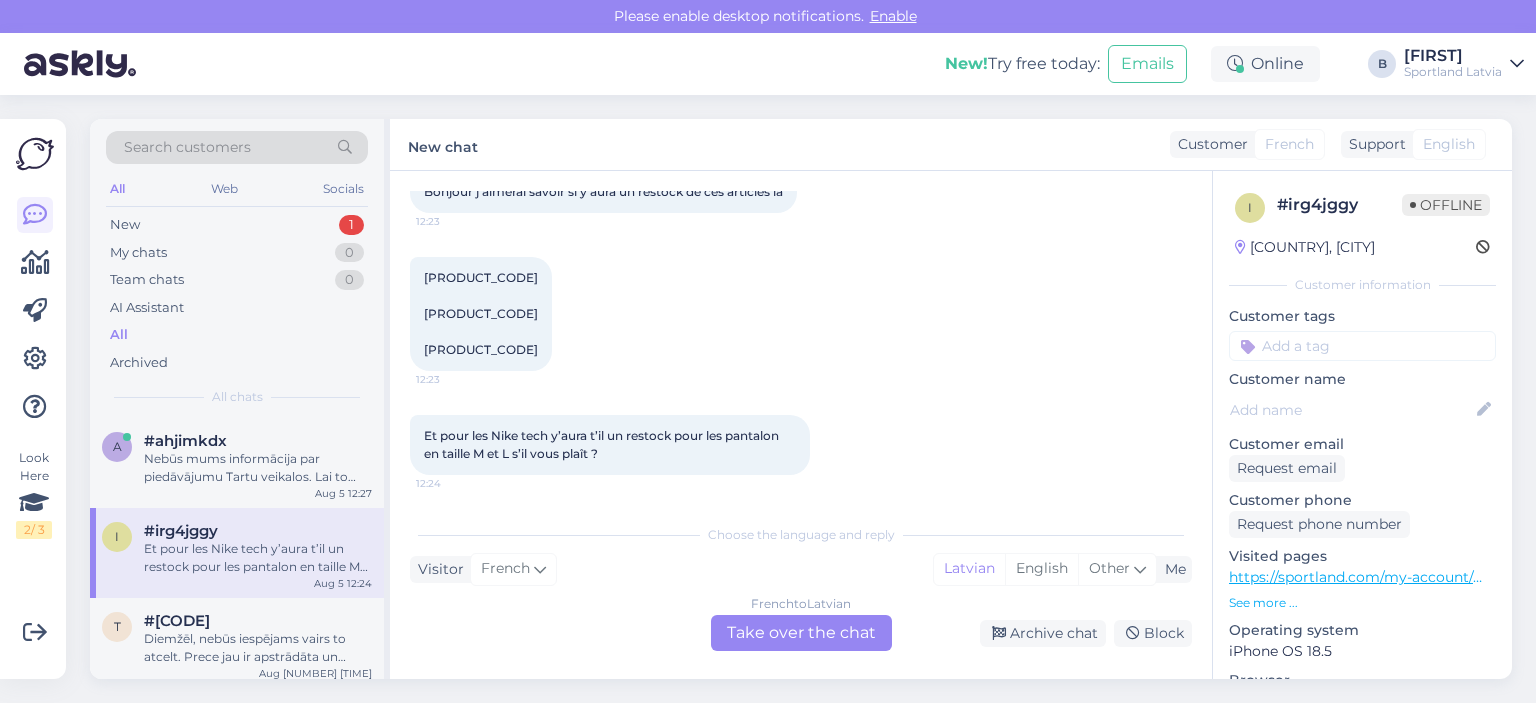 scroll, scrollTop: 896, scrollLeft: 0, axis: vertical 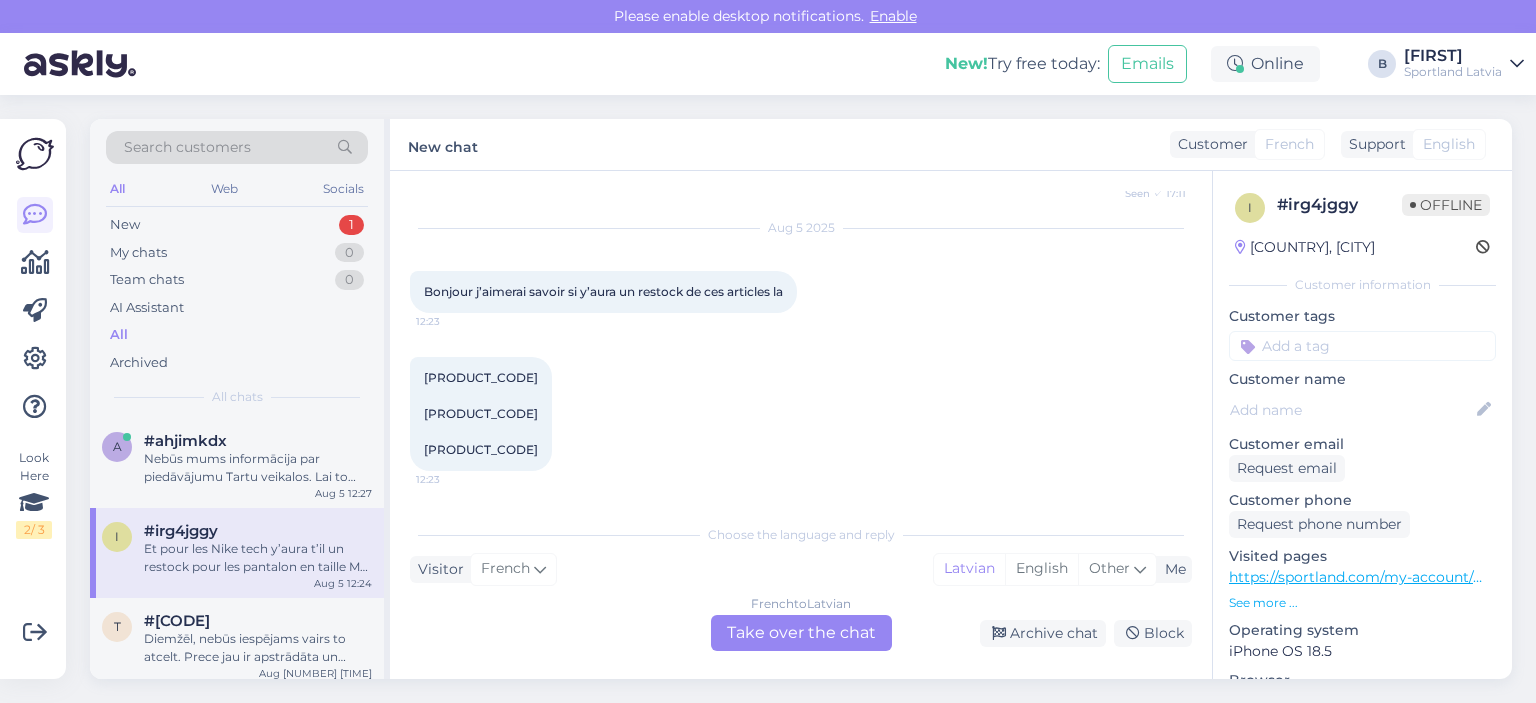 click on "French  to  Latvian Take over the chat" at bounding box center [801, 633] 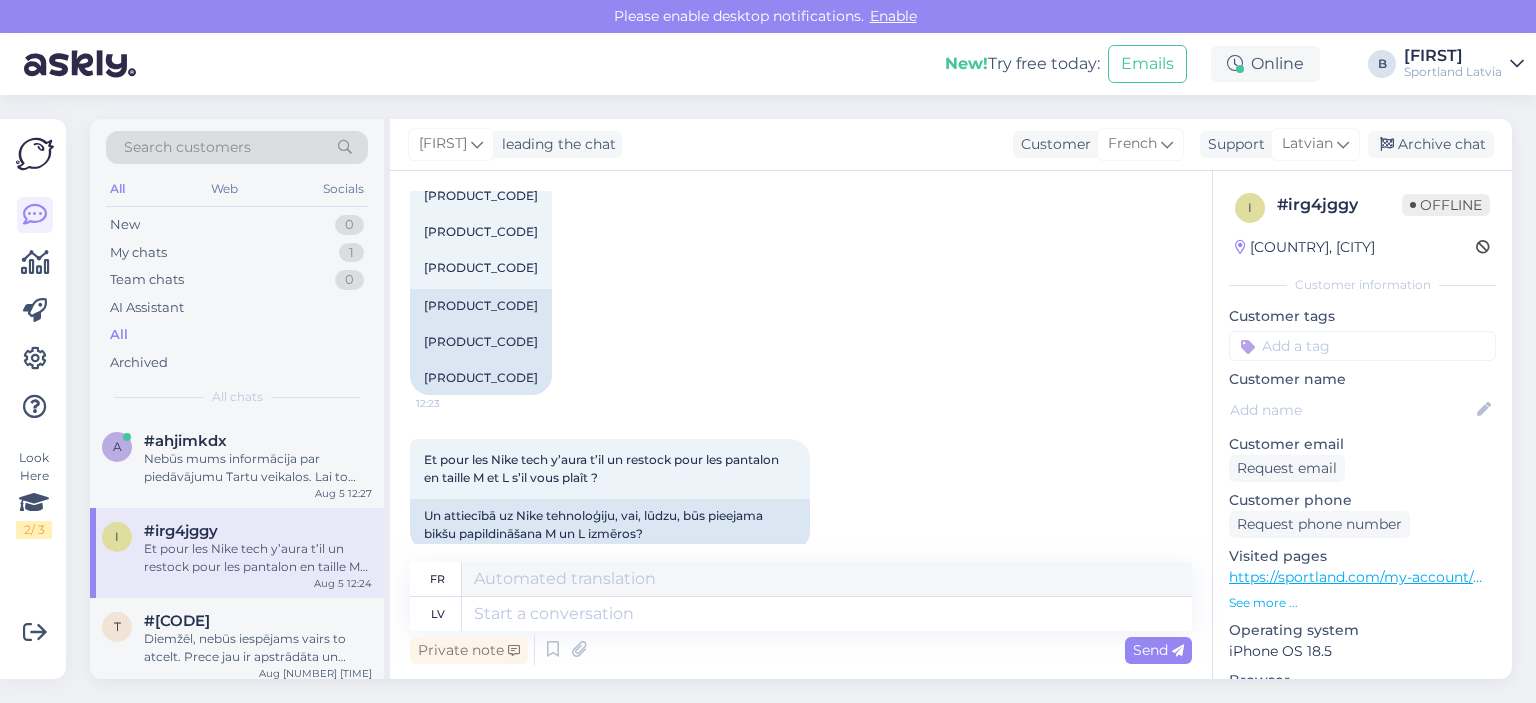 scroll, scrollTop: 1158, scrollLeft: 0, axis: vertical 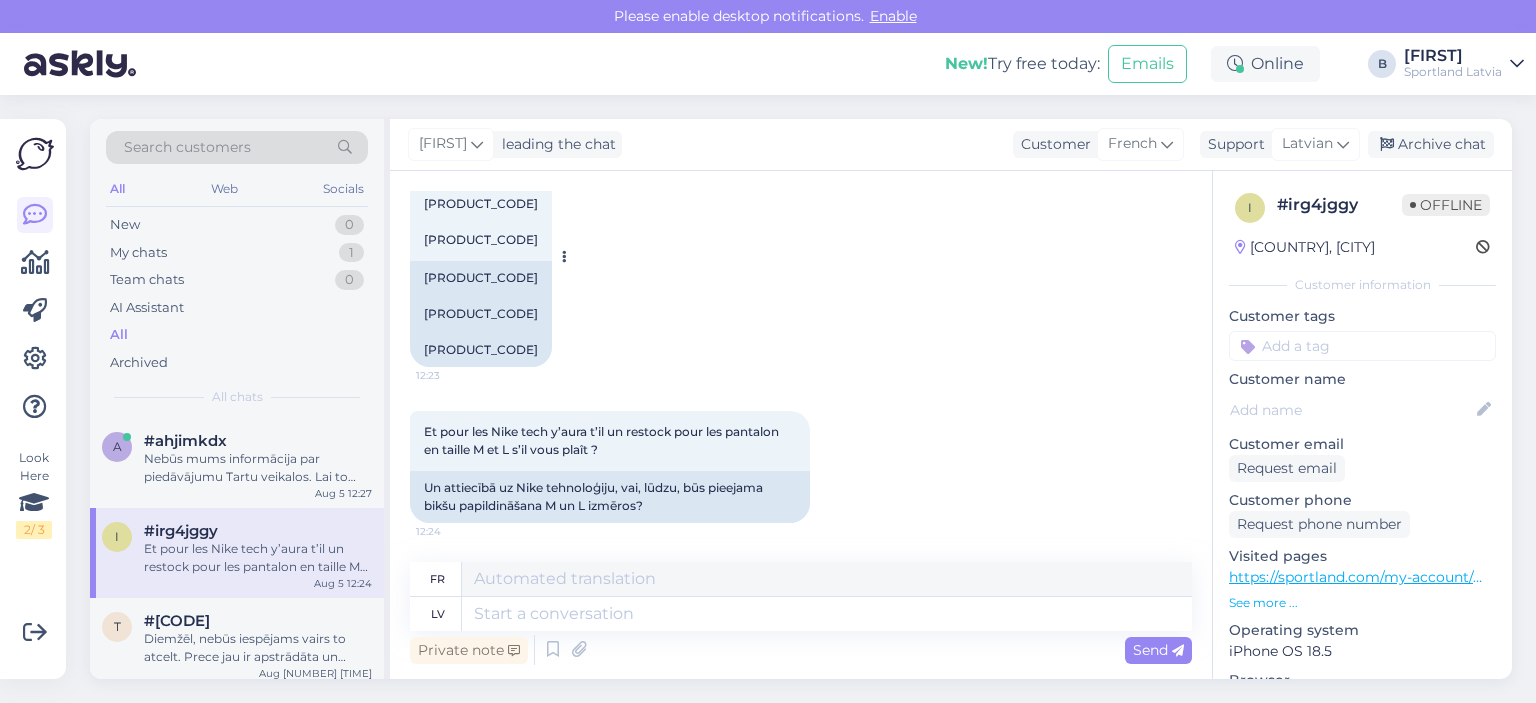 click on "[PRODUCT_CODE]
[PRODUCT_CODE]
[PRODUCT_CODE]" at bounding box center (481, 314) 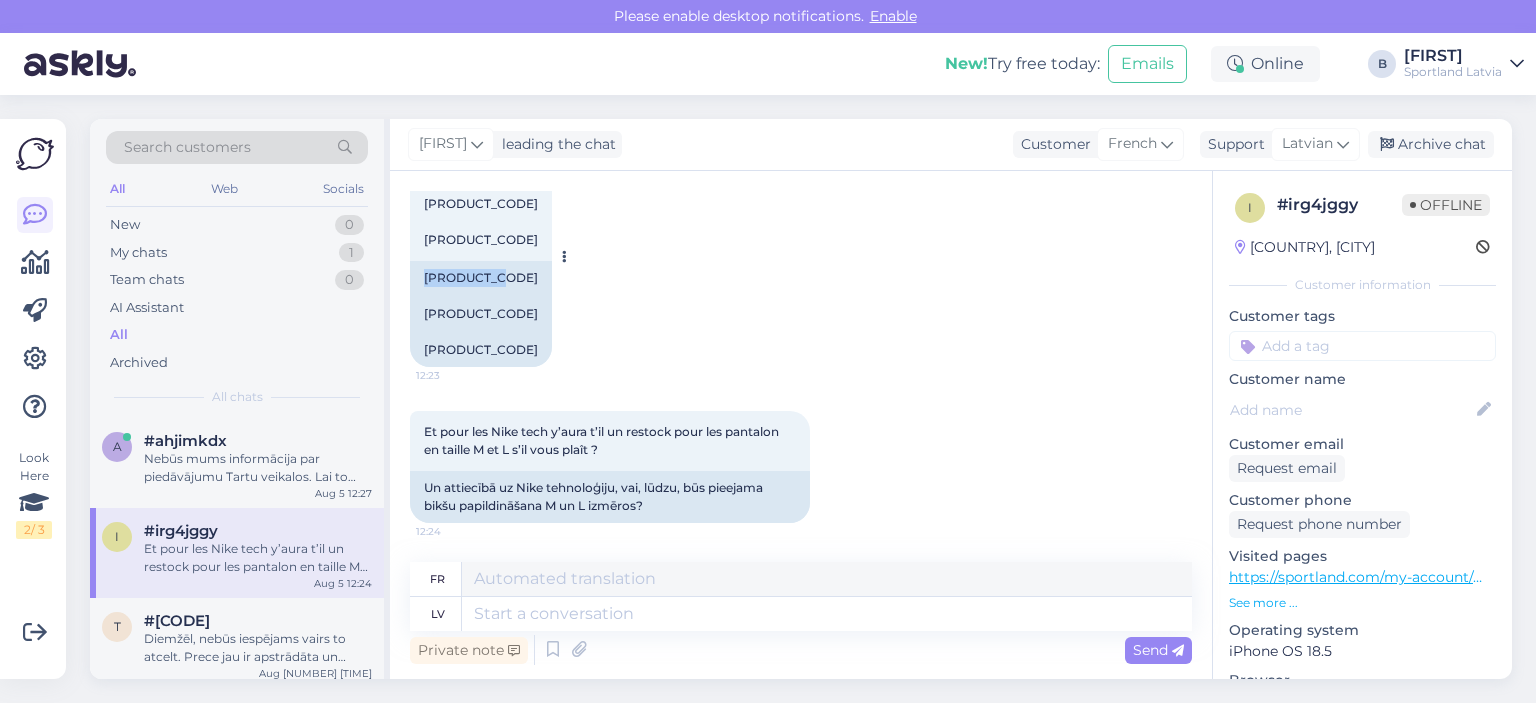 click on "[PRODUCT_CODE]
[PRODUCT_CODE]
[PRODUCT_CODE]" at bounding box center (481, 314) 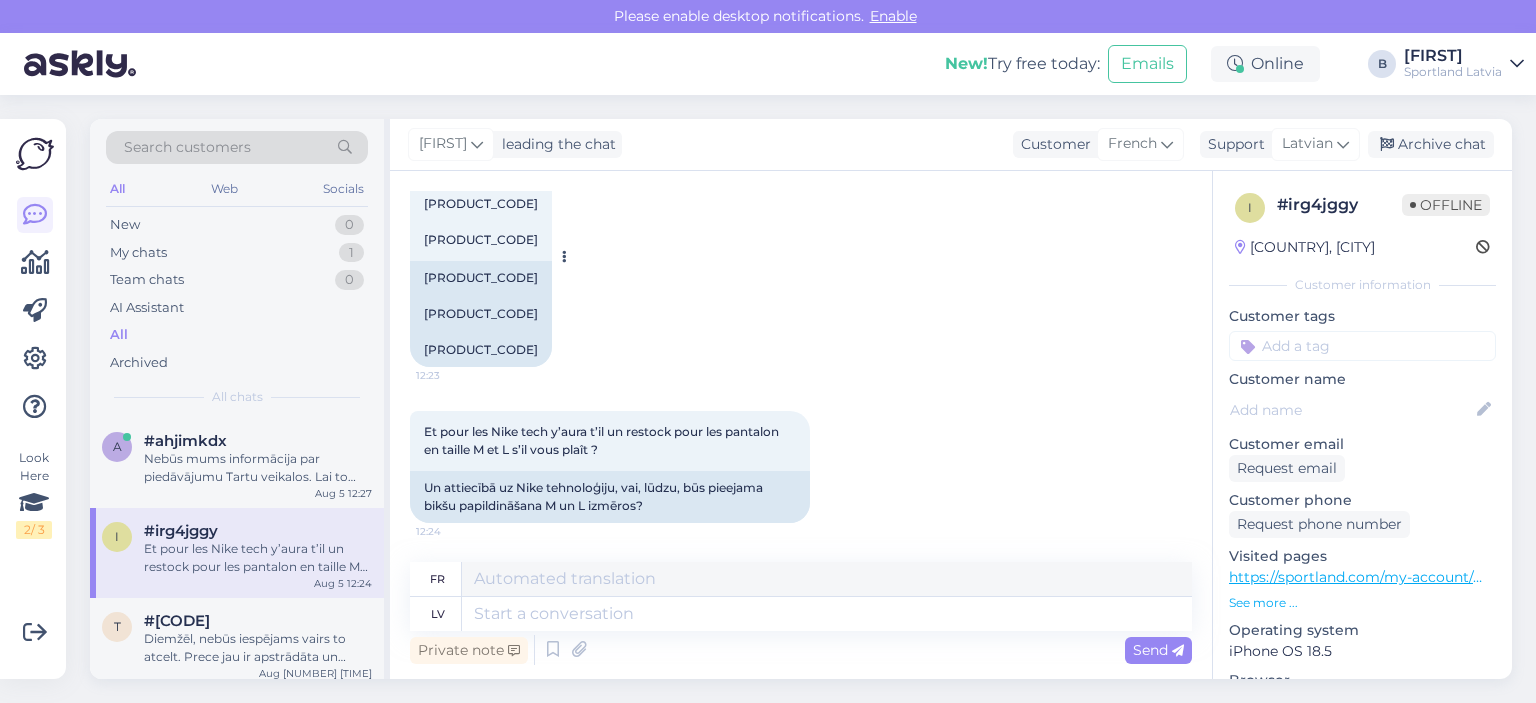 click on "[PRODUCT_CODE]
[PRODUCT_CODE]
[PRODUCT_CODE]" at bounding box center (481, 314) 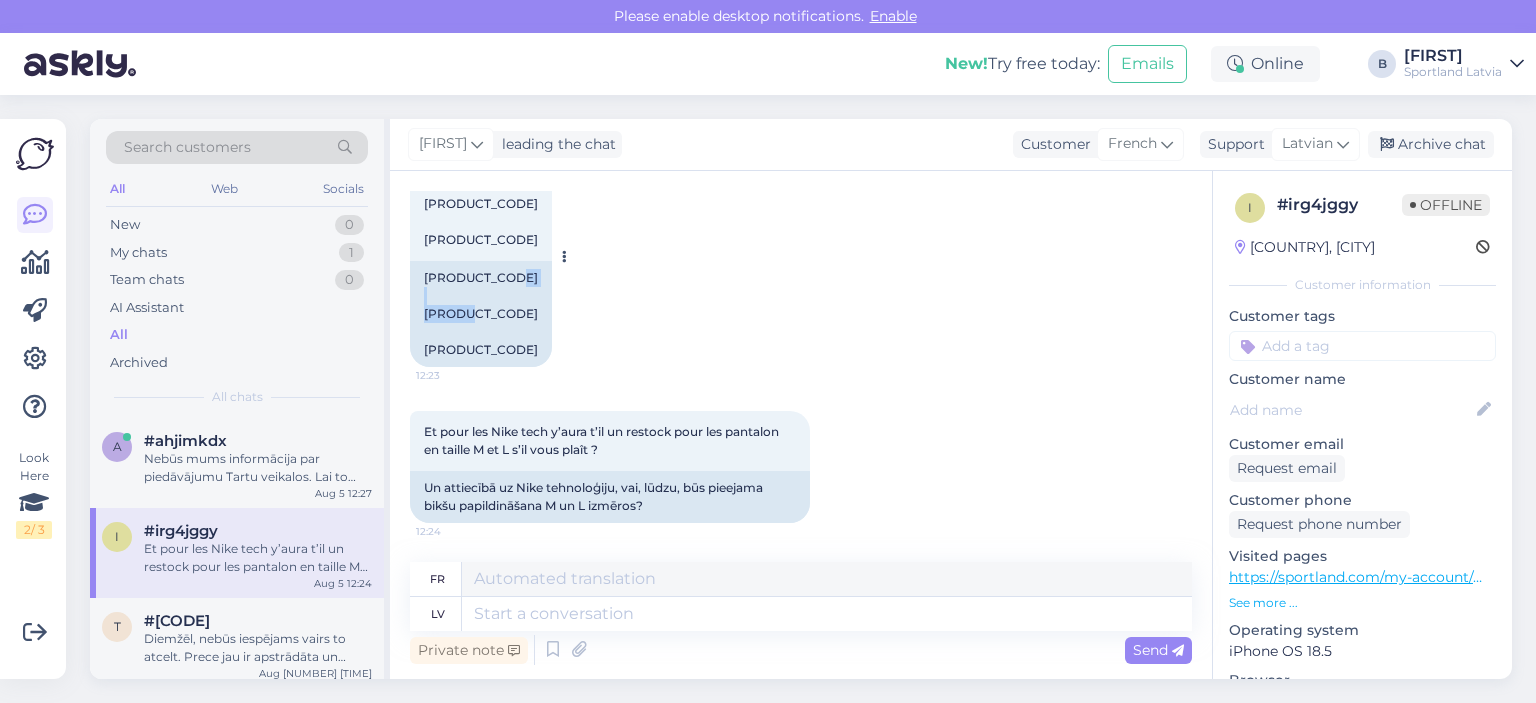click on "[PRODUCT_CODE]
[PRODUCT_CODE]
[PRODUCT_CODE]" at bounding box center [481, 314] 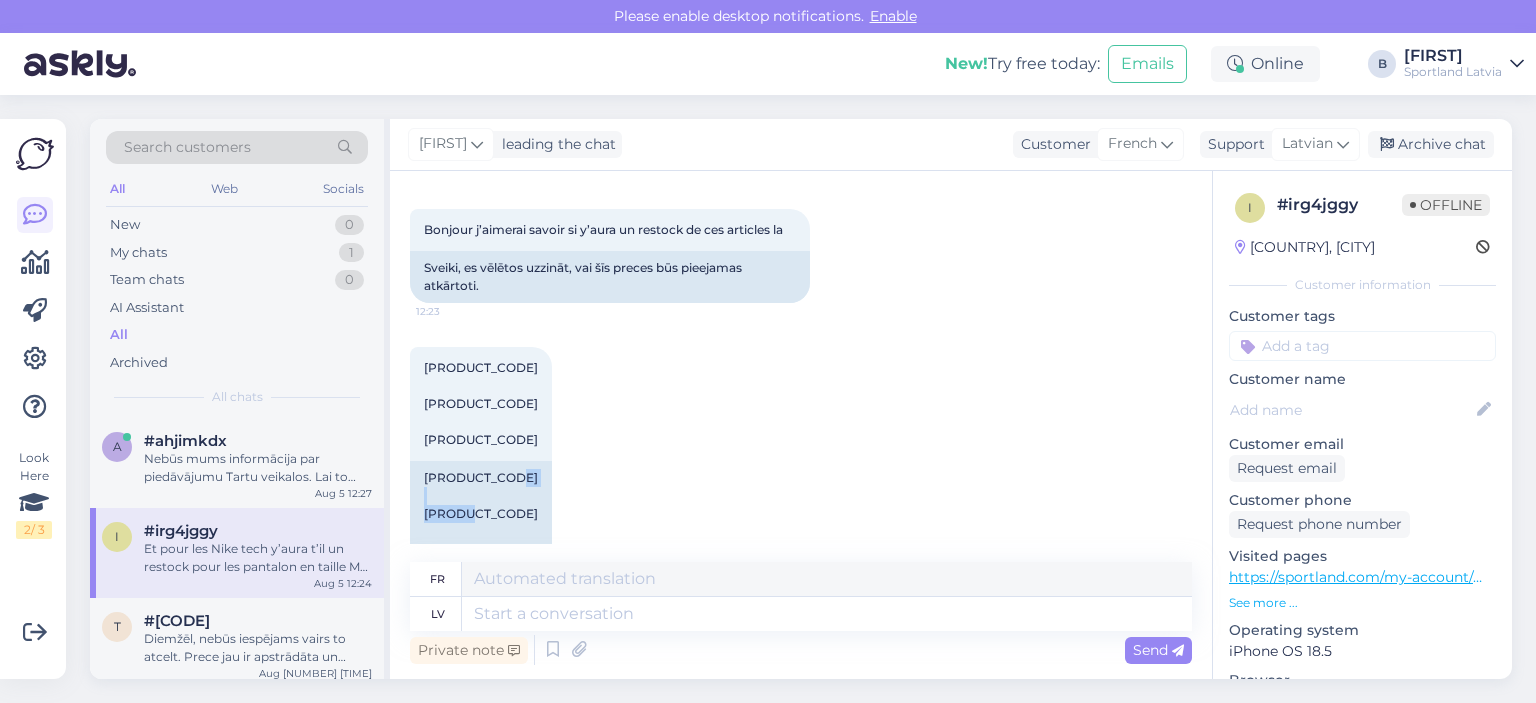 scroll, scrollTop: 1158, scrollLeft: 0, axis: vertical 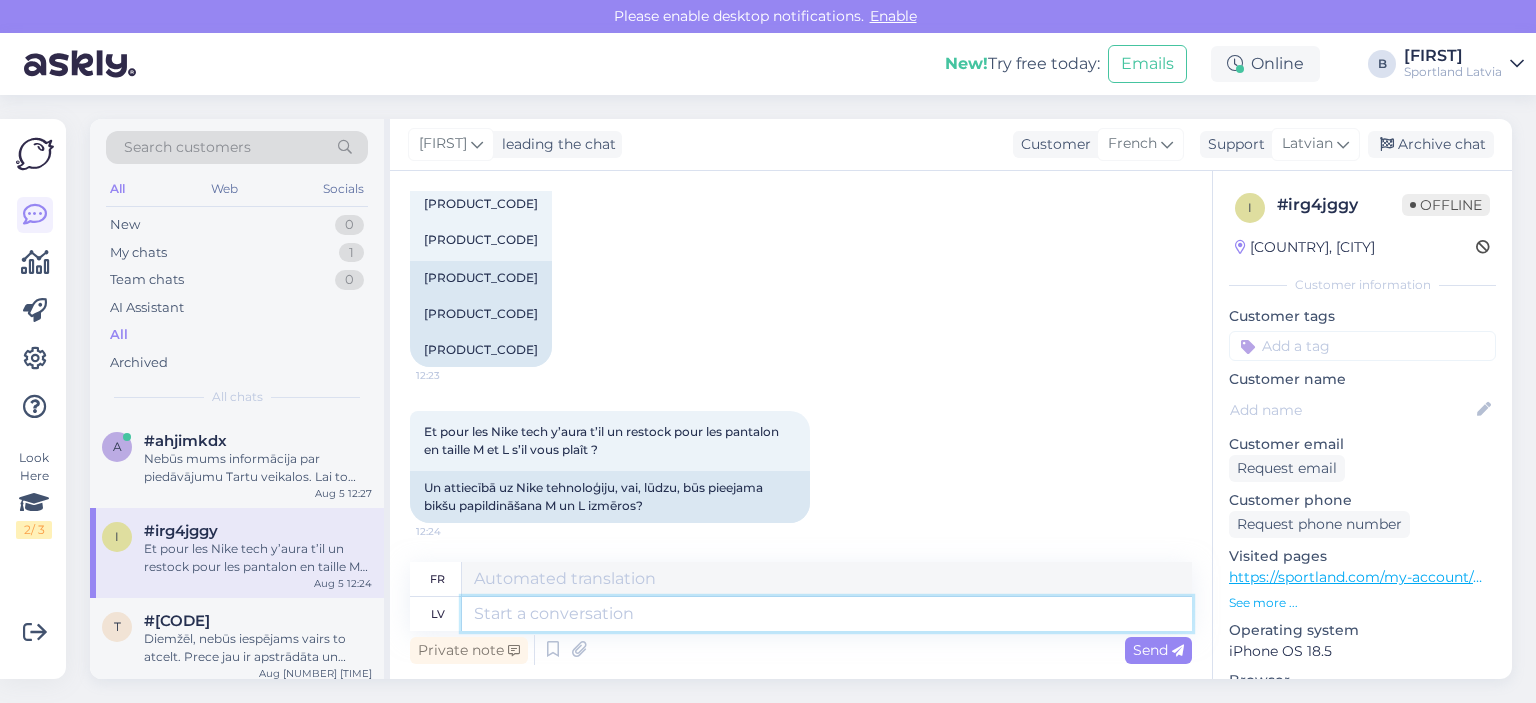 click at bounding box center (827, 614) 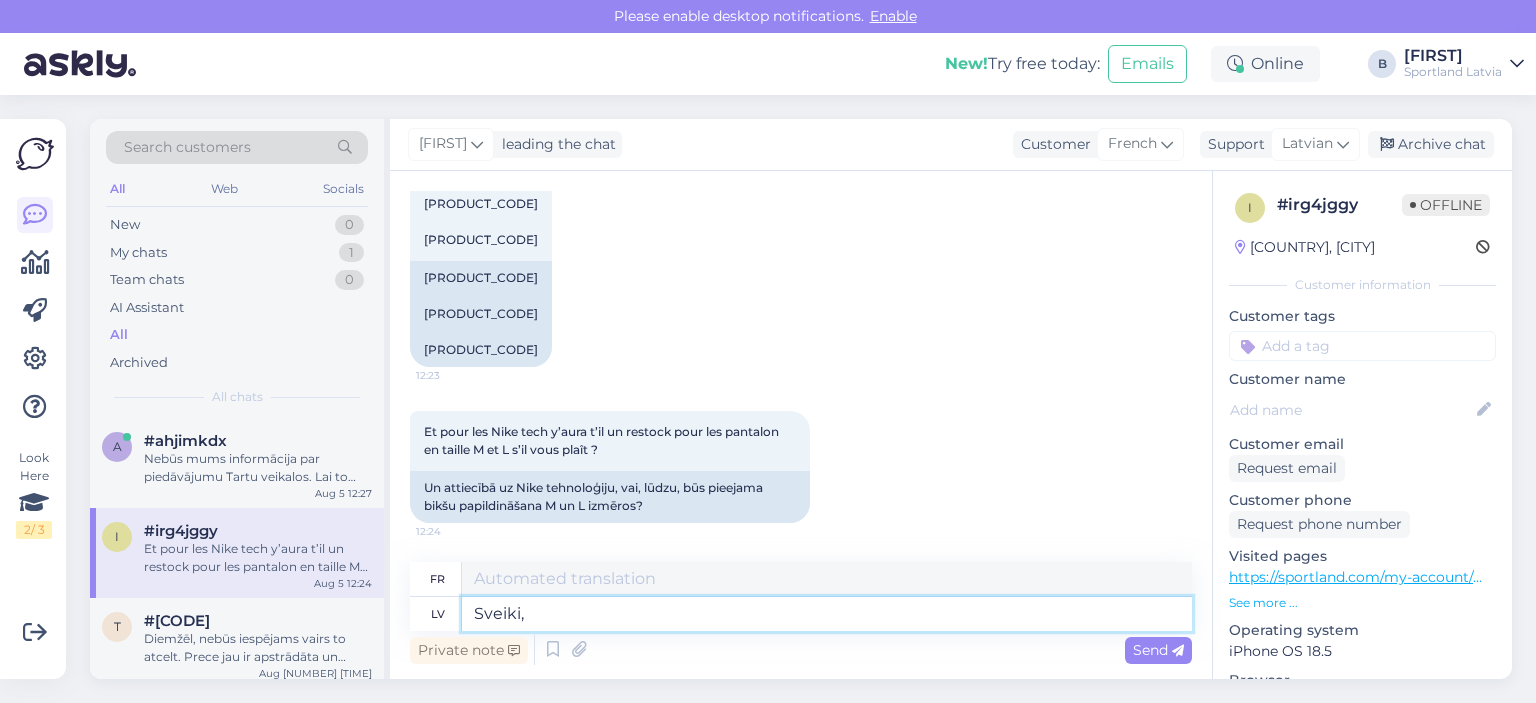type on "Sveiki," 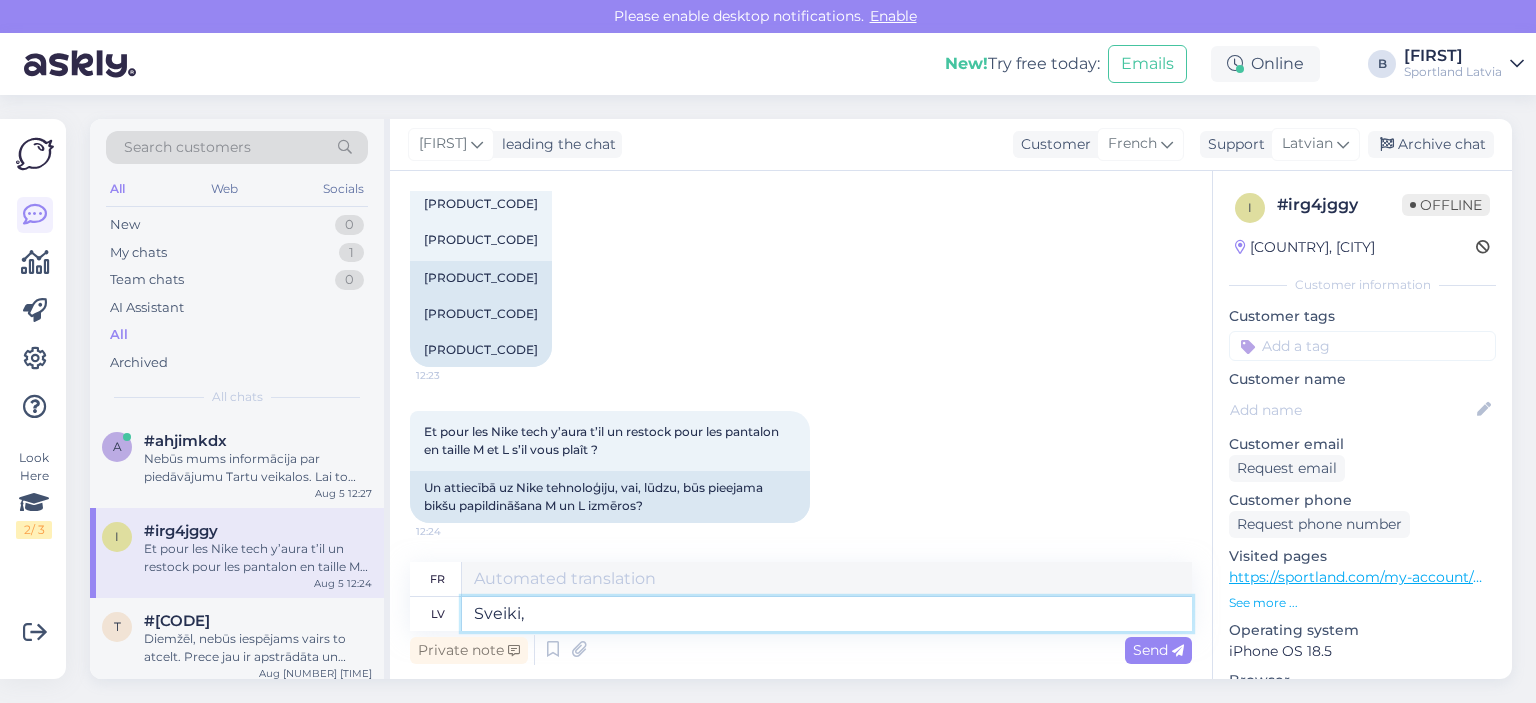 type on "Bonjour," 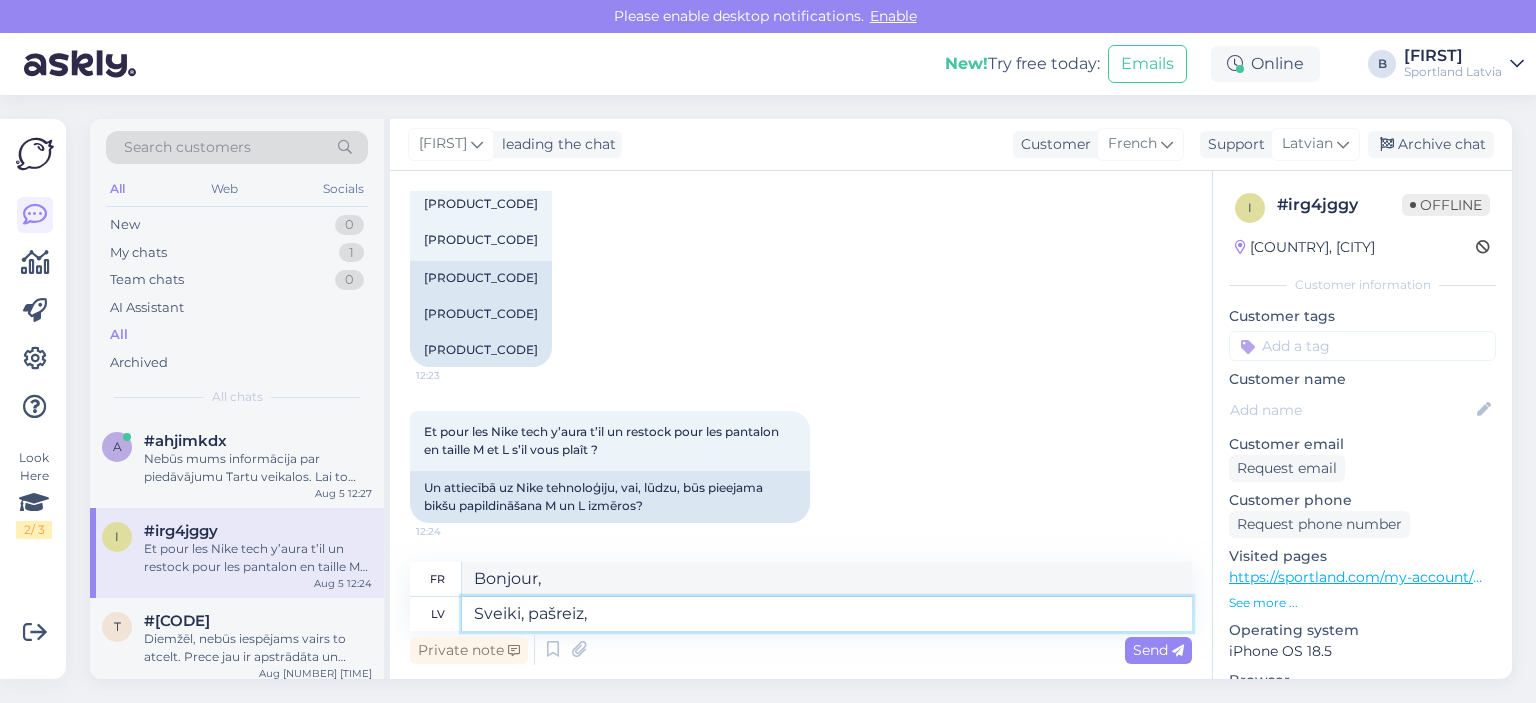 type on "Sveiki, pašreiz," 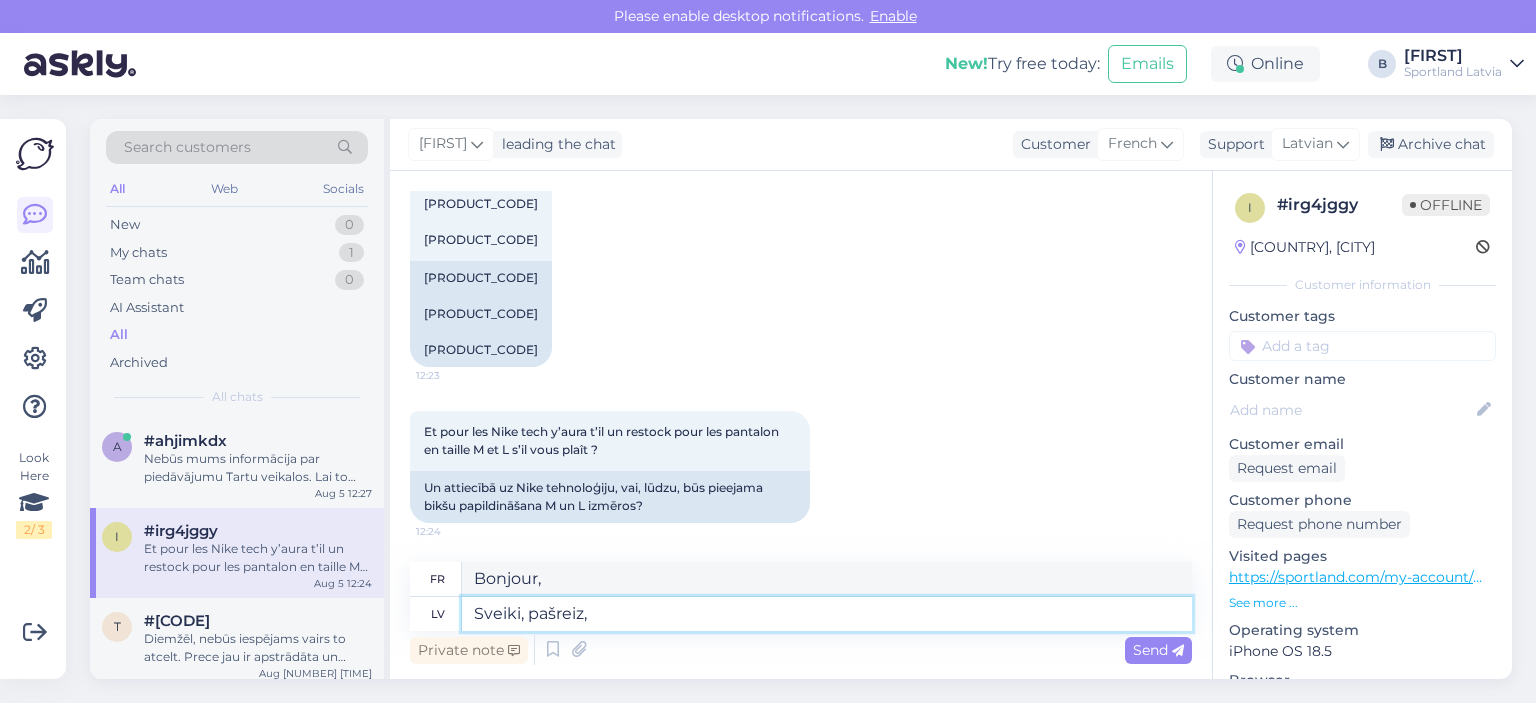 type on "Bonjour, actuellement," 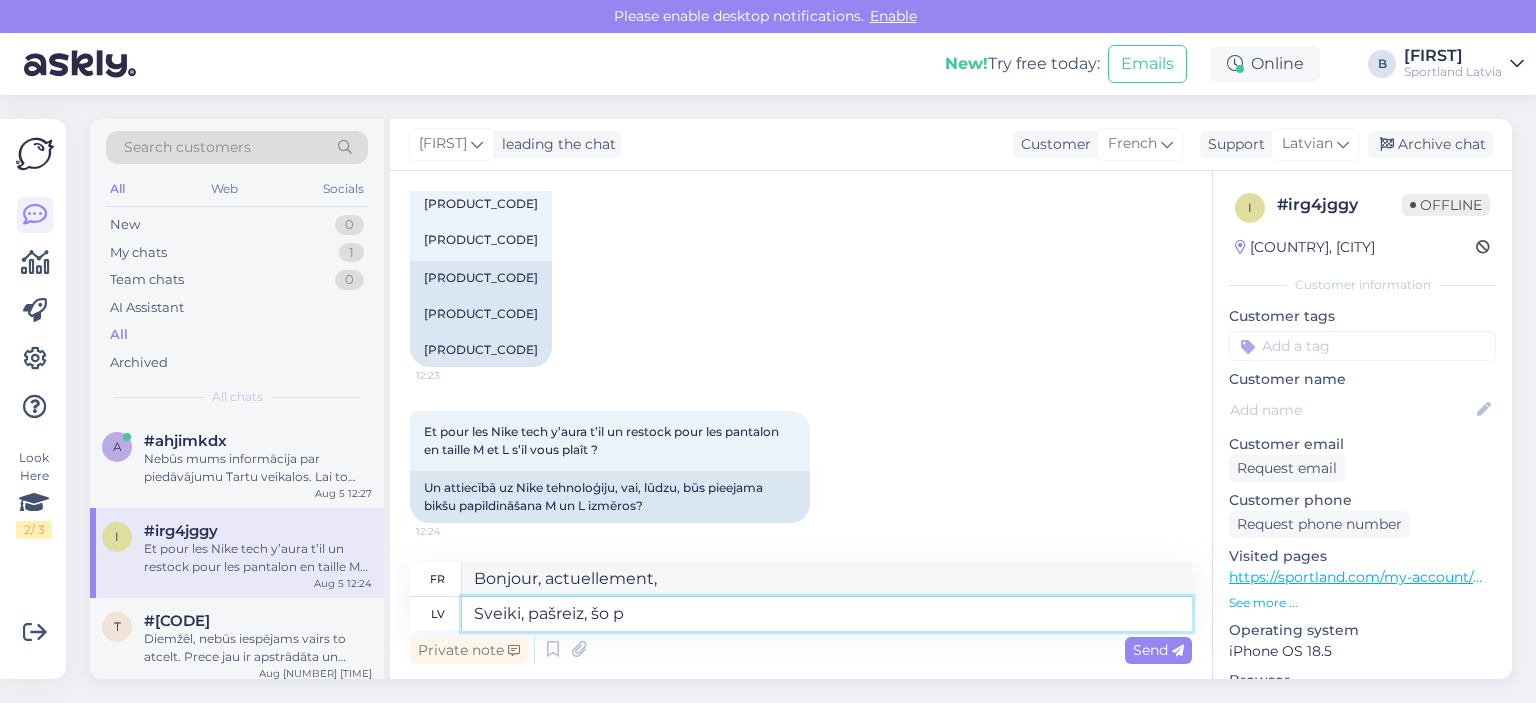 type on "Sveiki, pašreiz, šo pr" 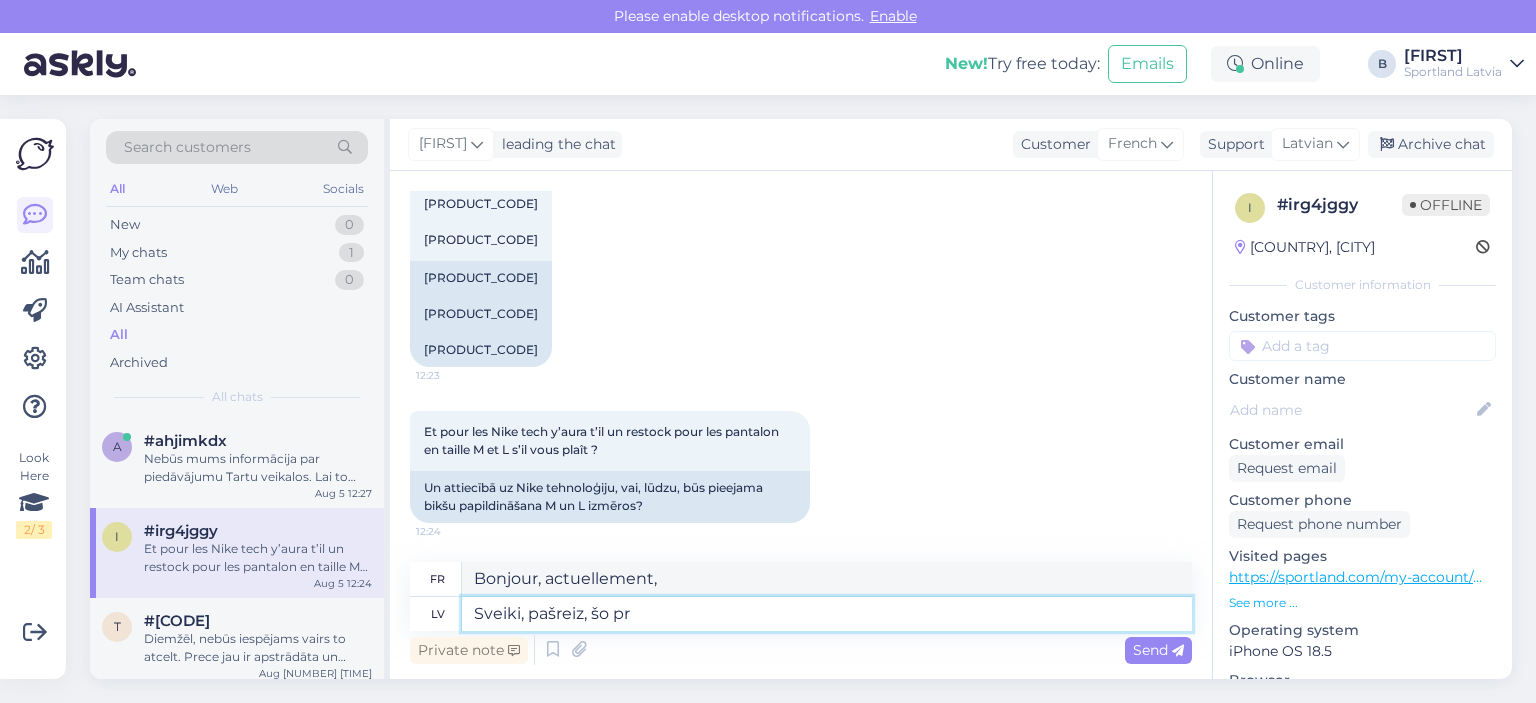 type on "Bonjour, en ce moment, ceci" 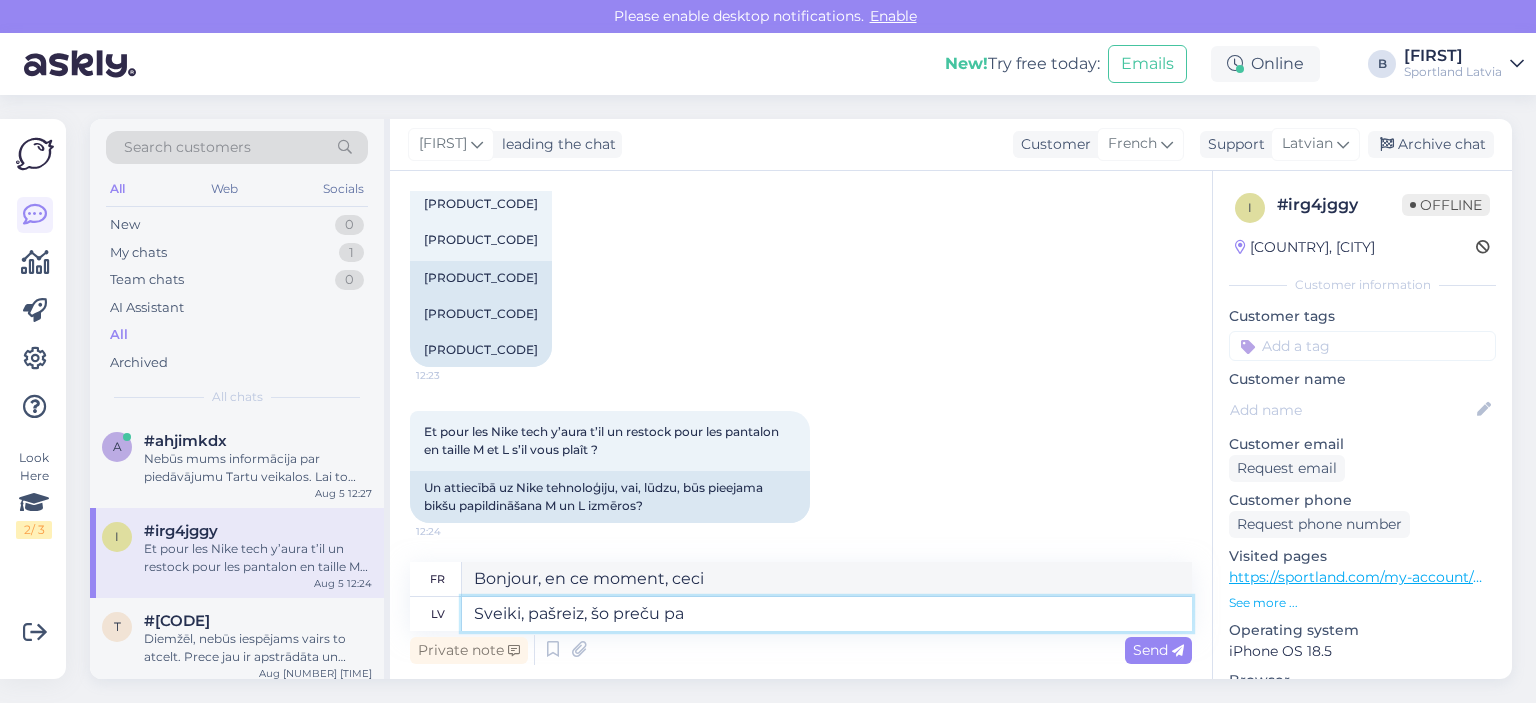 type on "Sveiki, pašreiz, šo preču pap" 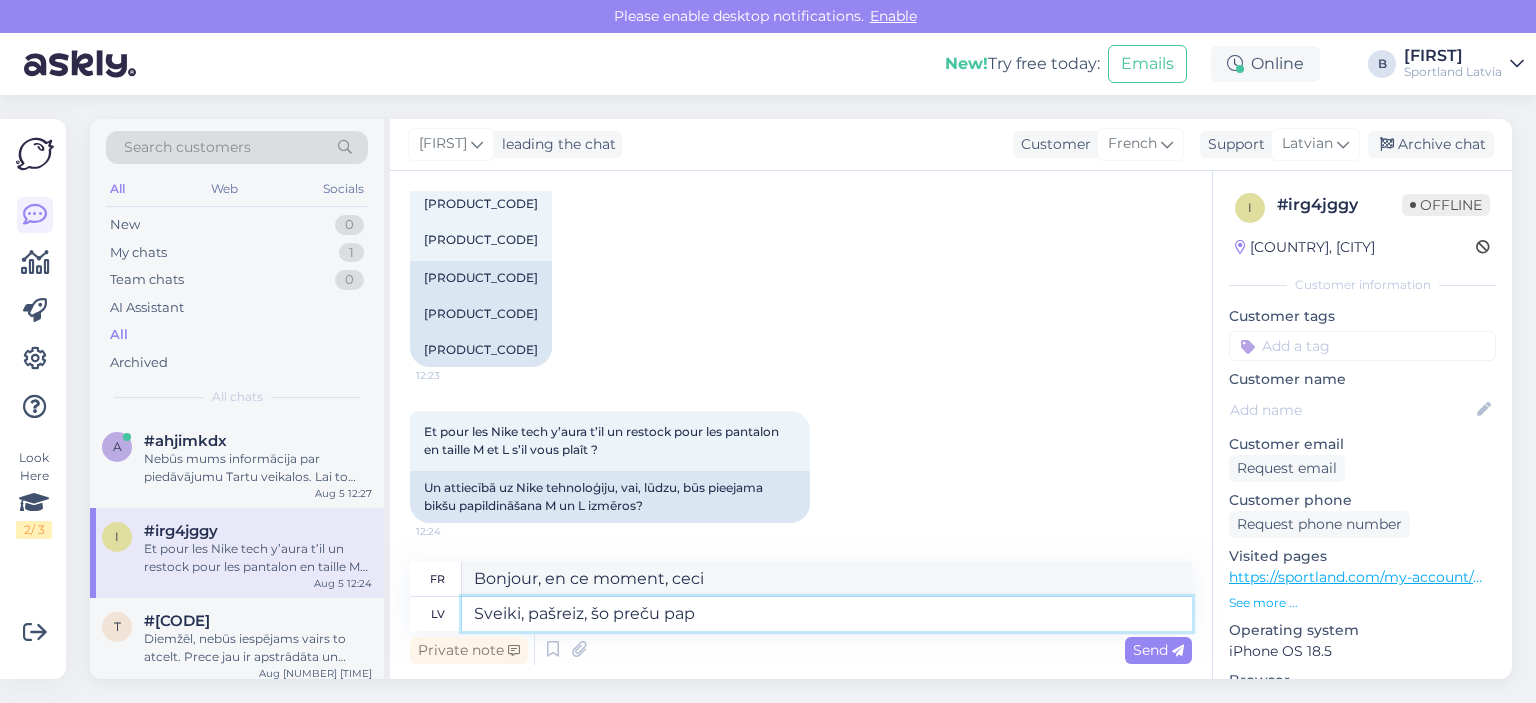 type on "Bonjour, actuellement, ce produit" 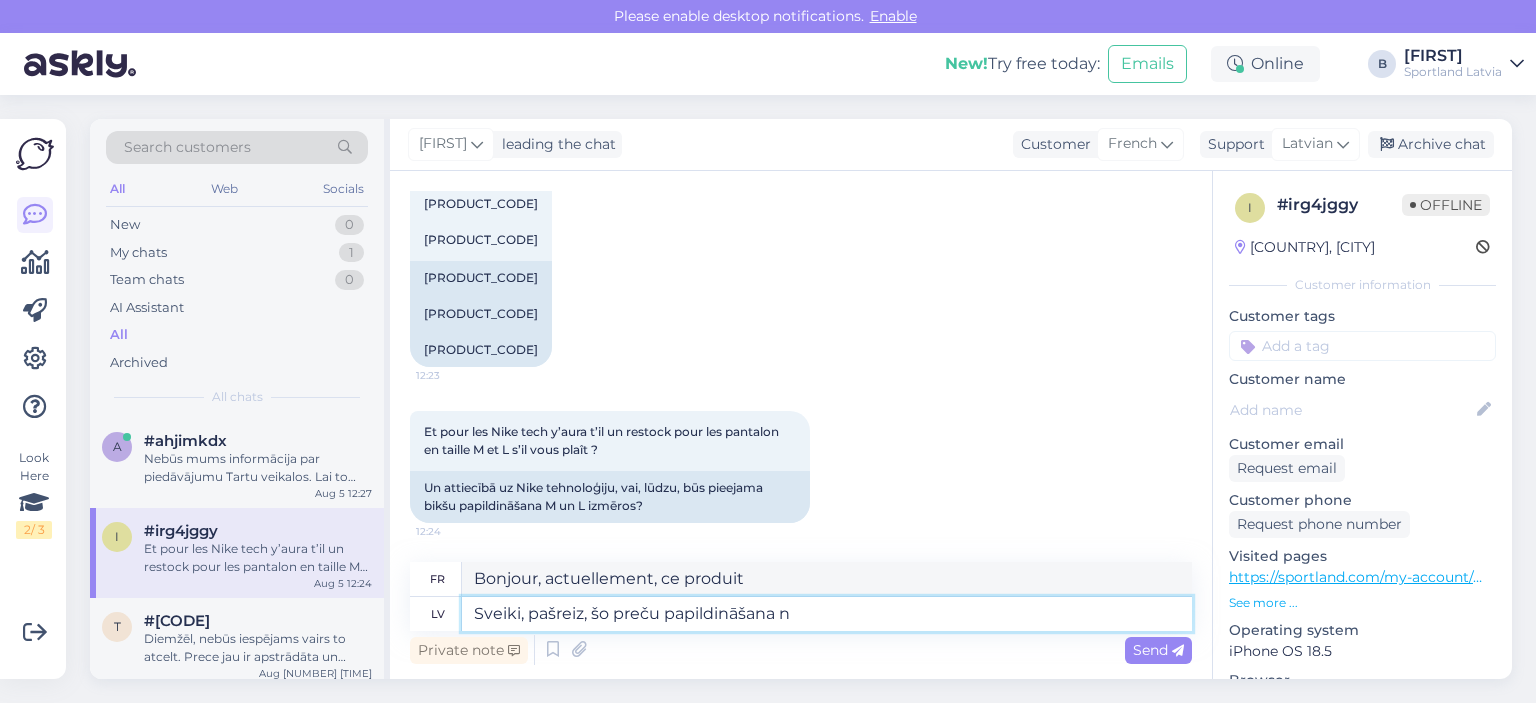 type on "Sveiki, pašreiz, šo preču papildināšana na" 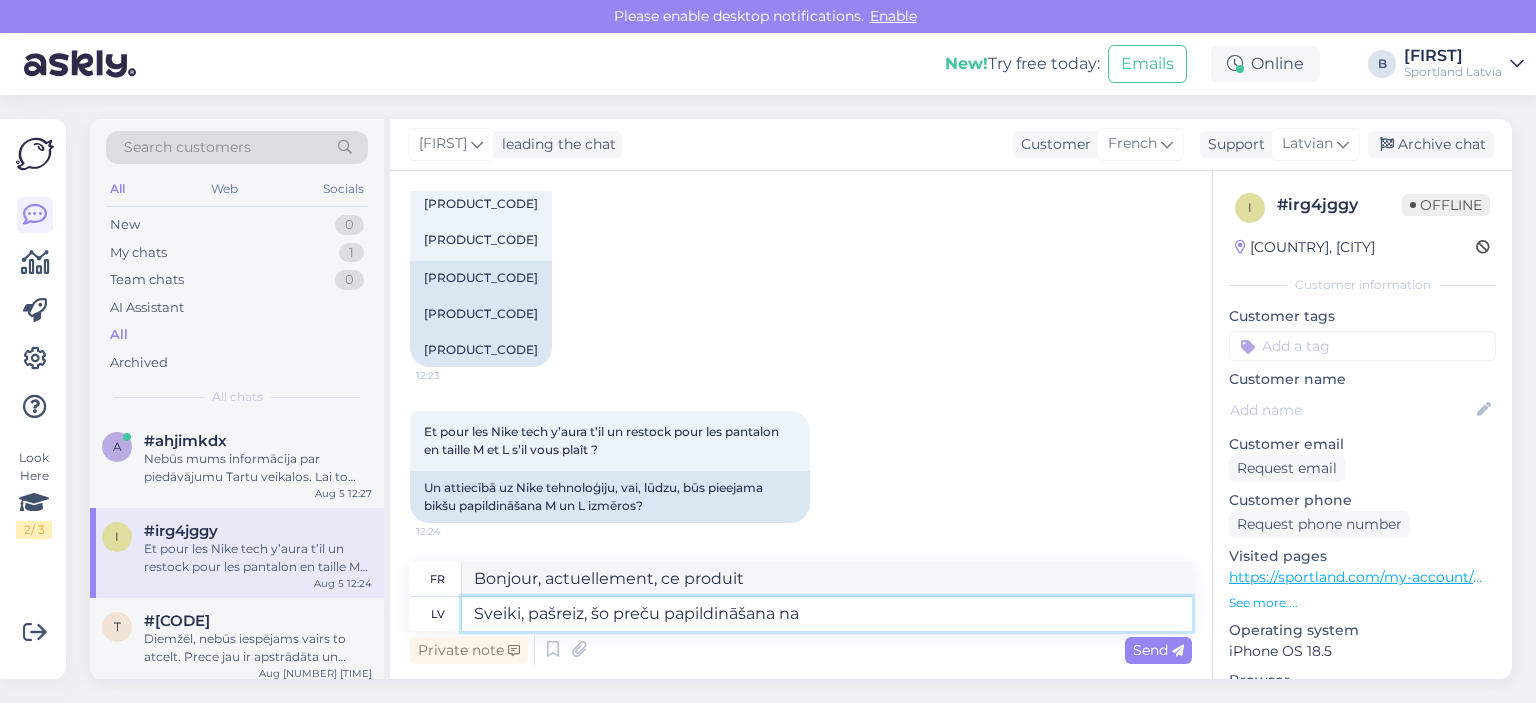 type on "Bonjour, actuellement, réapprovisionnement de ces articles" 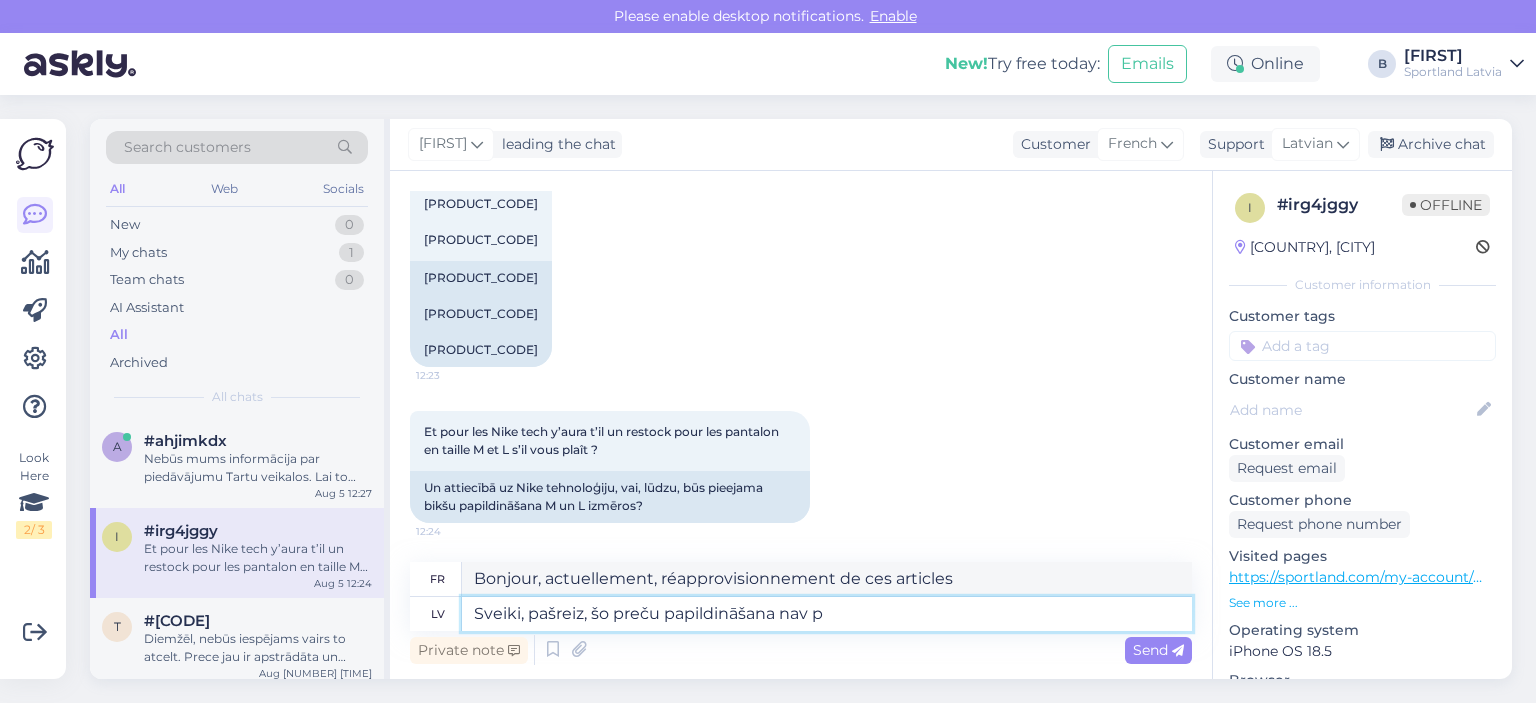 type on "Sveiki, pašreiz, šo preču papildināšana nav pa" 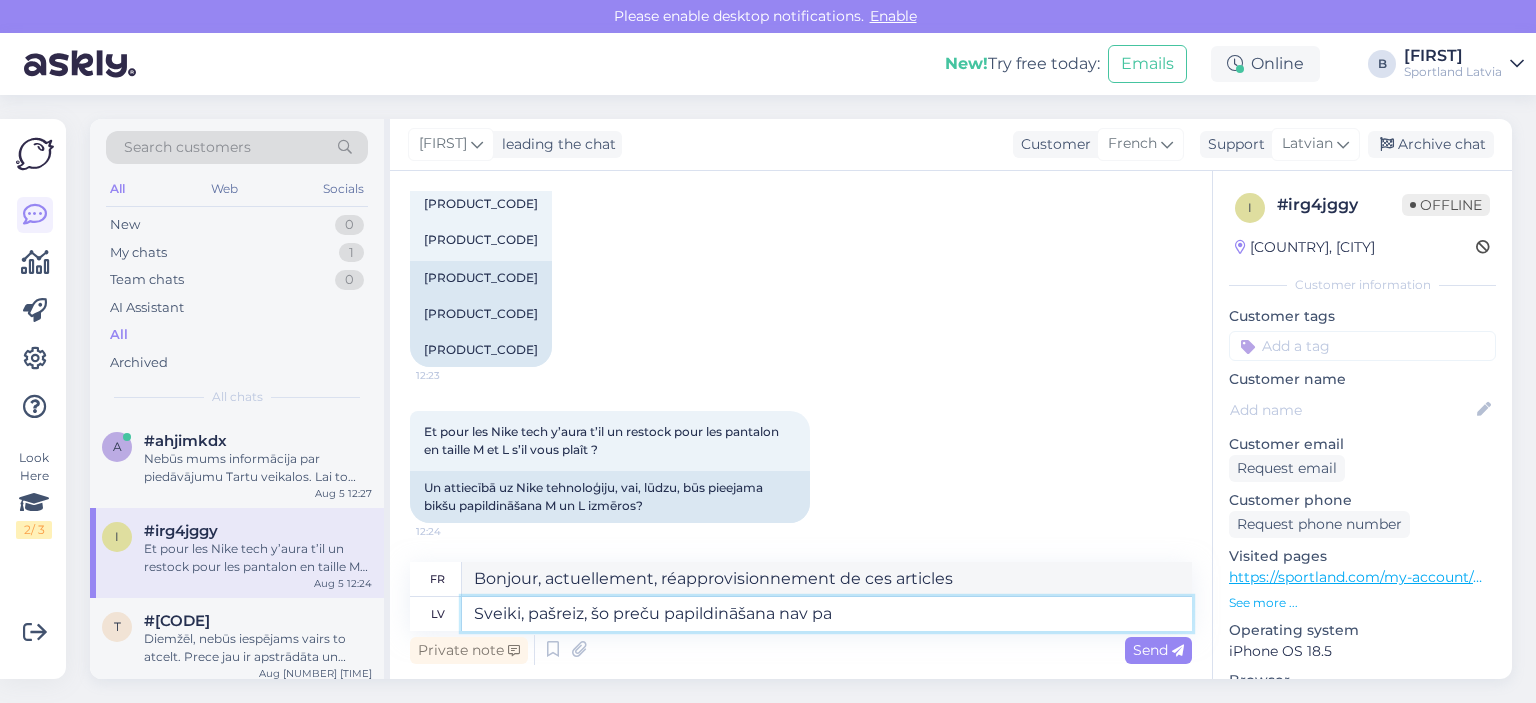 type on "Bonjour, actuellement, ces articles ne sont pas réapprovisionnés." 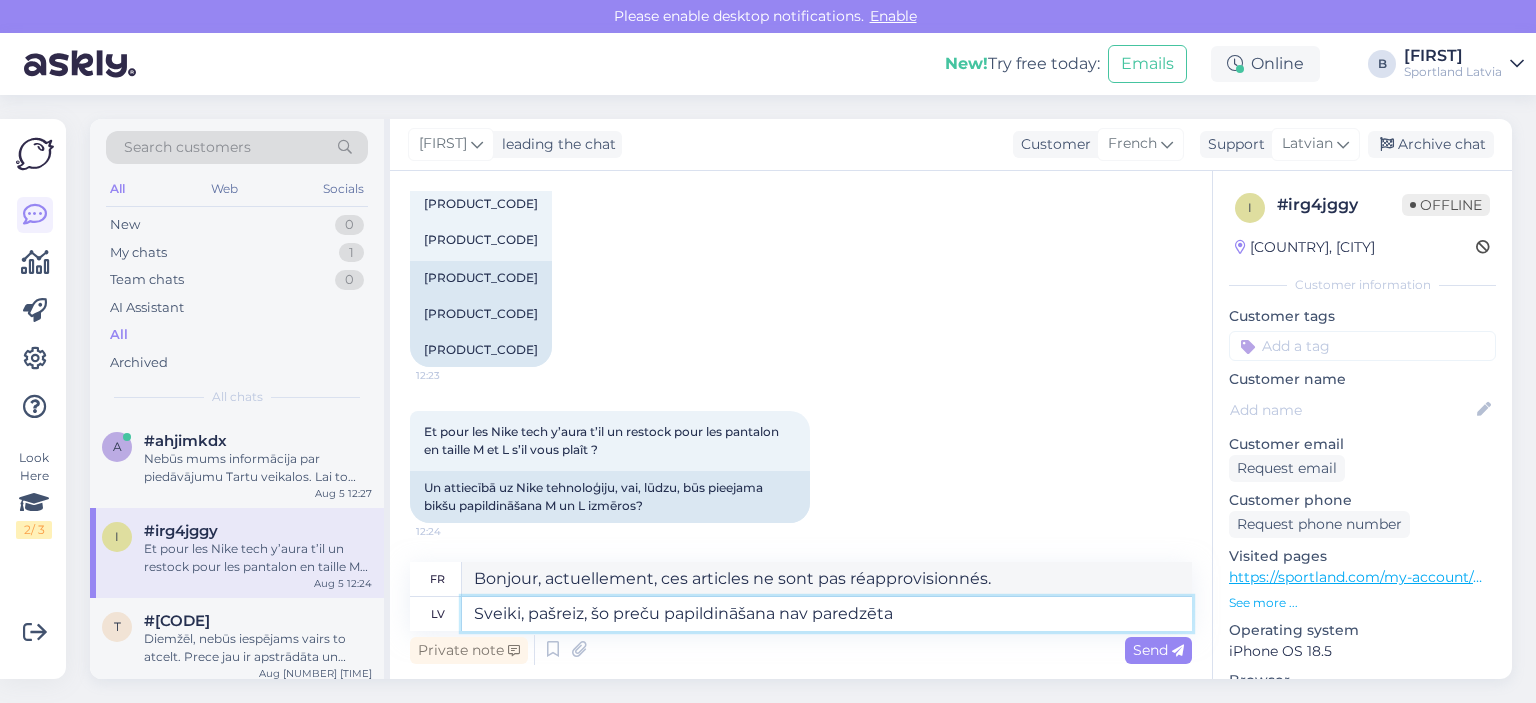 type on "Sveiki, pašreiz, šo preču papildināšana nav paredzēta." 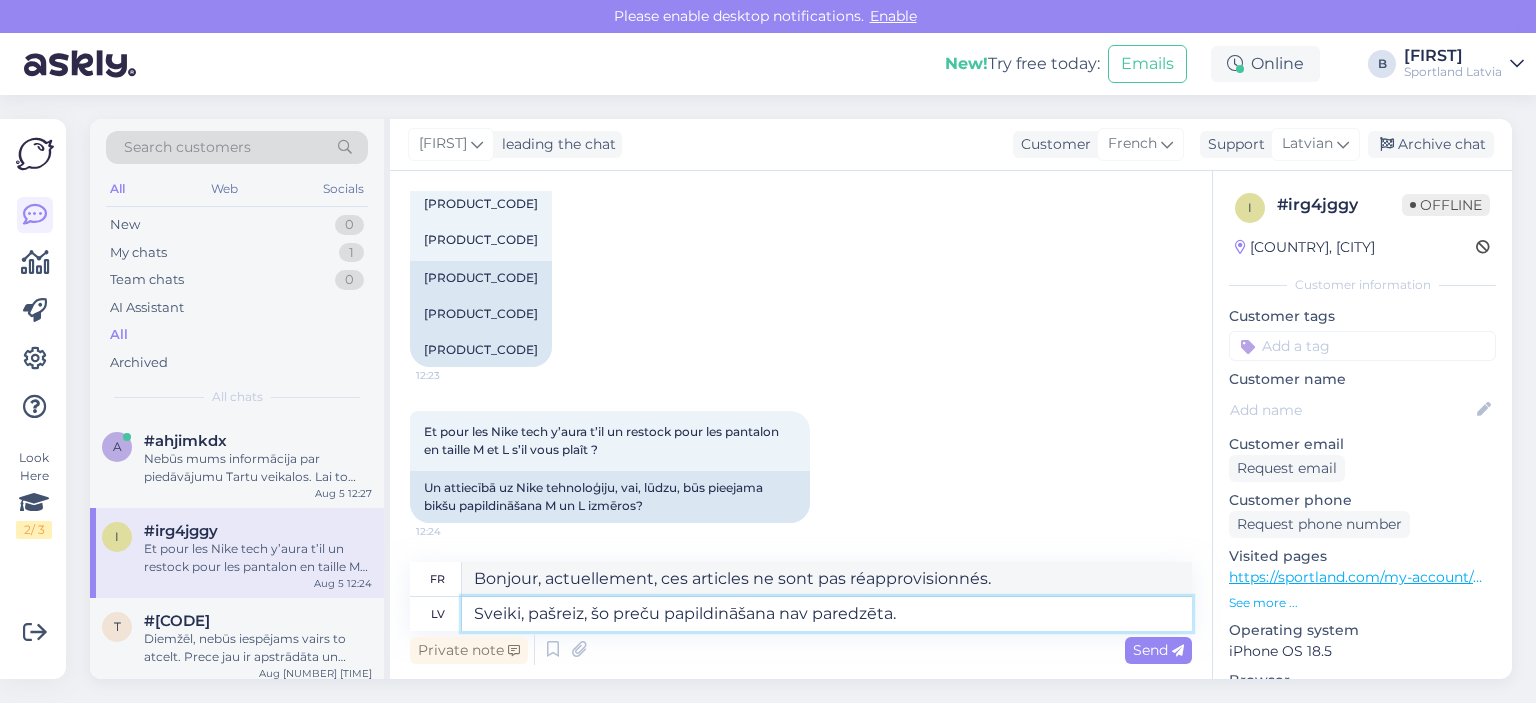 type on "Bonjour, ces articles ne sont actuellement pas prévus pour être réapprovisionnés." 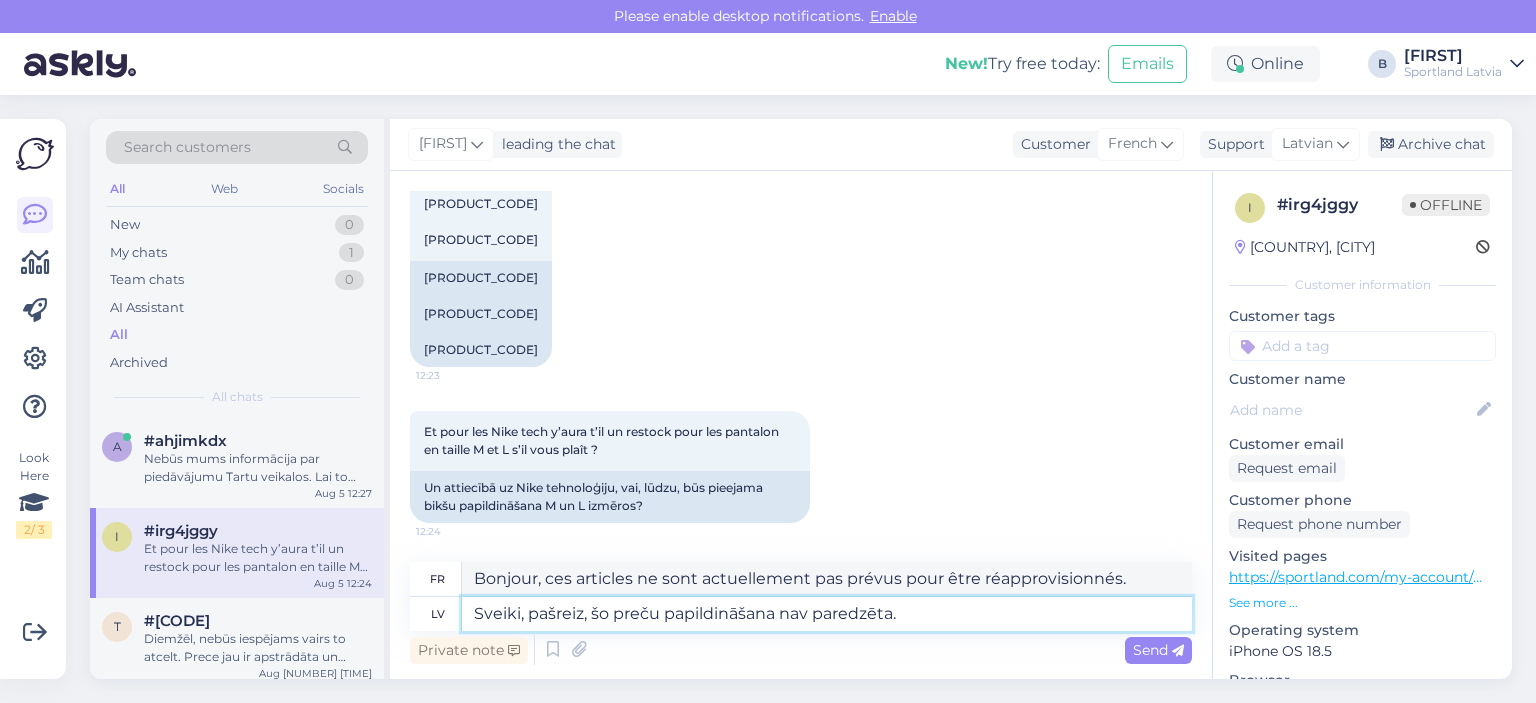 type 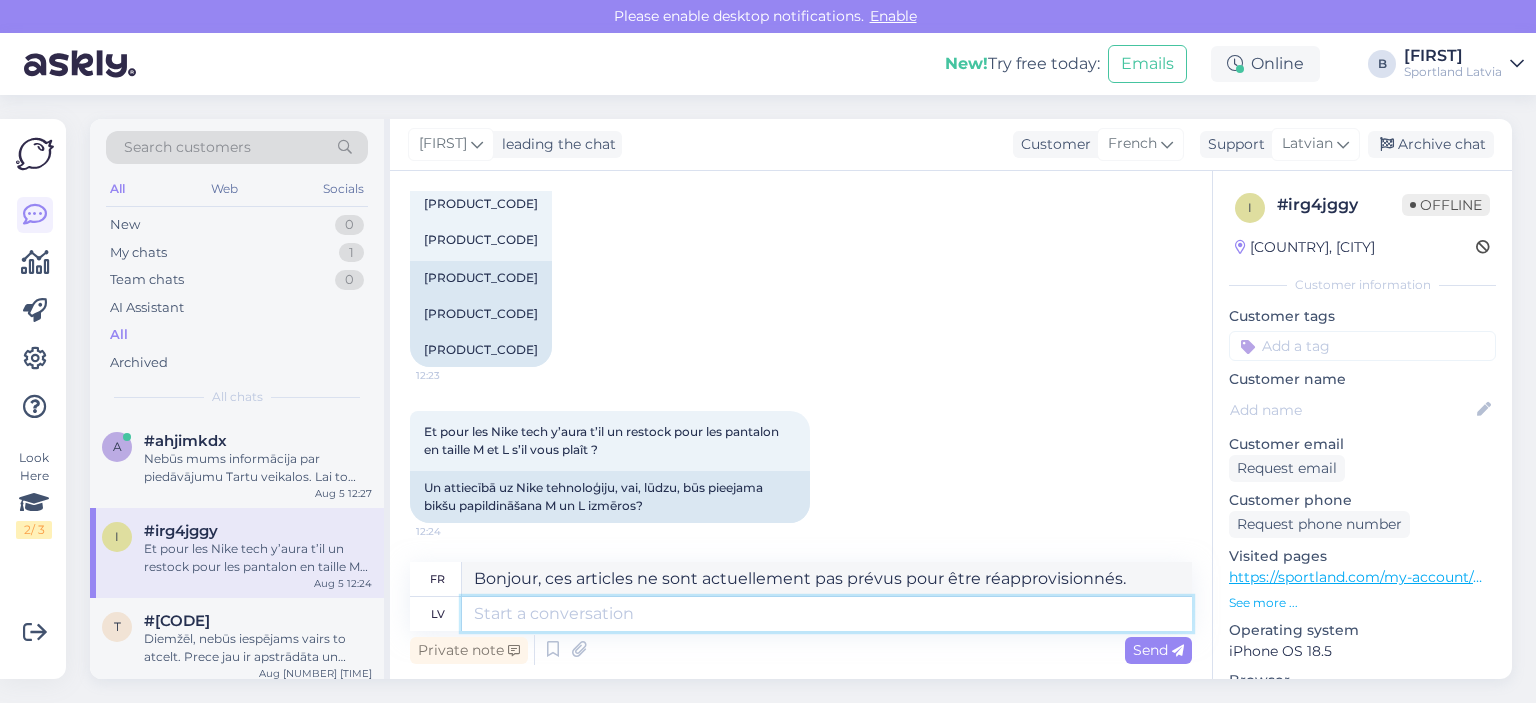 type 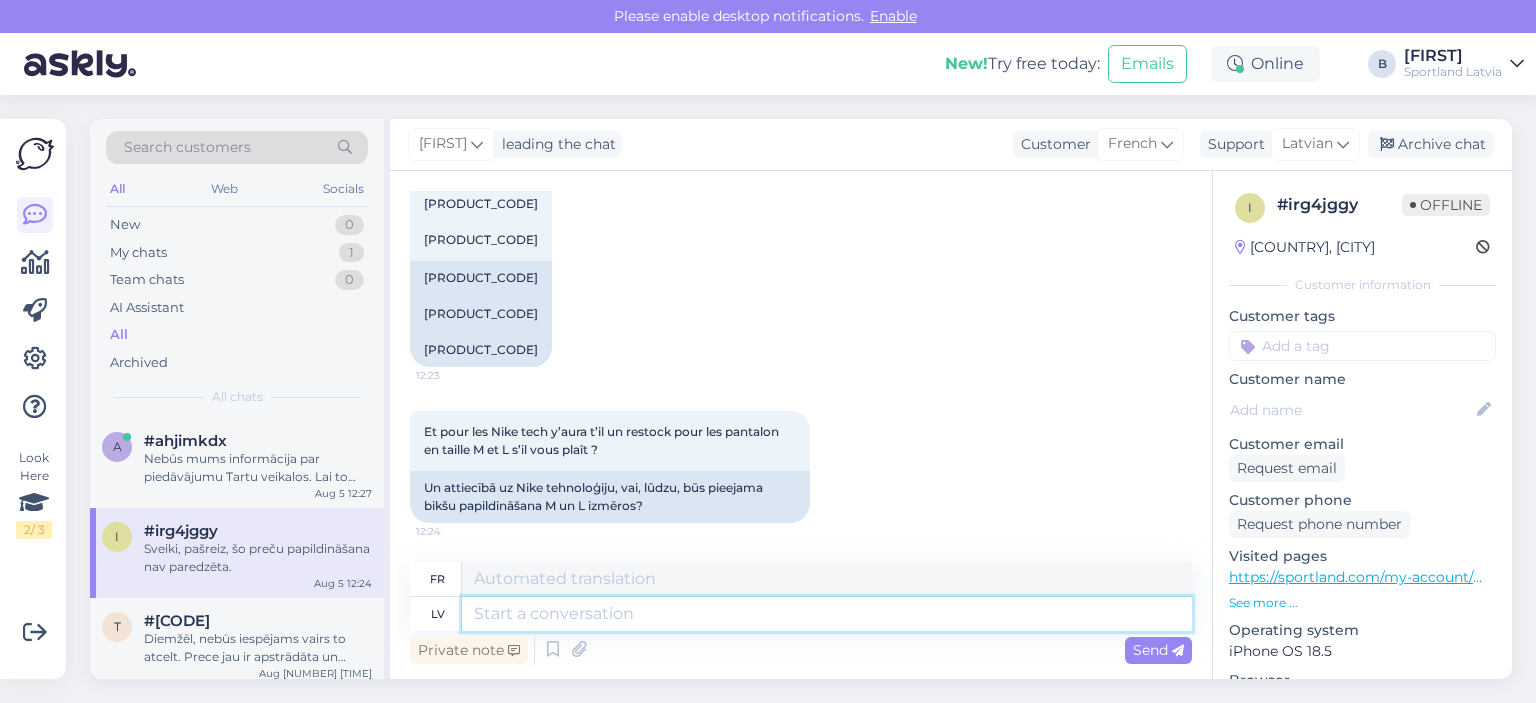 scroll, scrollTop: 1296, scrollLeft: 0, axis: vertical 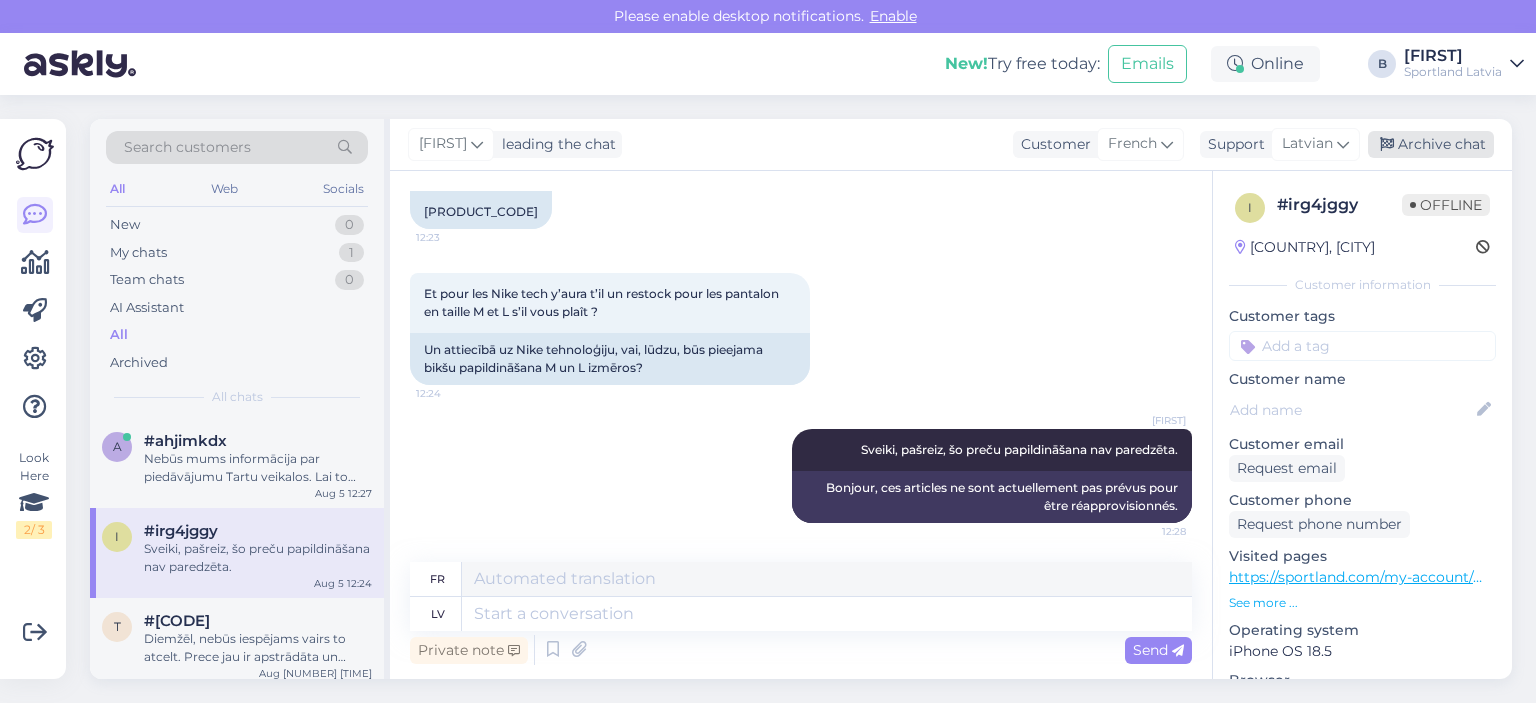 click on "Archive chat" at bounding box center (1431, 144) 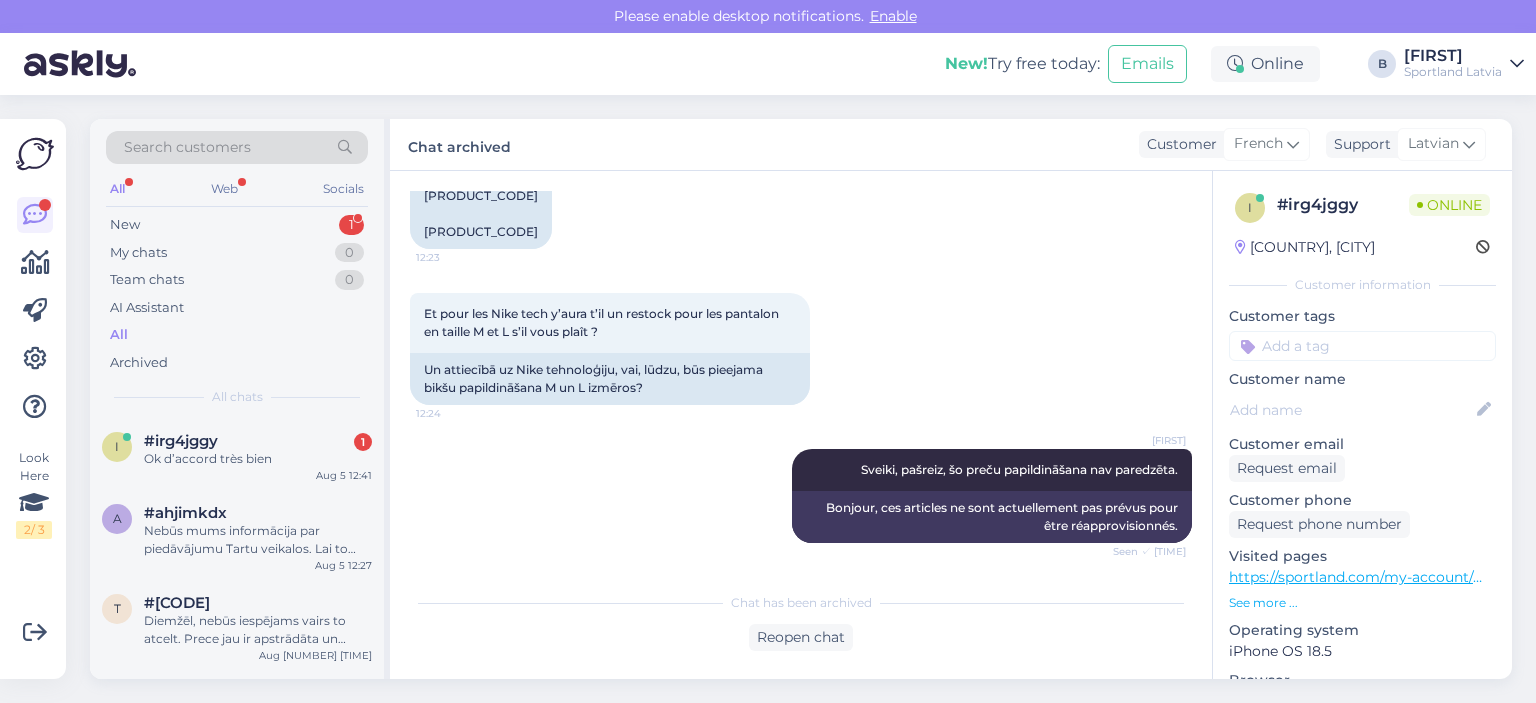 scroll, scrollTop: 1362, scrollLeft: 0, axis: vertical 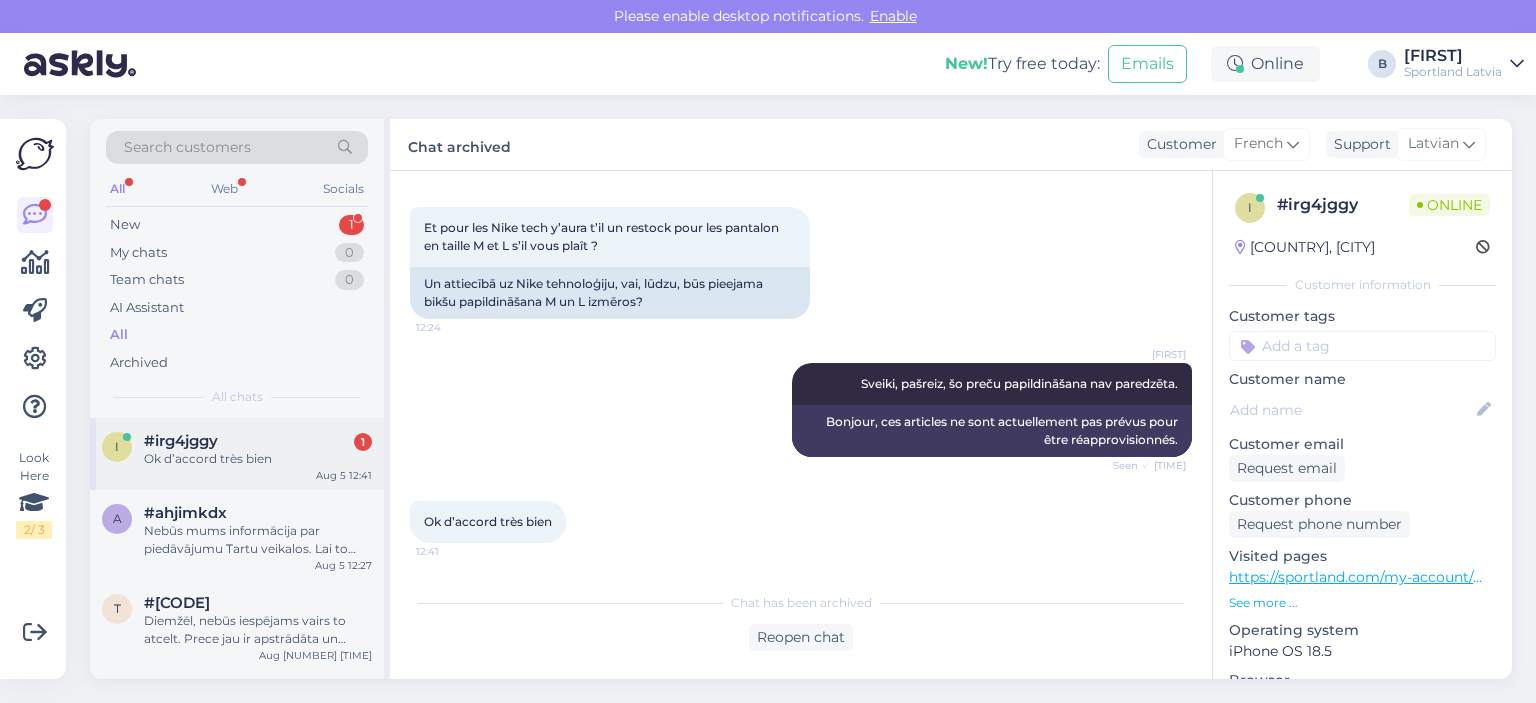 click on "Ok d’accord très bien" at bounding box center [258, 459] 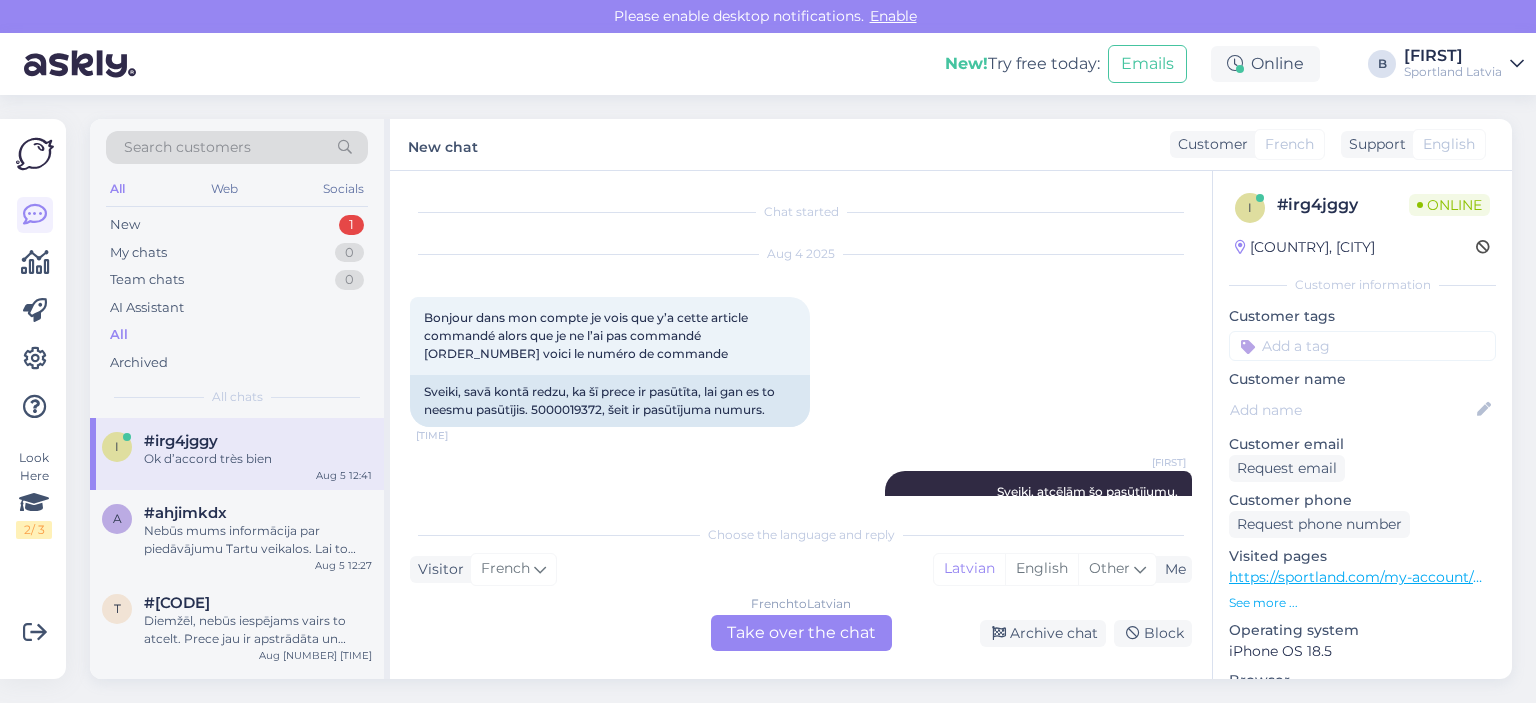 scroll, scrollTop: 1430, scrollLeft: 0, axis: vertical 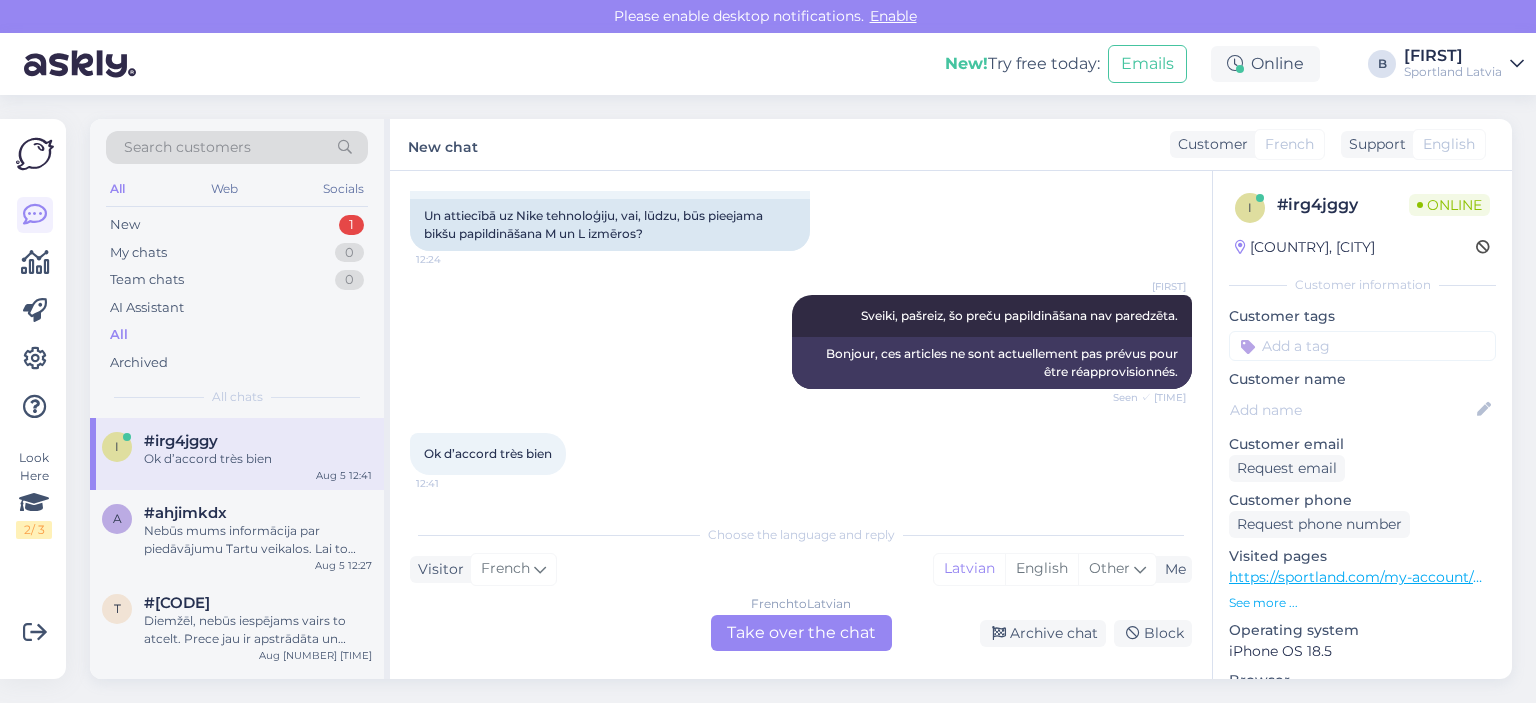 click on "French  to  Latvian Take over the chat" at bounding box center (801, 633) 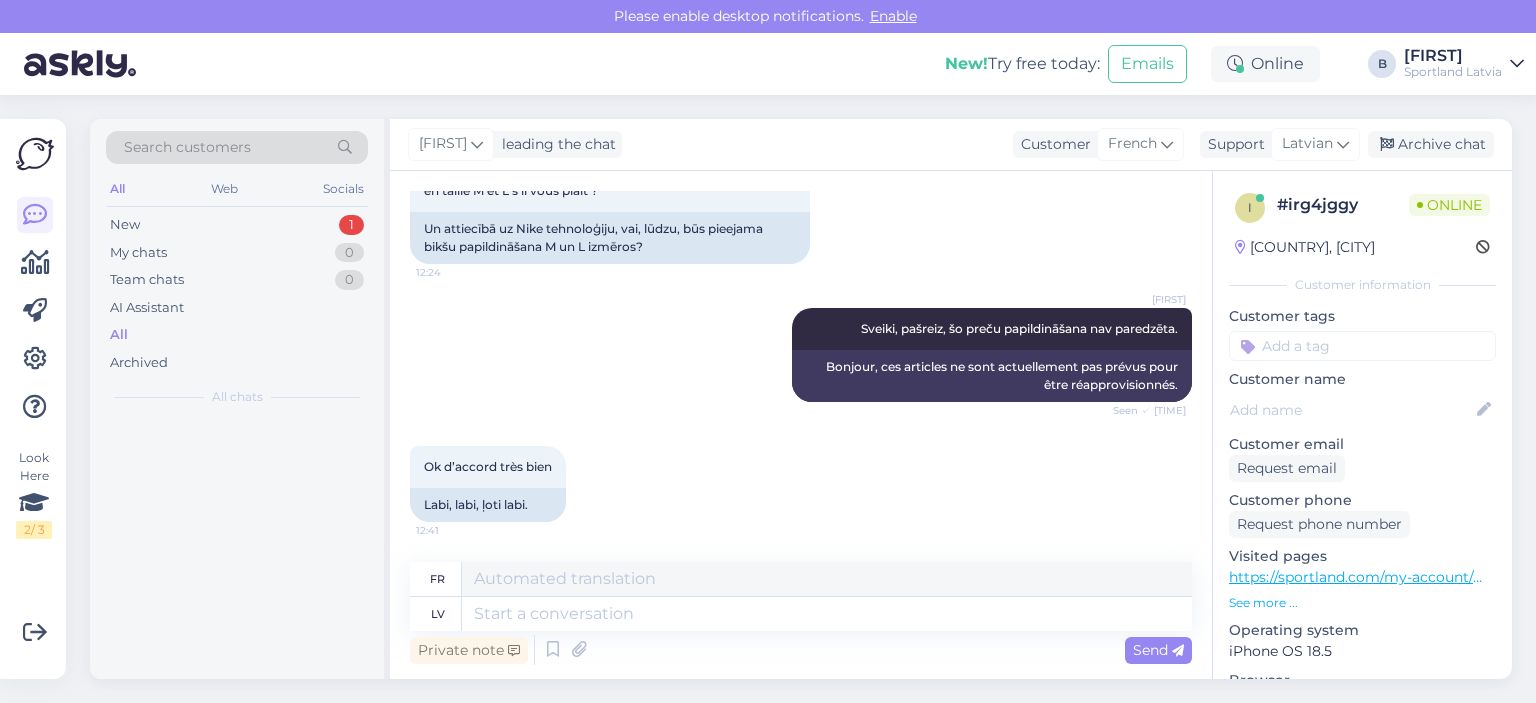 scroll, scrollTop: 1416, scrollLeft: 0, axis: vertical 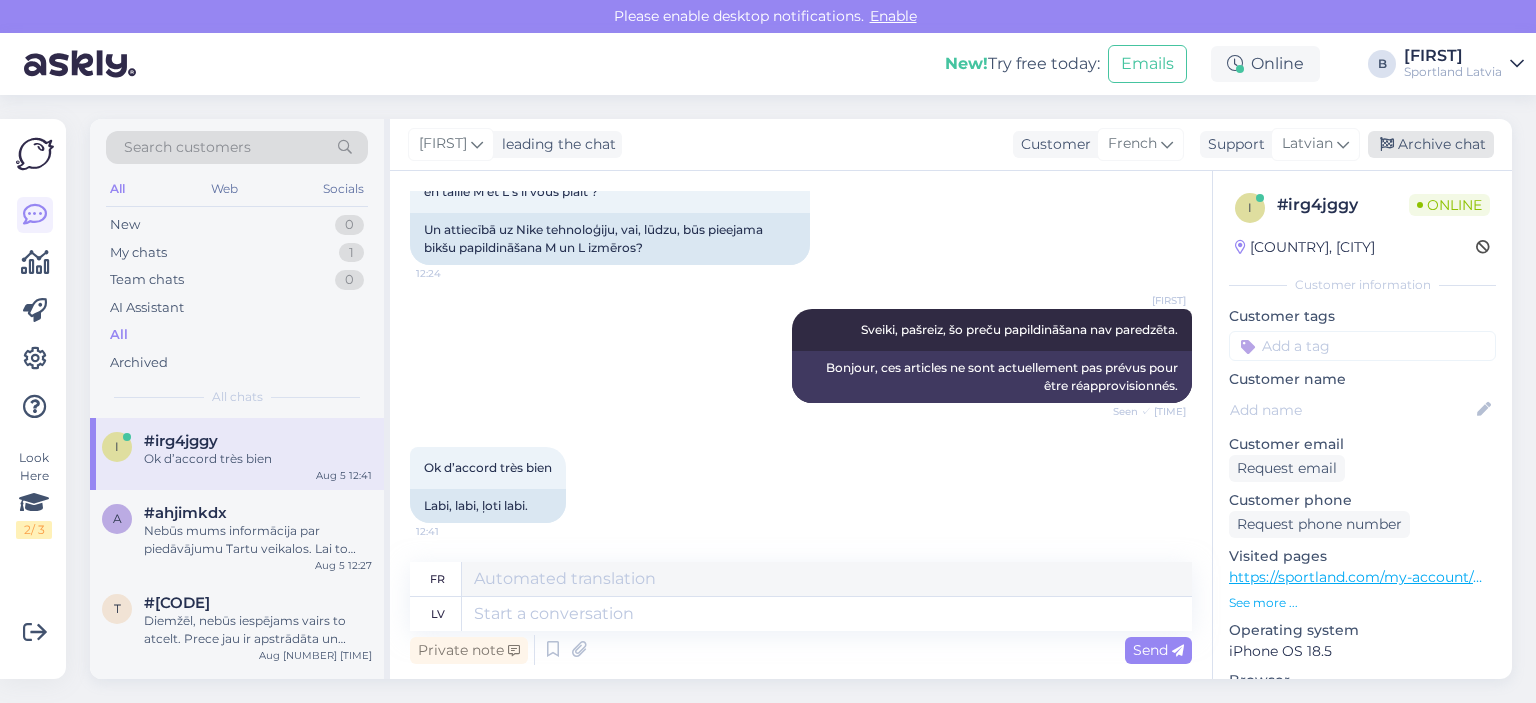 click on "Archive chat" at bounding box center (1431, 144) 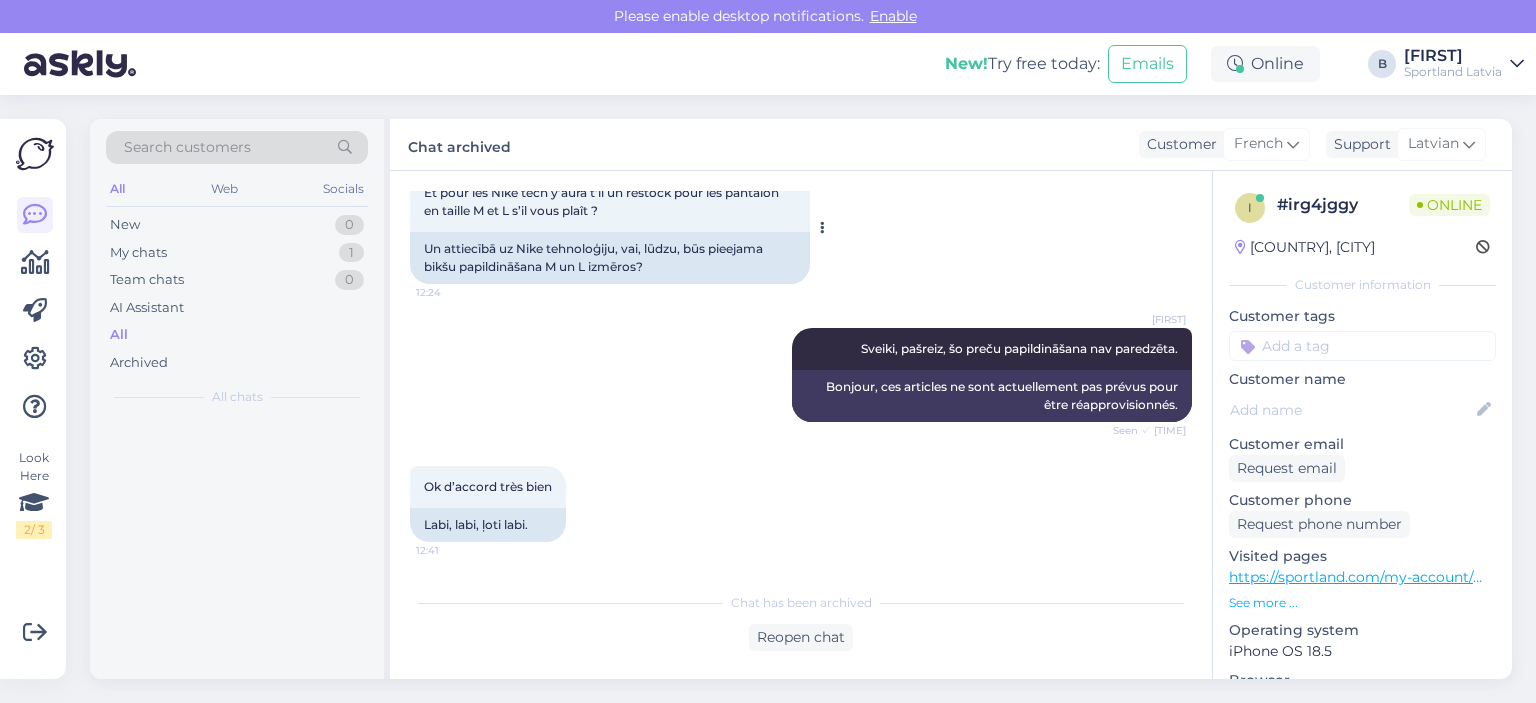 scroll, scrollTop: 1396, scrollLeft: 0, axis: vertical 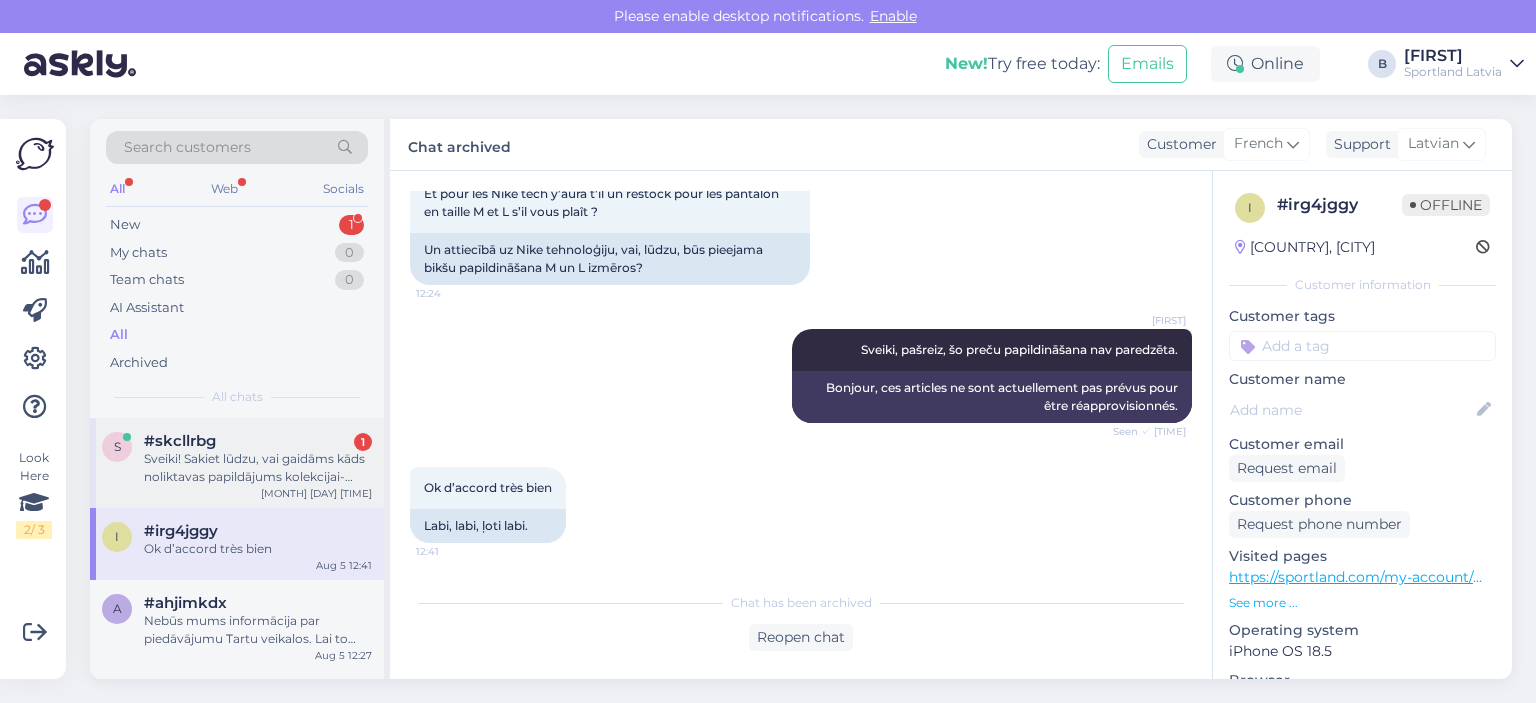 click on "Sveiki! Sakiet lūdzu, vai gaidāms kāds noliktavas papildājums kolekcijai- Mūsu zeme Latvija?" at bounding box center (258, 468) 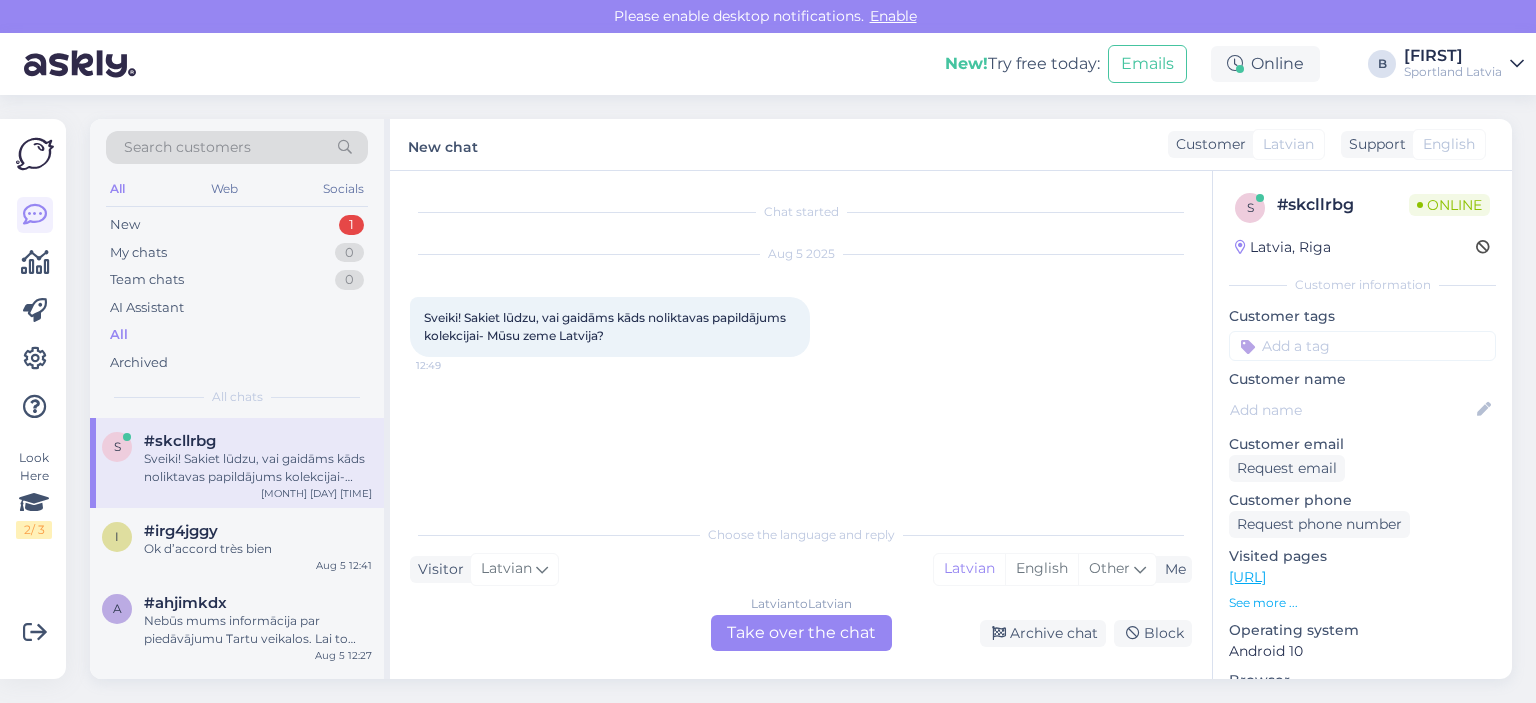 scroll, scrollTop: 0, scrollLeft: 0, axis: both 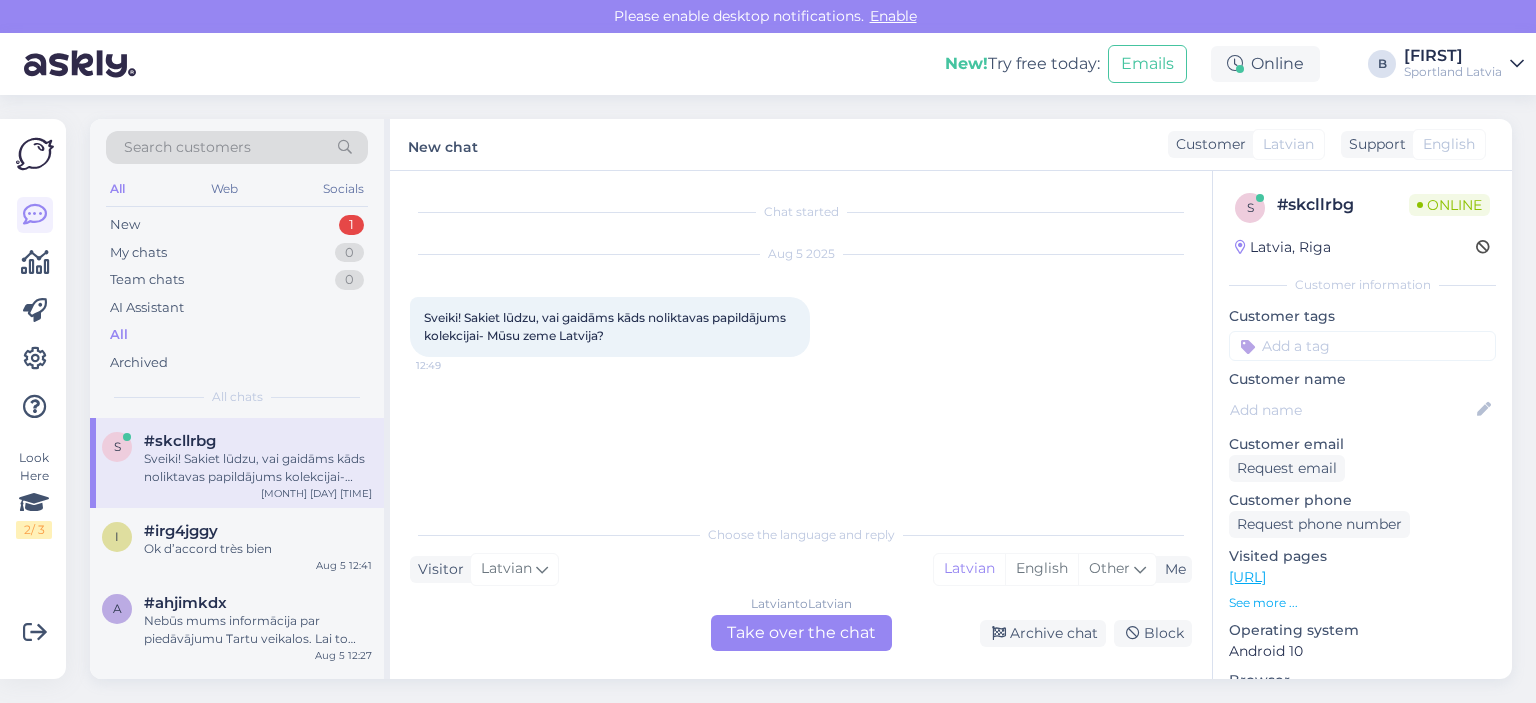 click on "Latvian  to  Latvian Take over the chat" at bounding box center [801, 633] 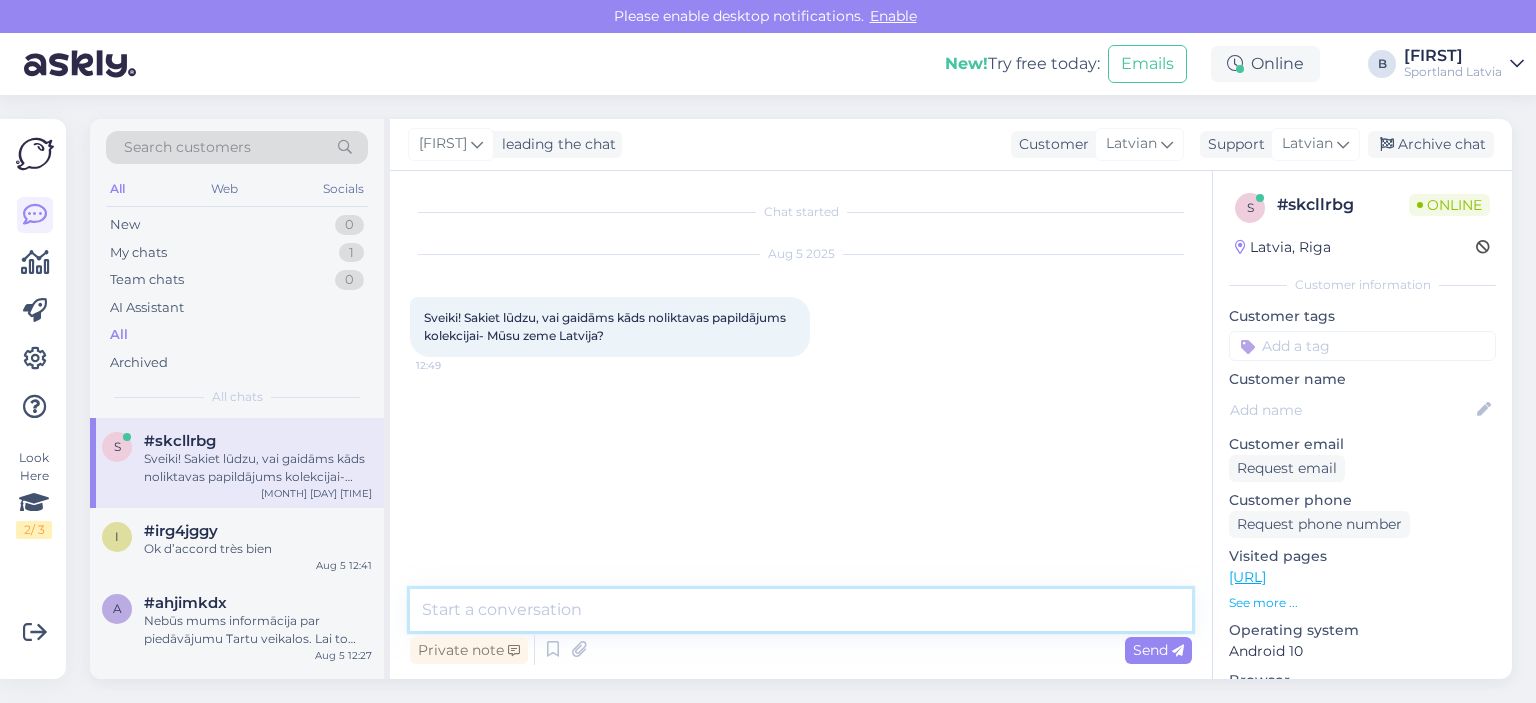 click at bounding box center [801, 610] 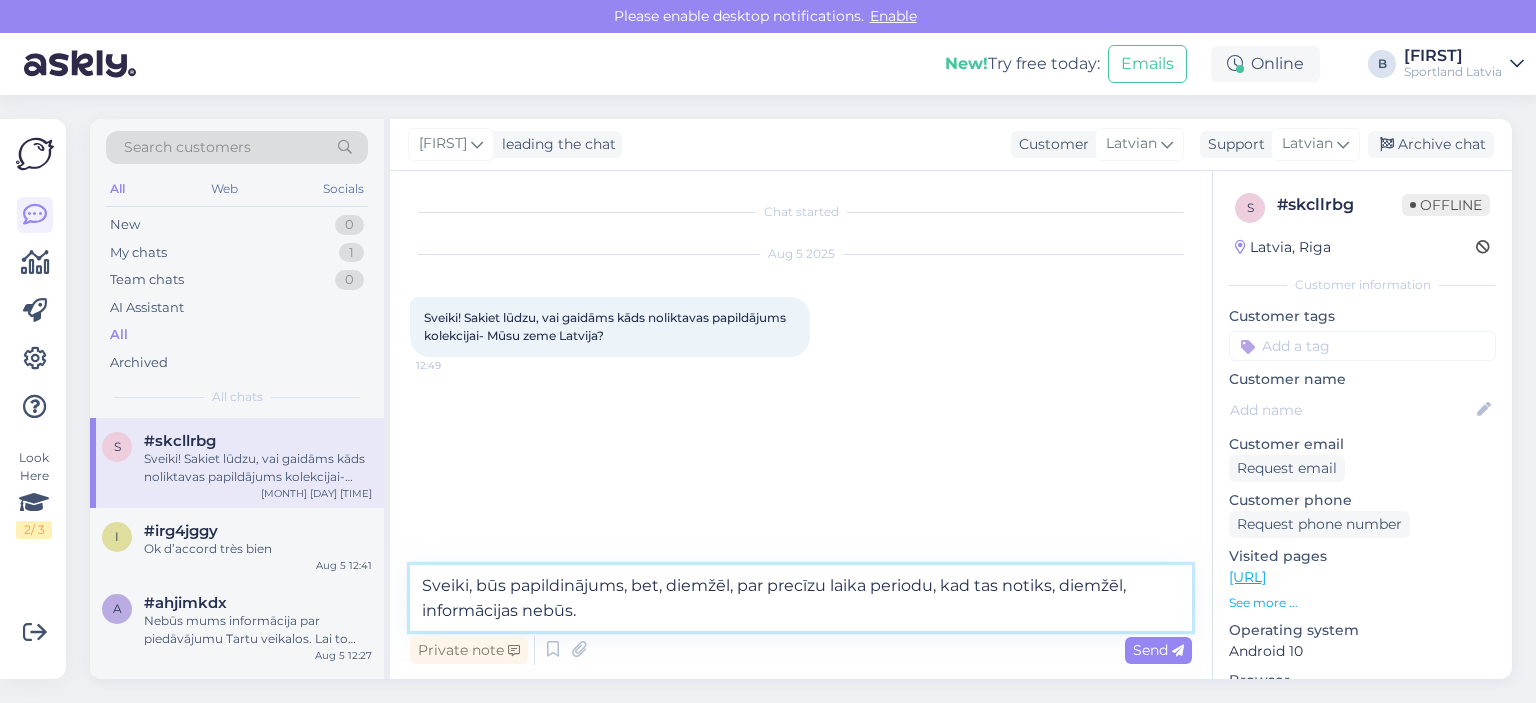 click on "Sveiki, būs papildinājums, bet, diemžēl, par precīzu laika periodu, kad tas notiks, diemžēl, informācijas nebūs." at bounding box center (801, 598) 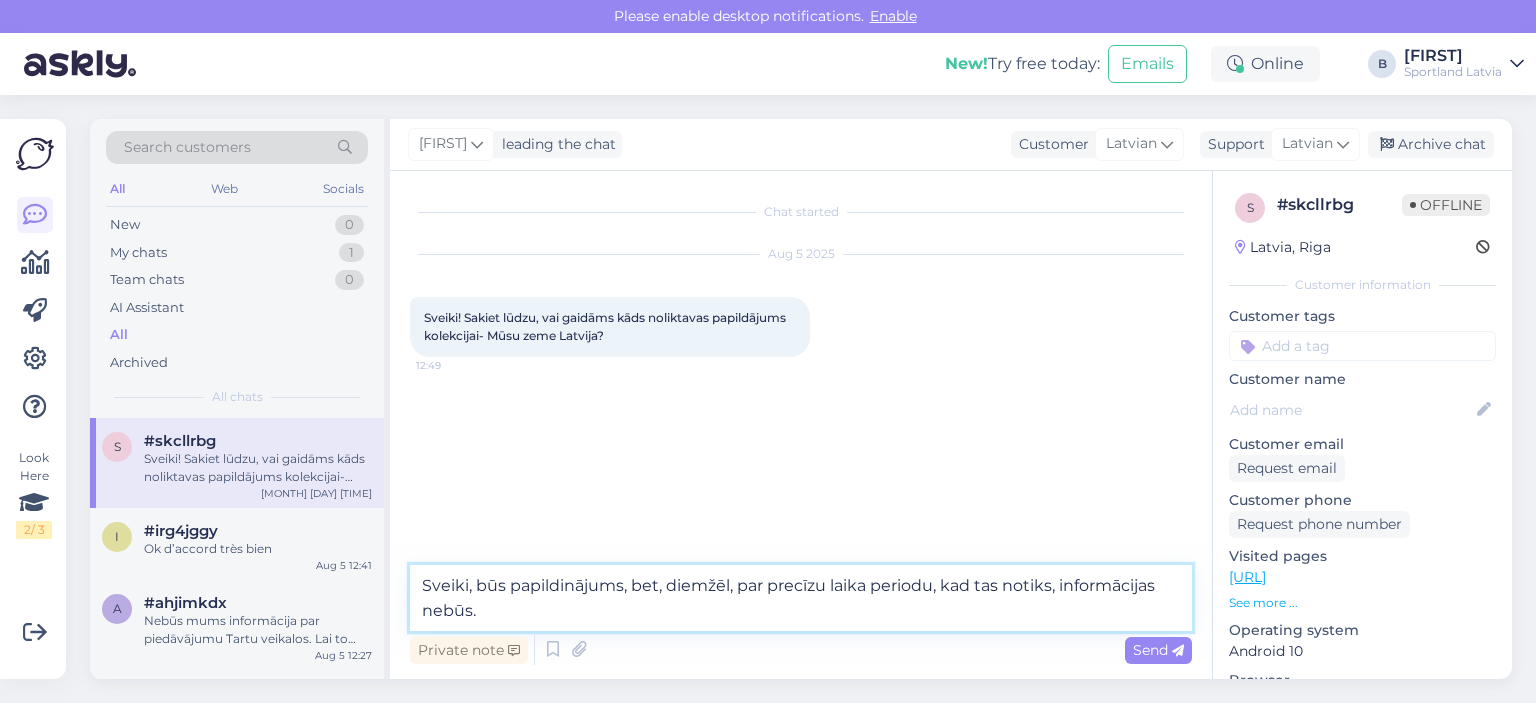 drag, startPoint x: 1059, startPoint y: 585, endPoint x: 1085, endPoint y: 603, distance: 31.622776 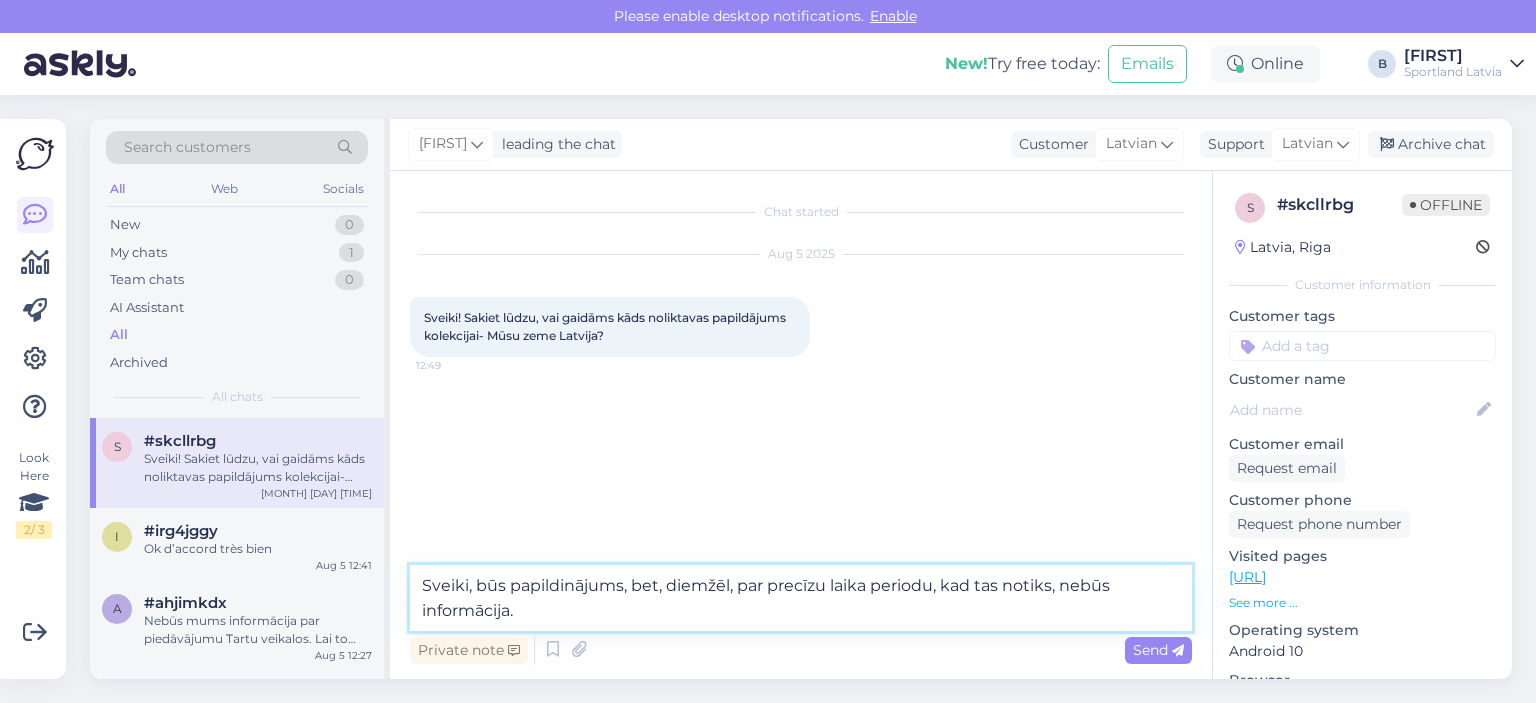 click on "Sveiki, būs papildinājums, bet, diemžēl, par precīzu laika periodu, kad tas notiks, nebūs informācija." at bounding box center [801, 598] 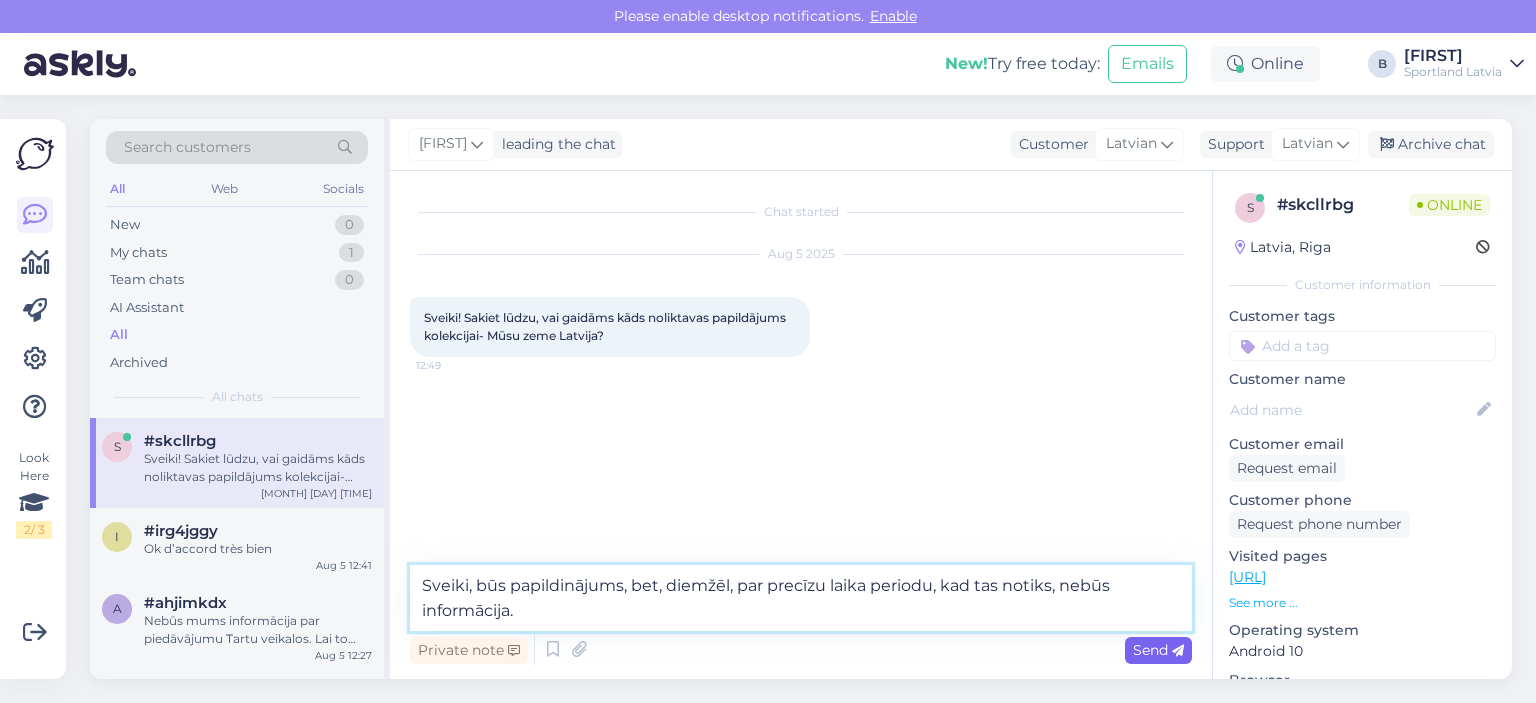type on "Sveiki, būs papildinājums, bet, diemžēl, par precīzu laika periodu, kad tas notiks, nebūs informācija." 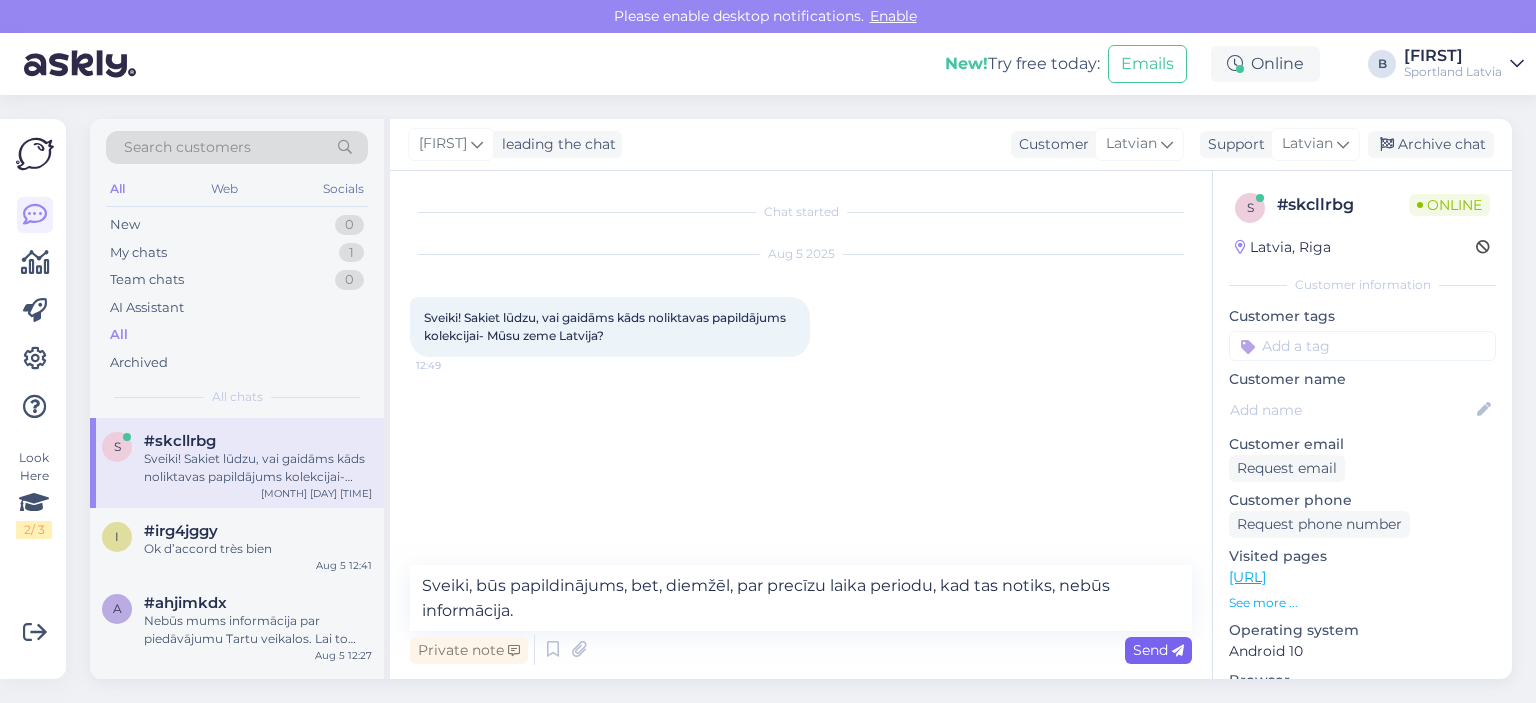 click on "Send" at bounding box center [1158, 650] 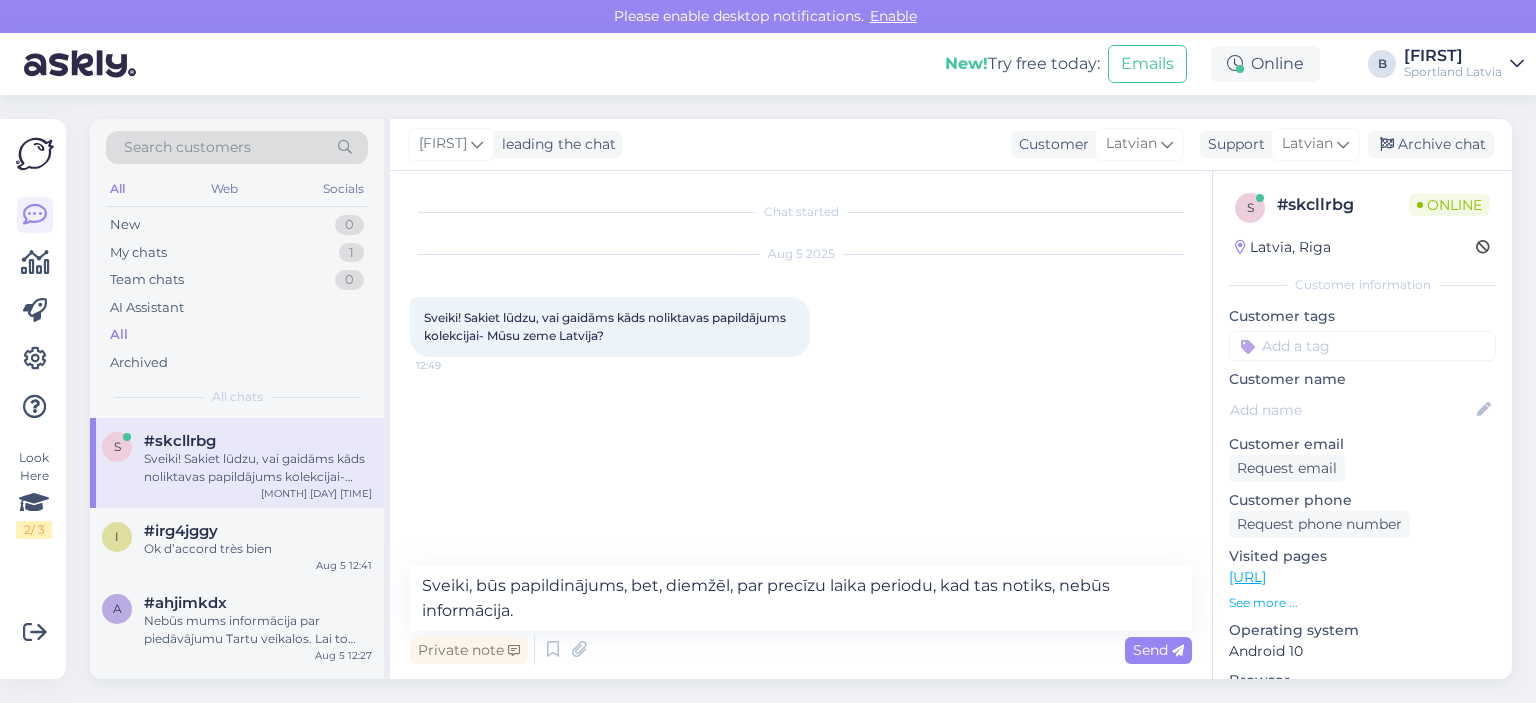 type 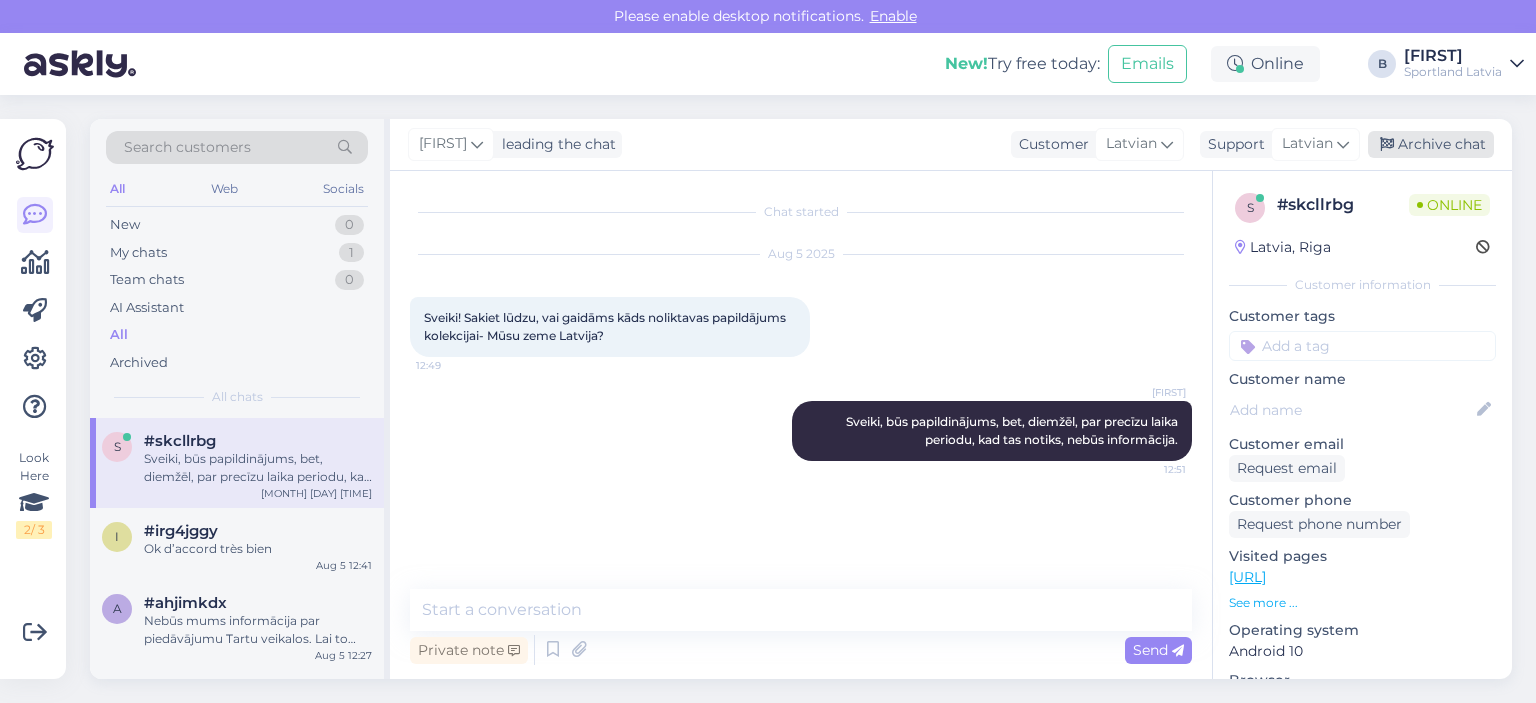 click on "Archive chat" at bounding box center (1431, 144) 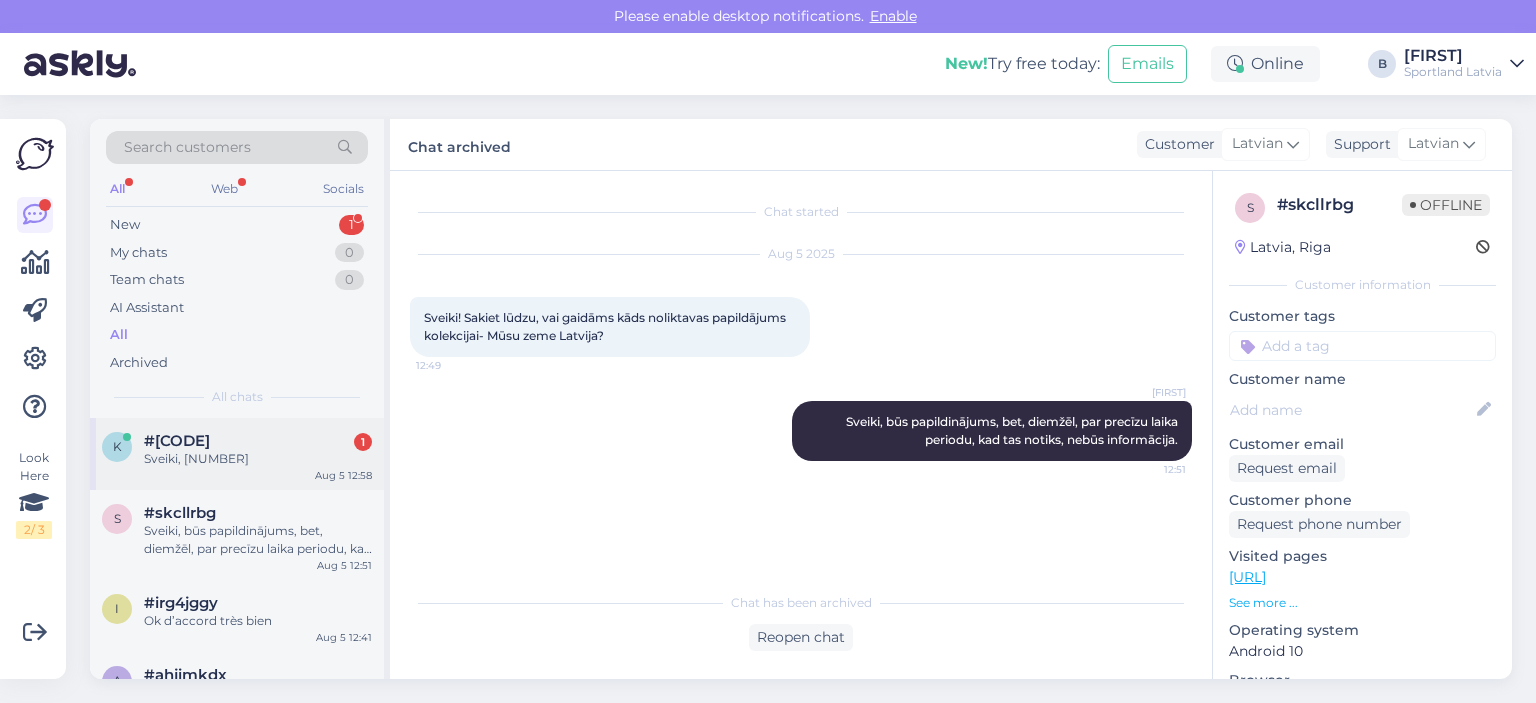 click on "#[CODE]" at bounding box center (177, 441) 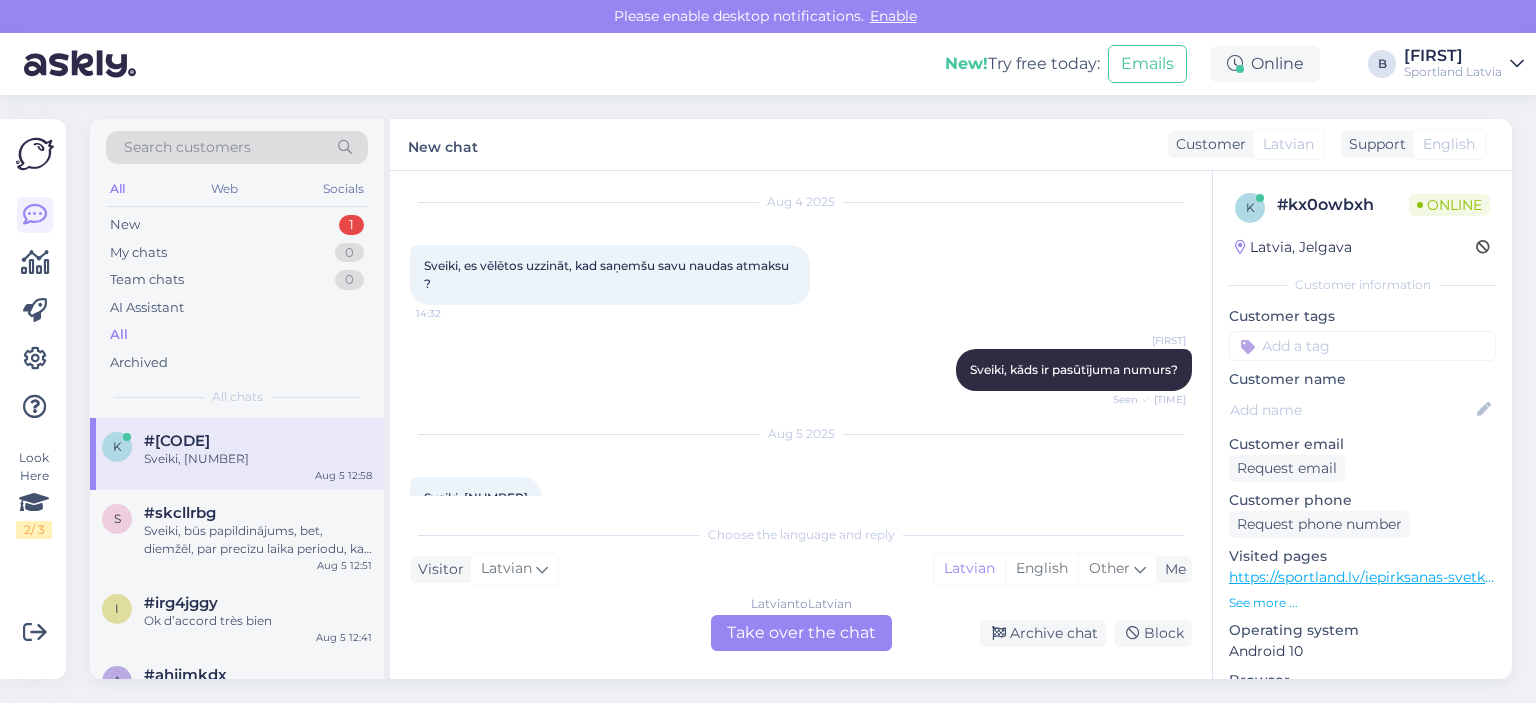 scroll, scrollTop: 940, scrollLeft: 0, axis: vertical 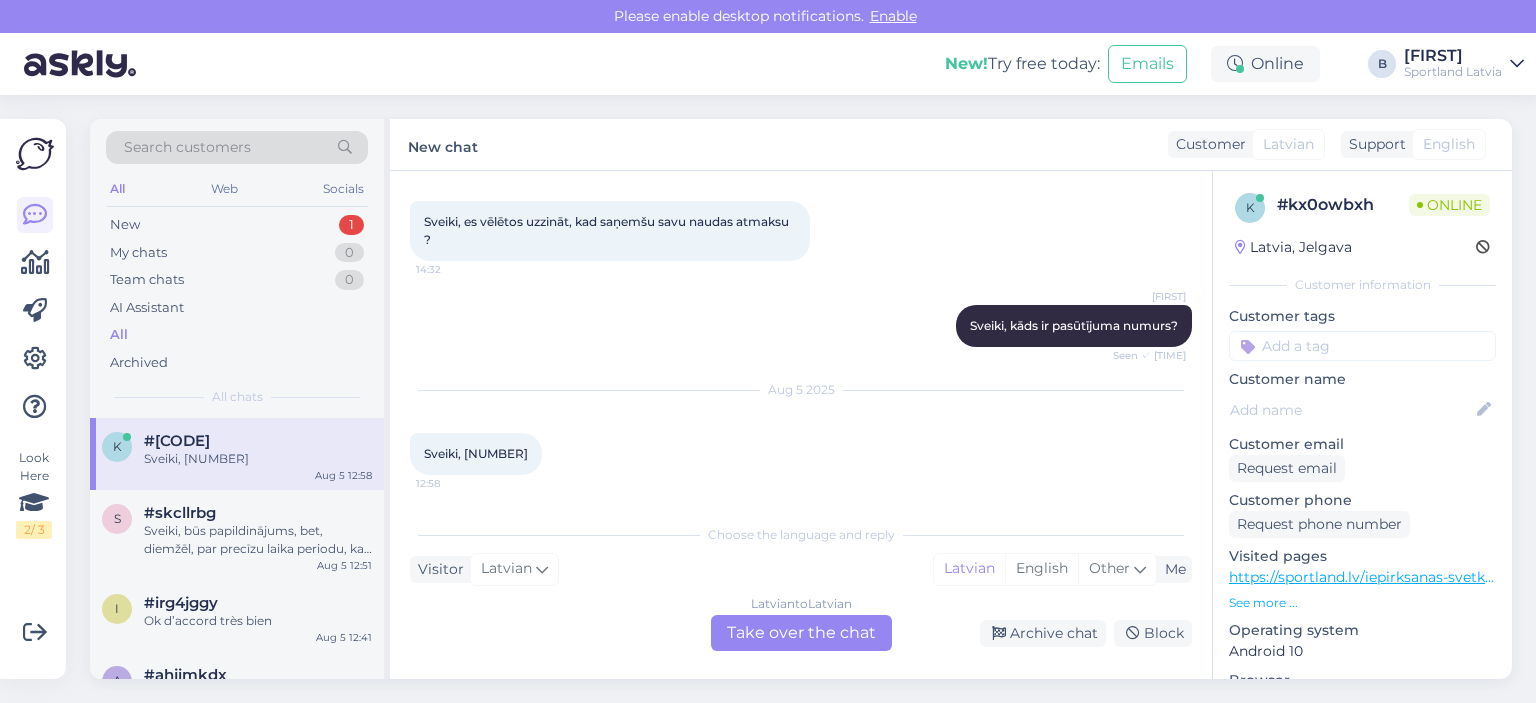 click on "Sveiki, [NUMBER]" at bounding box center (476, 453) 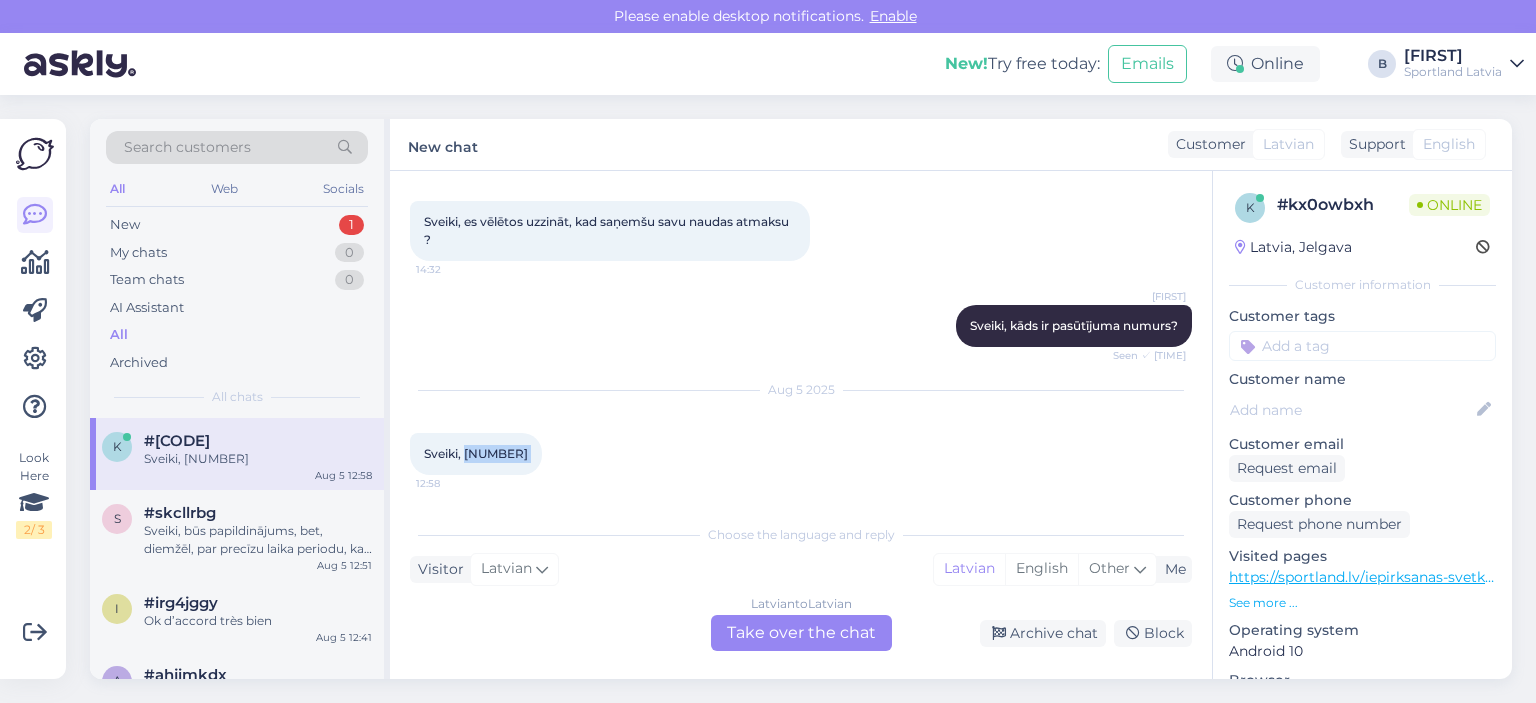 click on "Sveiki, [NUMBER]" at bounding box center (476, 453) 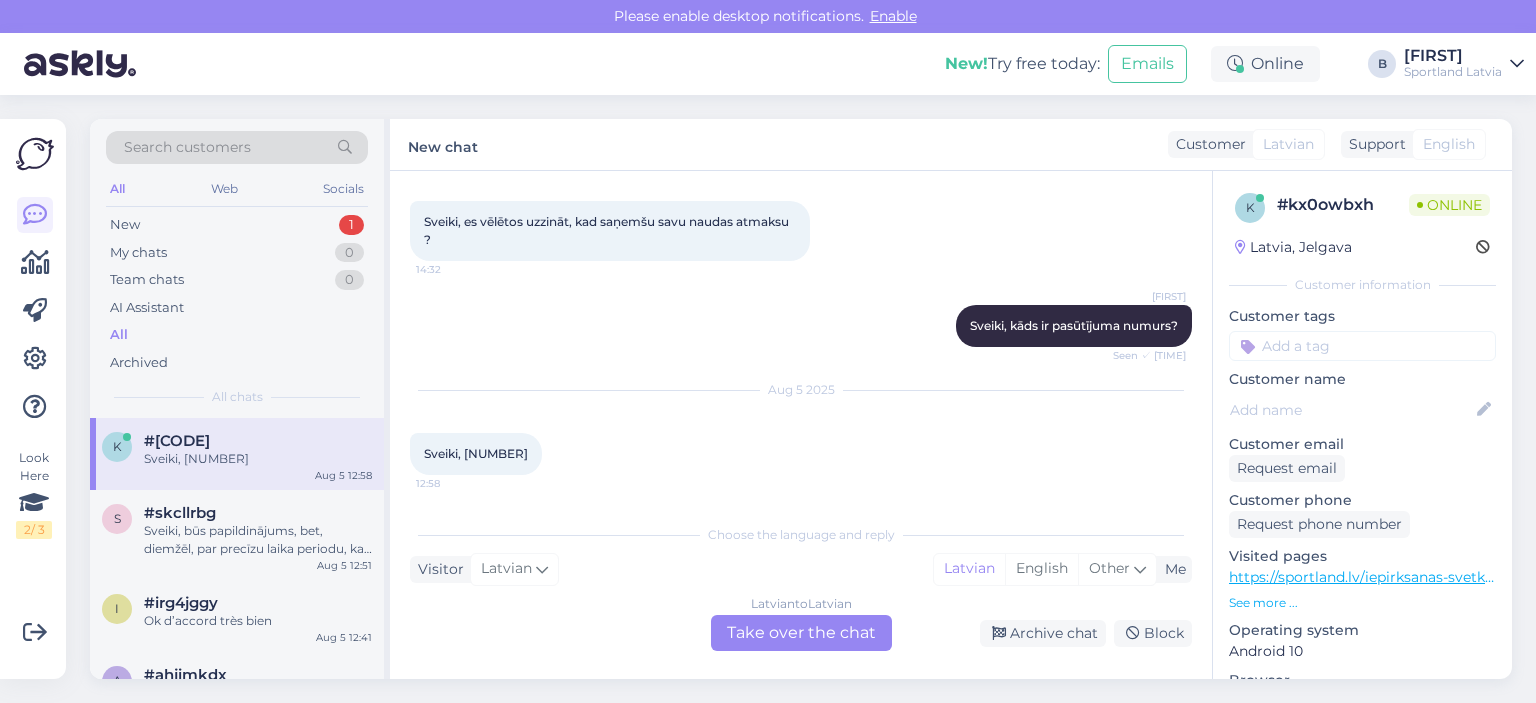click on "Latvian  to  Latvian Take over the chat" at bounding box center [801, 633] 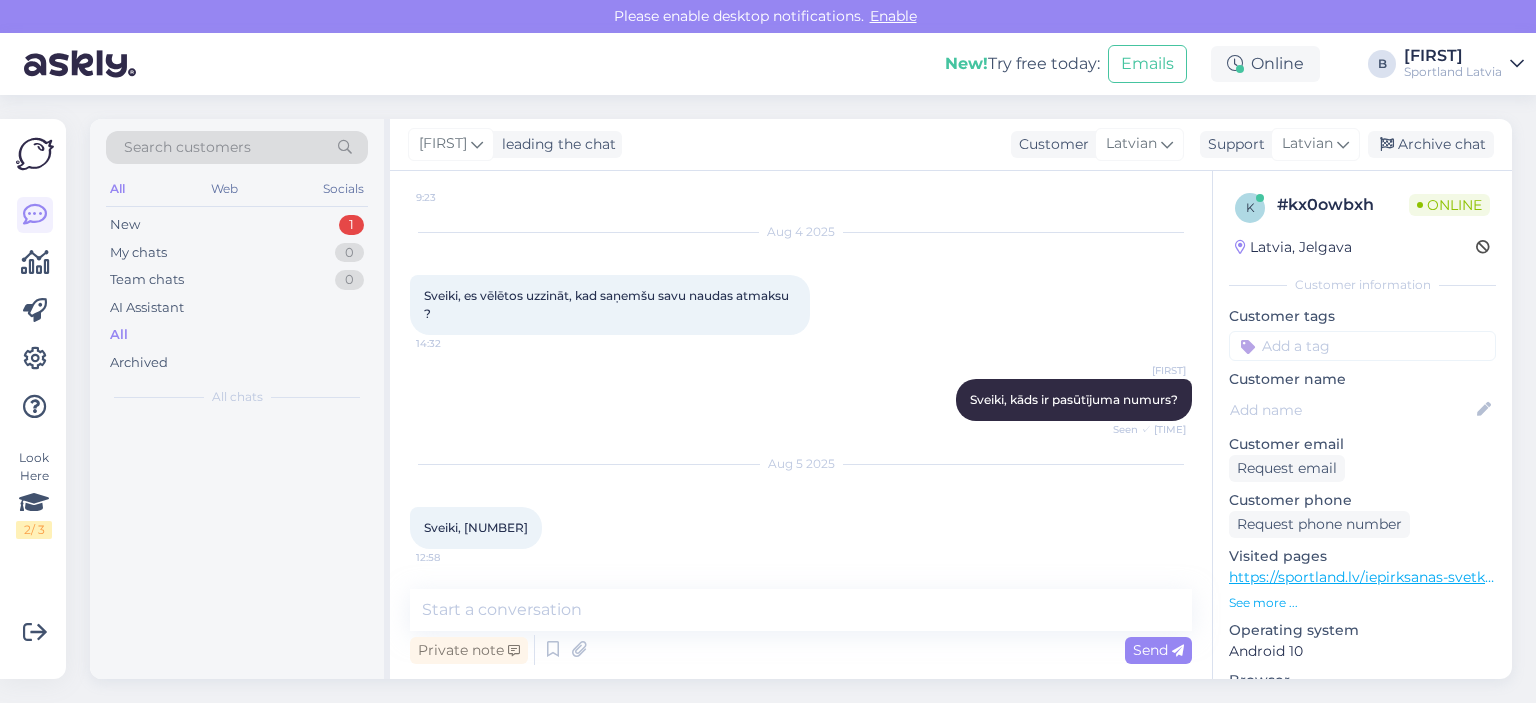 scroll, scrollTop: 865, scrollLeft: 0, axis: vertical 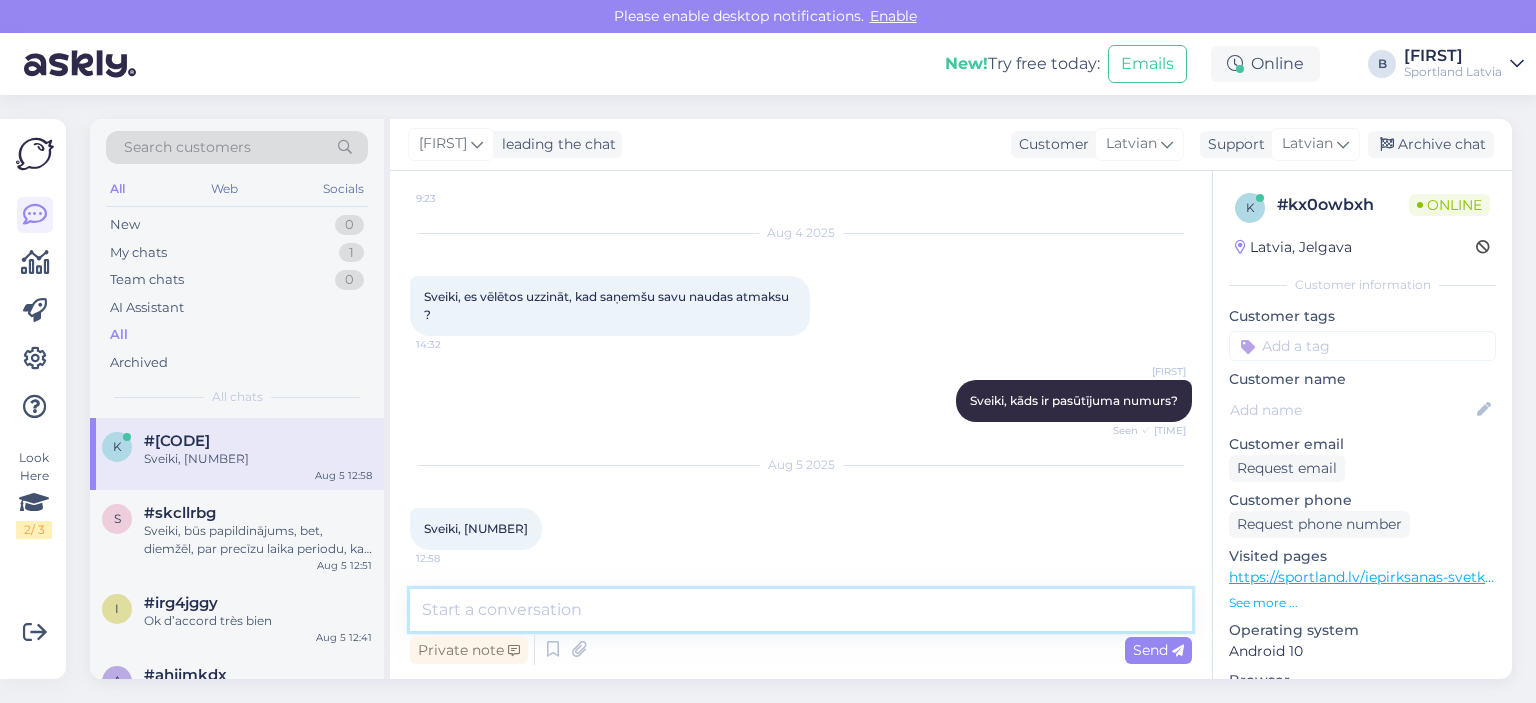 click at bounding box center (801, 610) 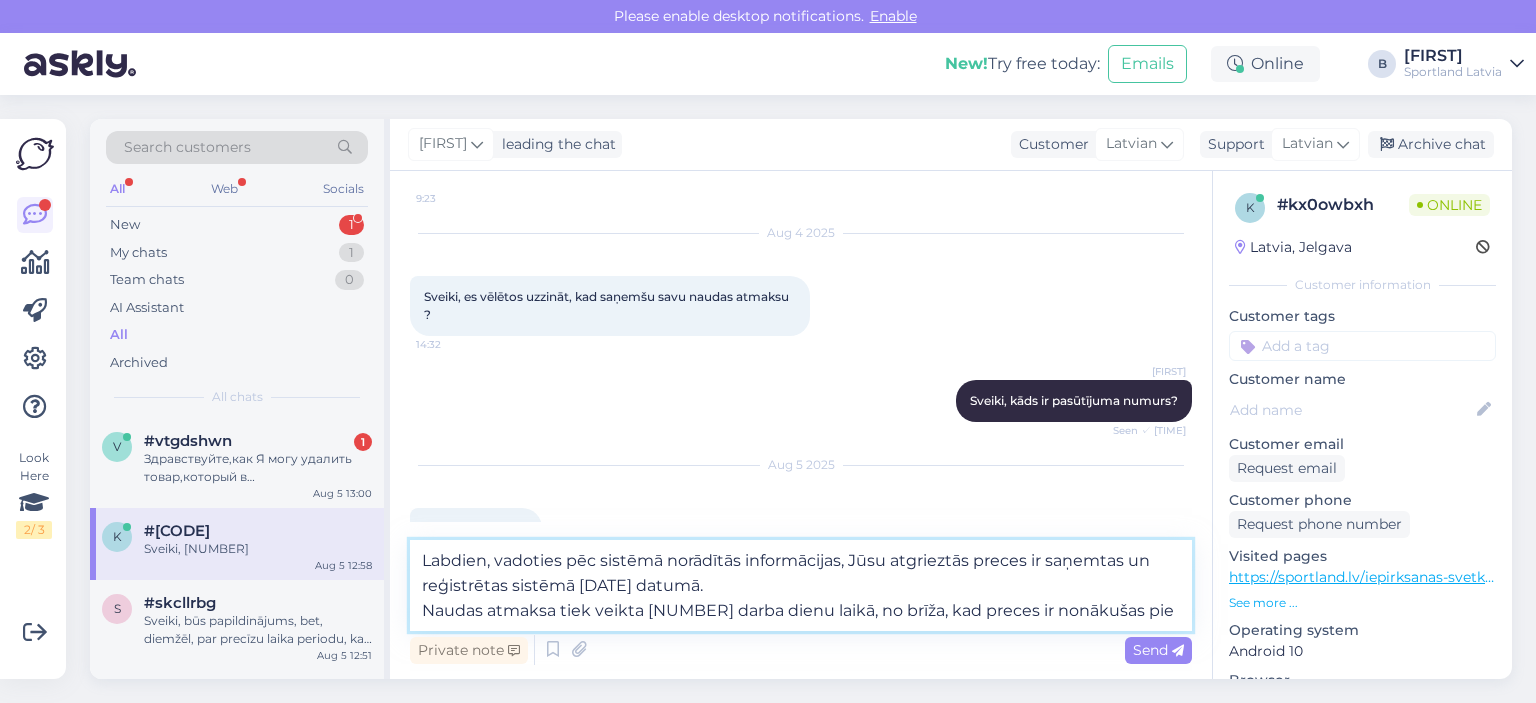 type on "Labdien, vadoties pēc sistēmā norādītās informācijas, Jūsu atgrieztās preces ir saņemtas un reģistrētas sistēmā [DATE] datumā.
Naudas atmaksa tiek veikta 14 darba dienu laikā, no brīža, kad preces ir nonākušas pie mums." 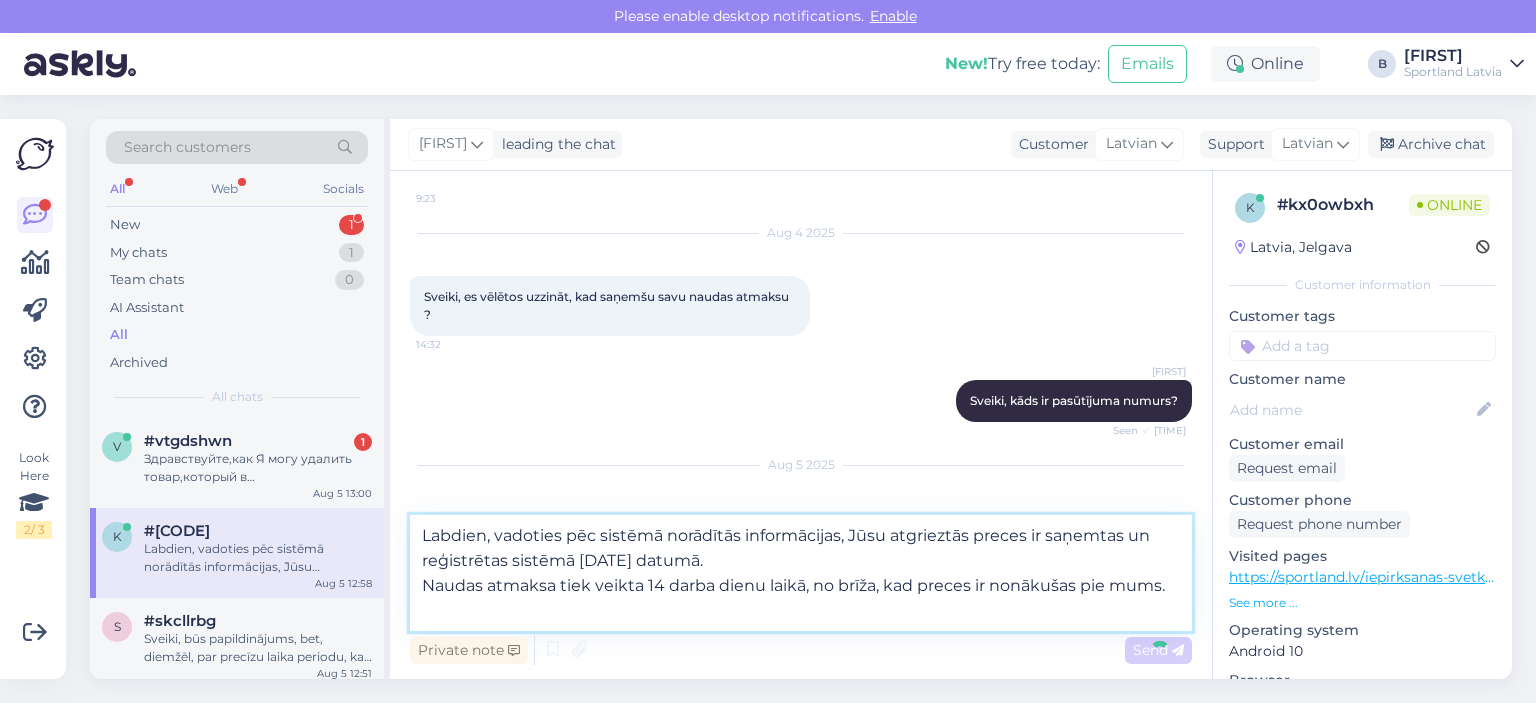 type 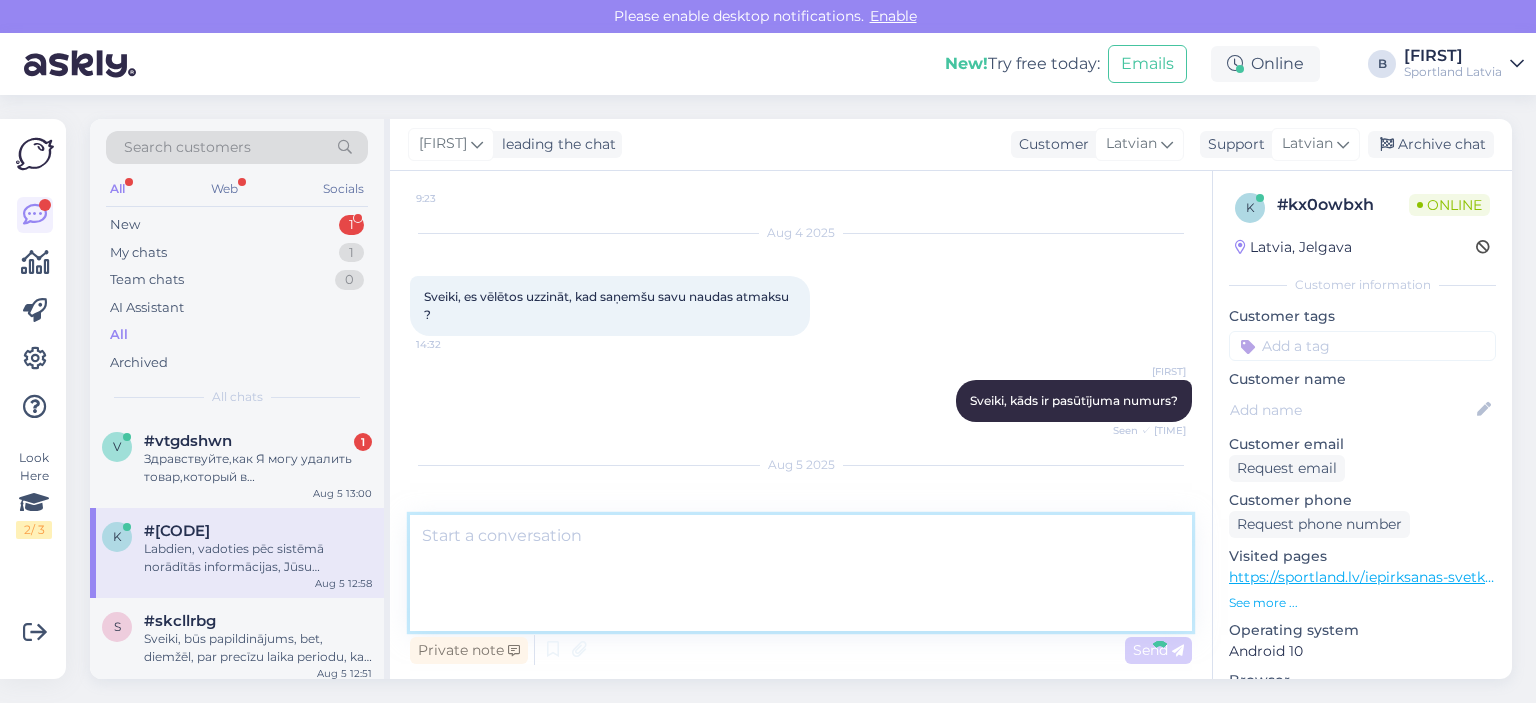 scroll, scrollTop: 1024, scrollLeft: 0, axis: vertical 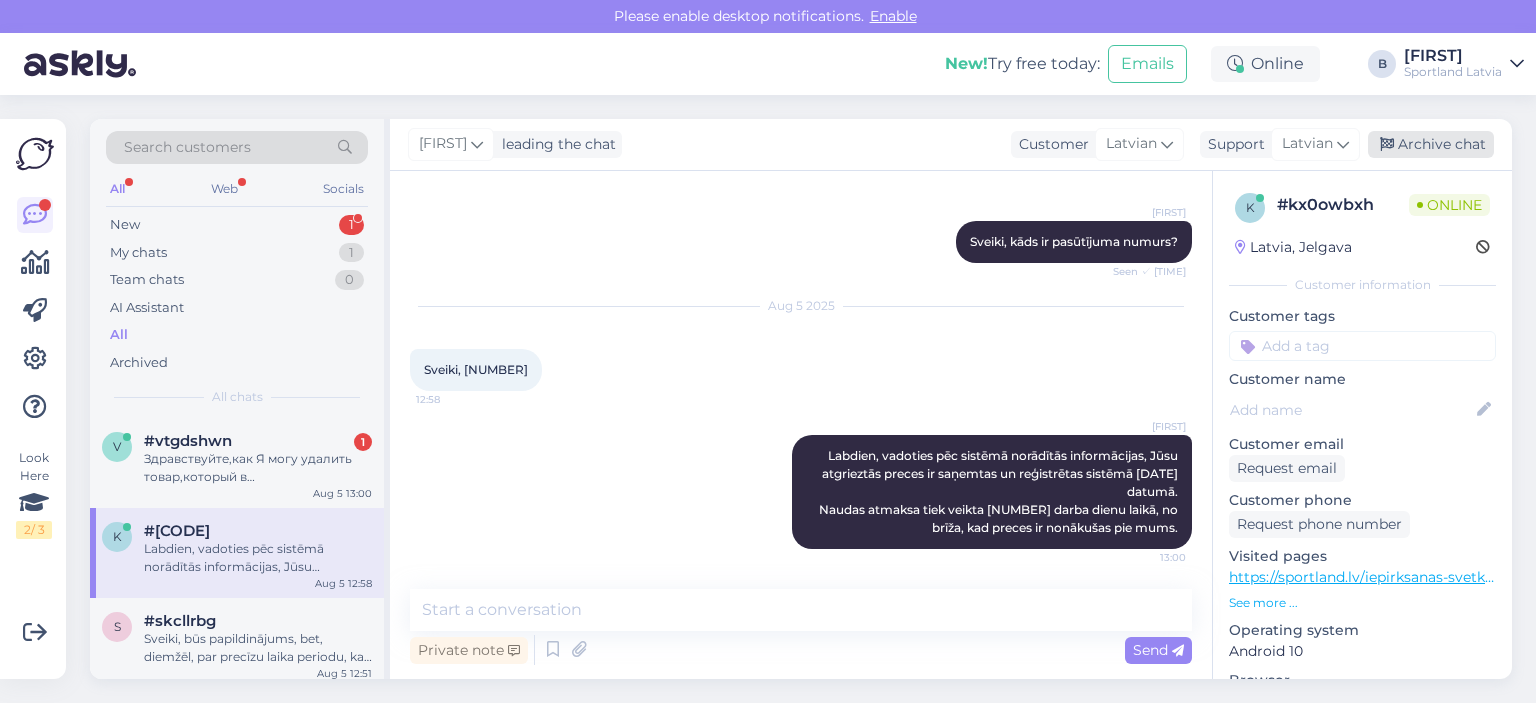 click on "Archive chat" at bounding box center [1431, 144] 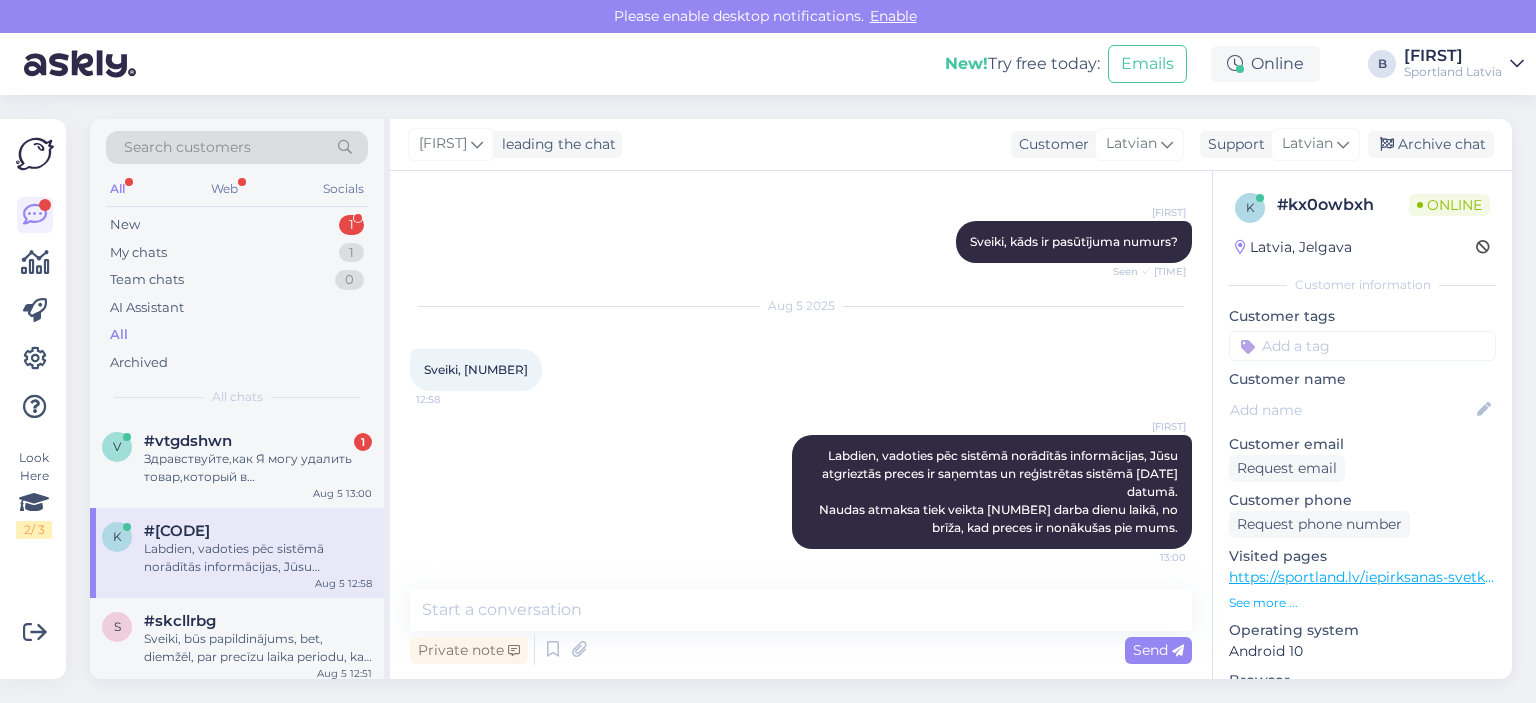 scroll, scrollTop: 1030, scrollLeft: 0, axis: vertical 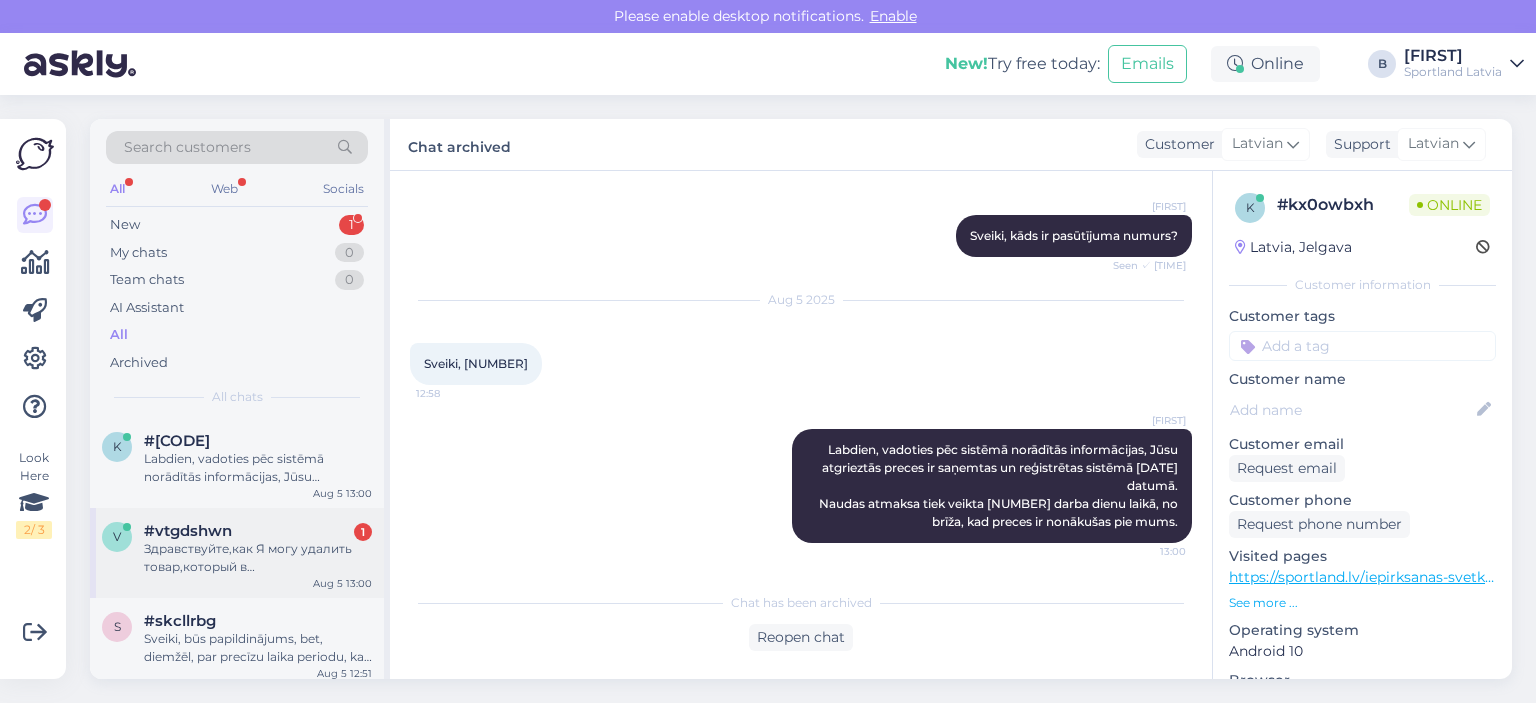 click on "#vtgdshwn 1" at bounding box center [258, 531] 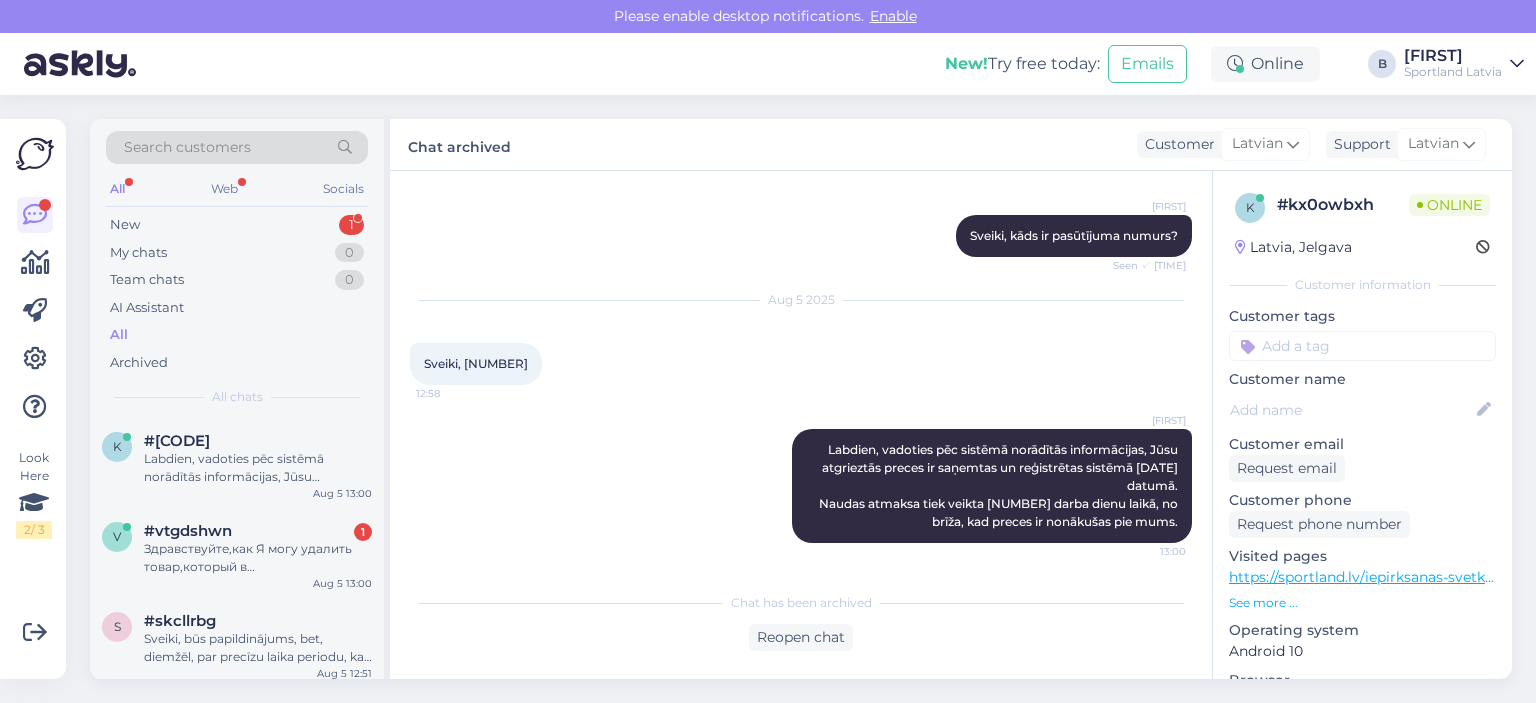 scroll, scrollTop: 0, scrollLeft: 0, axis: both 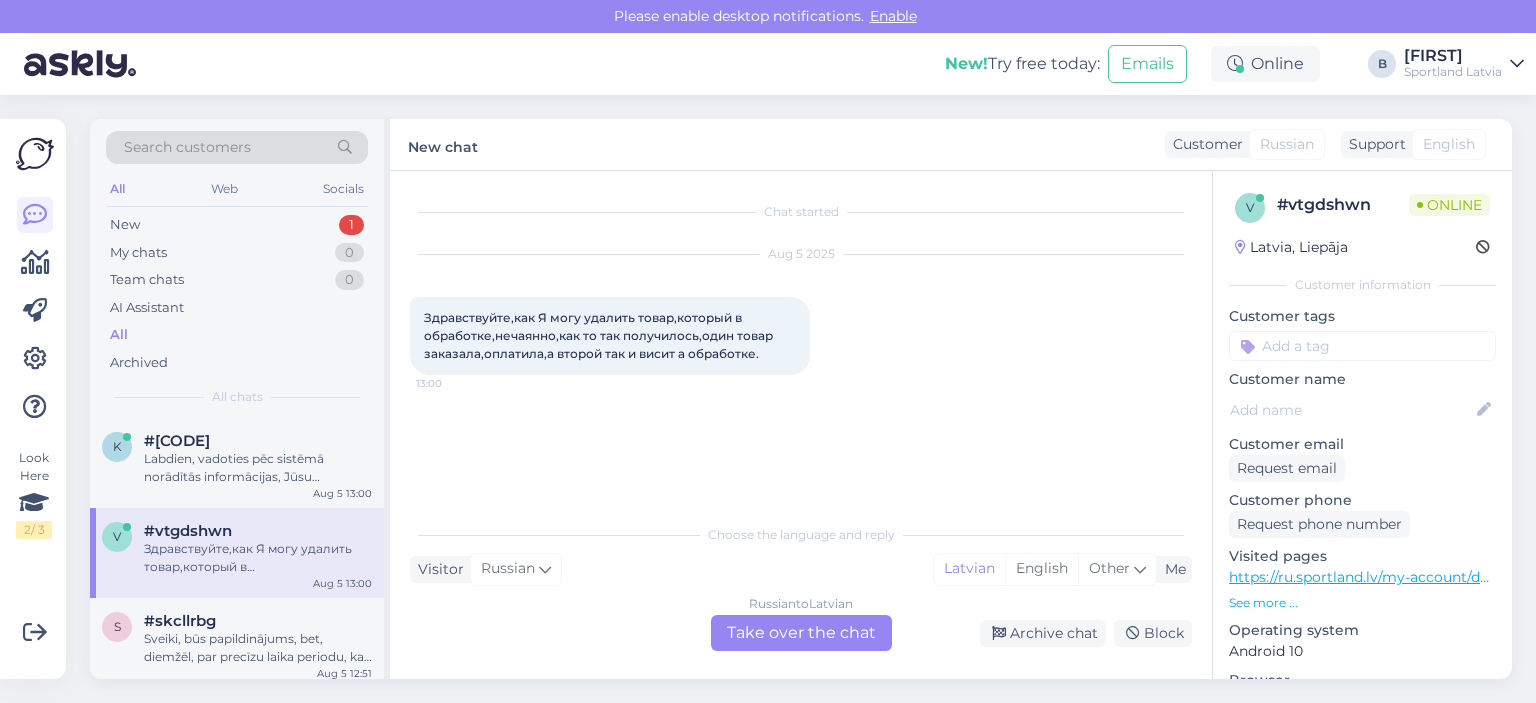 click on "Russian to Latvian Take over the chat" at bounding box center [801, 633] 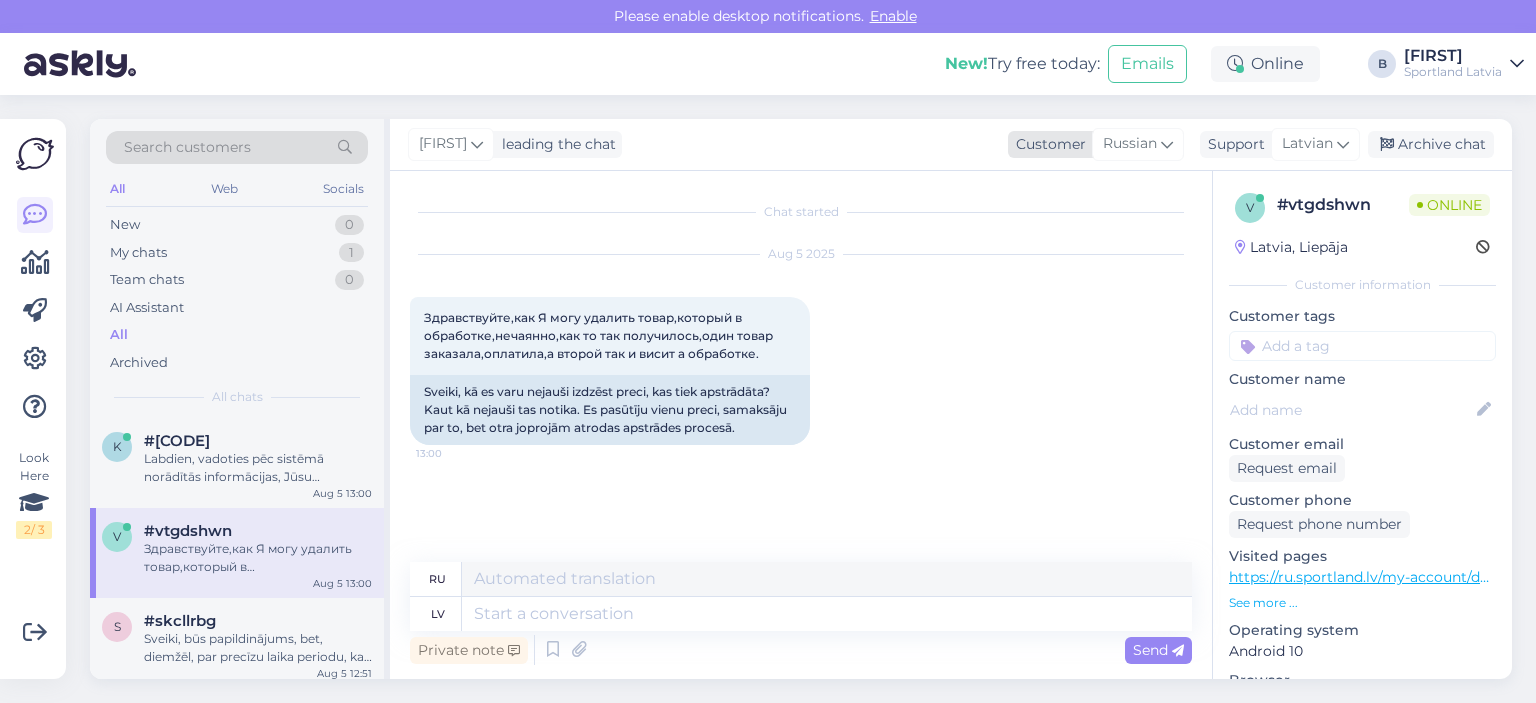 click on "Russian" at bounding box center [1130, 144] 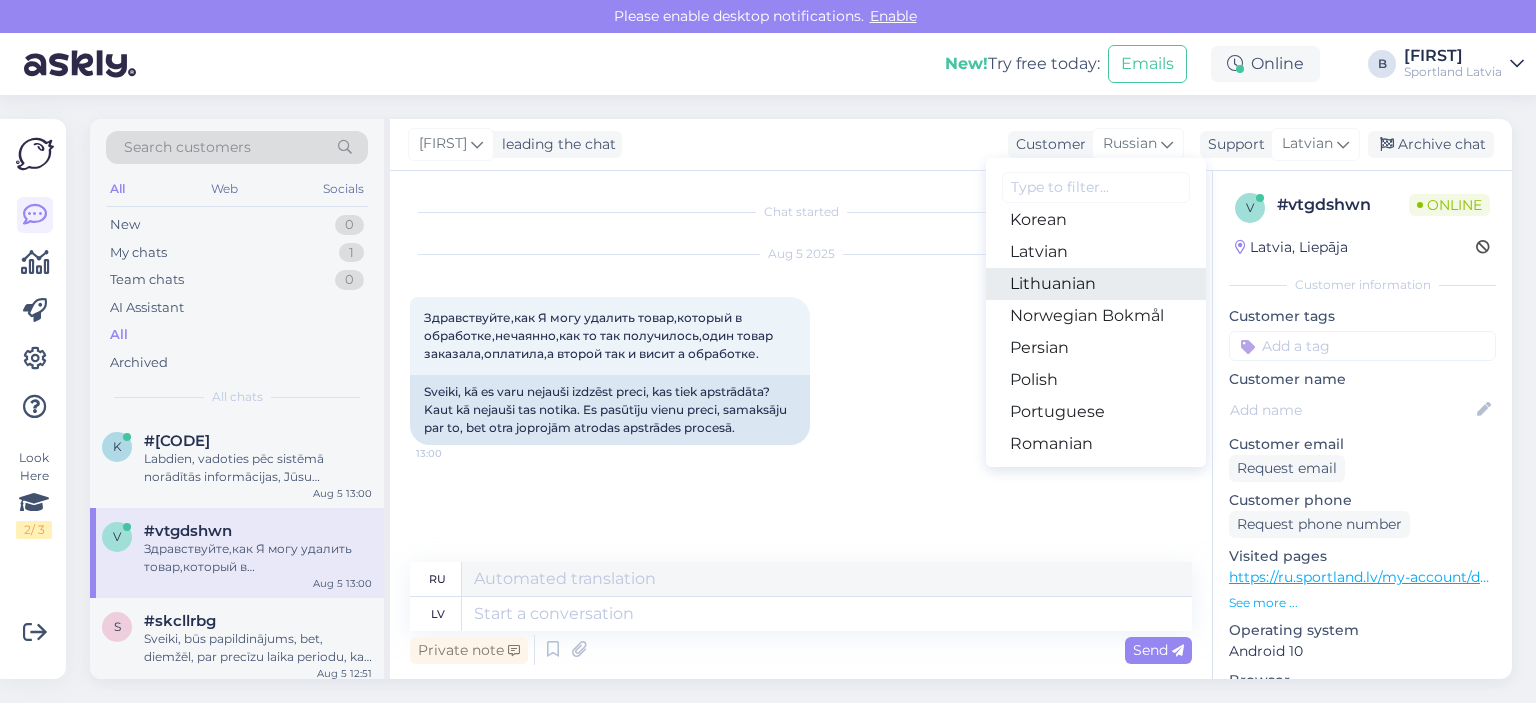 scroll, scrollTop: 522, scrollLeft: 0, axis: vertical 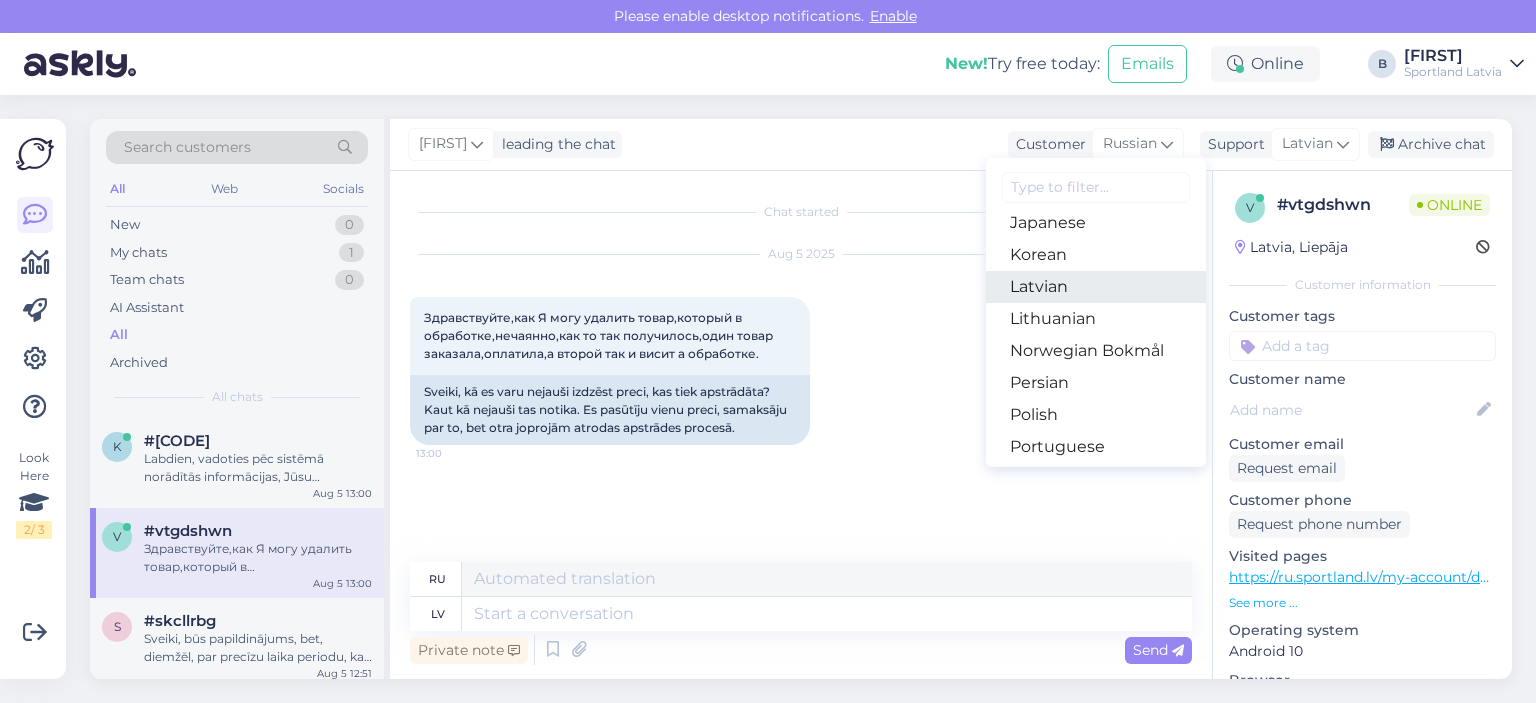 click on "Latvian" at bounding box center (1096, 287) 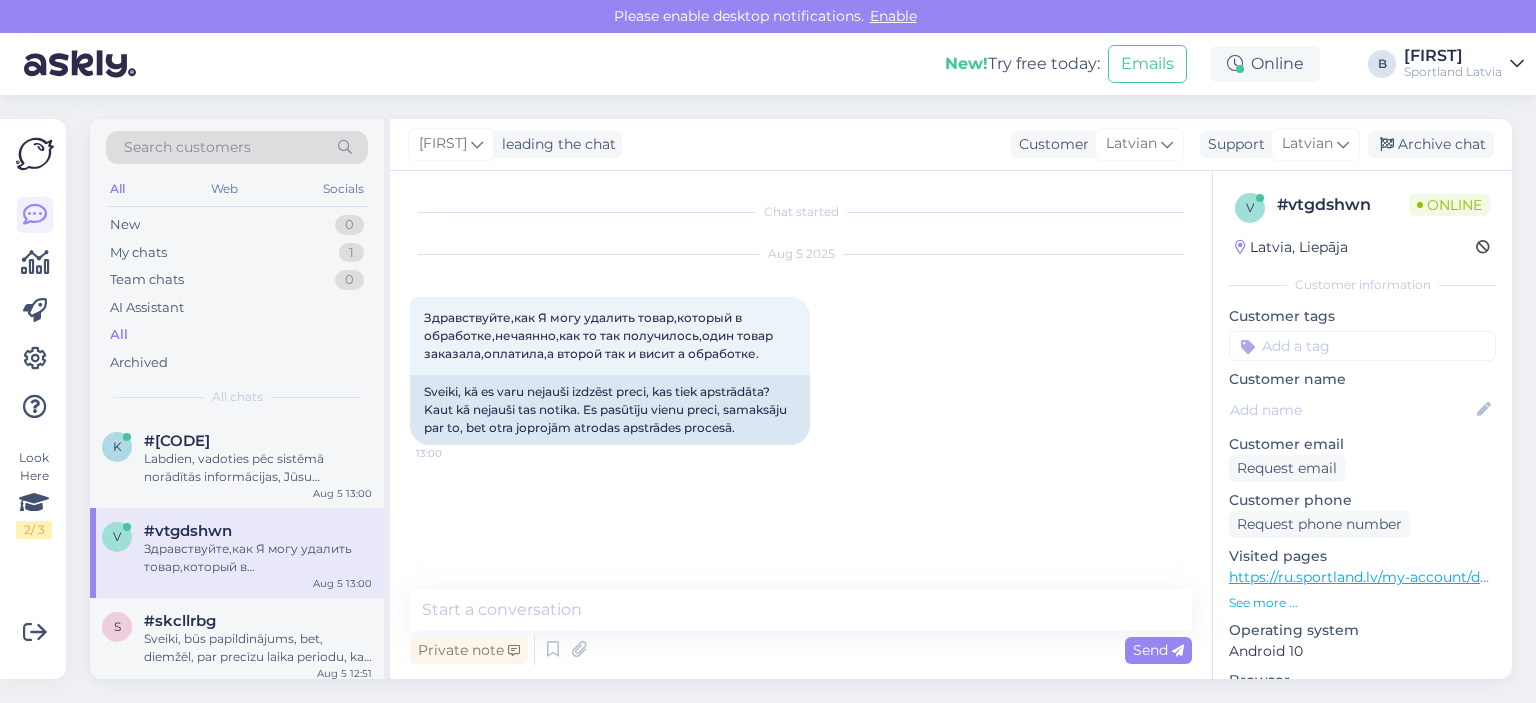 click on "Chat started Aug 5 2025 Здравствуйте,как Я могу удалить товар,который в обработке,нечаянно,как то так получилось,один товар заказала,оплатила,а второй так и висит а обработке. 13:00  Sveiki, kā es varu nejauši izdzēst preci, kas tiek apstrādāta? Kaut kā nejauši tas notika. Es pasūtīju vienu preci, samaksāju par to, bet otra joprojām atrodas apstrādes procesā. Private note Send" at bounding box center (801, 425) 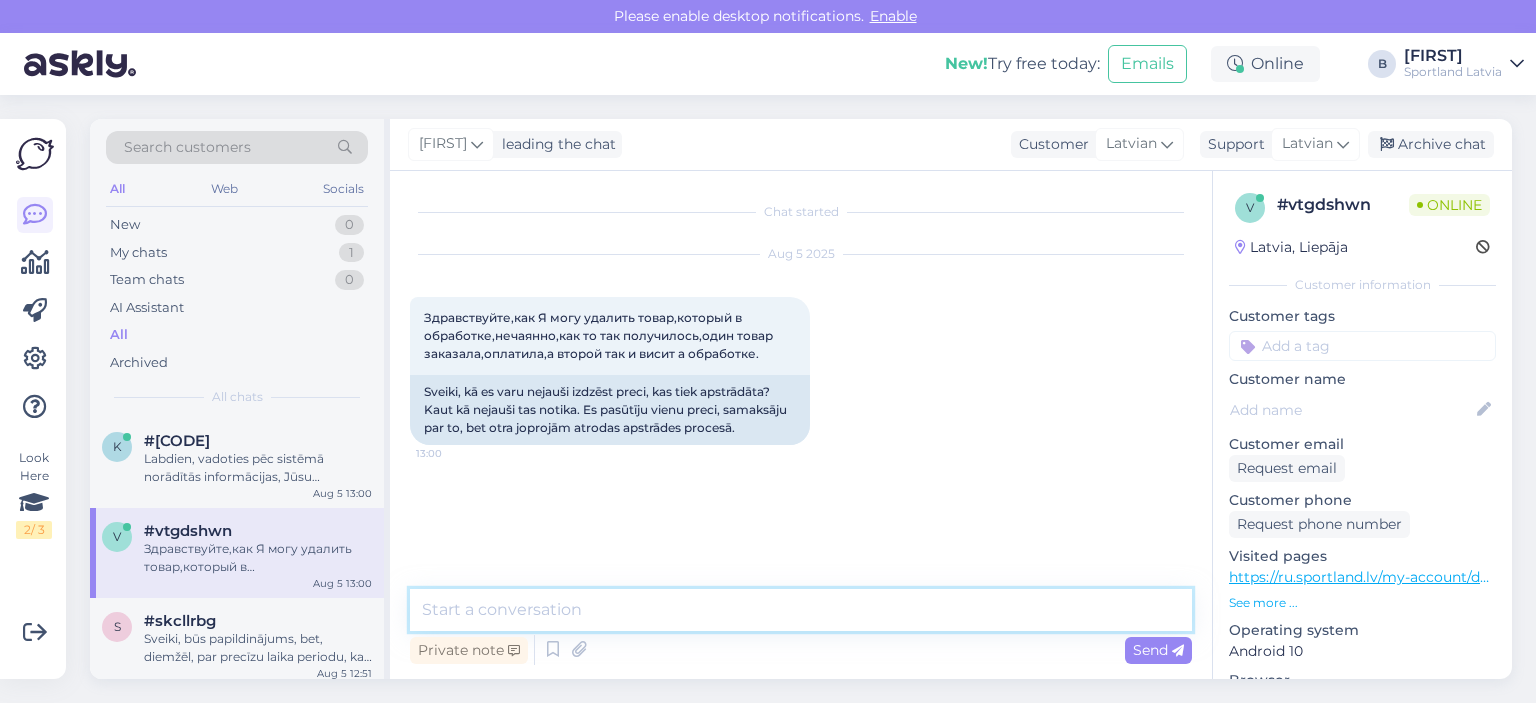 click at bounding box center (801, 610) 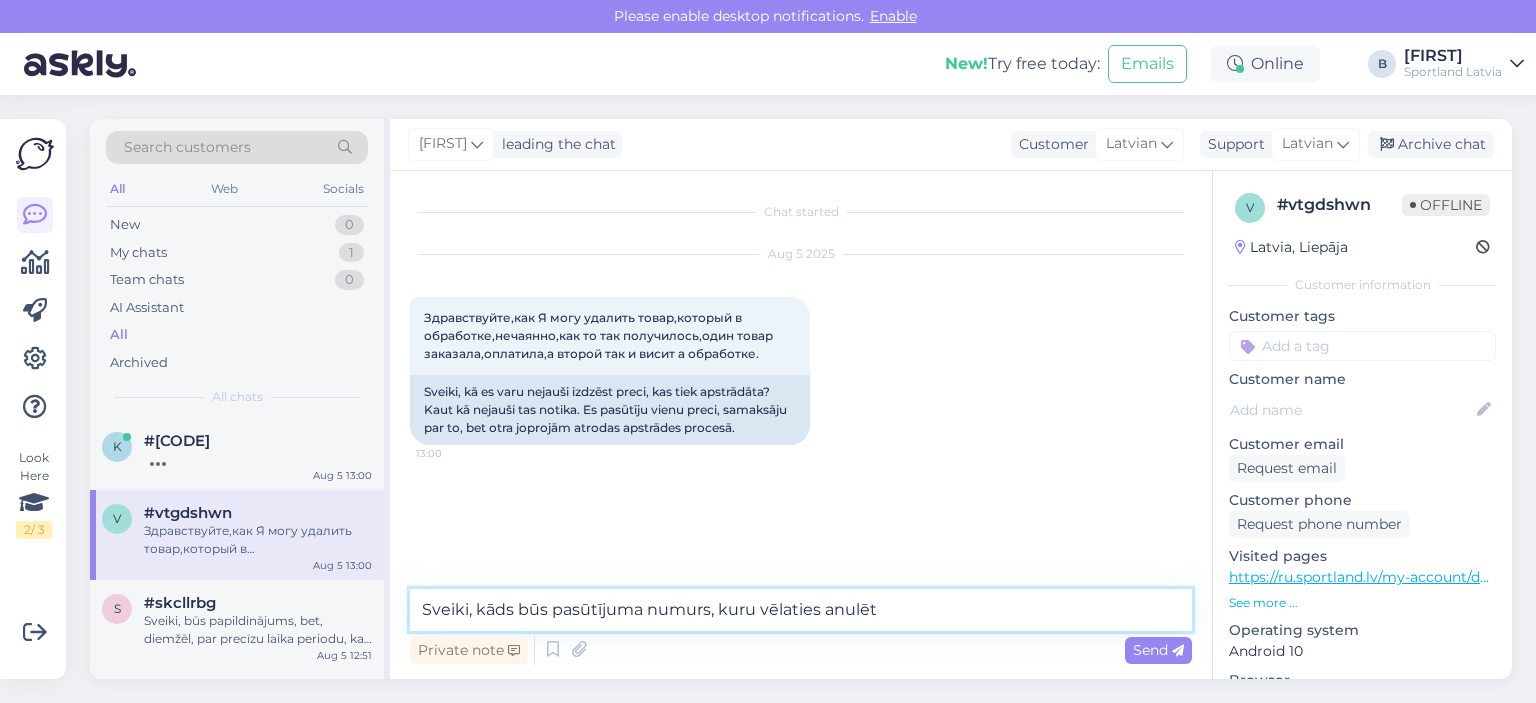 type on "Sveiki, kāds būs pasūtījuma numurs, kuru vēlaties anulēt?" 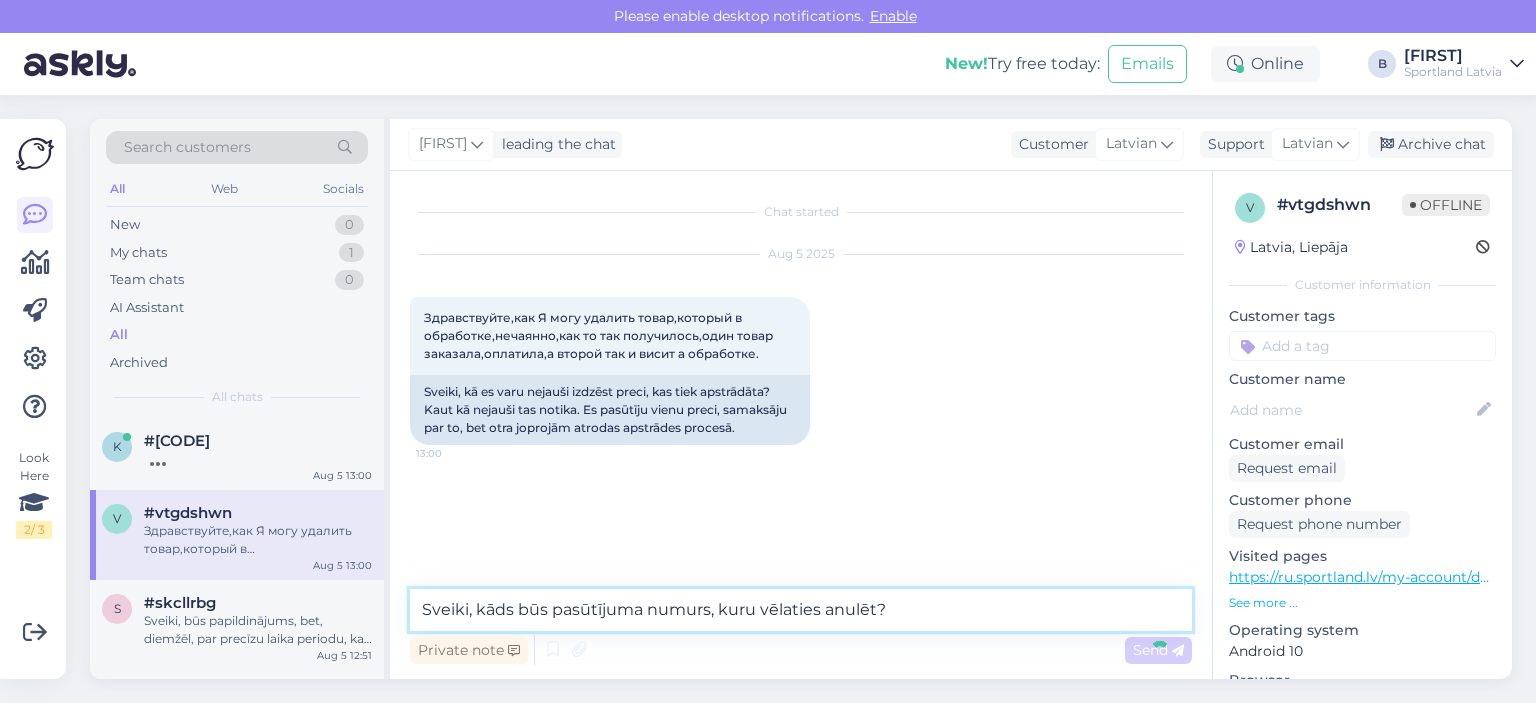type 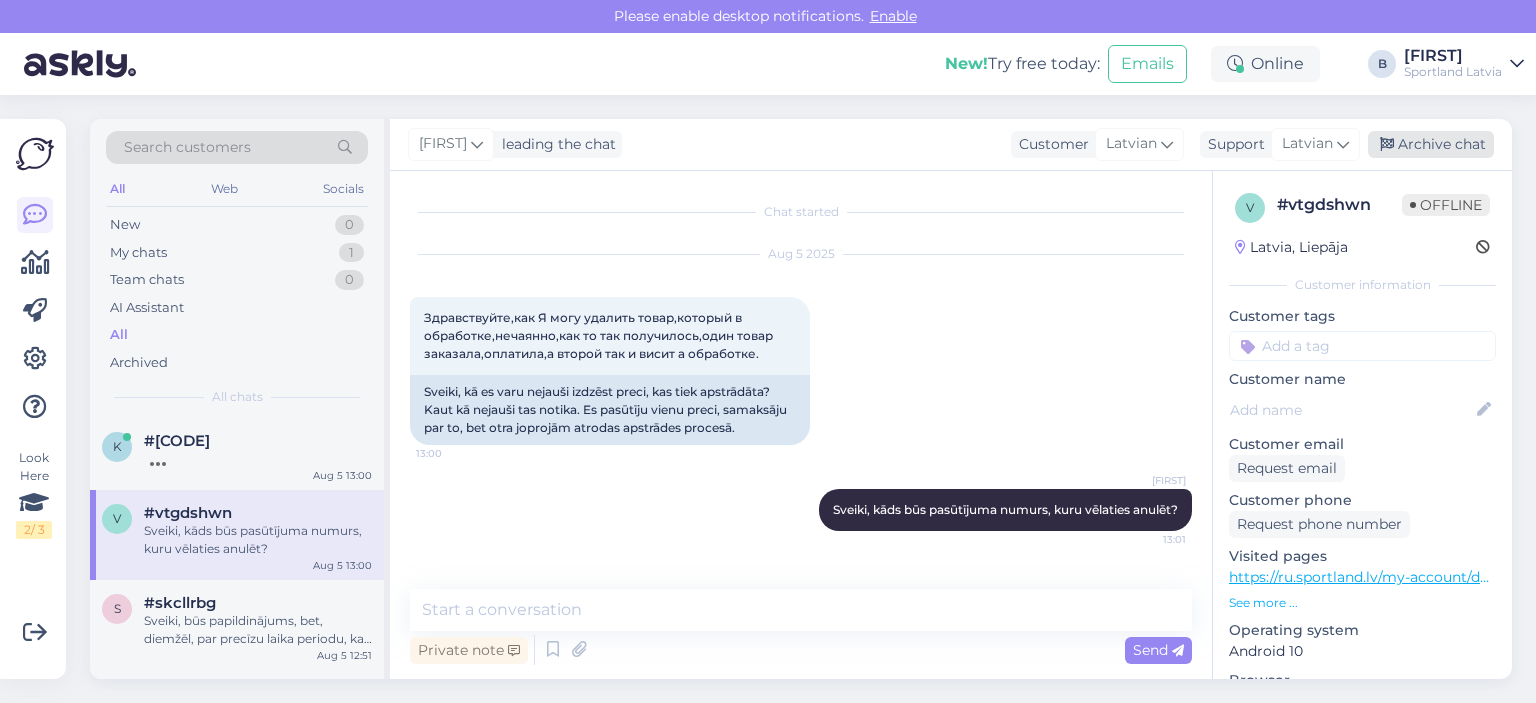 click on "Archive chat" at bounding box center (1431, 144) 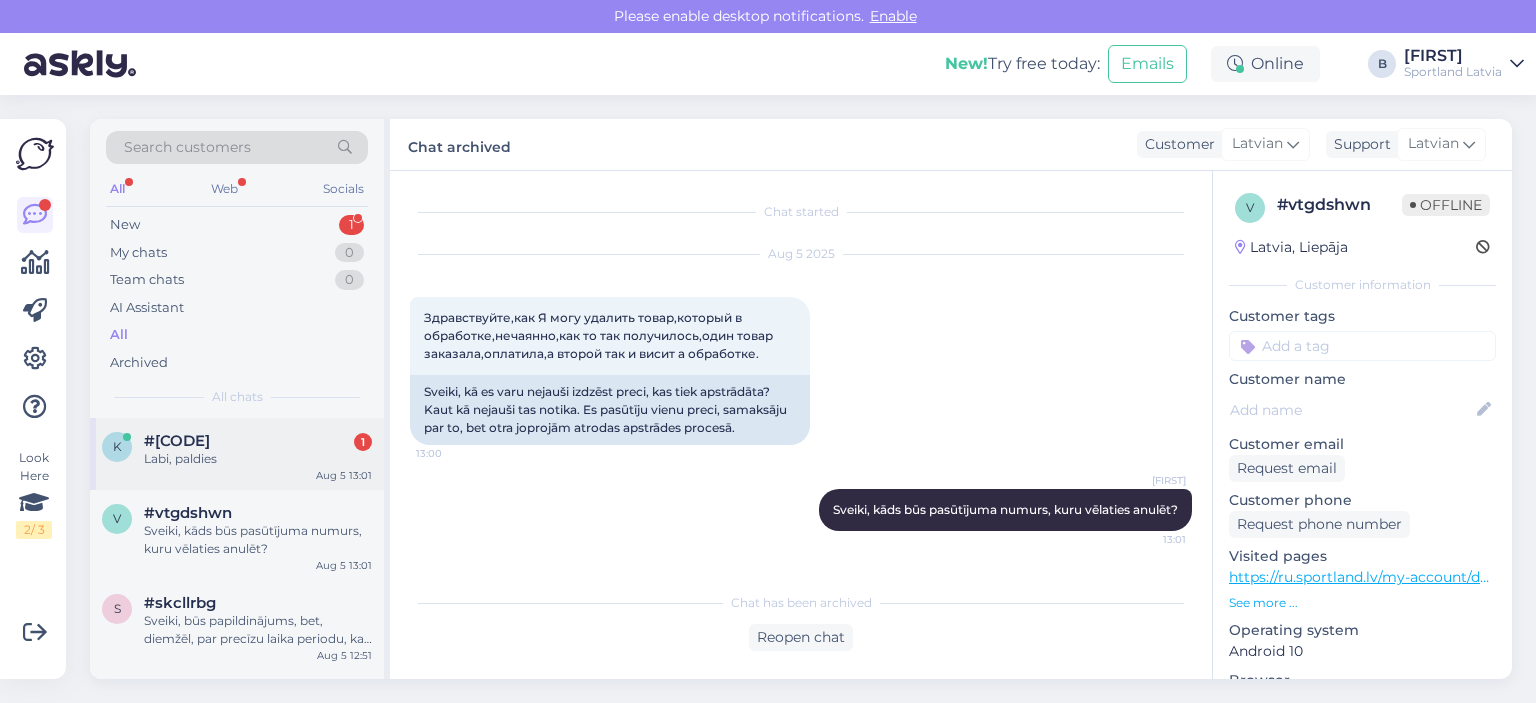 click on "#kx0owbxh 1" at bounding box center (258, 441) 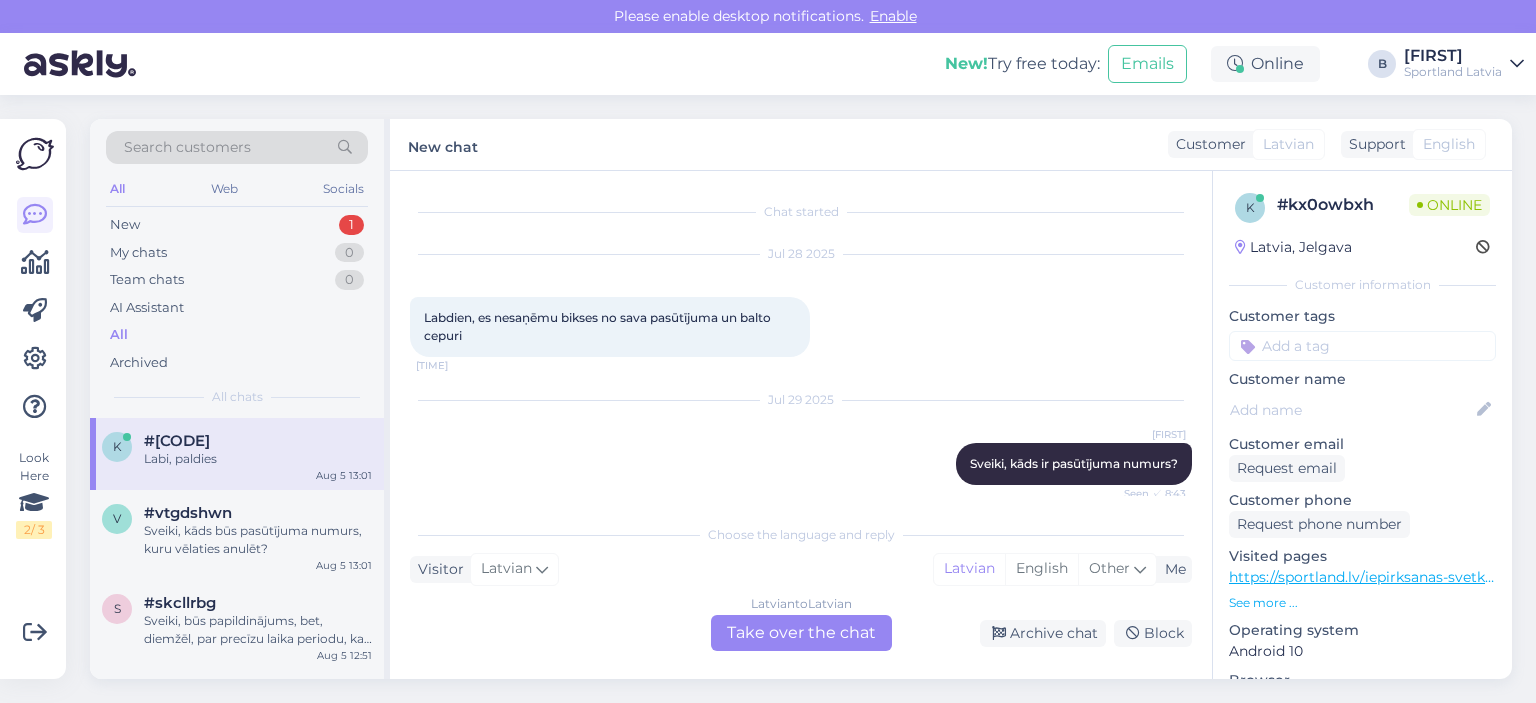 scroll, scrollTop: 1184, scrollLeft: 0, axis: vertical 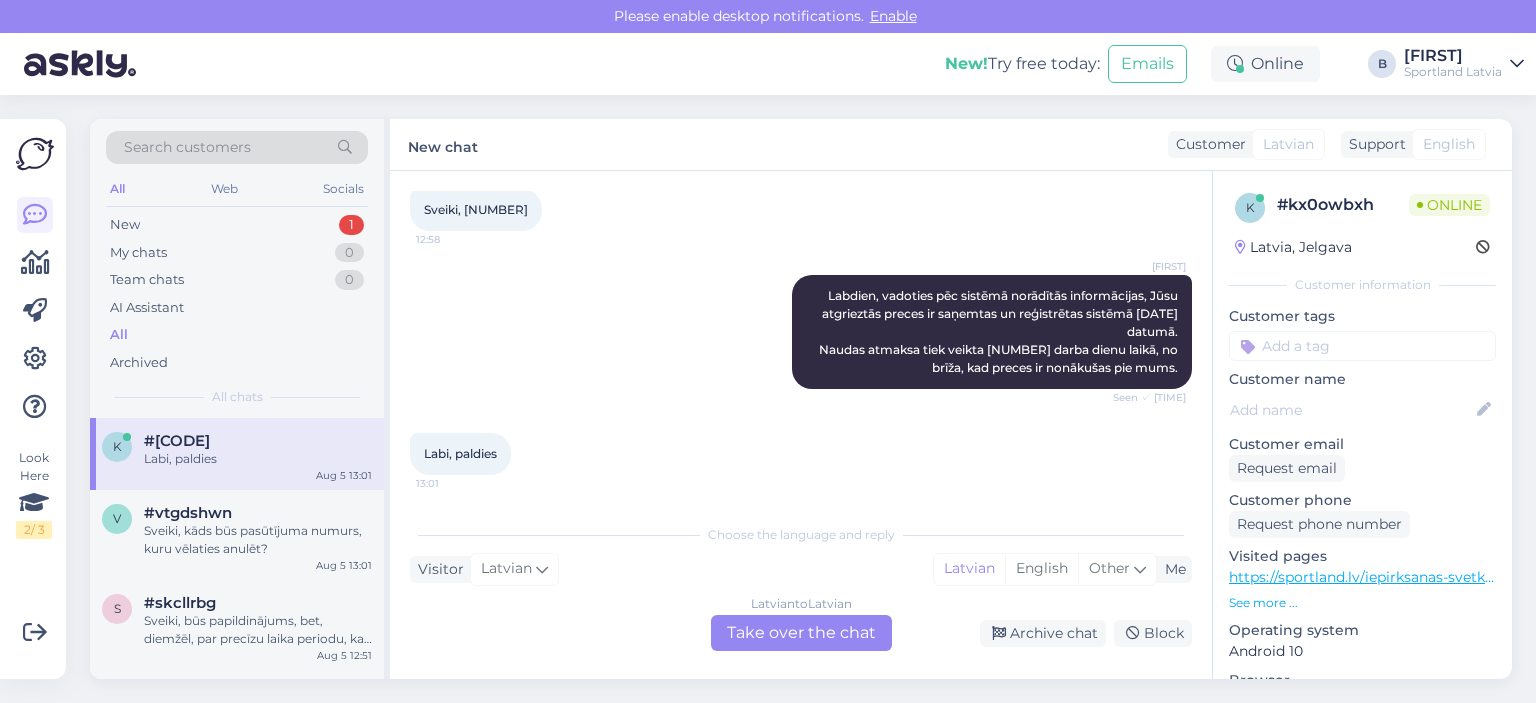 click on "Latvian  to  Latvian Take over the chat" at bounding box center [801, 633] 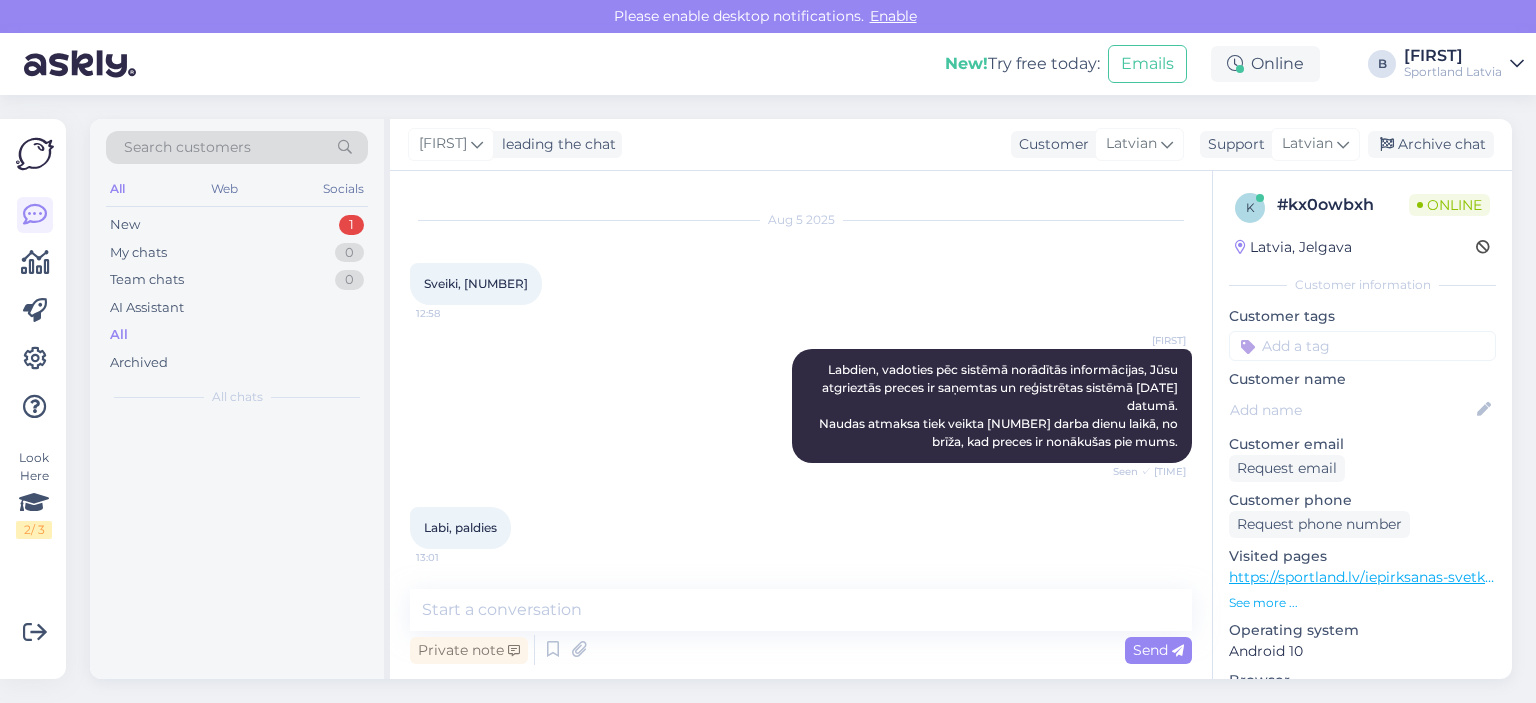 scroll, scrollTop: 1110, scrollLeft: 0, axis: vertical 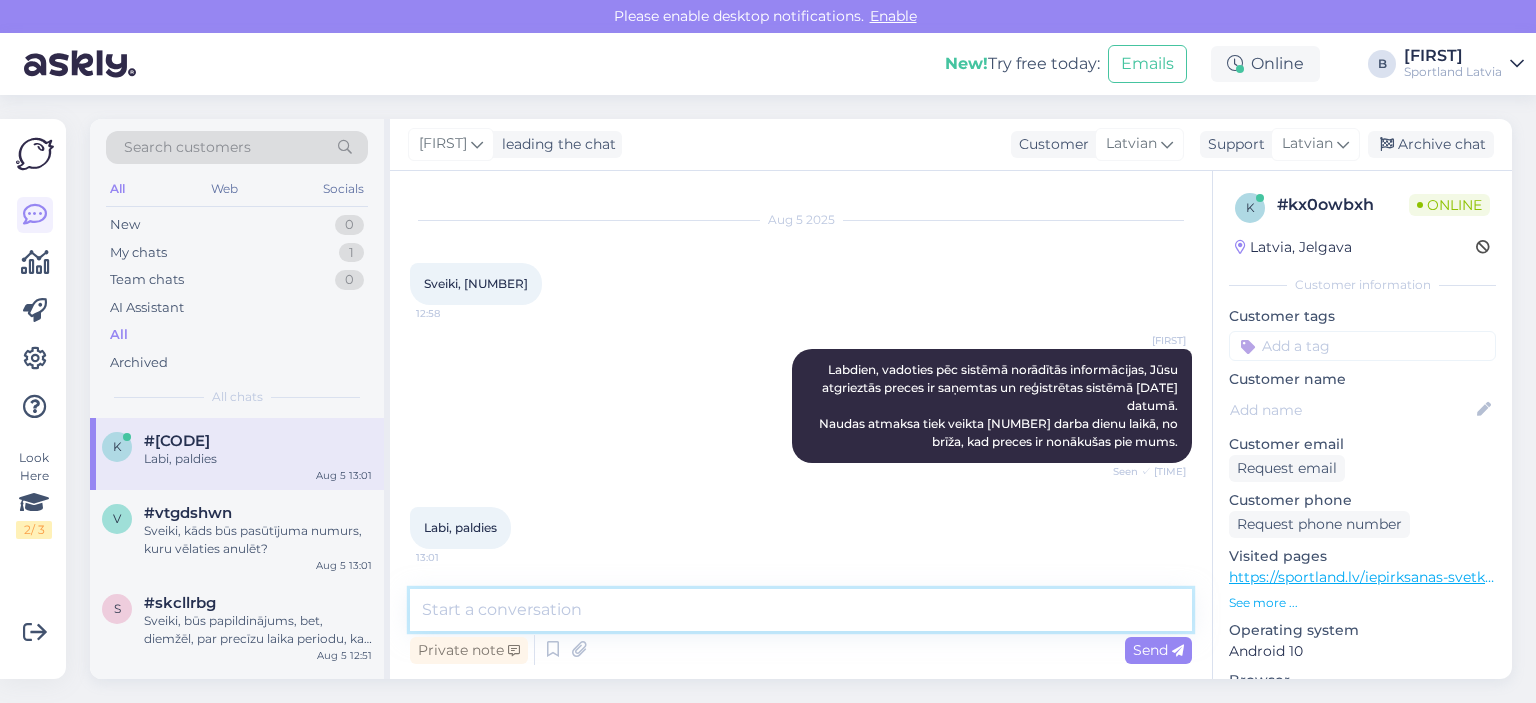 click at bounding box center [801, 610] 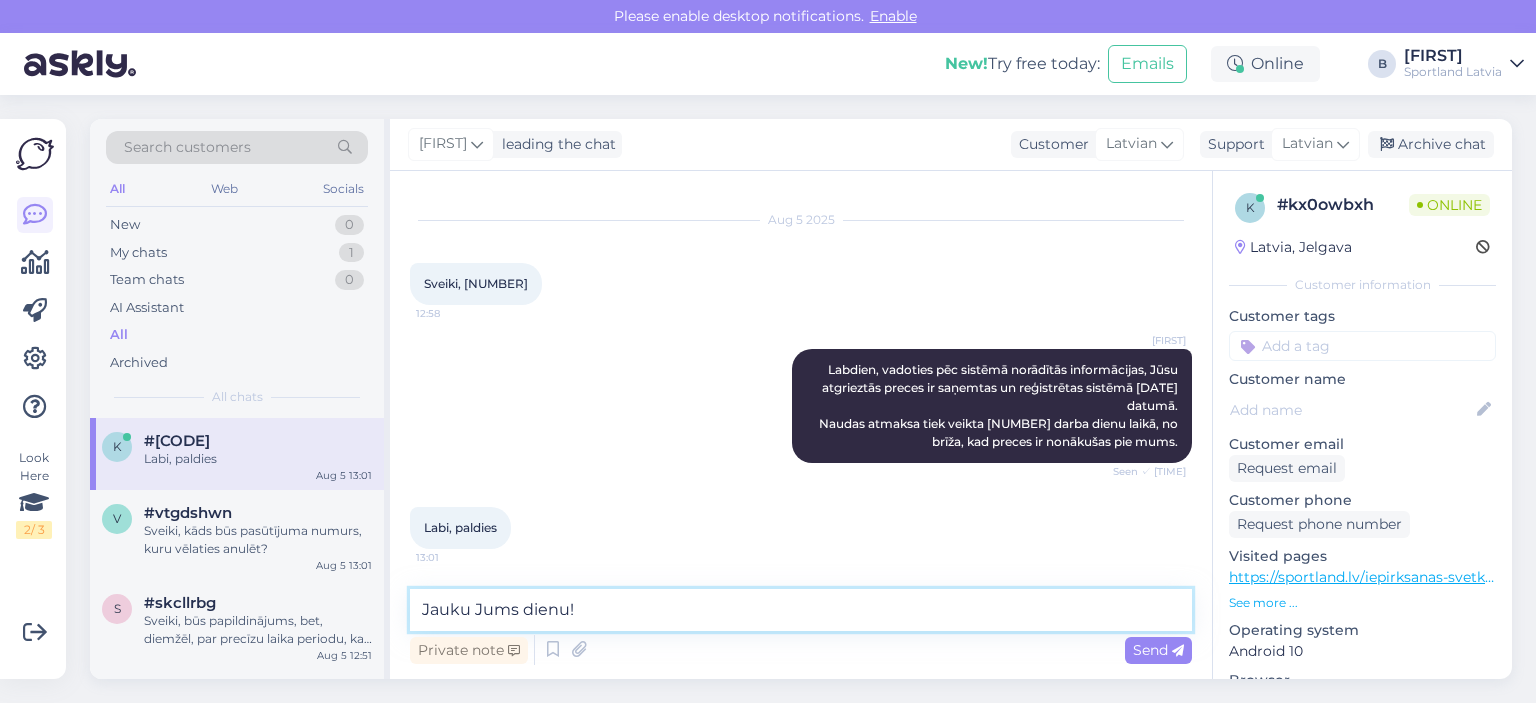type on "Jauku Jums dienu!" 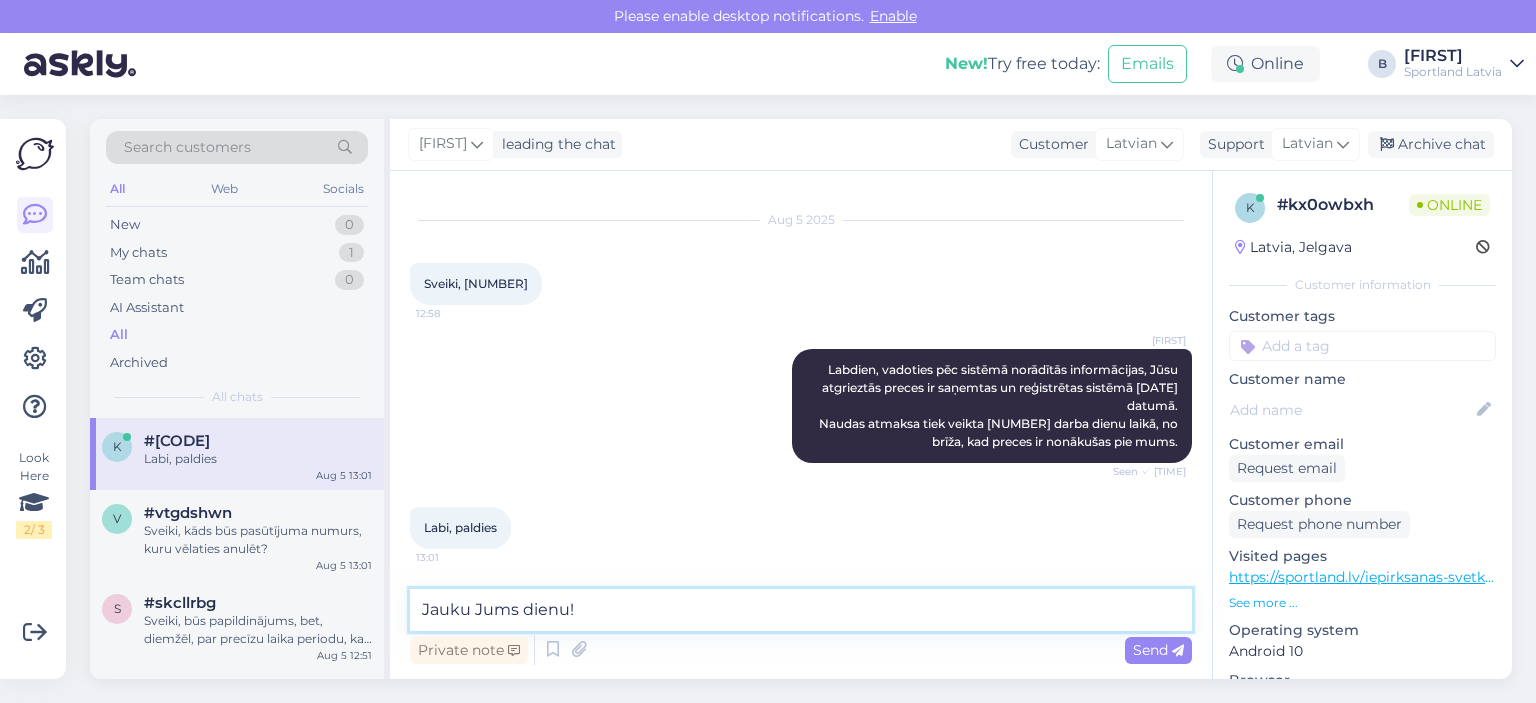 type 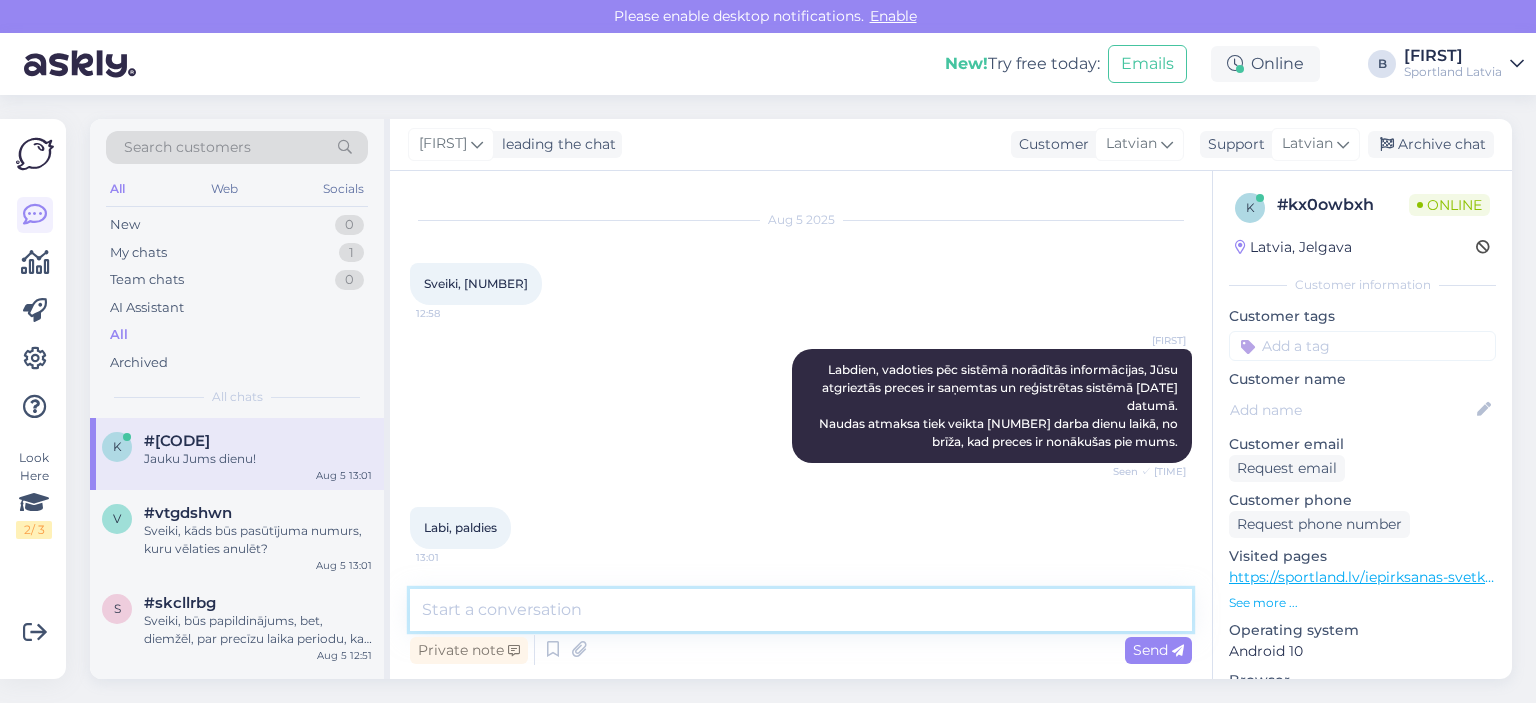 scroll, scrollTop: 1196, scrollLeft: 0, axis: vertical 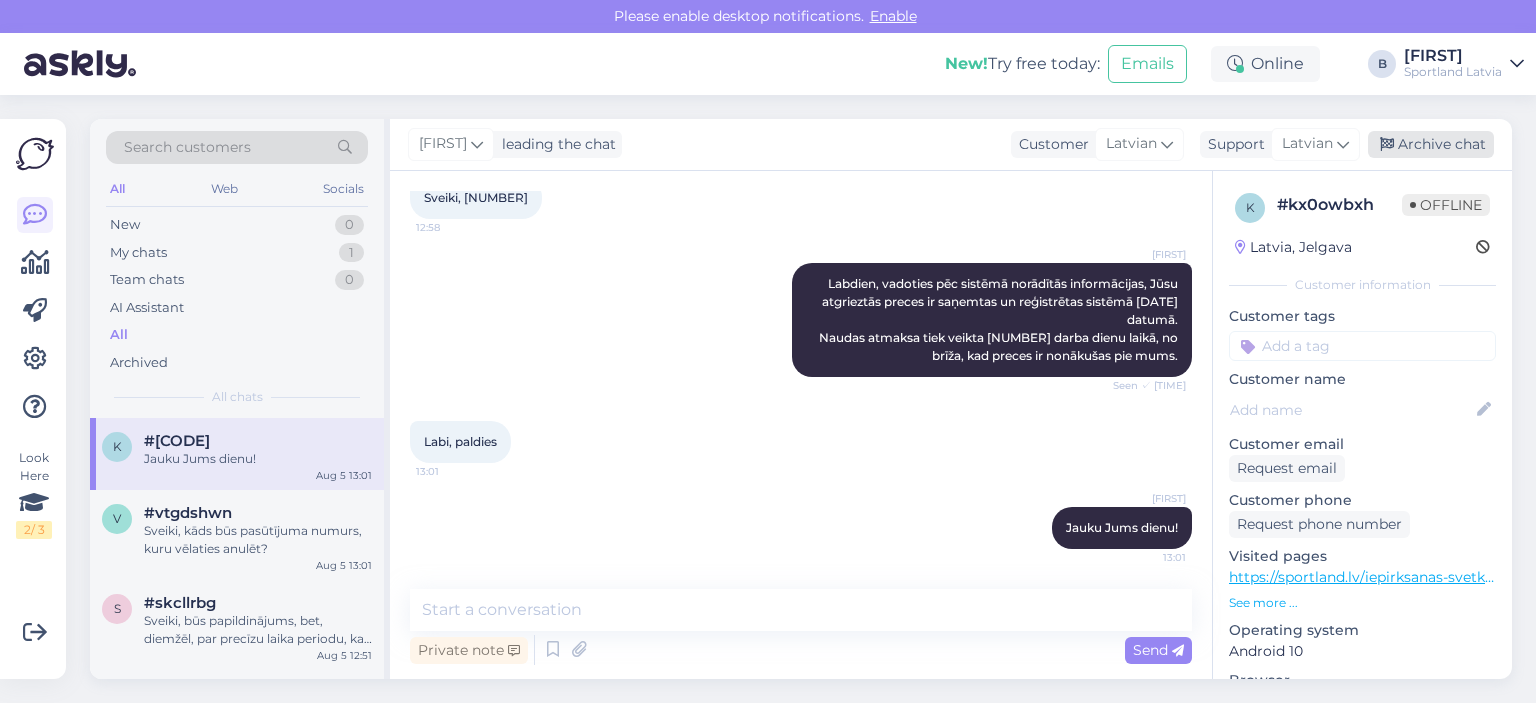 click on "Archive chat" at bounding box center (1431, 144) 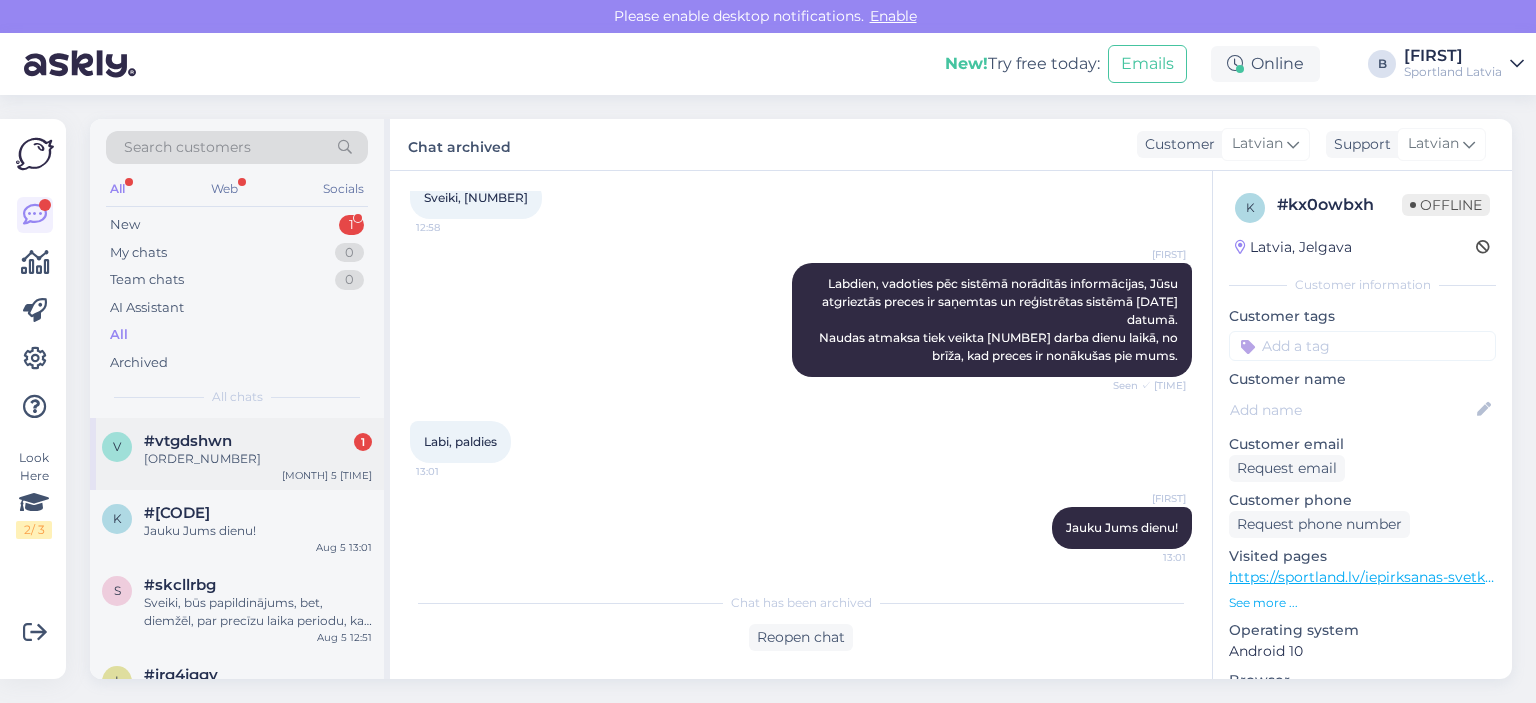 click on "#vtgdshwn 1" at bounding box center [258, 441] 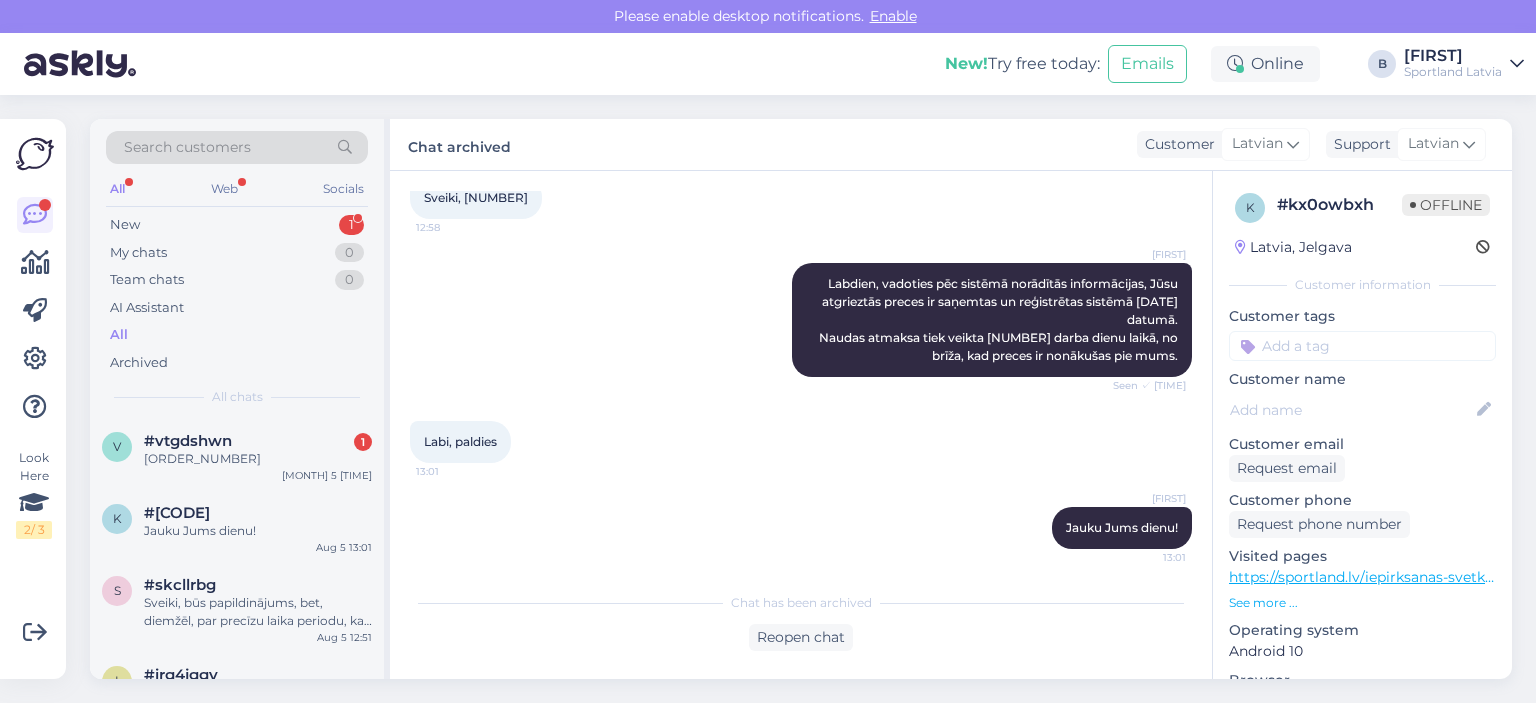 scroll, scrollTop: 142, scrollLeft: 0, axis: vertical 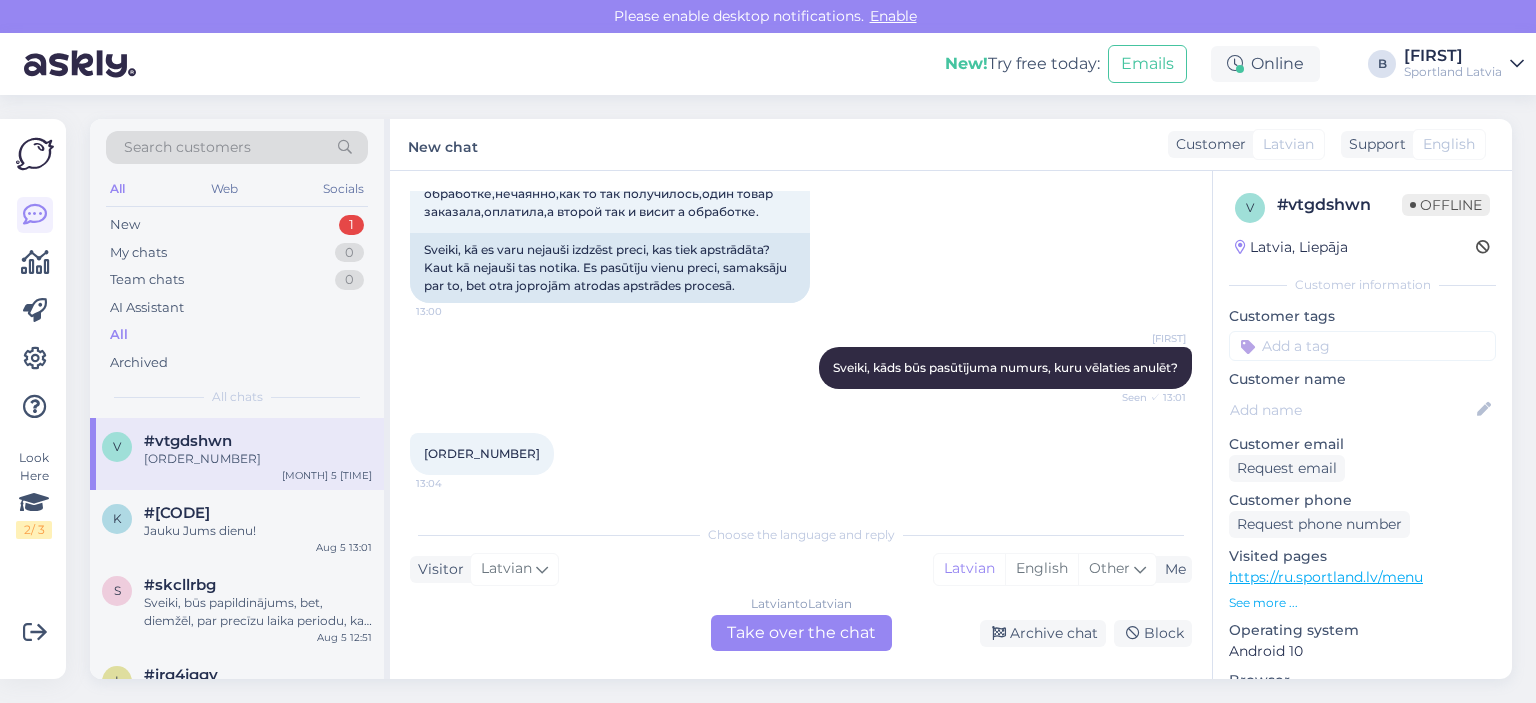 click on "[ORDER_NUMBER]" at bounding box center [482, 453] 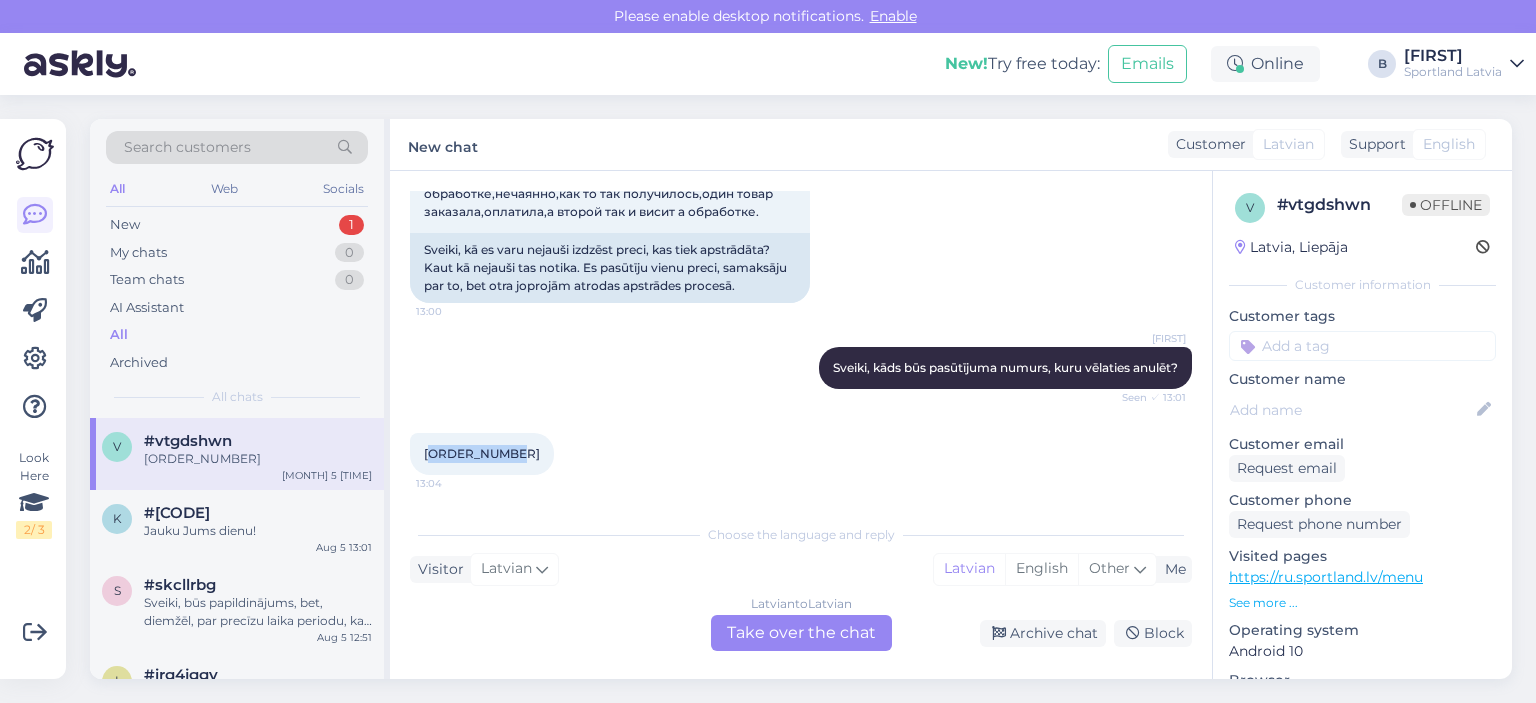click on "[ORDER_NUMBER]" at bounding box center [482, 453] 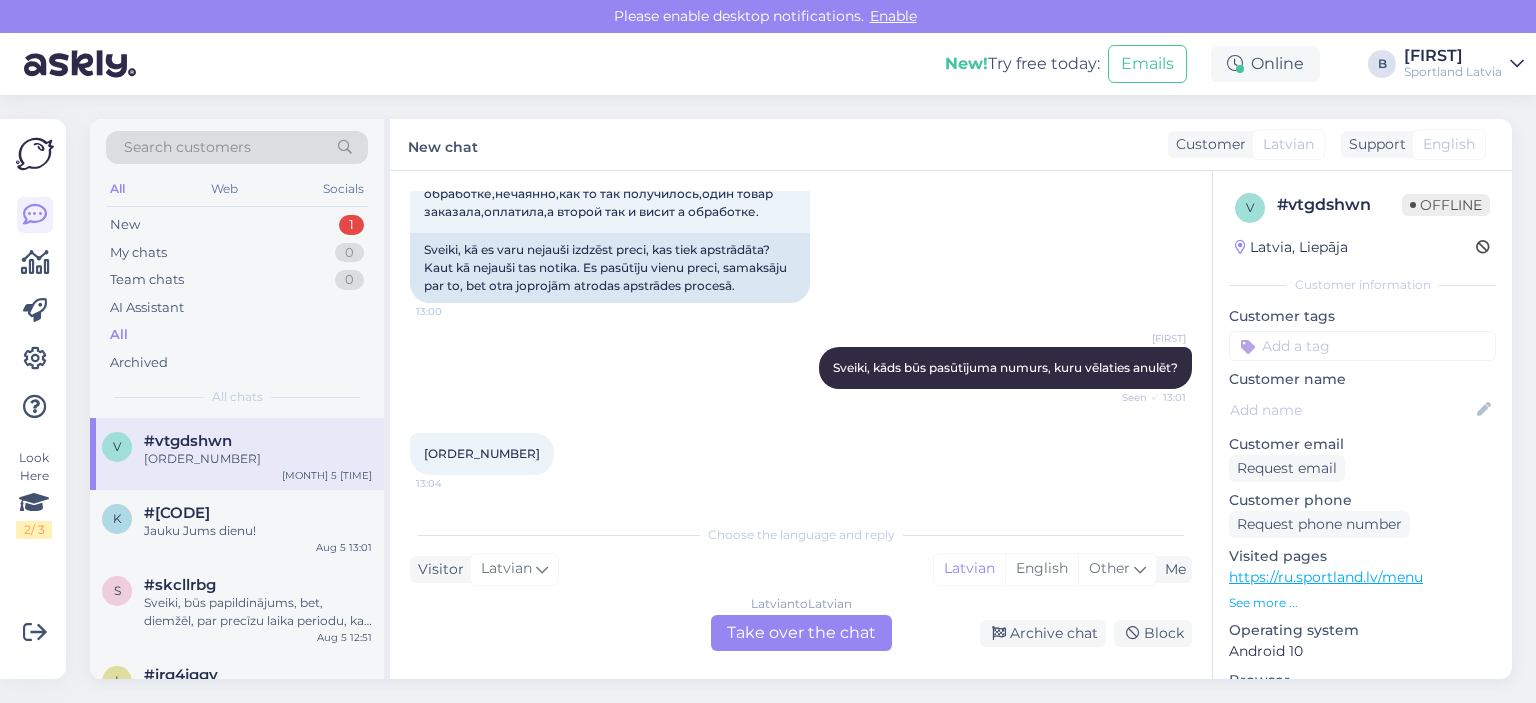 click on "Latvian  to  Latvian Take over the chat" at bounding box center (801, 633) 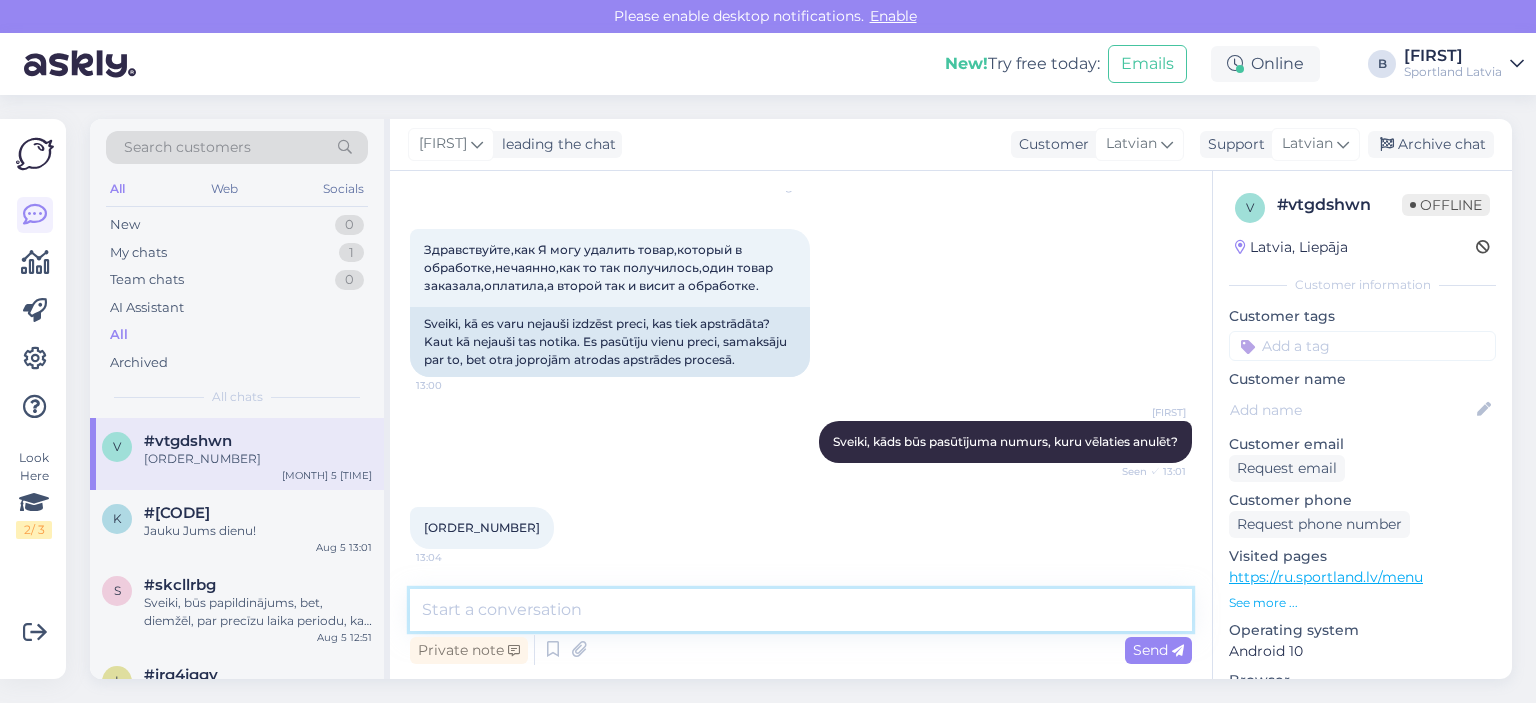 click at bounding box center (801, 610) 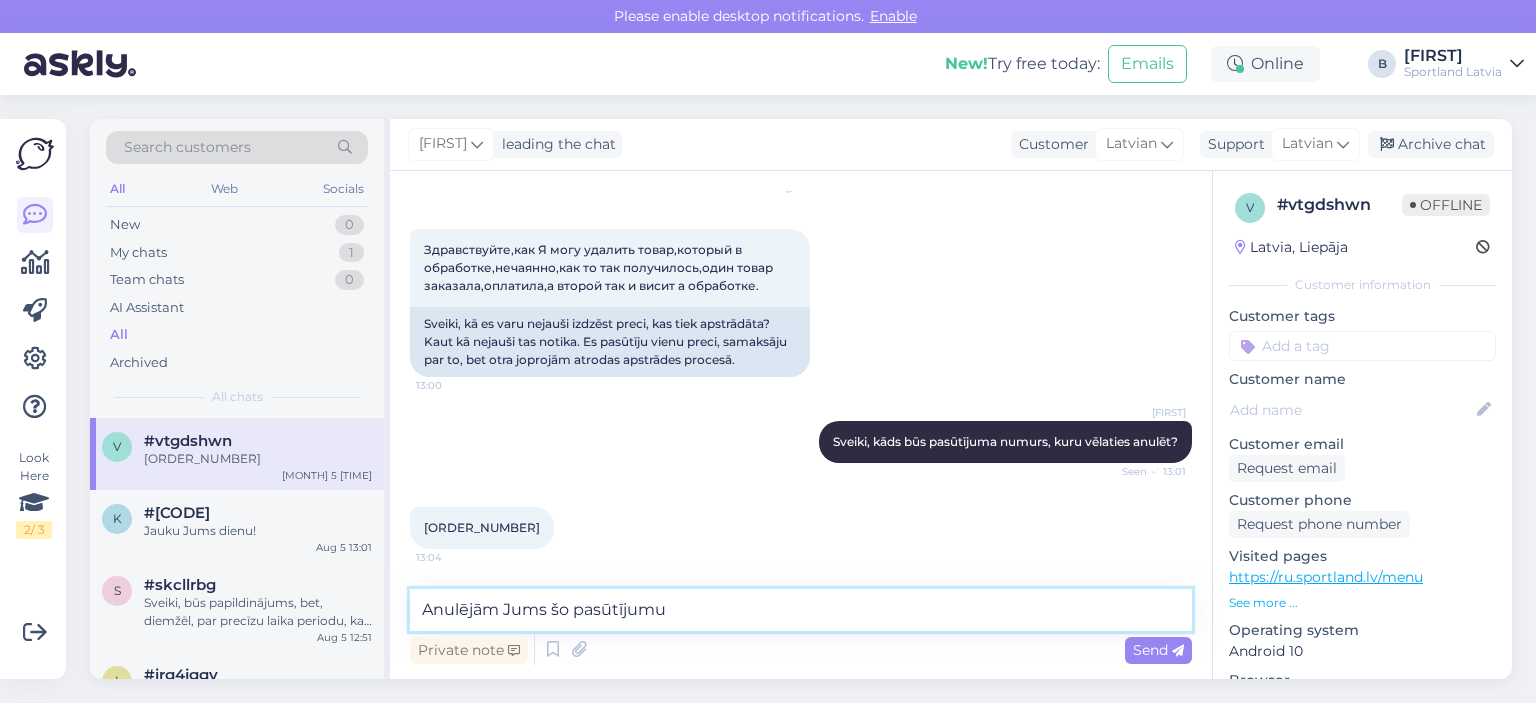 type on "Anulējām Jums šo pasūtījumu." 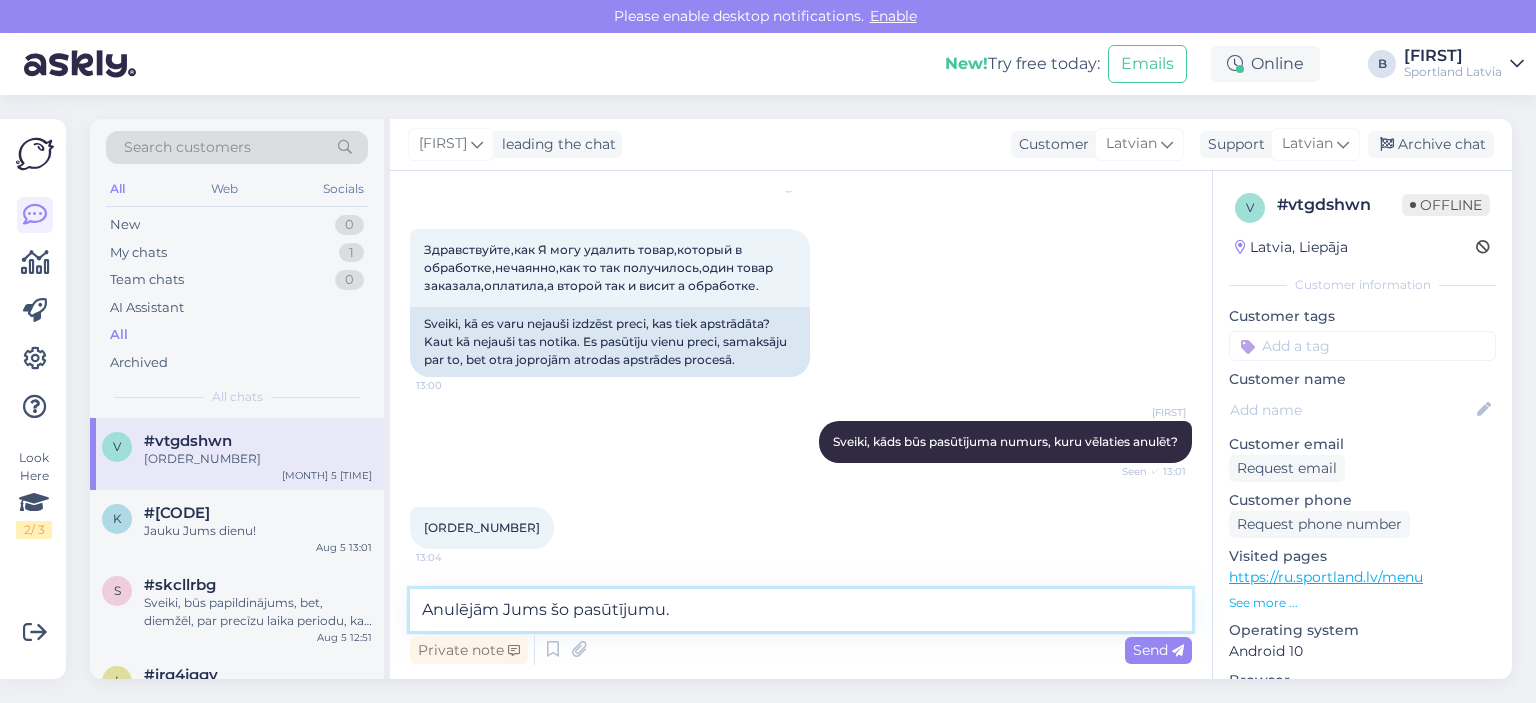 type 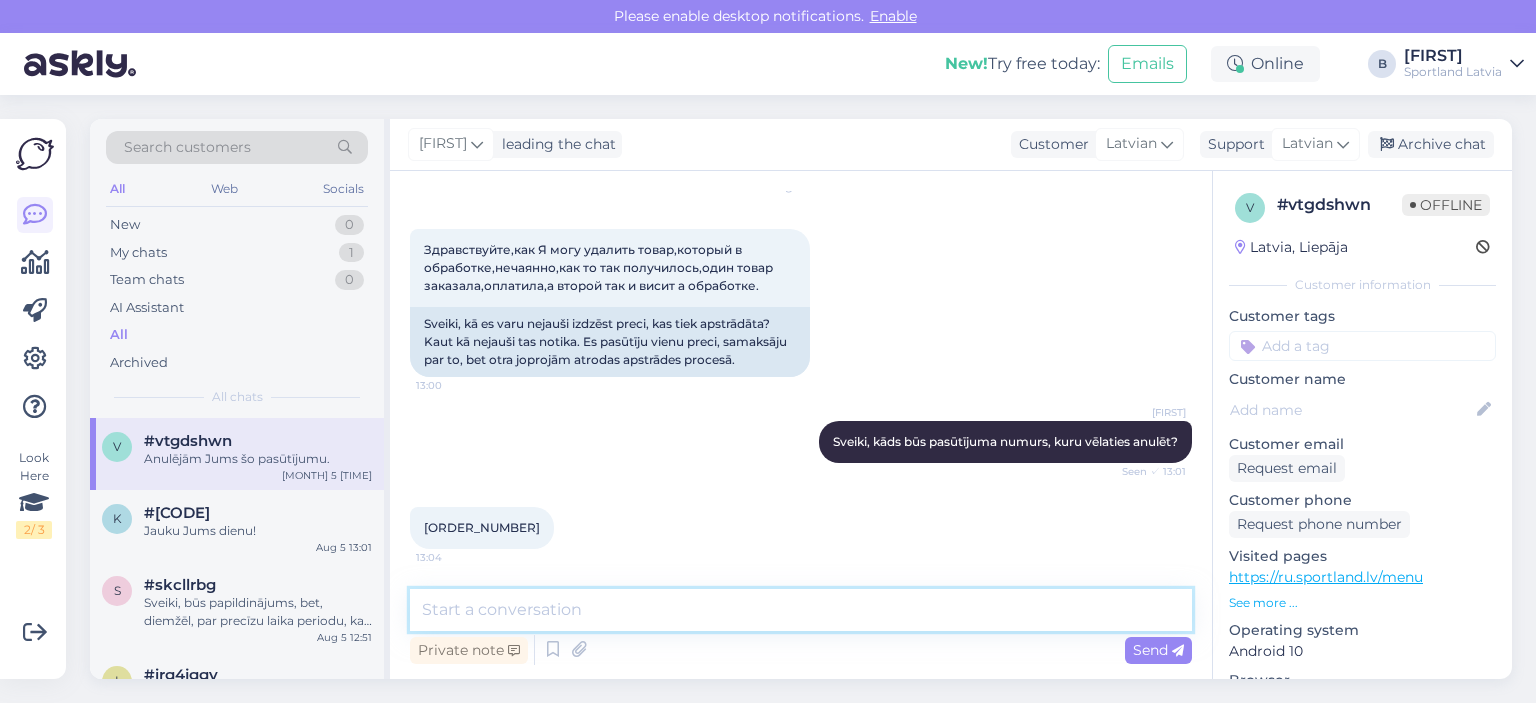 scroll, scrollTop: 154, scrollLeft: 0, axis: vertical 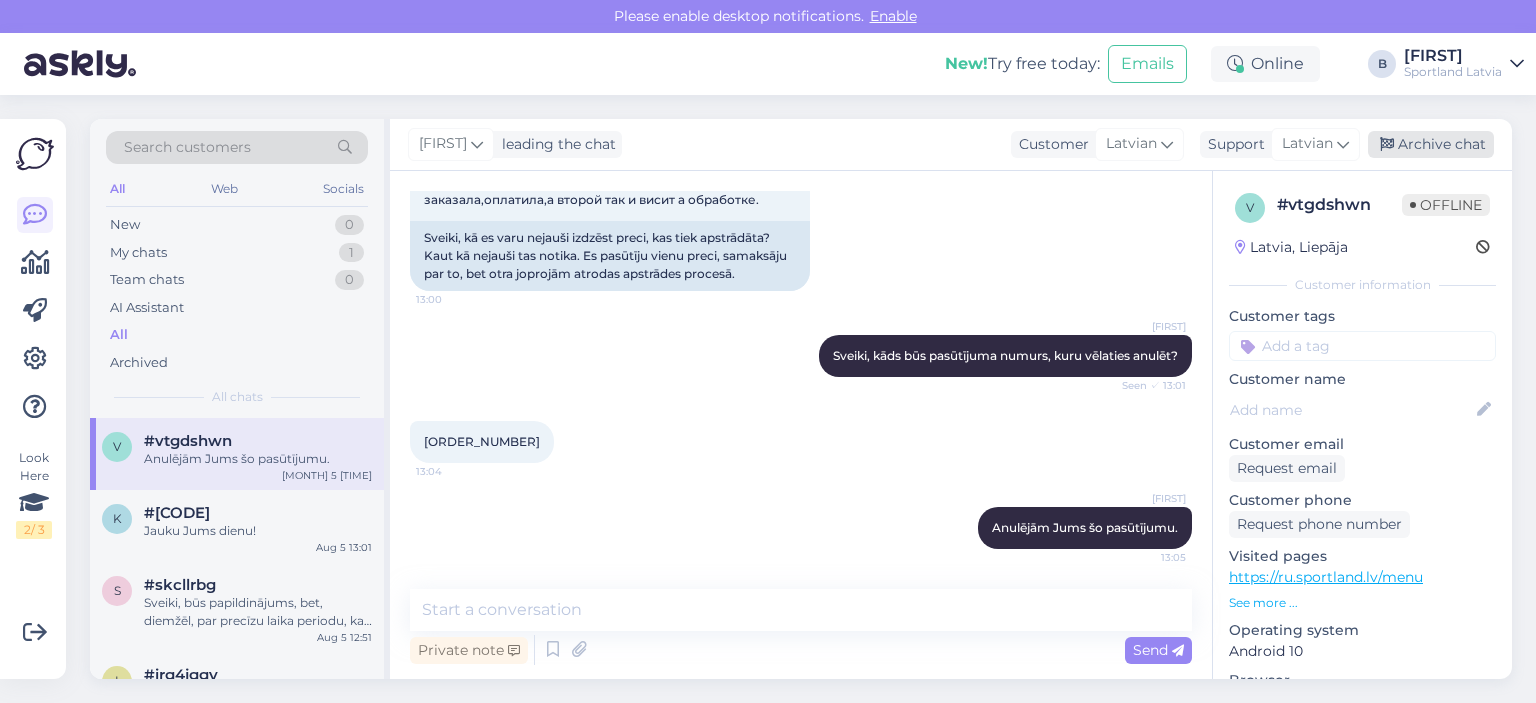 click on "Archive chat" at bounding box center (1431, 144) 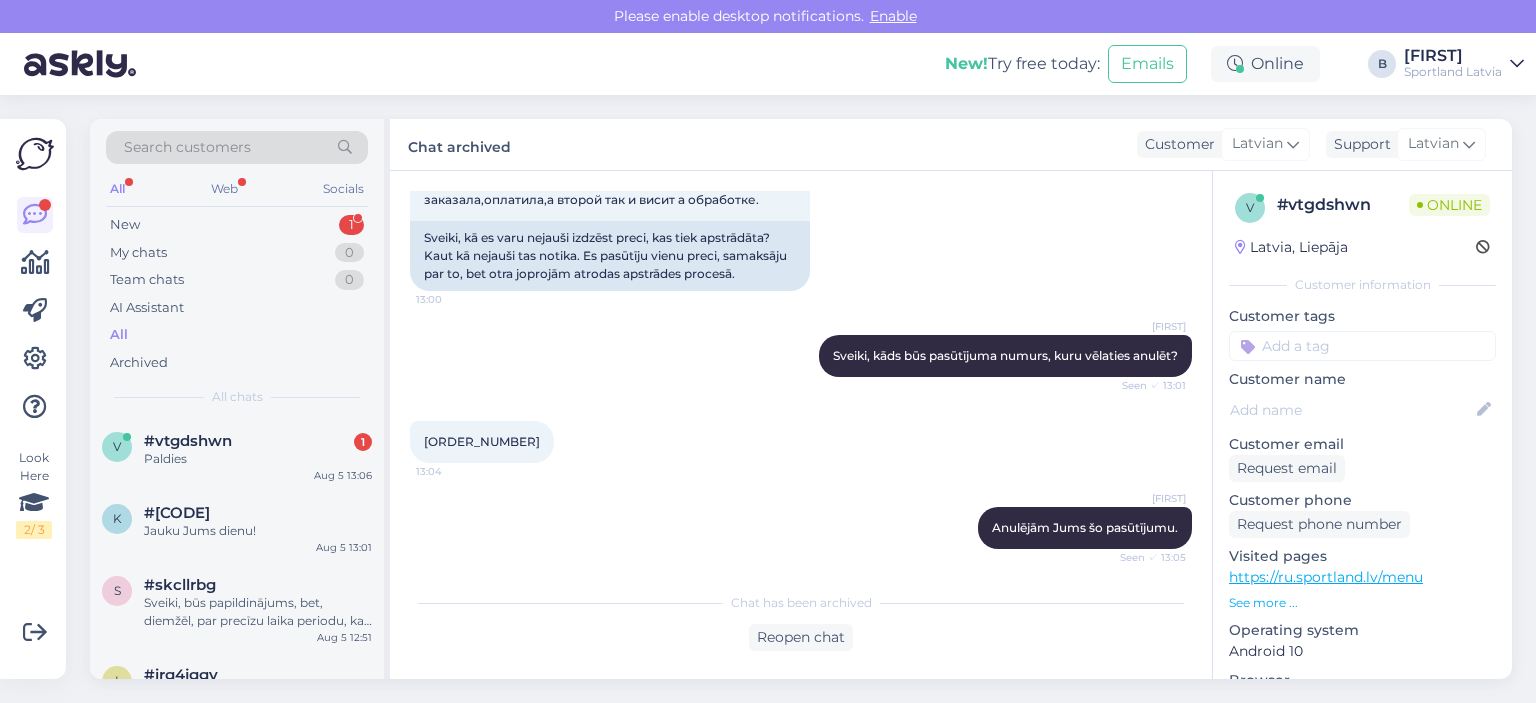 scroll, scrollTop: 246, scrollLeft: 0, axis: vertical 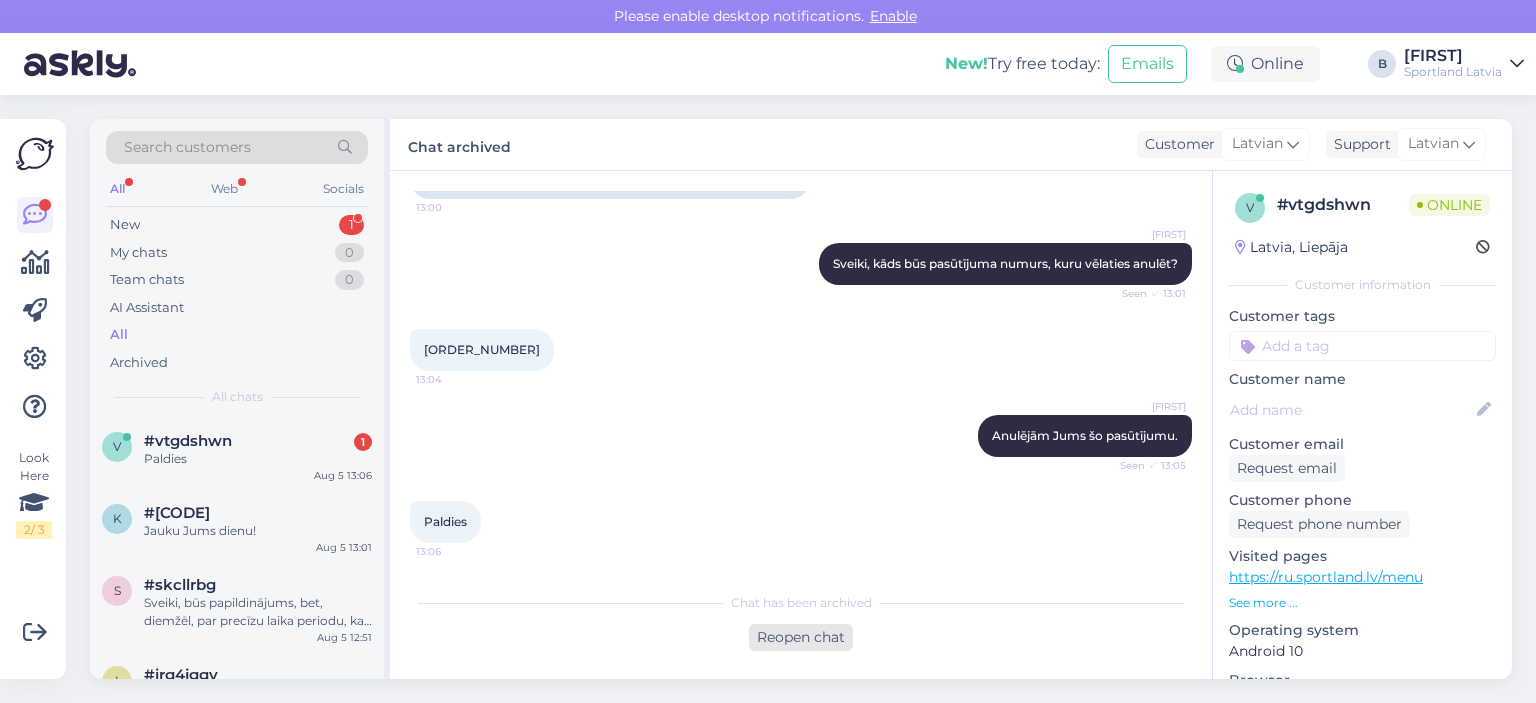 click on "Reopen chat" at bounding box center [801, 637] 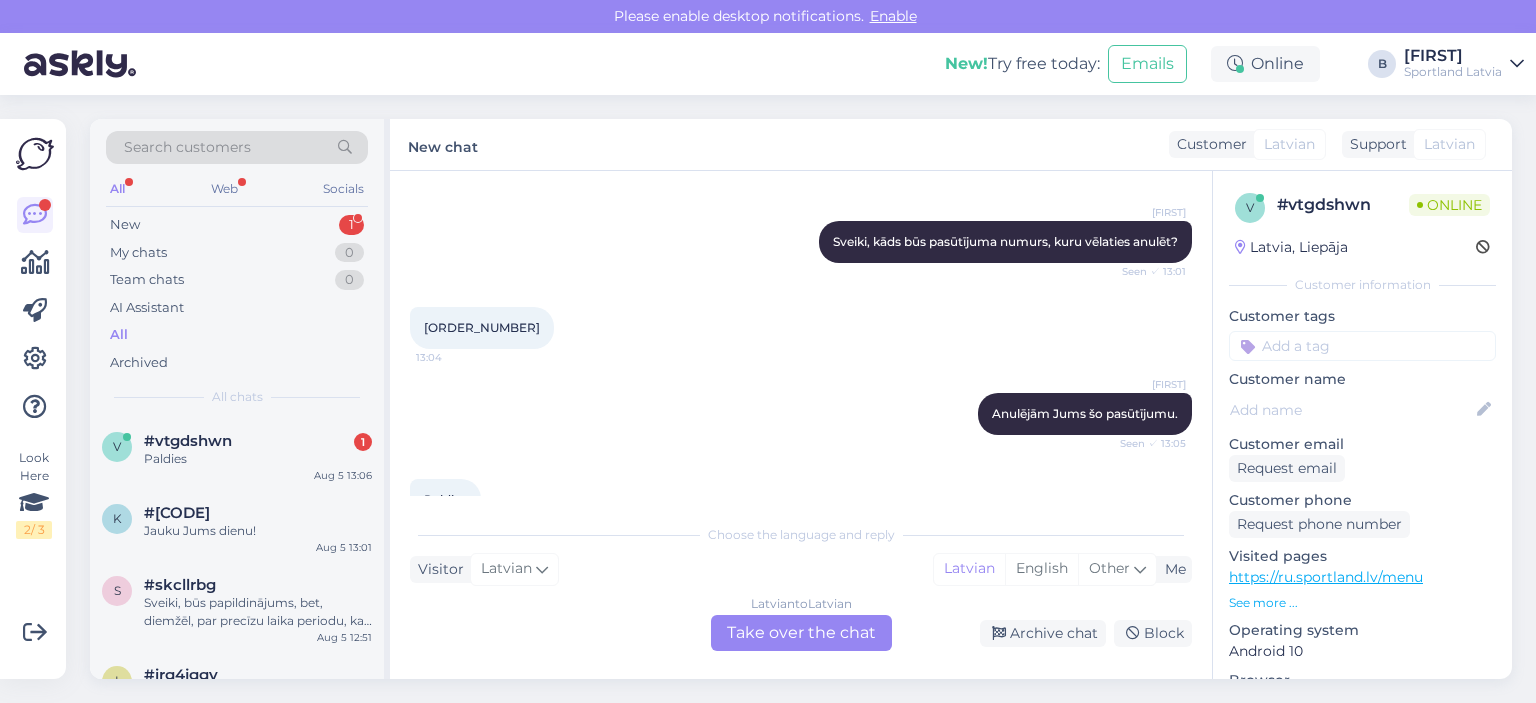 click on "Latvian  to  Latvian Take over the chat" at bounding box center (801, 633) 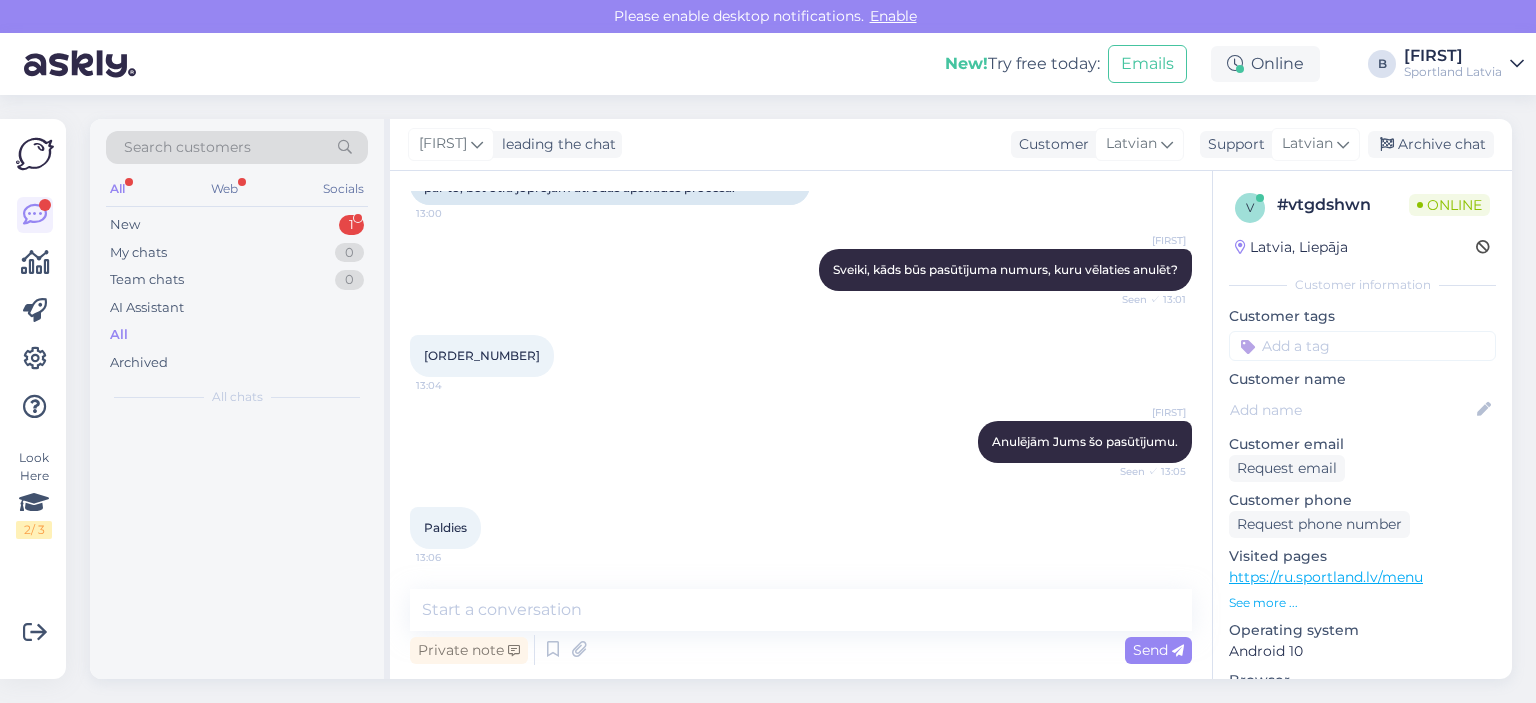 scroll, scrollTop: 240, scrollLeft: 0, axis: vertical 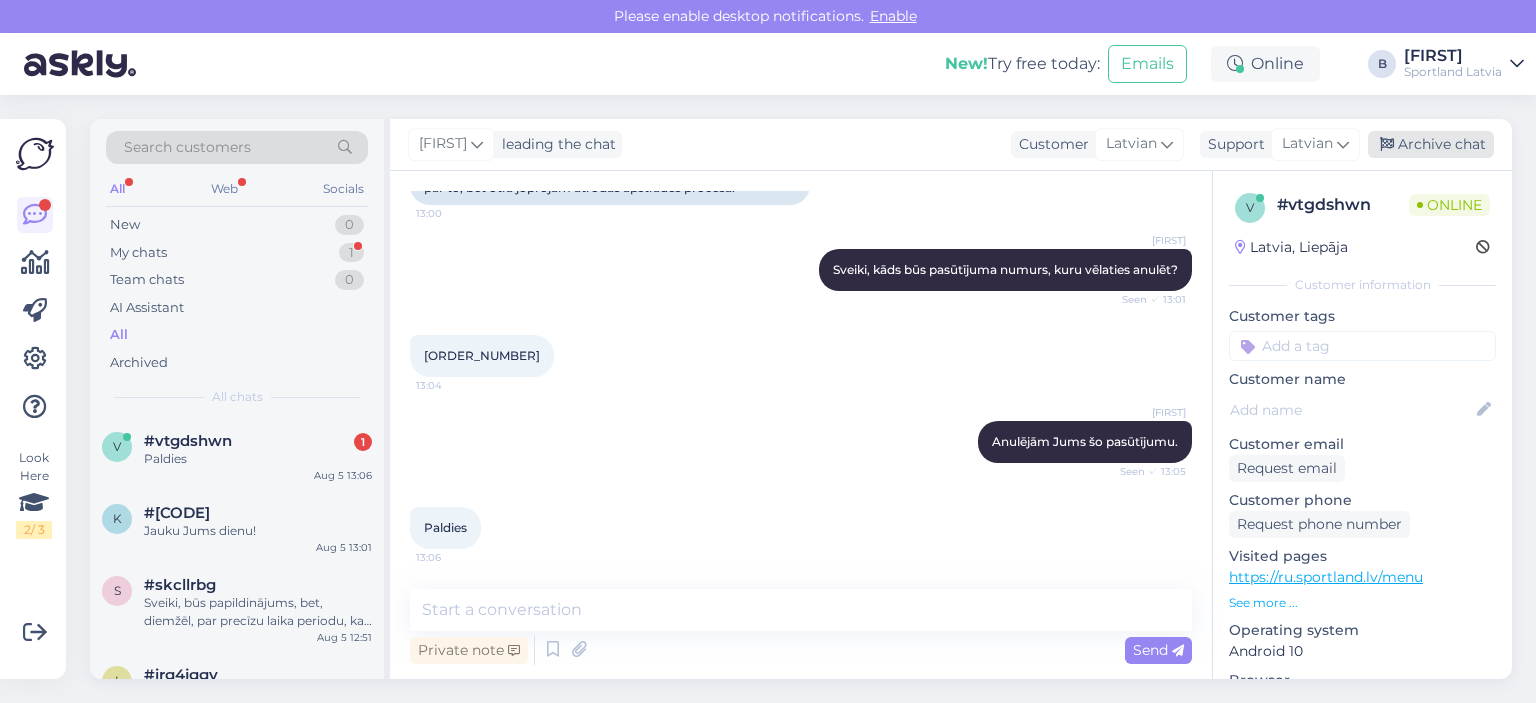 click on "Archive chat" at bounding box center [1431, 144] 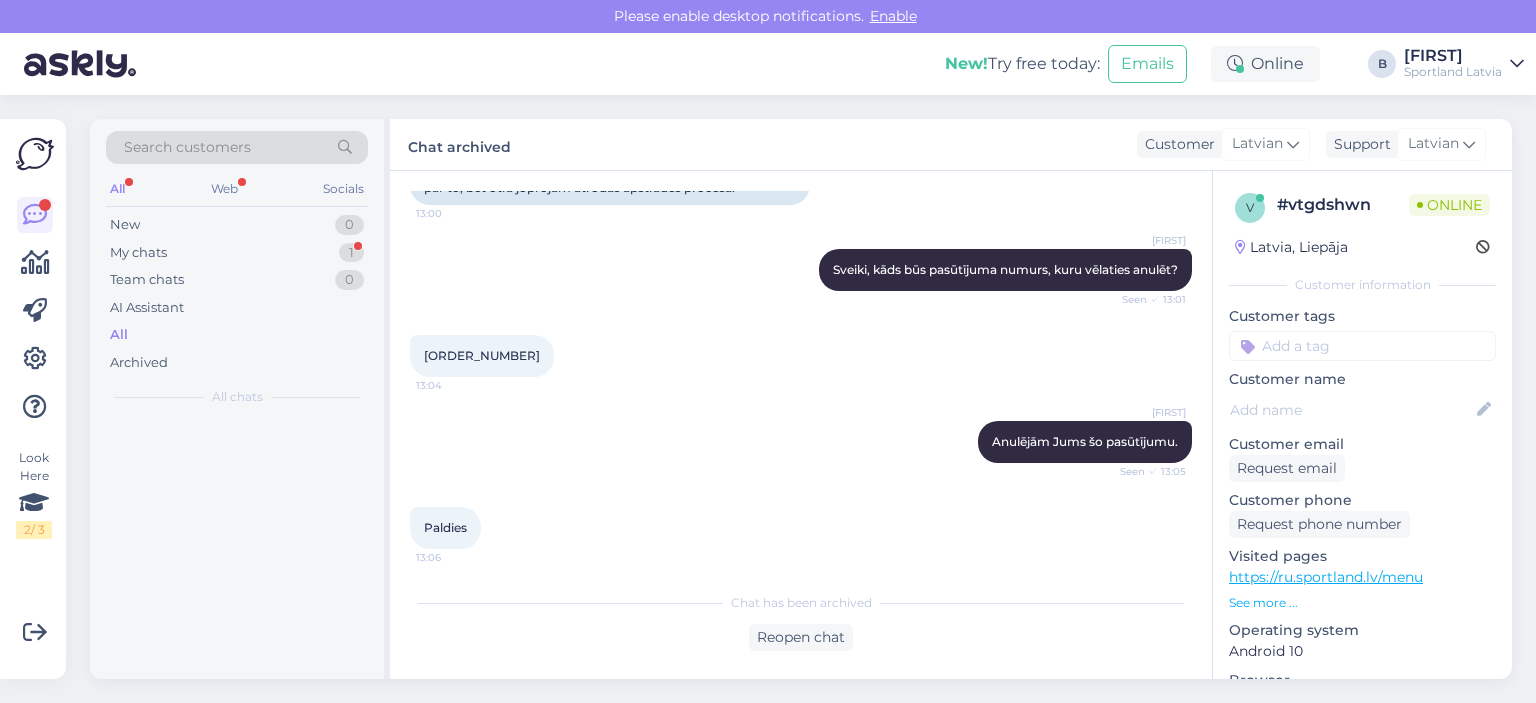 scroll, scrollTop: 246, scrollLeft: 0, axis: vertical 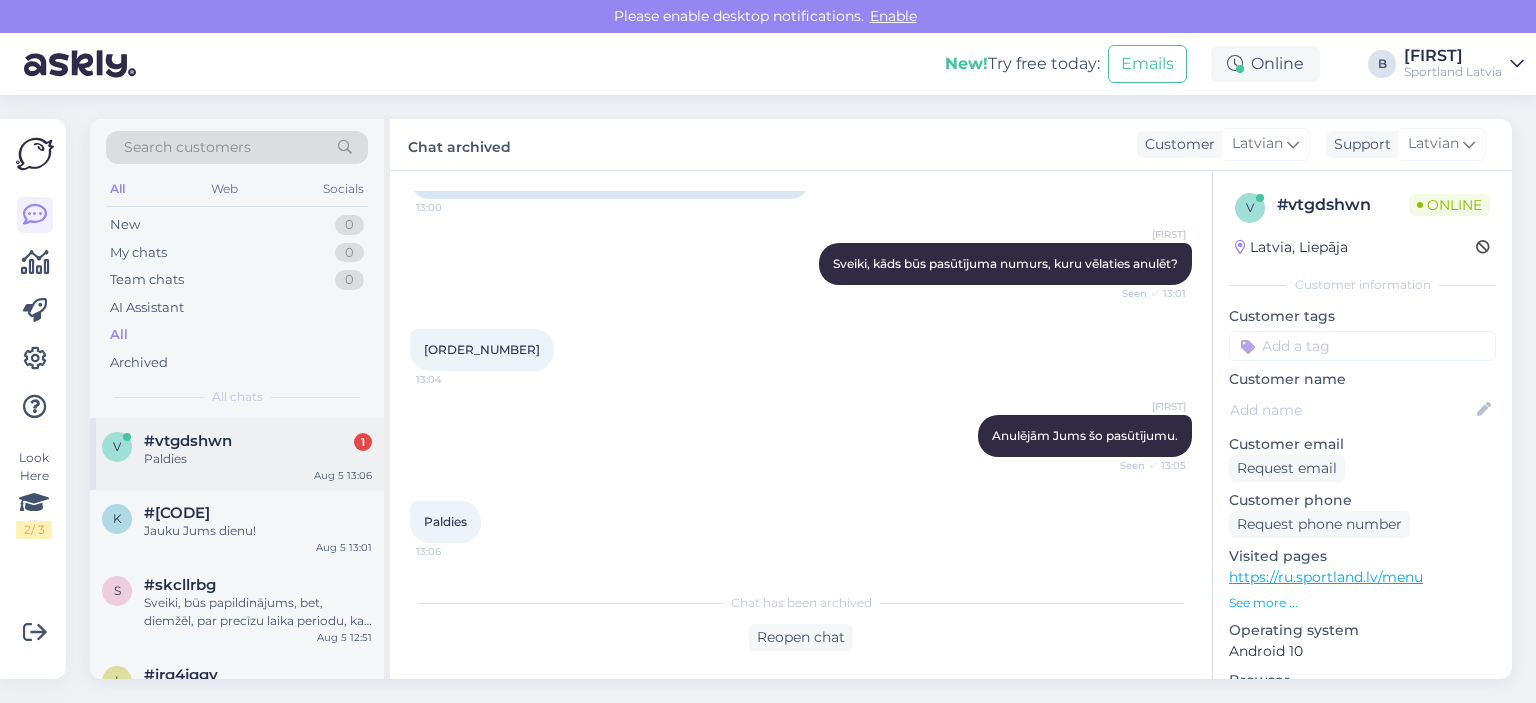 click on "Paldies" at bounding box center (258, 459) 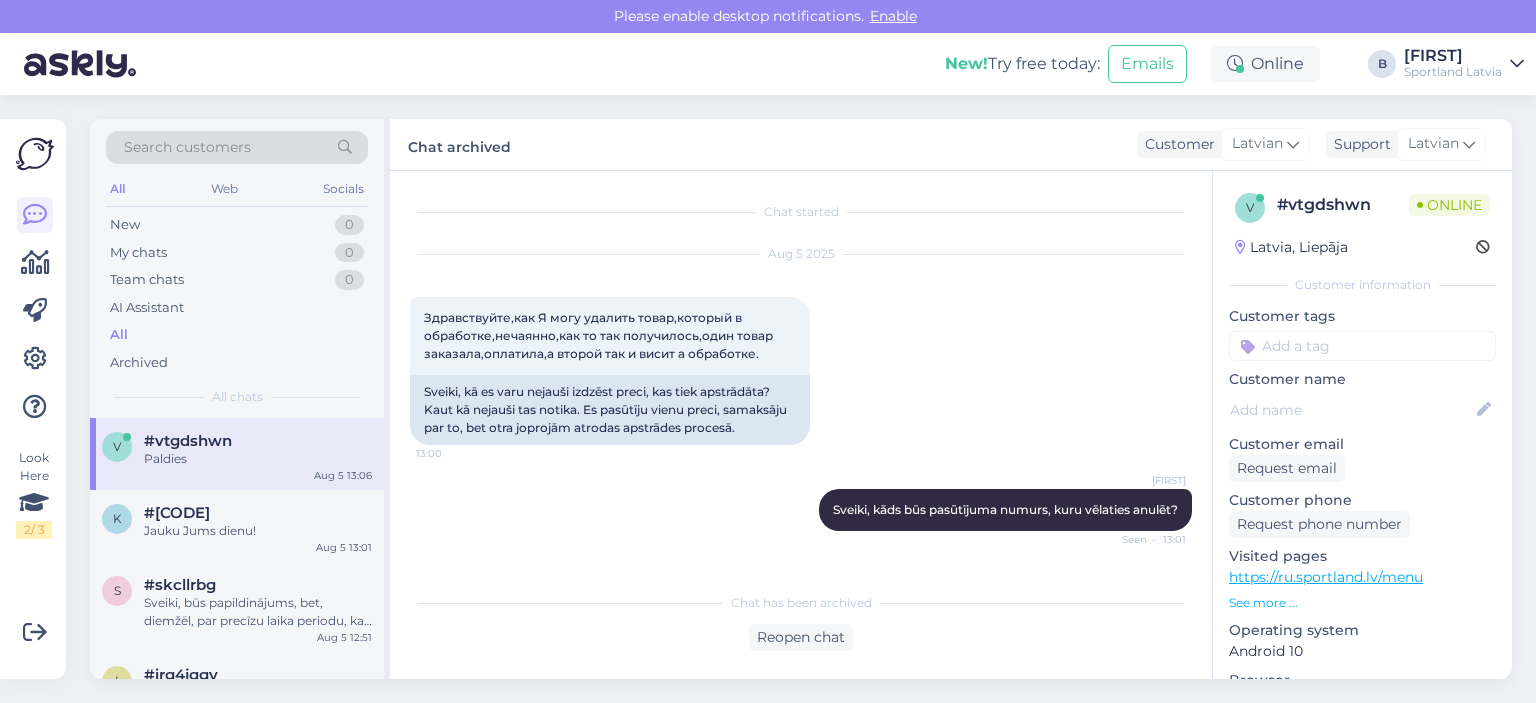 scroll, scrollTop: 246, scrollLeft: 0, axis: vertical 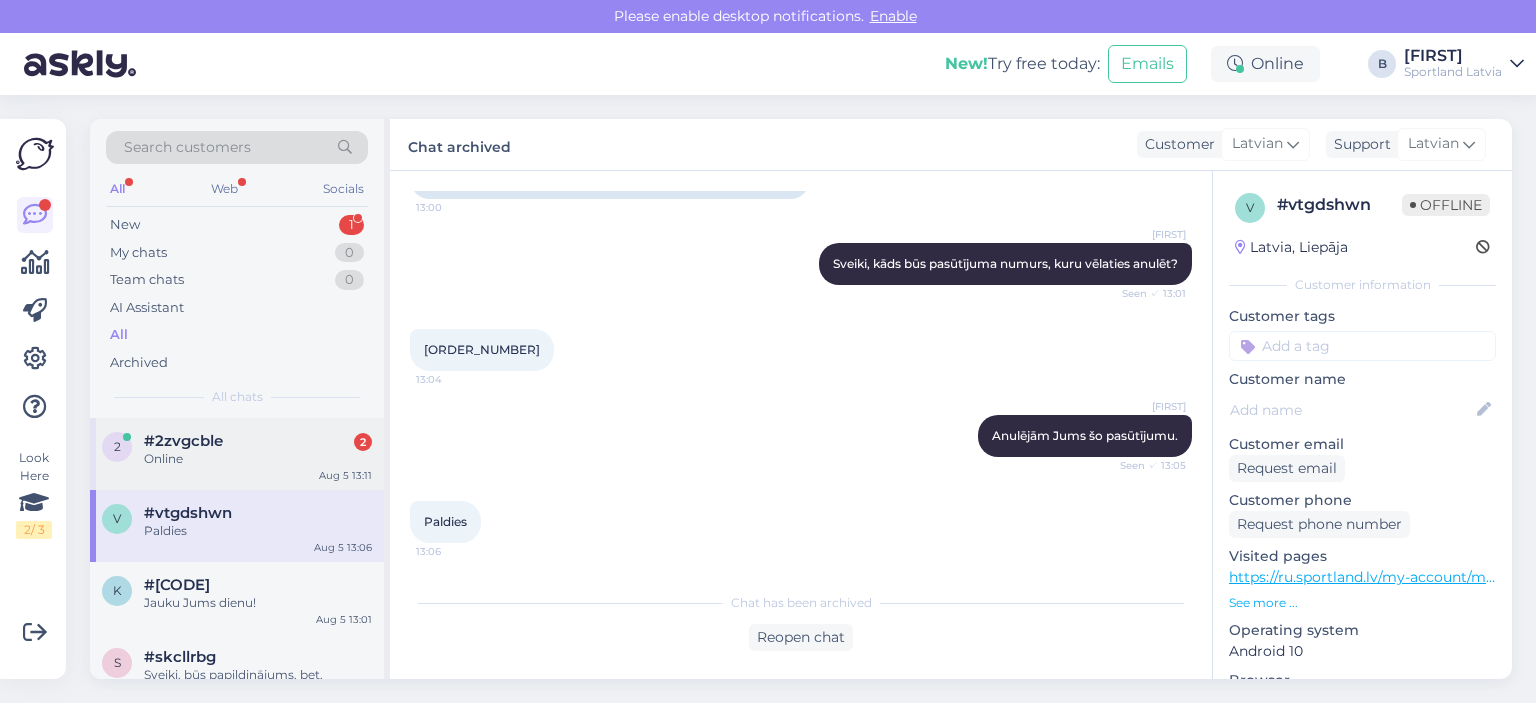 click on "Online" at bounding box center (258, 459) 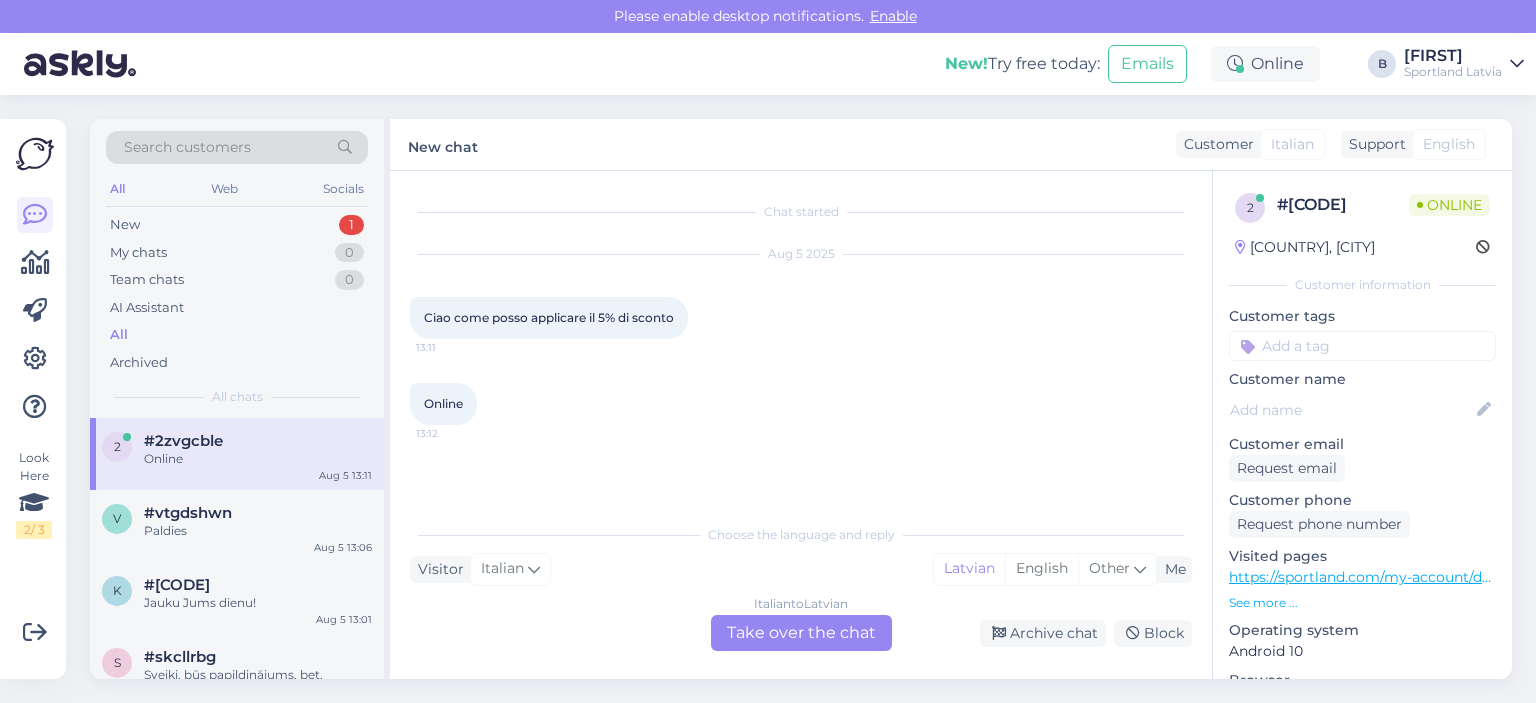 click on "Italian  to  Latvian Take over the chat" at bounding box center (801, 633) 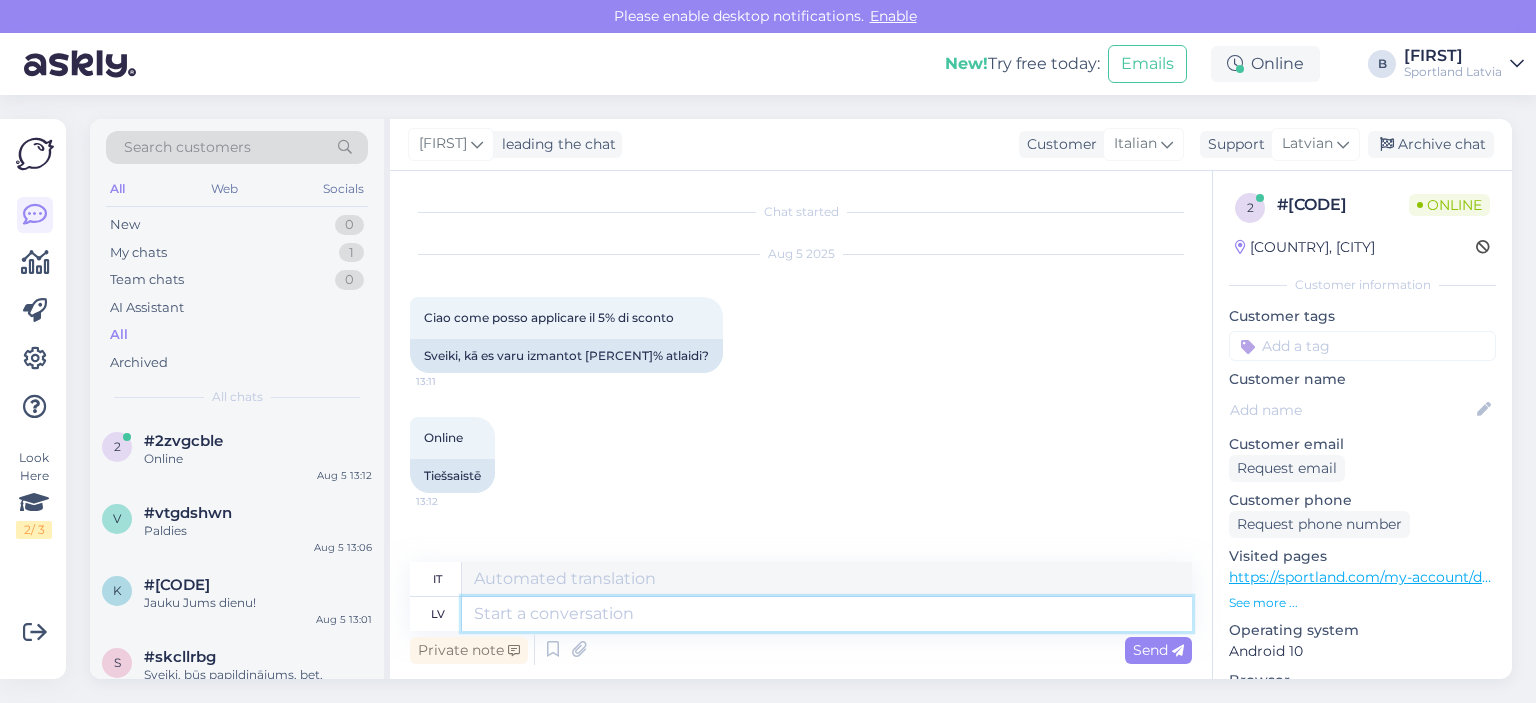 click at bounding box center (827, 614) 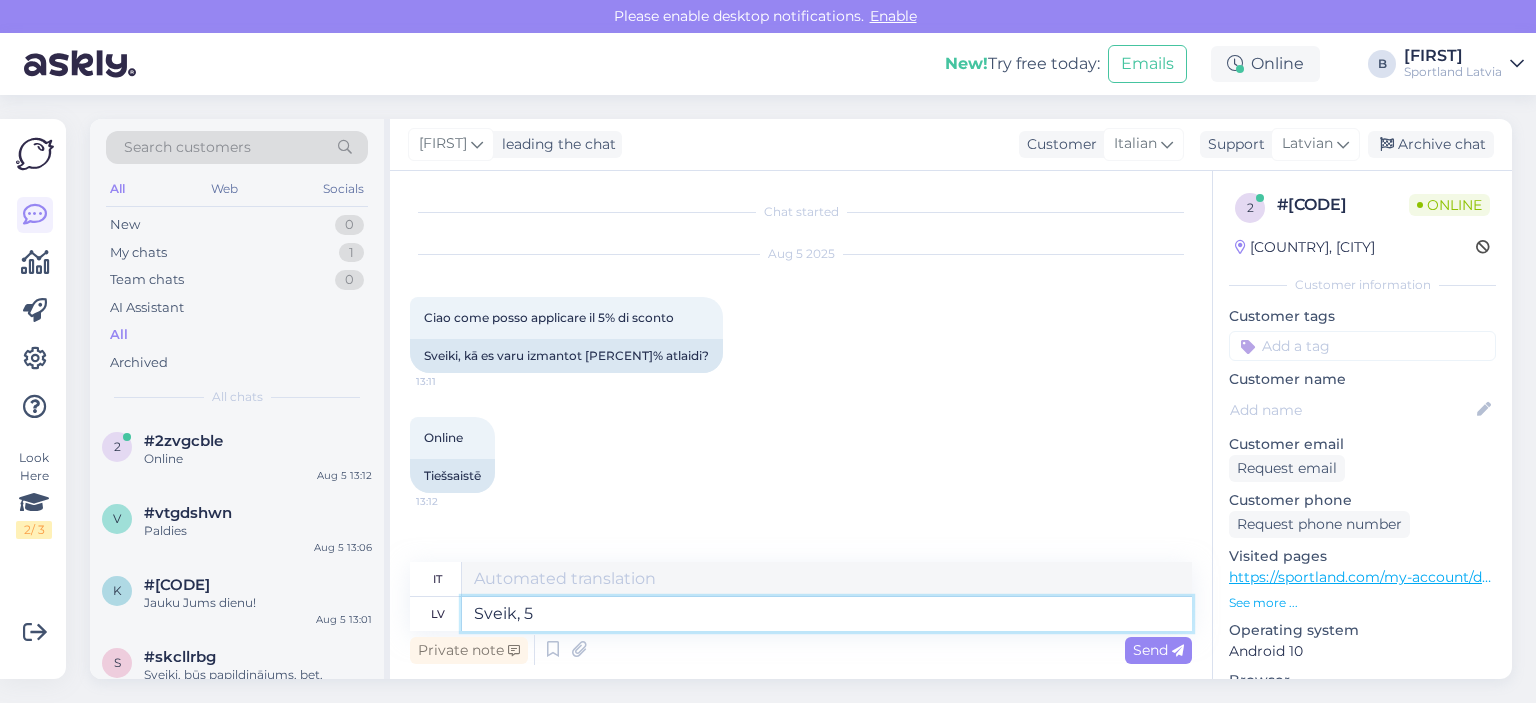 type on "Sveik, 5%" 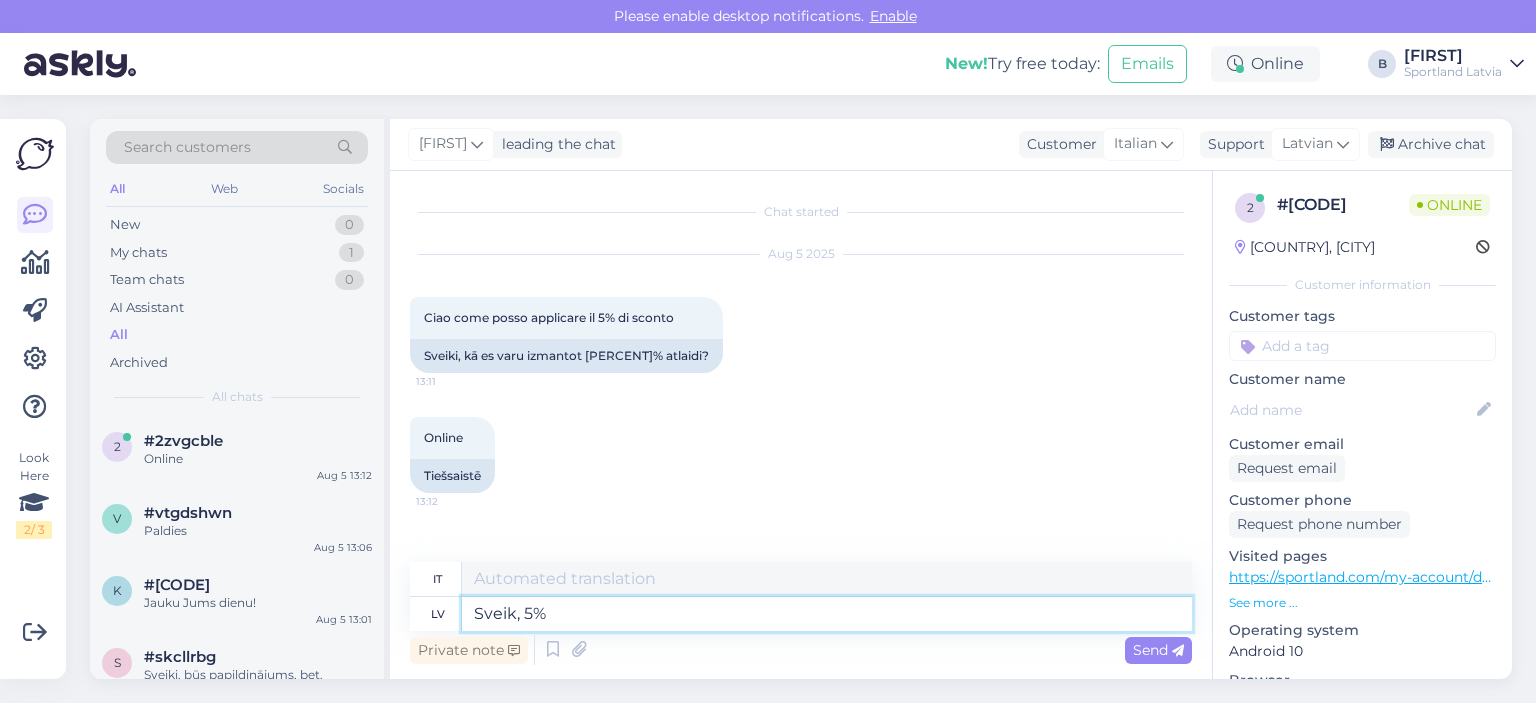 type on "Ciao," 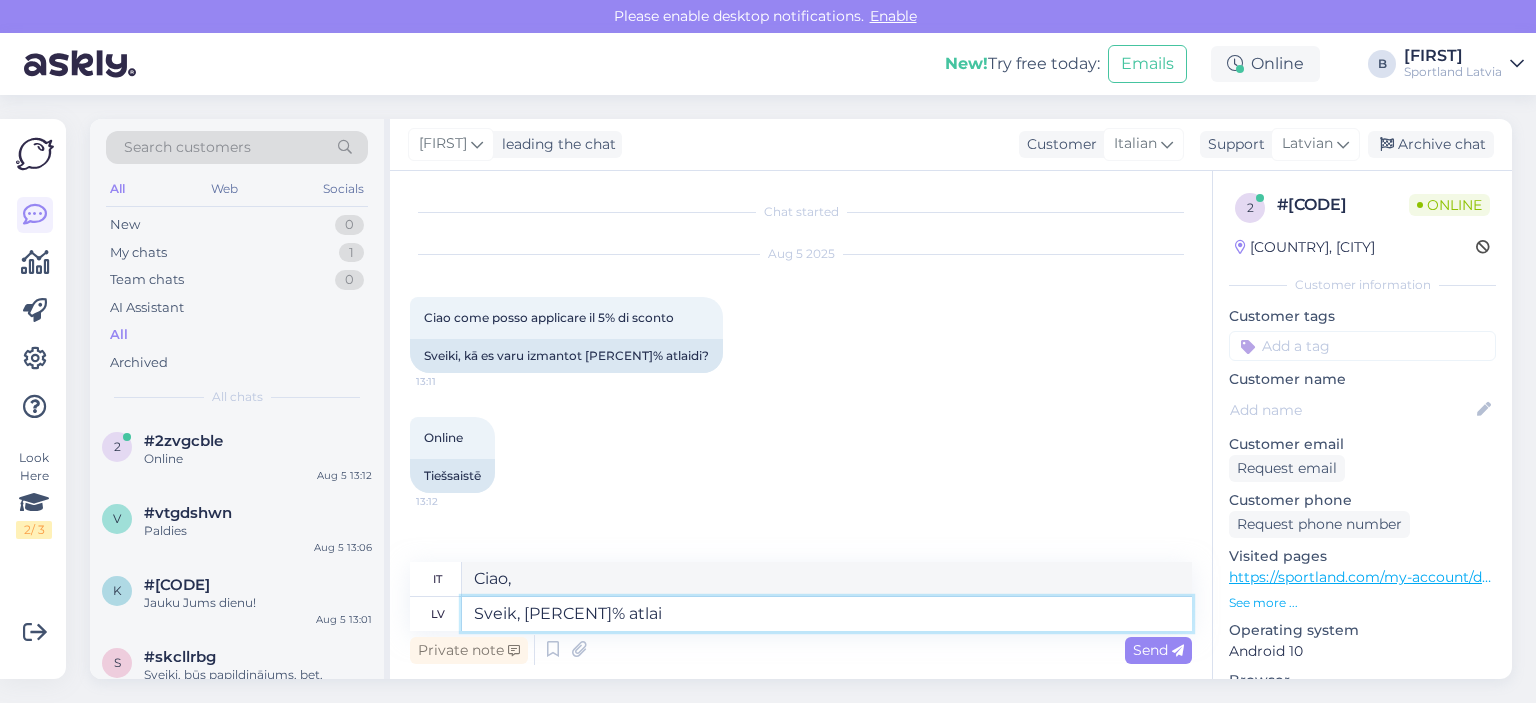 type on "Sveik, [PERCENTAGE] atlaid" 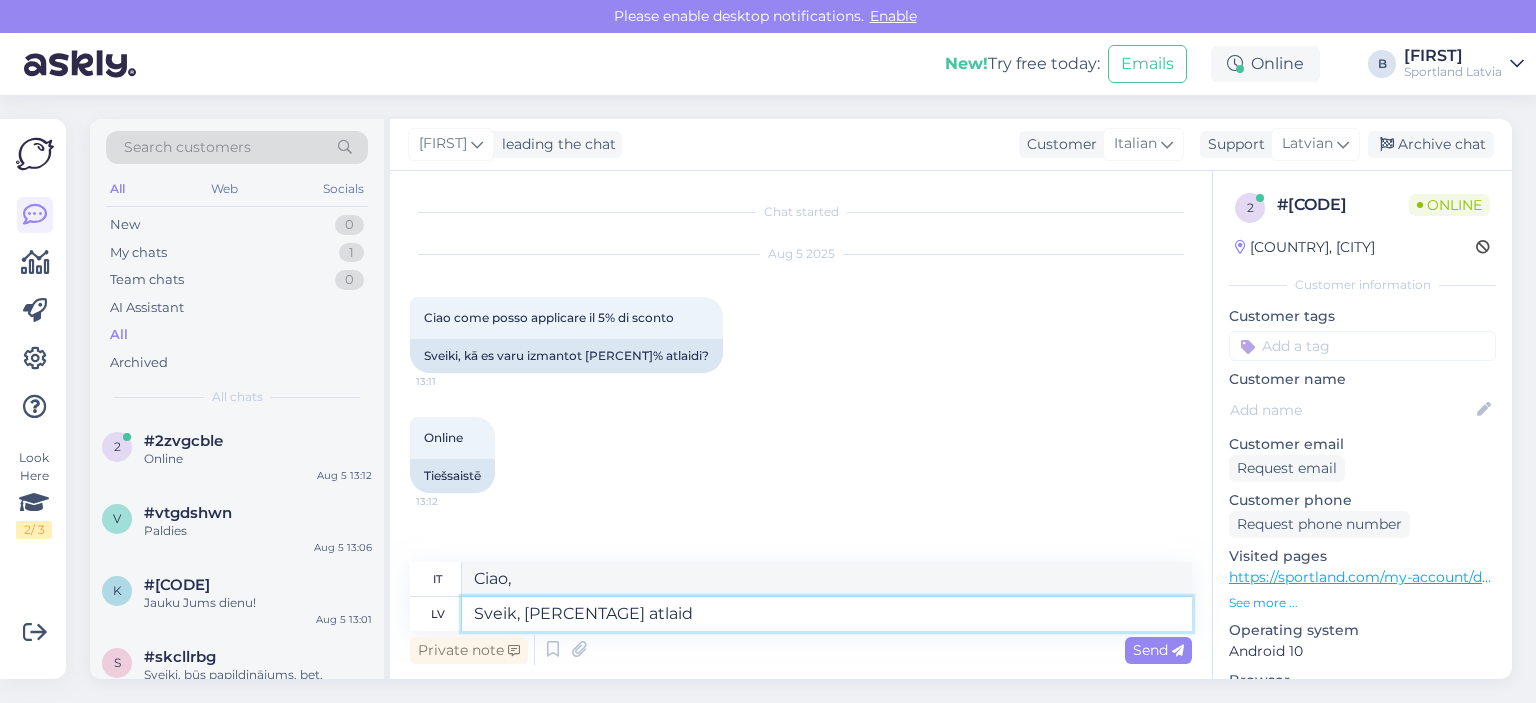 type on "Ciao, 5%" 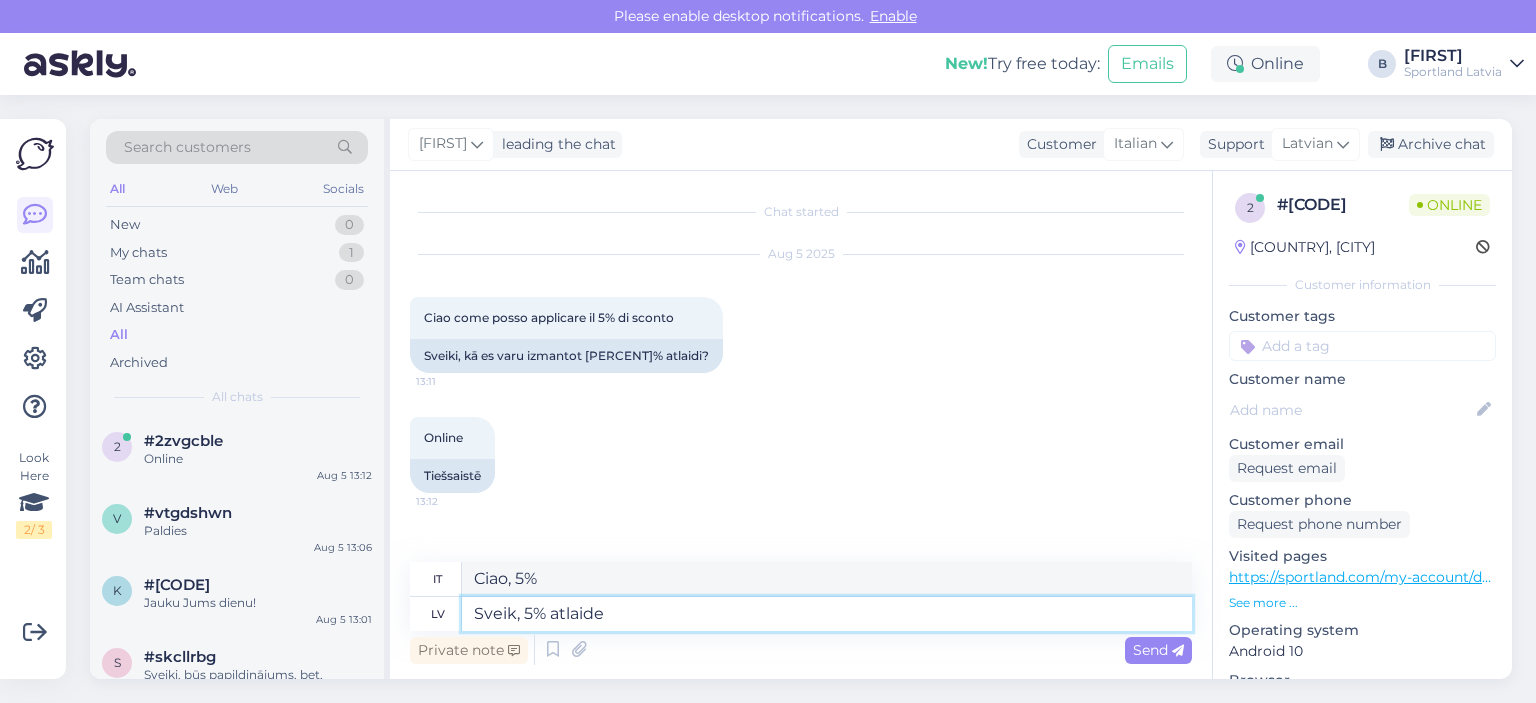type on "Sveik, 5% atlaide" 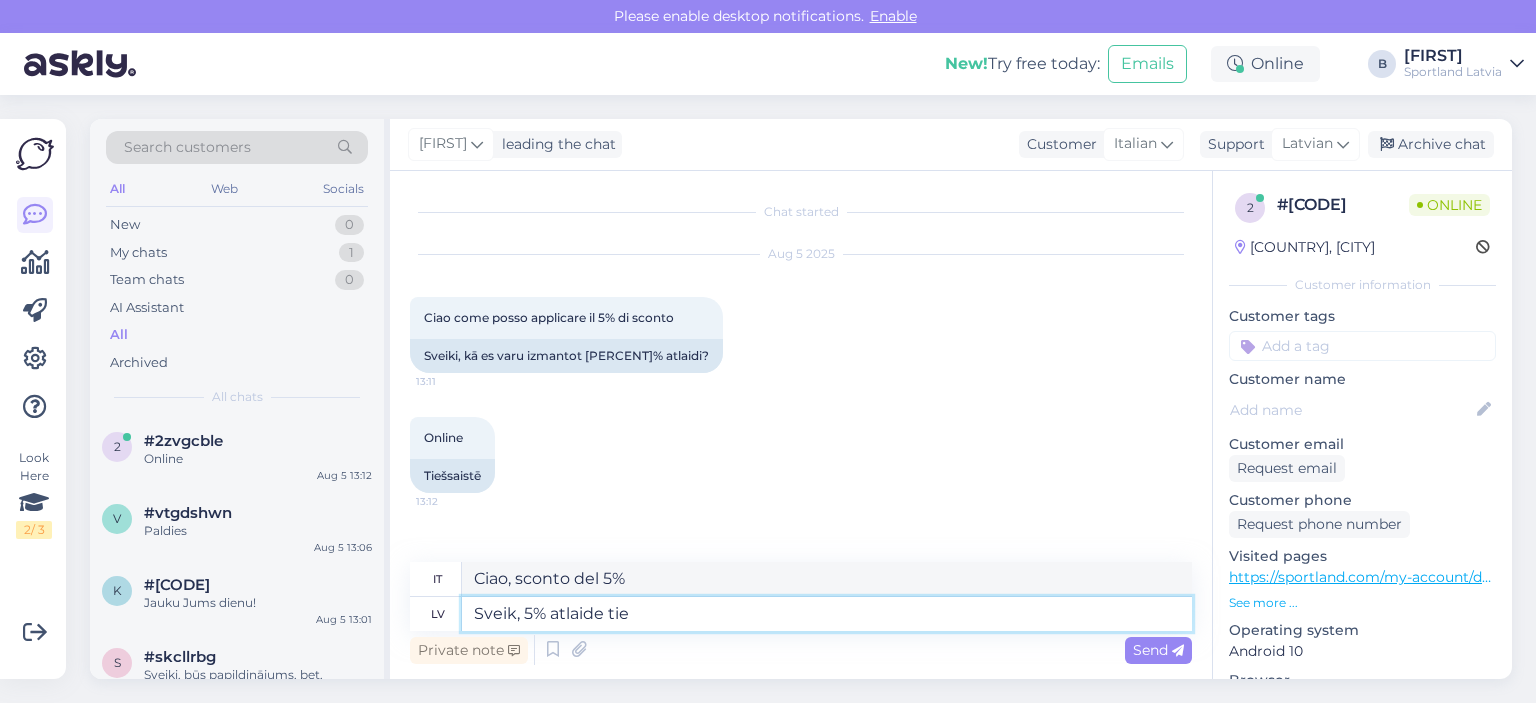type on "Sveik, 5% atlaide tiek au" 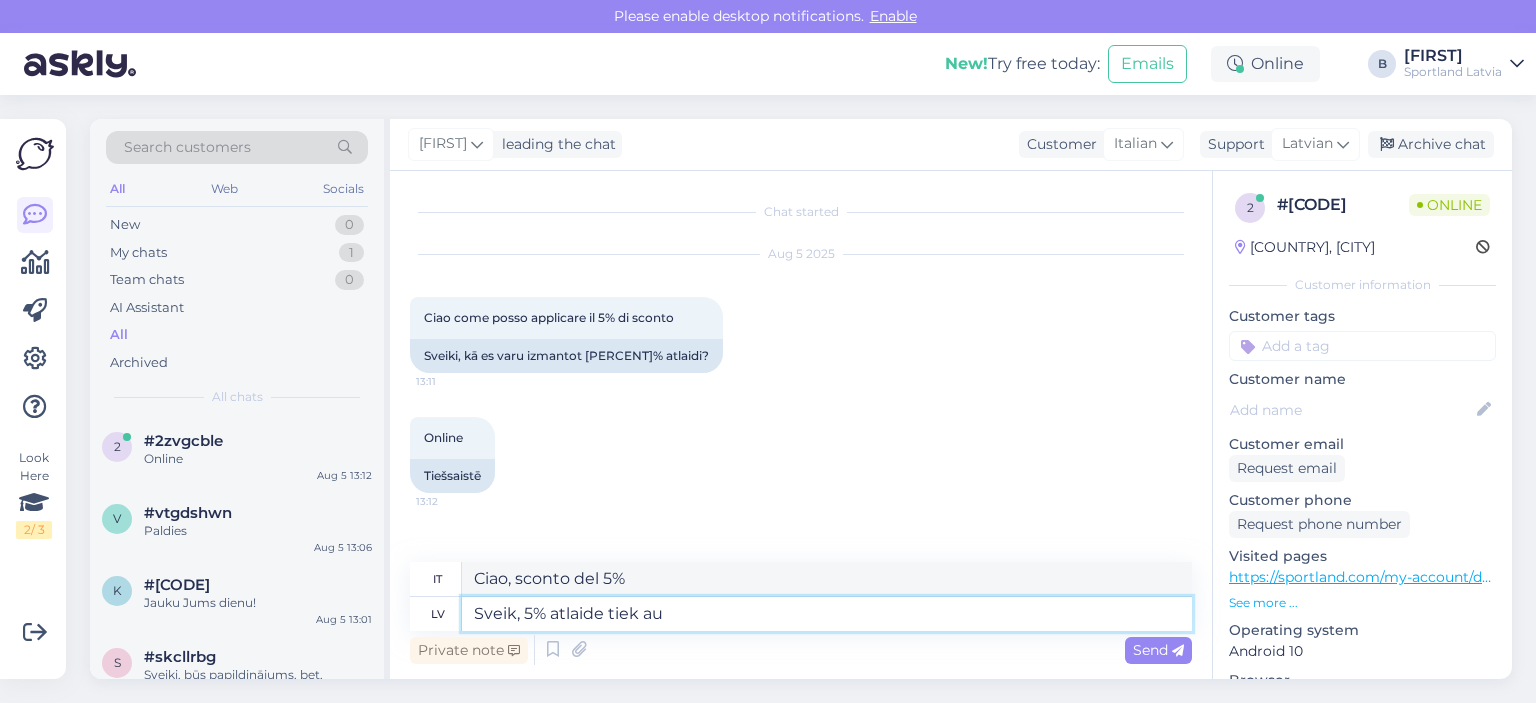 type on "Buongiorno, è disponibile uno sconto del 5%." 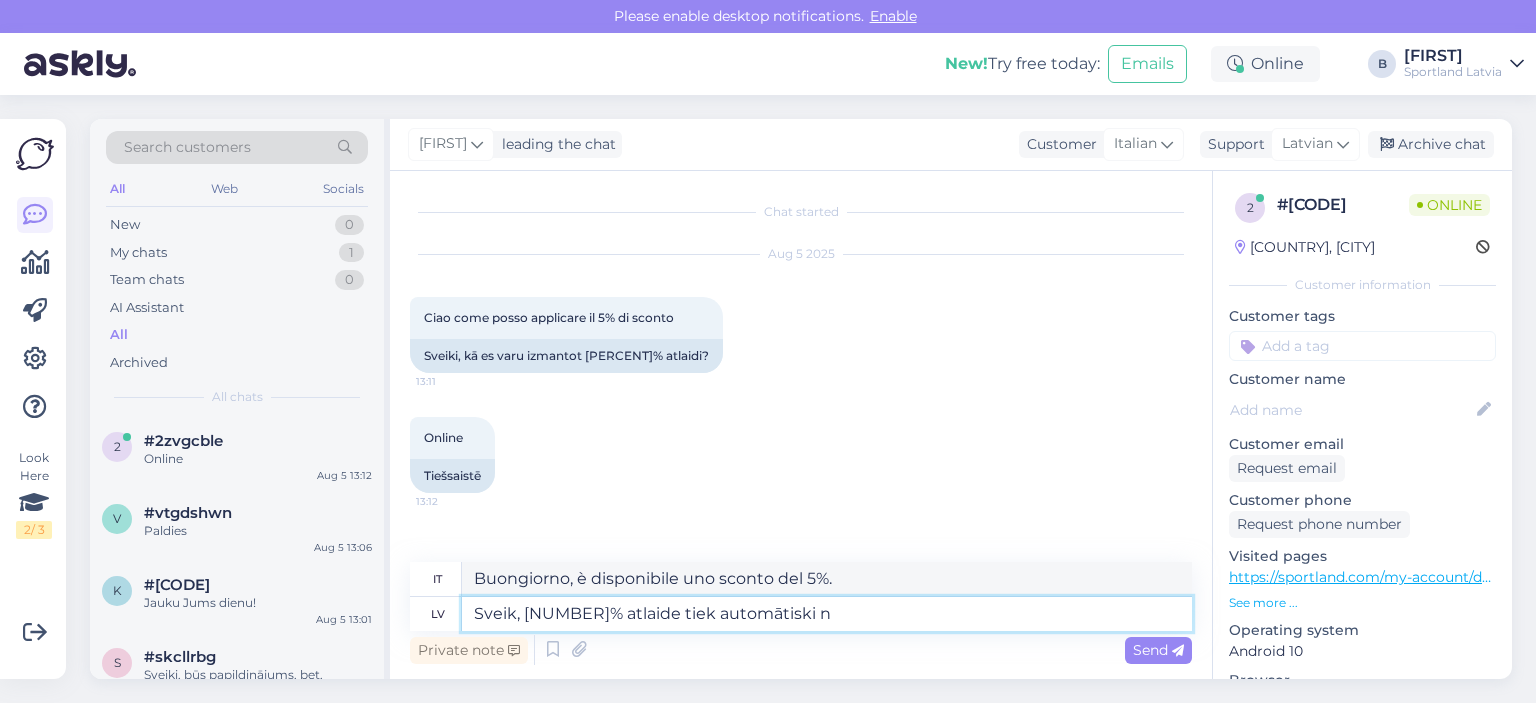 type on "Sveik, [PERCENTAGE] atlaide tiek automātiski no" 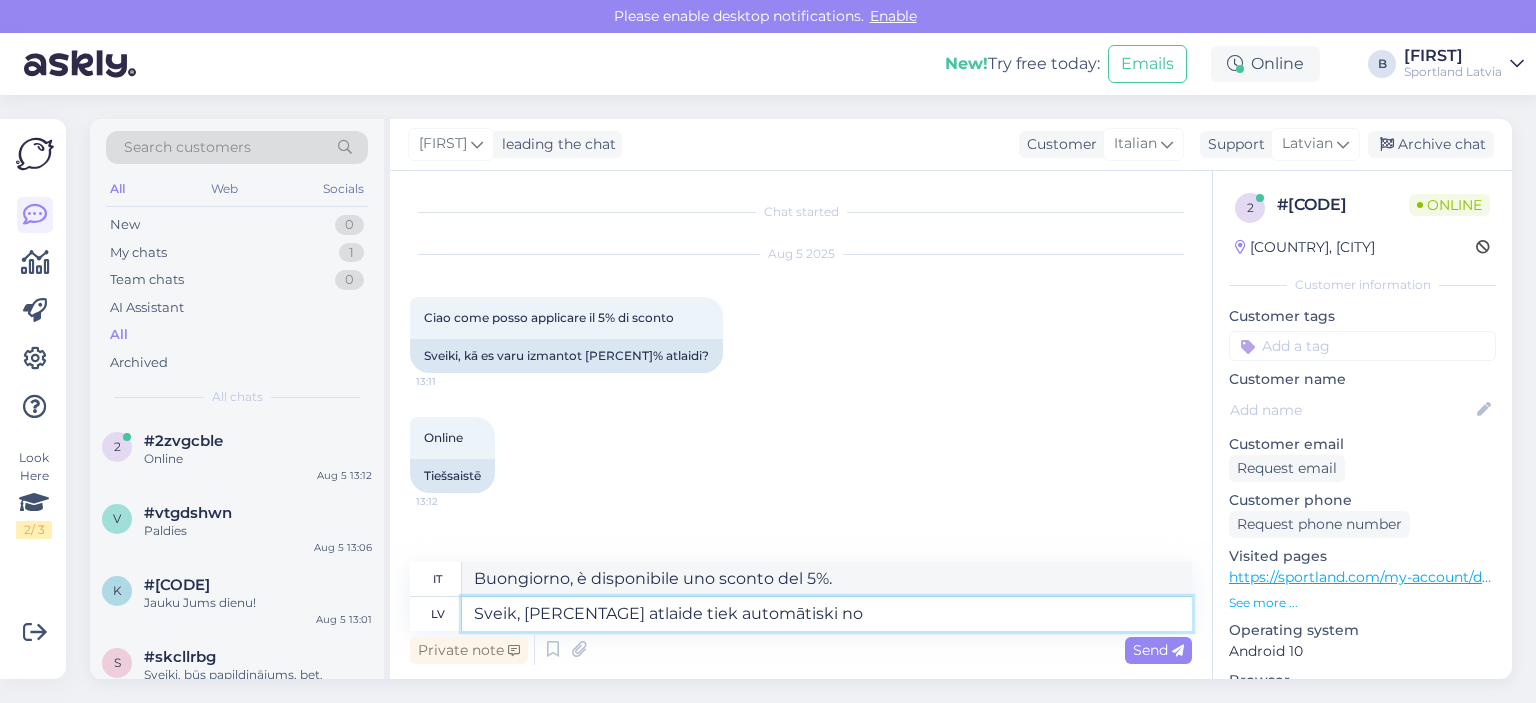 type on "Buongiorno, lo sconto del 5% viene applicato automaticamente." 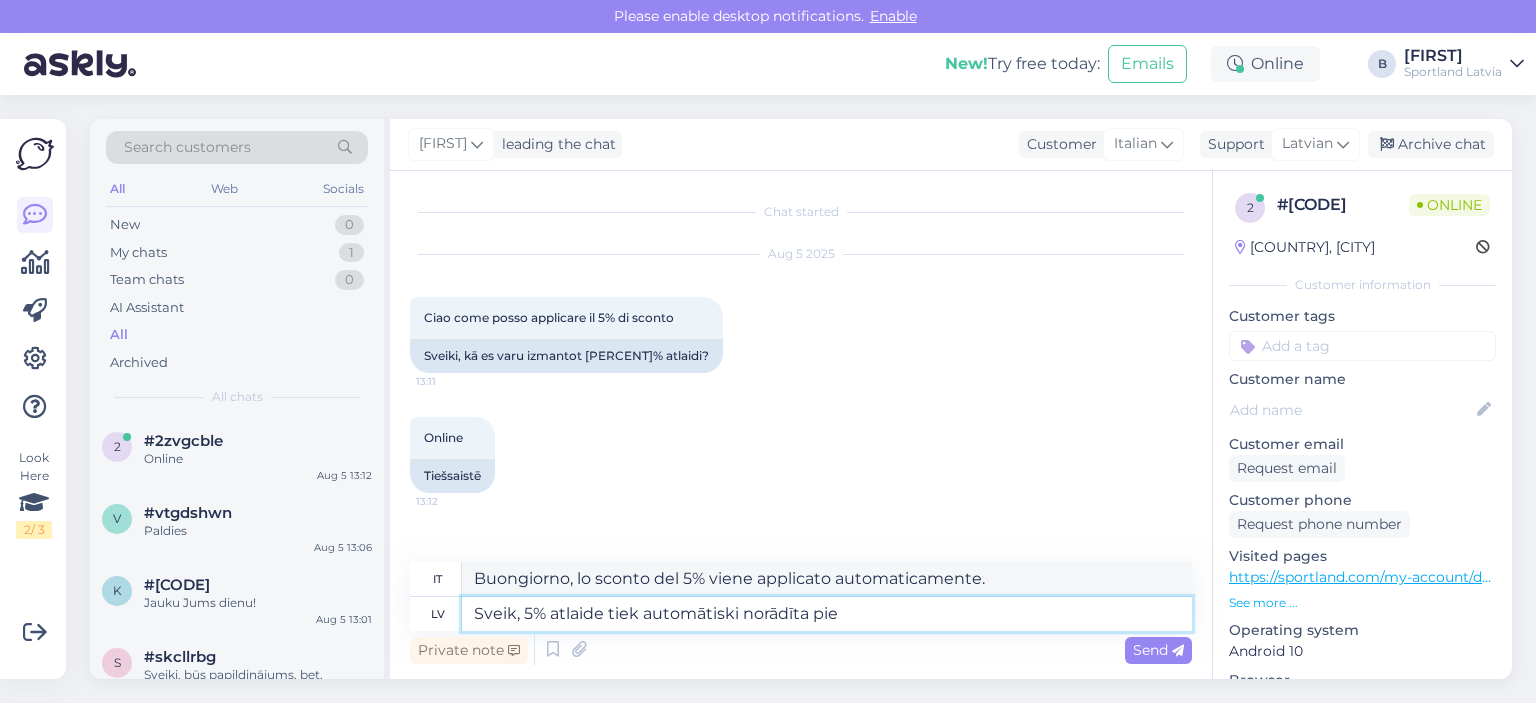 type on "Sveik, 5% atlaide tiek automātiski norādīta pie" 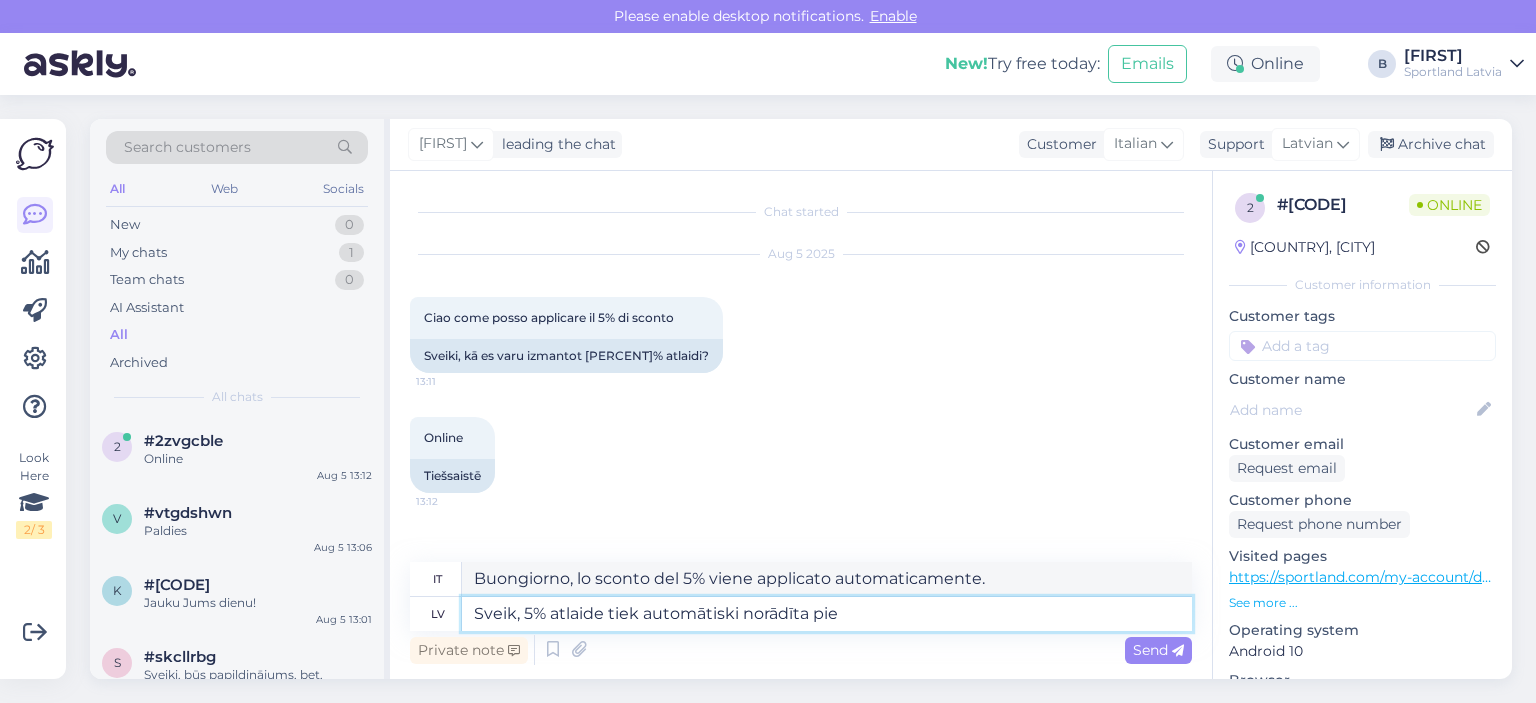 type on "Buongiorno, lo sconto del 5% viene indicato automaticamente a" 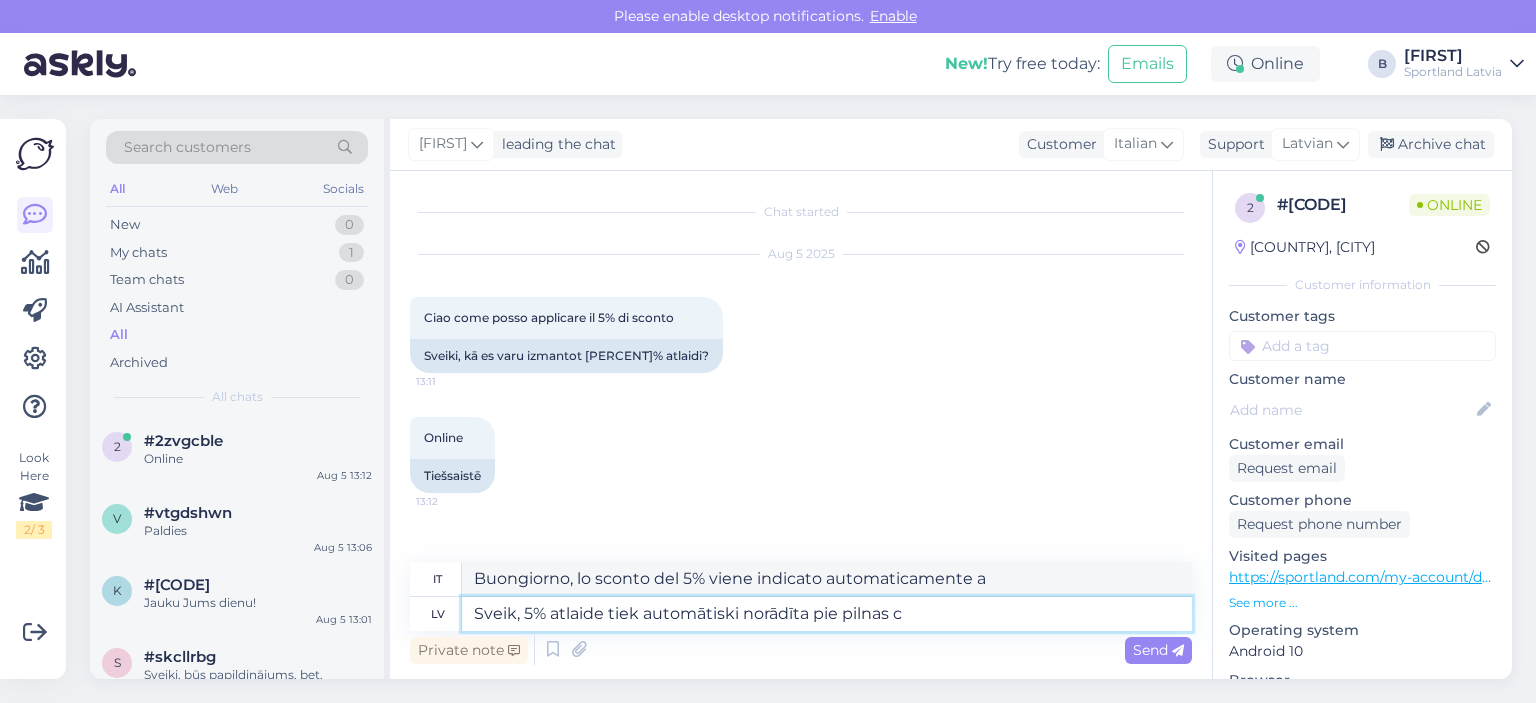 type on "Sveik, [NUMBER]% atlaide tiek automātiski norādīta pie pilnas ce" 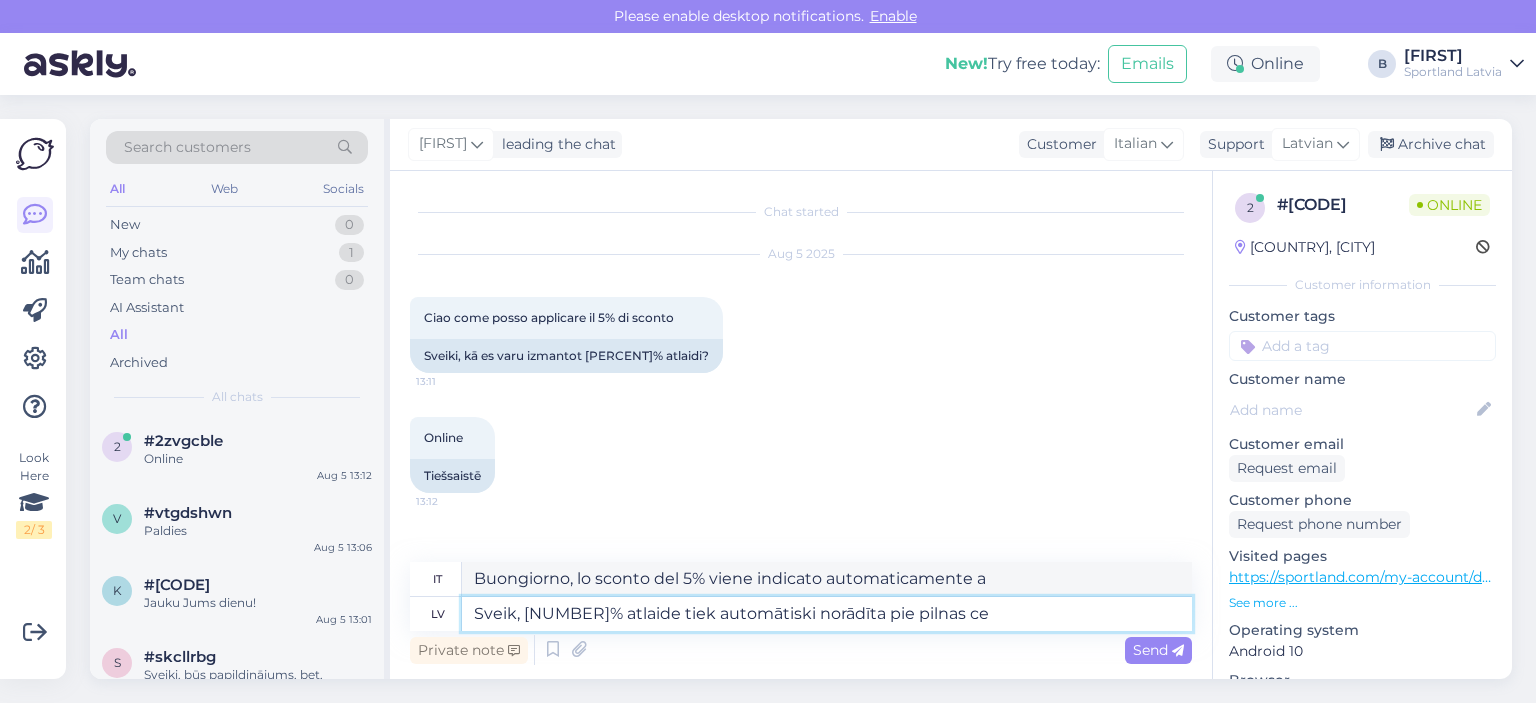 type on "Buongiorno, lo sconto del 5% è automaticamente indicato sul prezzo intero." 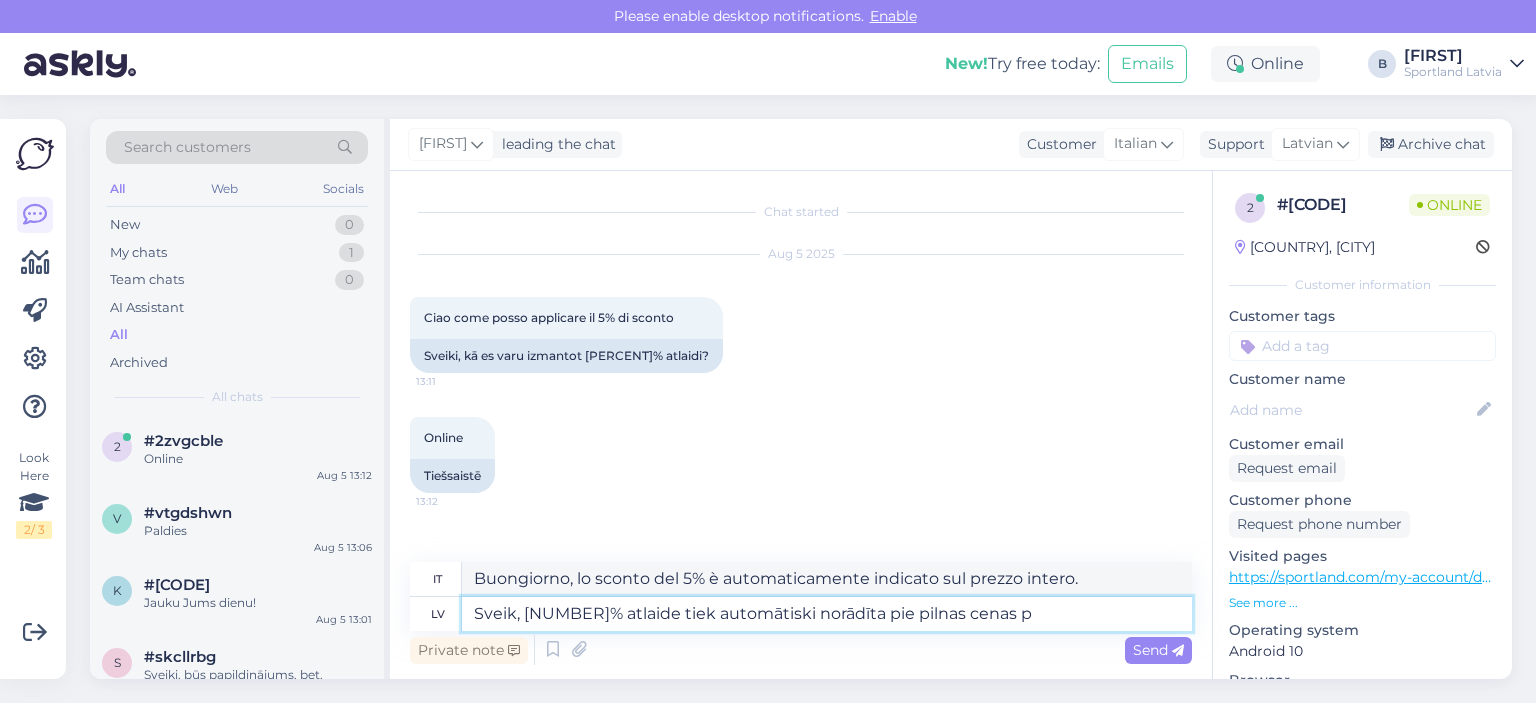 type on "Sveik, 5% atlaide tiek automātiski norādīta pie pilnas cenas pr" 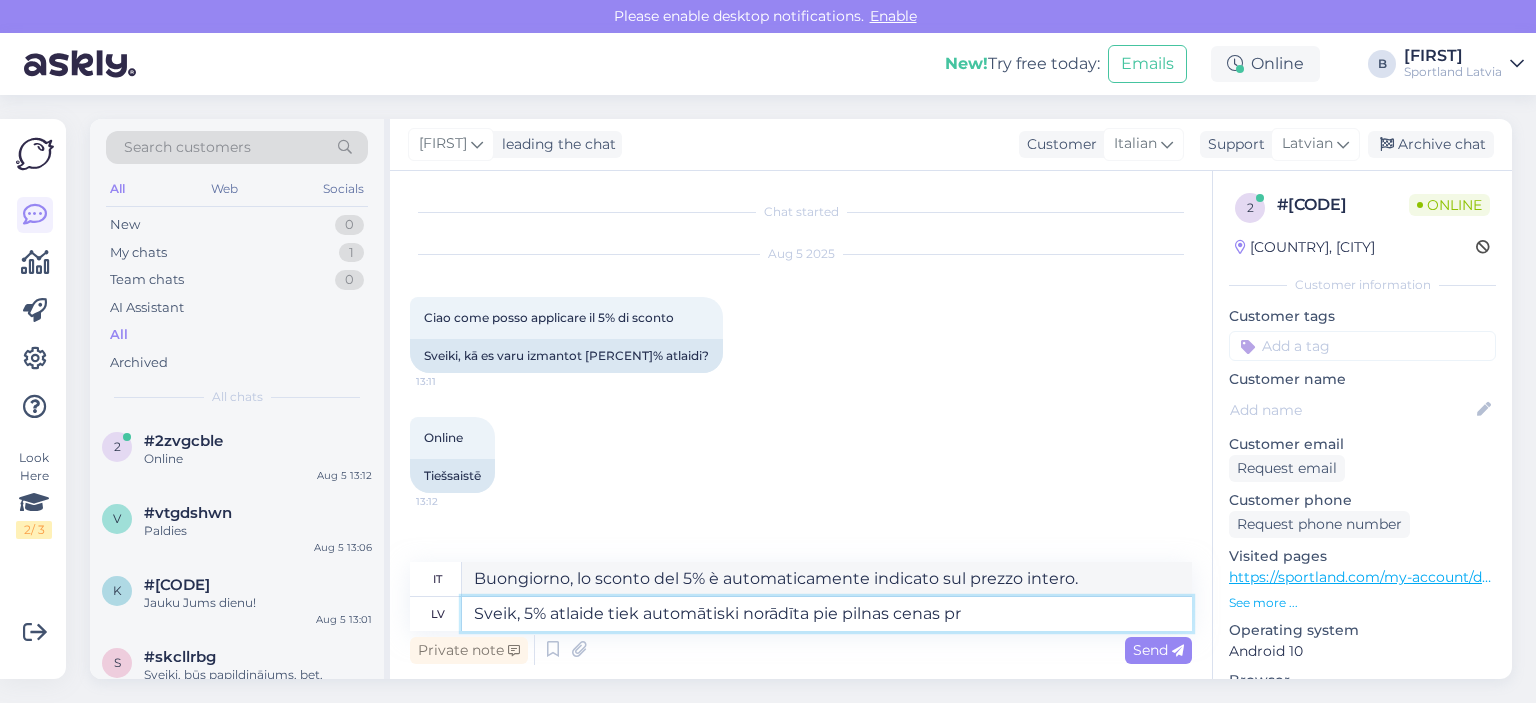 type on "Buongiorno, lo sconto del 5% viene applicato automaticamente al prezzo intero." 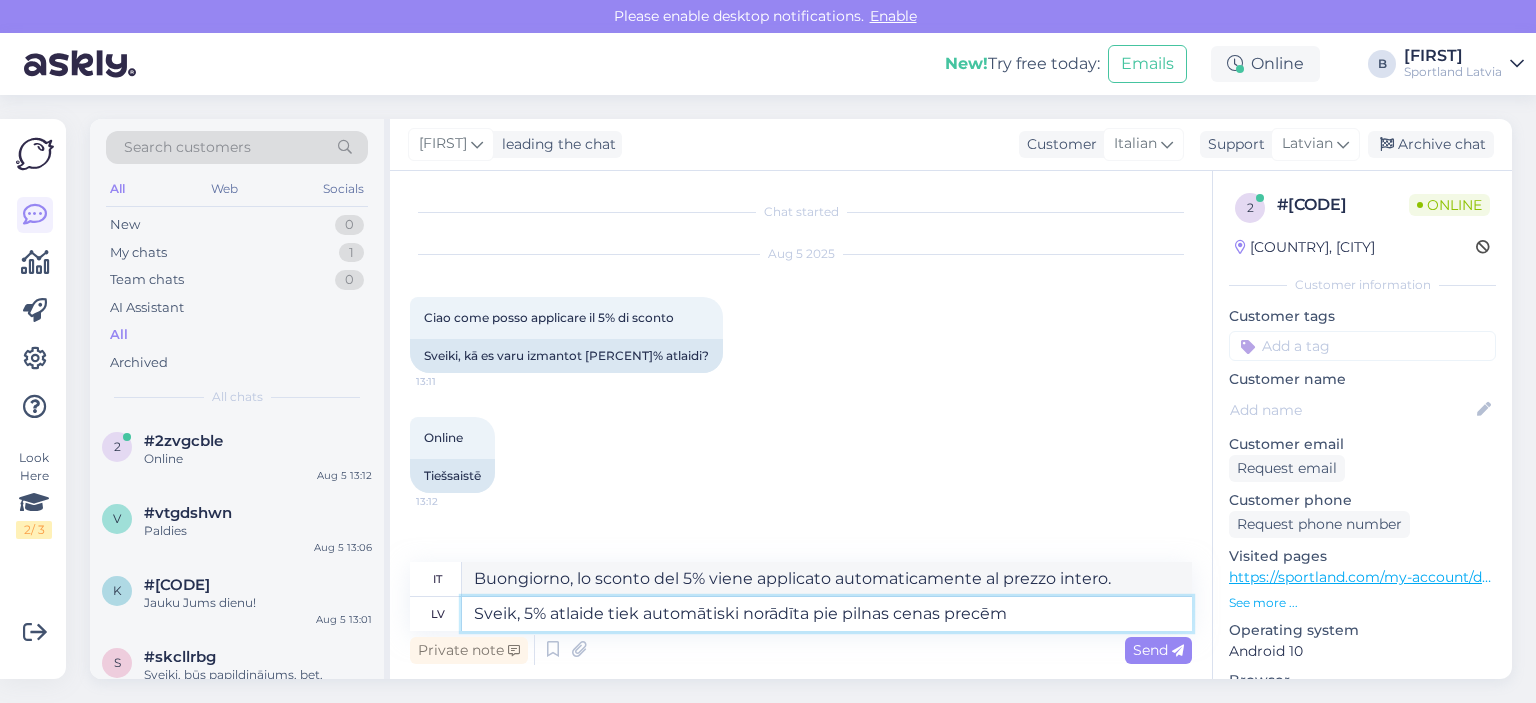 type on "Sveik, [PERCENTAGE] atlaide tiek automātiski norādīta pie pilnas cenas precēm u" 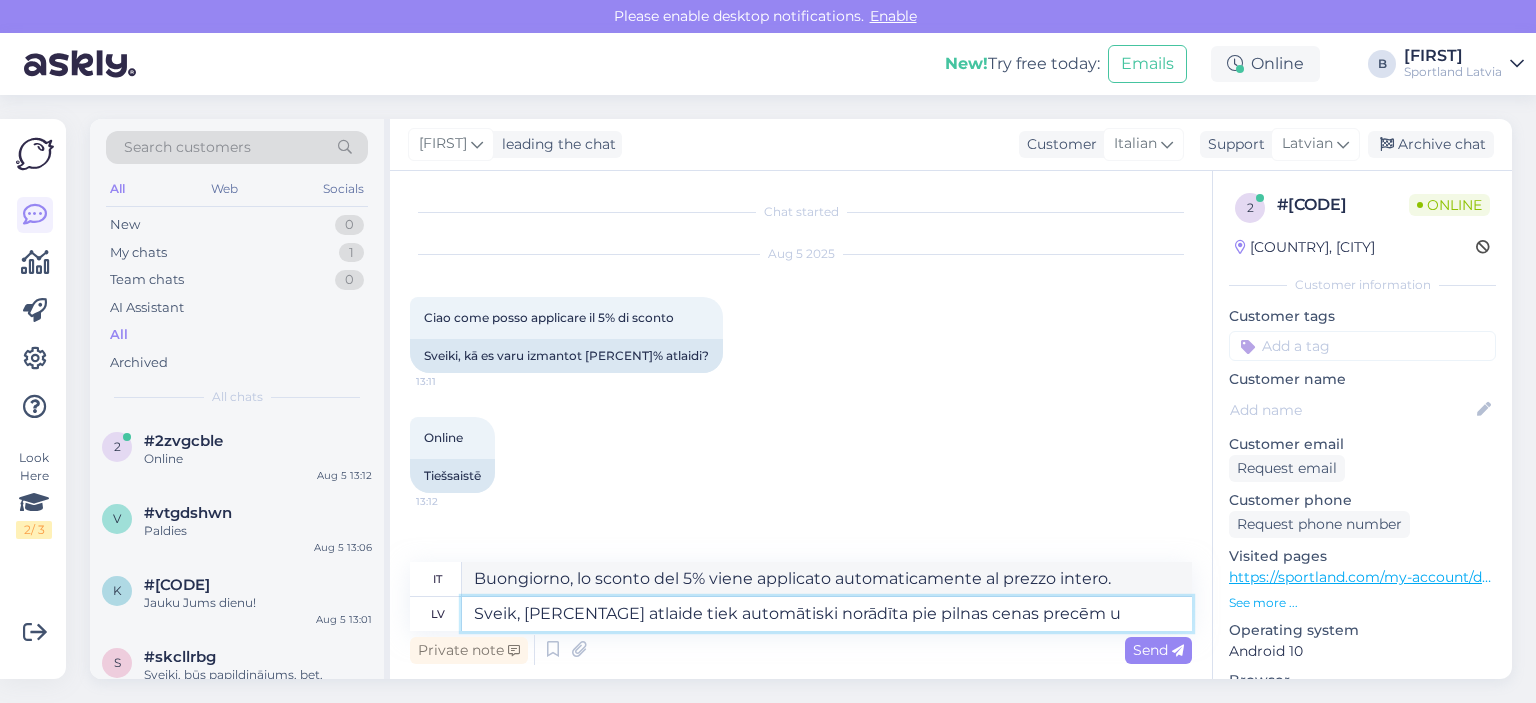 type on "Buongiorno, lo sconto del 5% viene applicato automaticamente agli articoli a prezzo pieno." 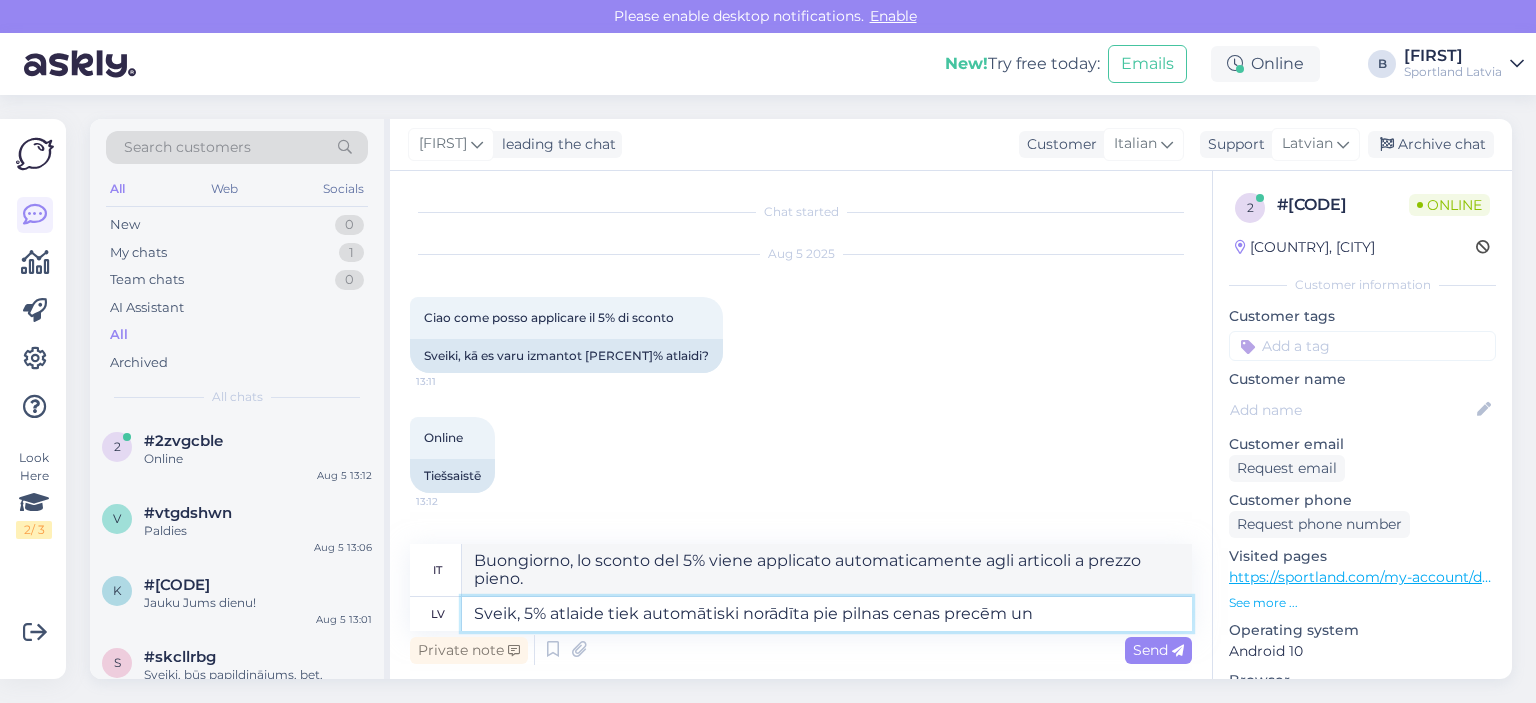 type on "Sveik, 5% atlaide tiek automātiski norādīta pie pilnas cenas precēm un t" 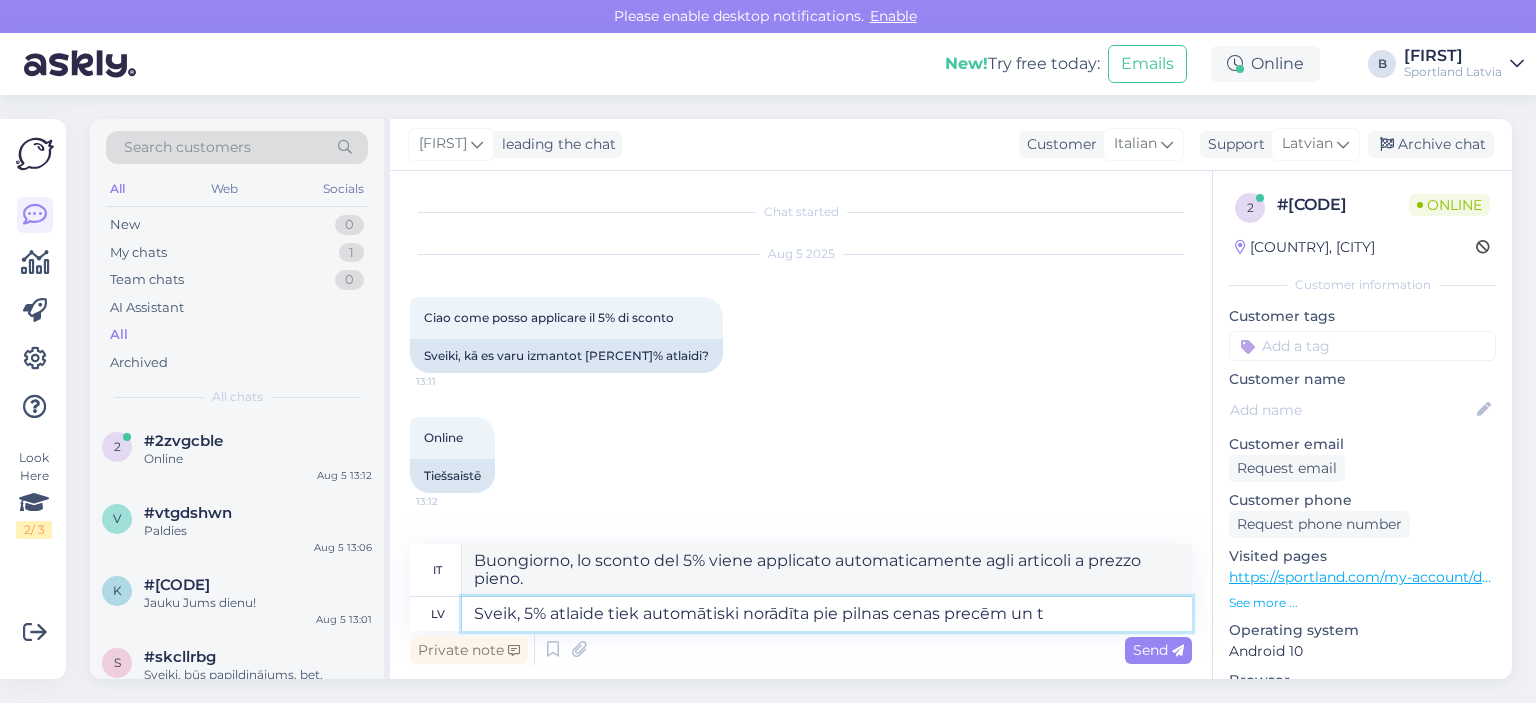 type on "Buongiorno, lo sconto del 5% viene applicato automaticamente agli articoli a prezzo pieno e" 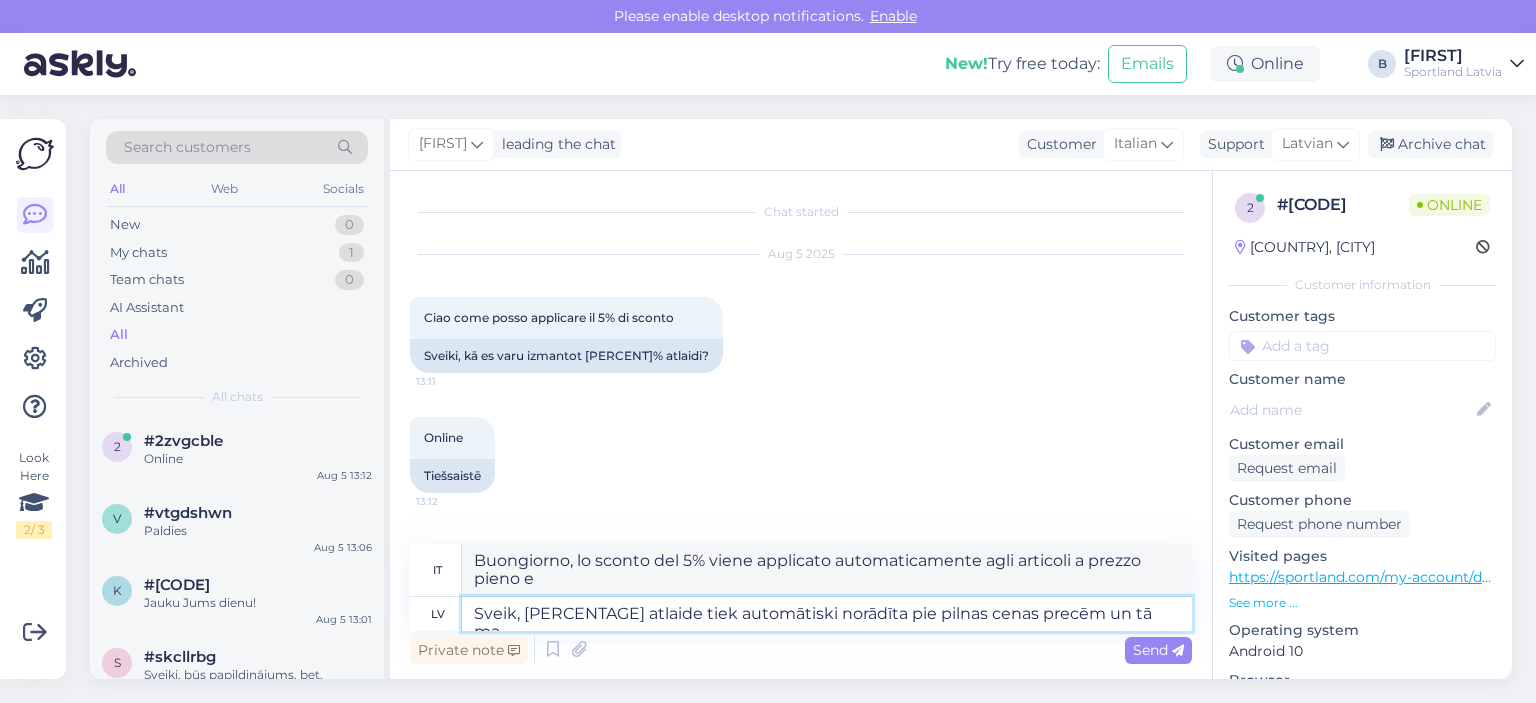 type on "Sveik, 5% atlaide tiek automātiski norādīta pie pilnas cenas precēm un tā man" 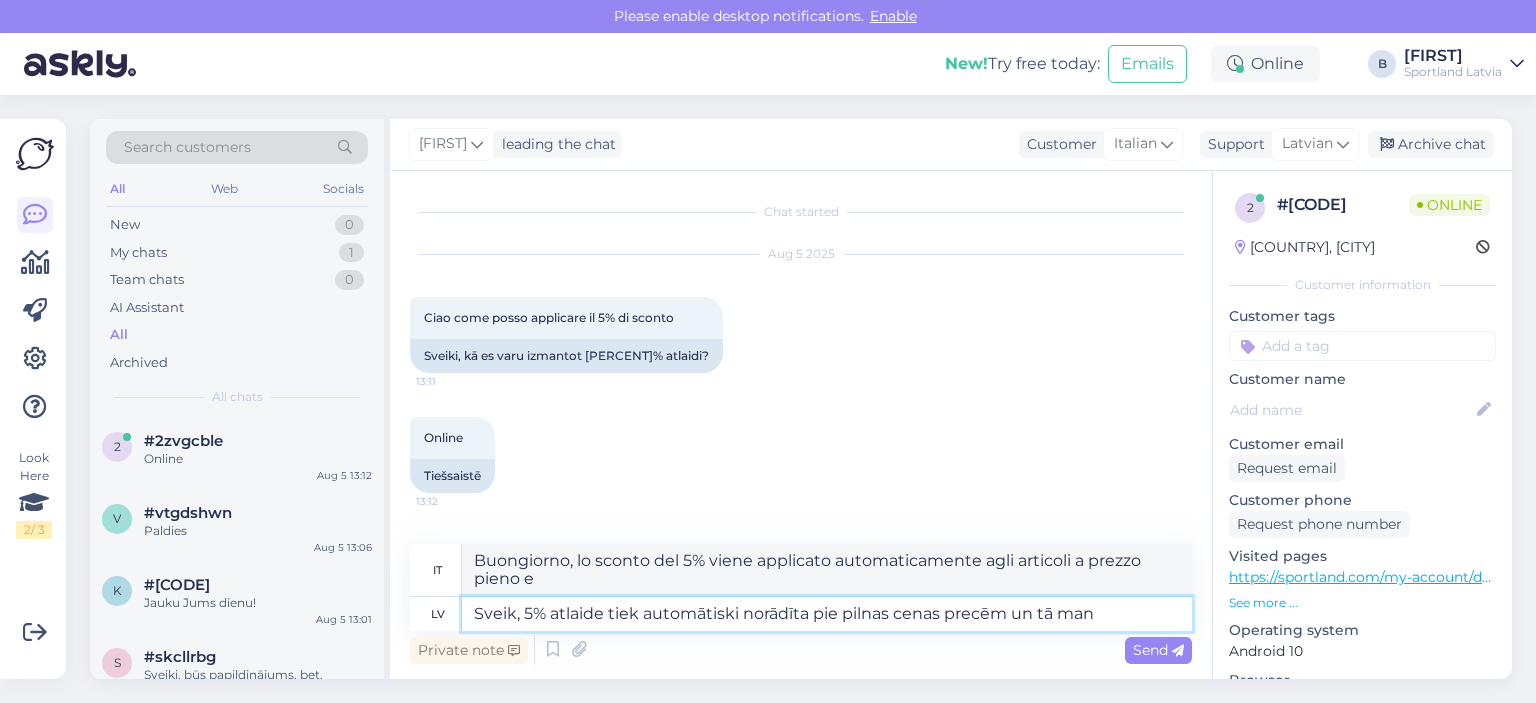 type on "Buongiorno, lo sconto del 5% viene applicato automaticamente agli articoli a prezzo pieno e così via." 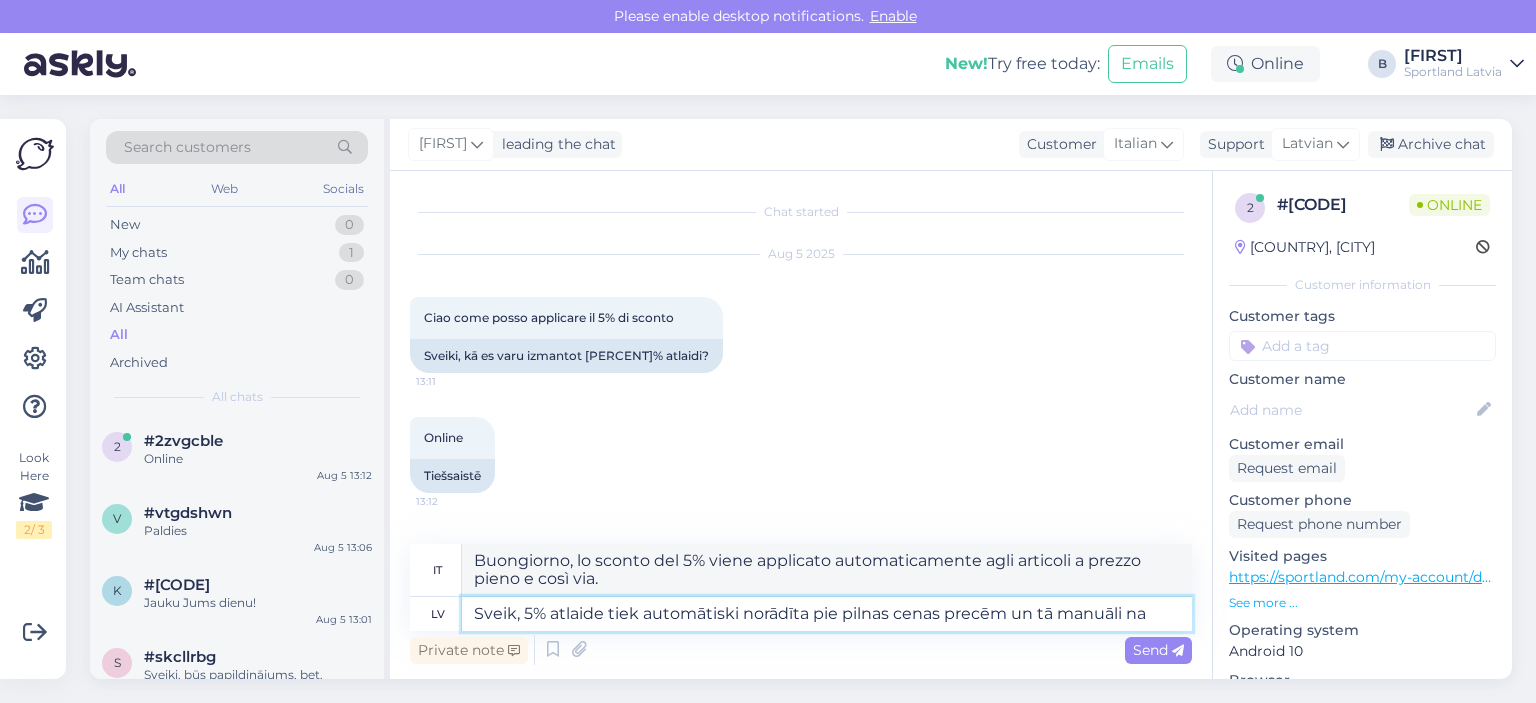 type on "Sveik, 5% atlaide tiek automātiski norādīta pie pilnas cenas precēm un tā manuāli nav" 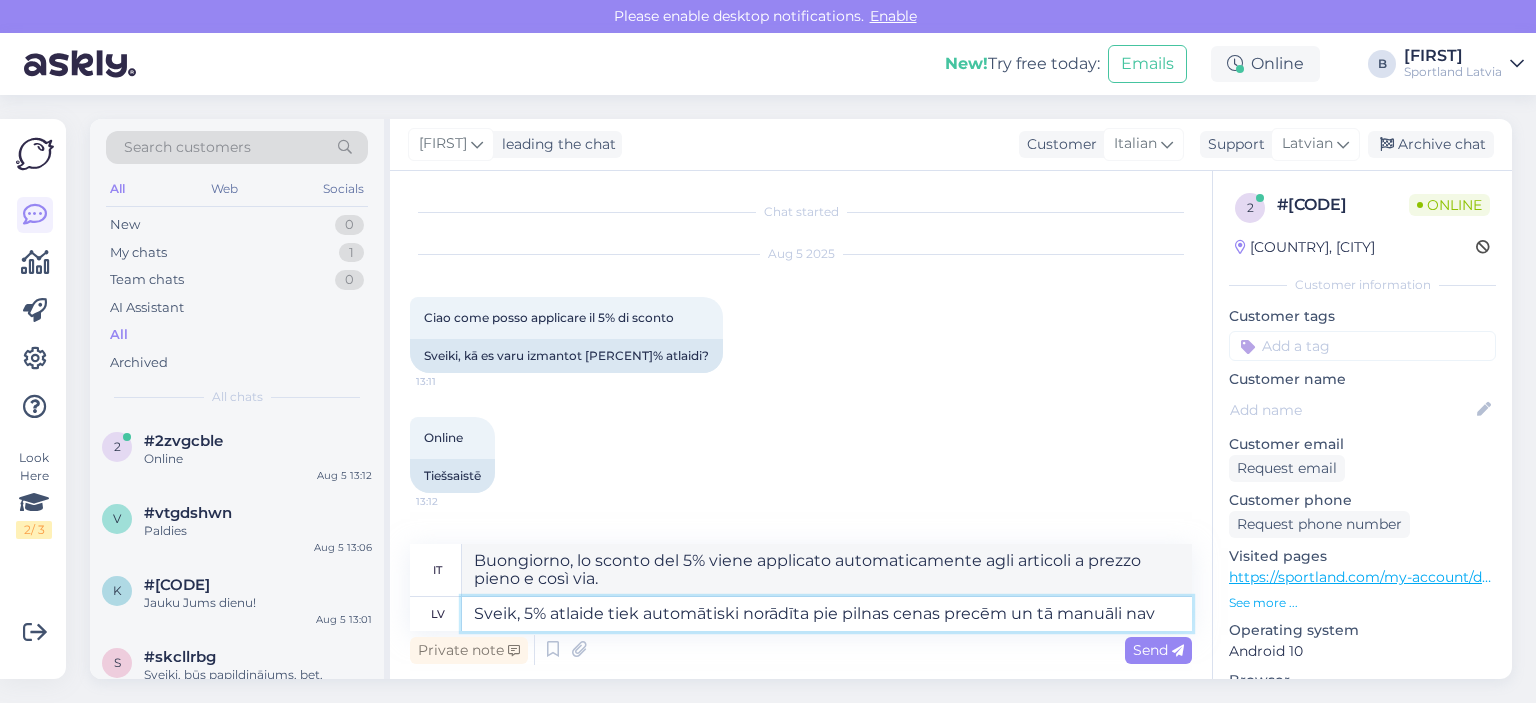 type on "Buongiorno, lo sconto del 5% viene applicato automaticamente agli articoli a prezzo pieno e non è possibile farlo manualmente." 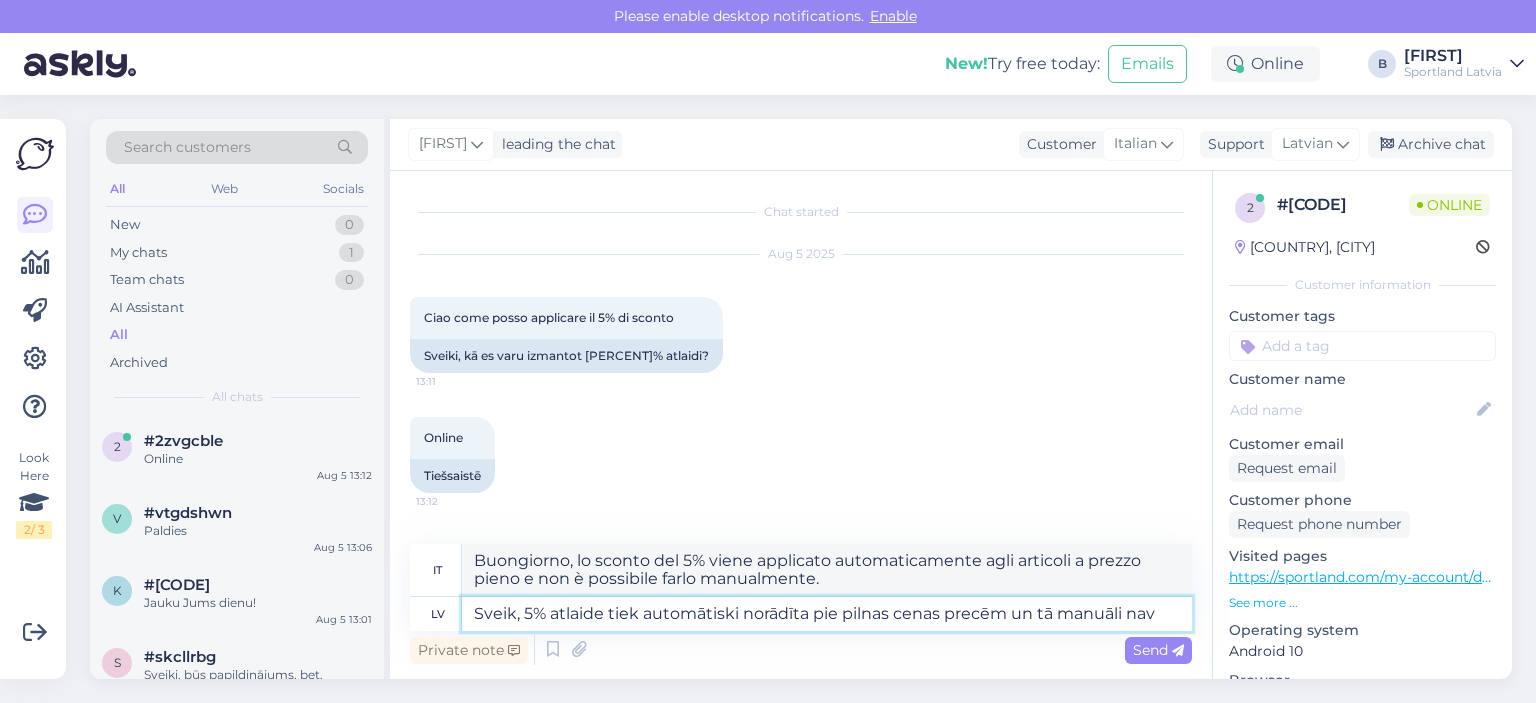 type on "Sveik, 5% atlaide tiek automātiski norādīta pie pilnas cenas precēm un tā manuāli nav" 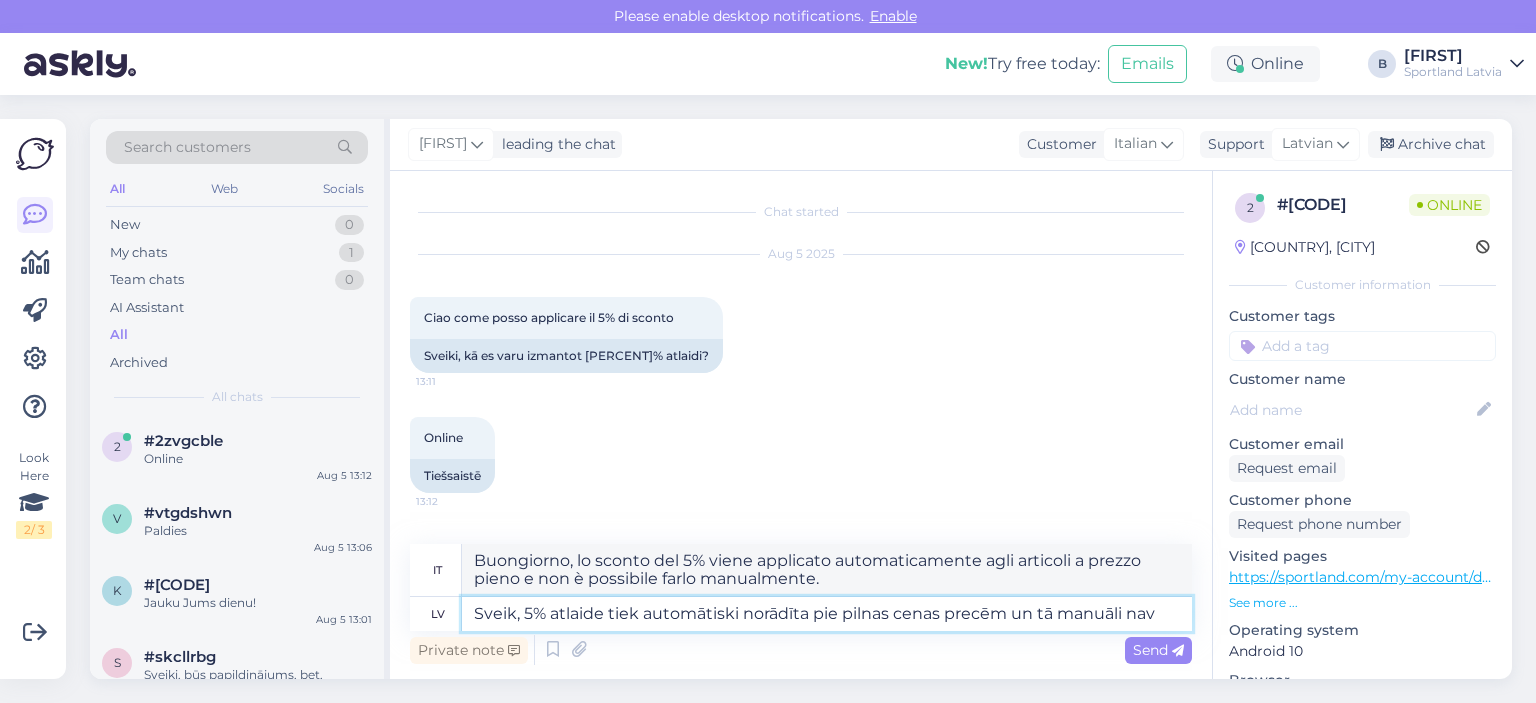 type on "Buongiorno, lo sconto del [PERCENTAGE] viene applicato automaticamente agli articoli a prezzo pieno e non è disponibile manualmente." 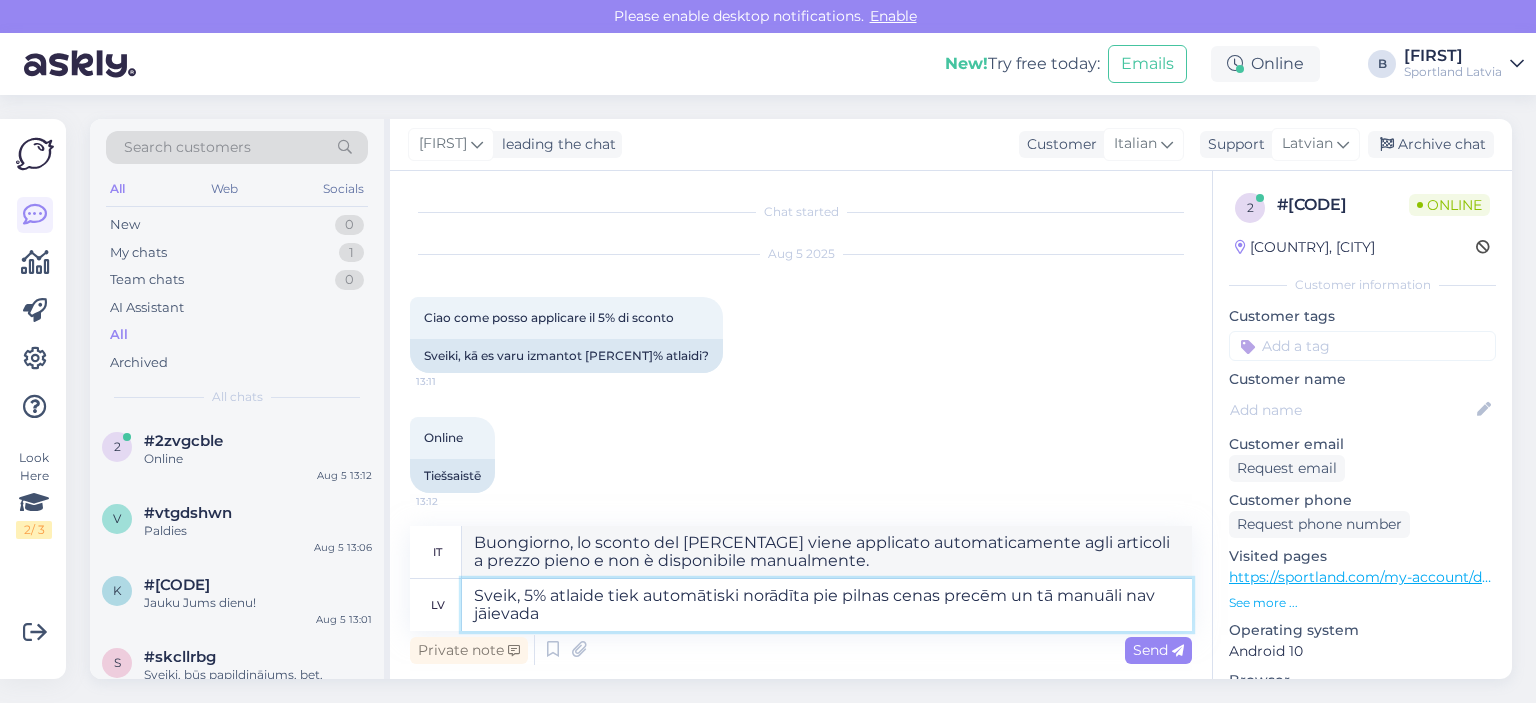 type on "Sveik, 5% atlaide tiek automātiski norādīta pie pilnas cenas precēm un tā manuāli nav jāievada." 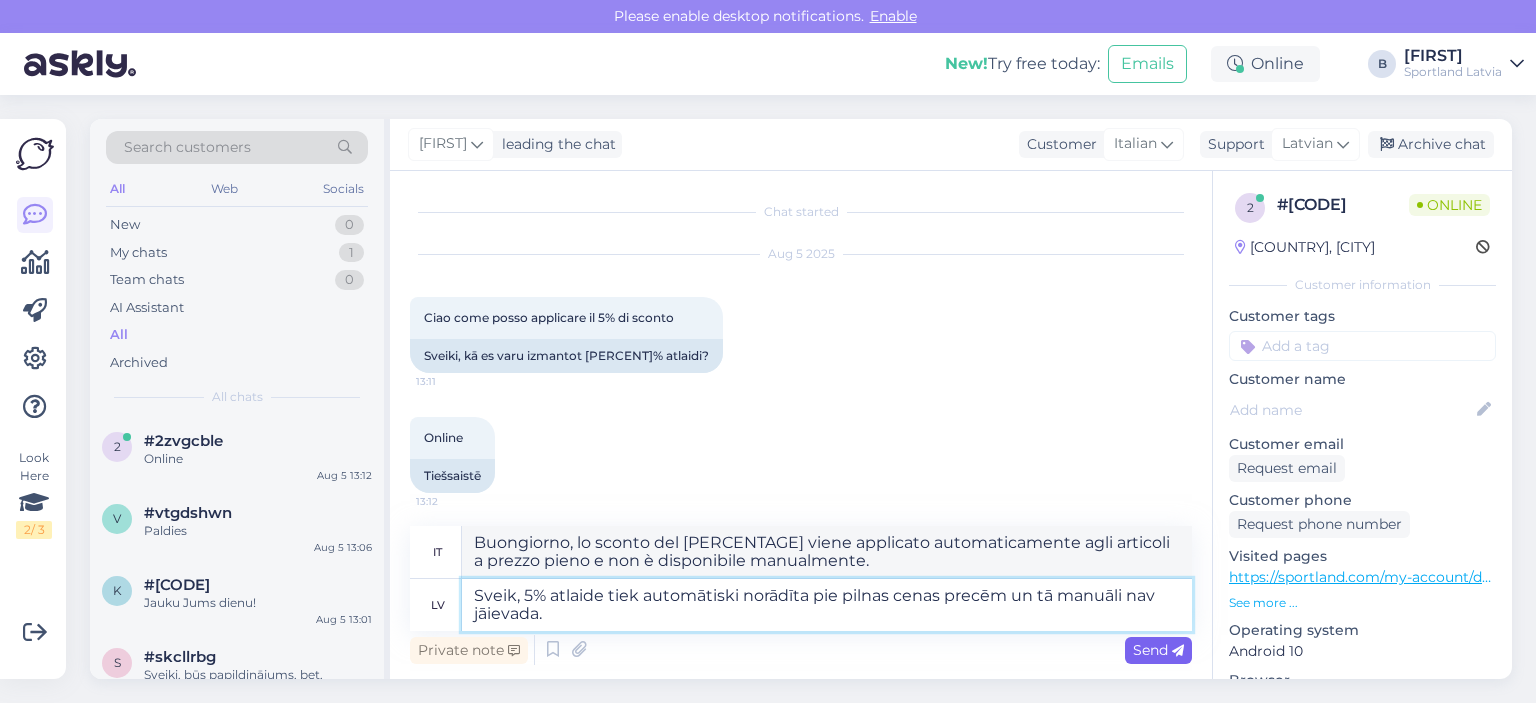 type on "Buongiorno, lo sconto del [PERCENTAGE] viene applicato automaticamente agli articoli a prezzo pieno e non è necessario inserirlo manualmente." 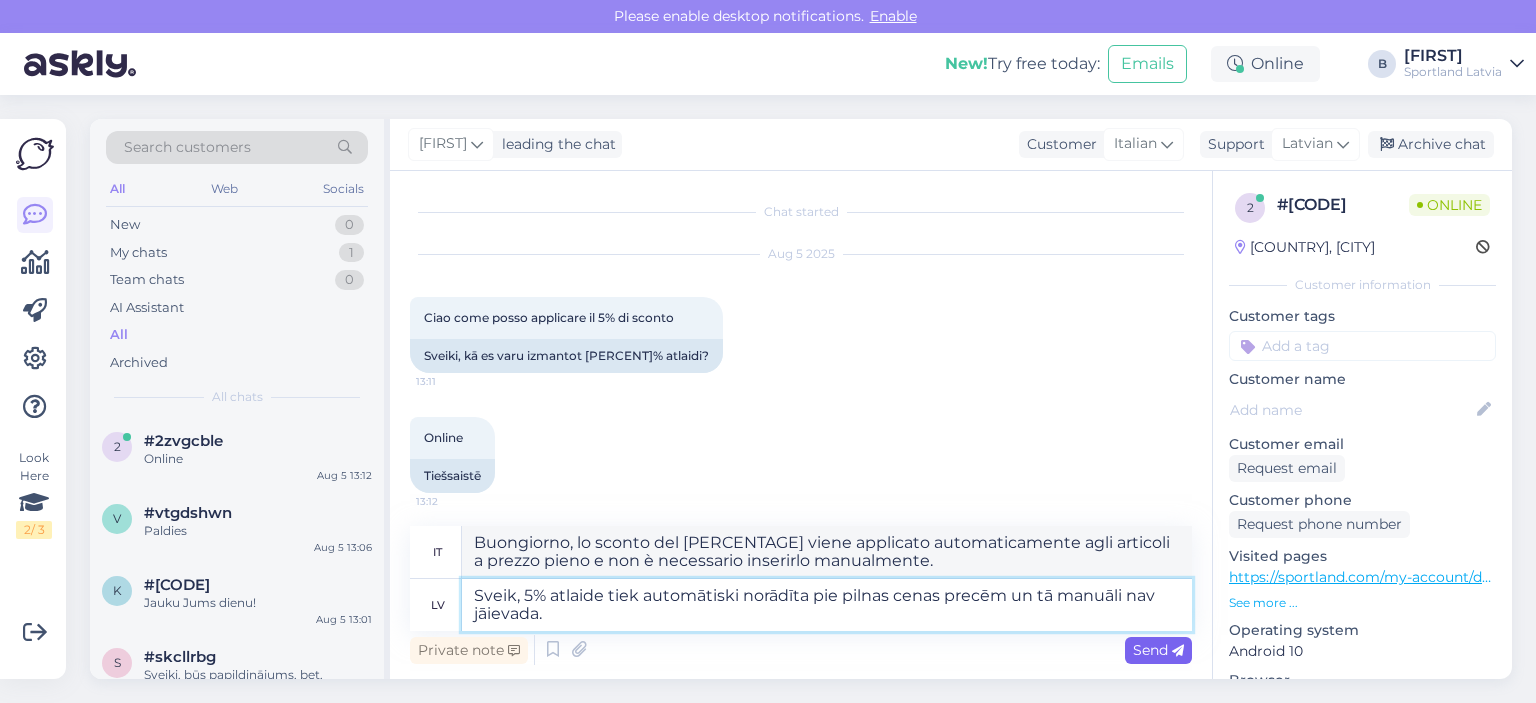 type on "Sveik, 5% atlaide tiek automātiski norādīta pie pilnas cenas precēm un tā manuāli nav jāievada." 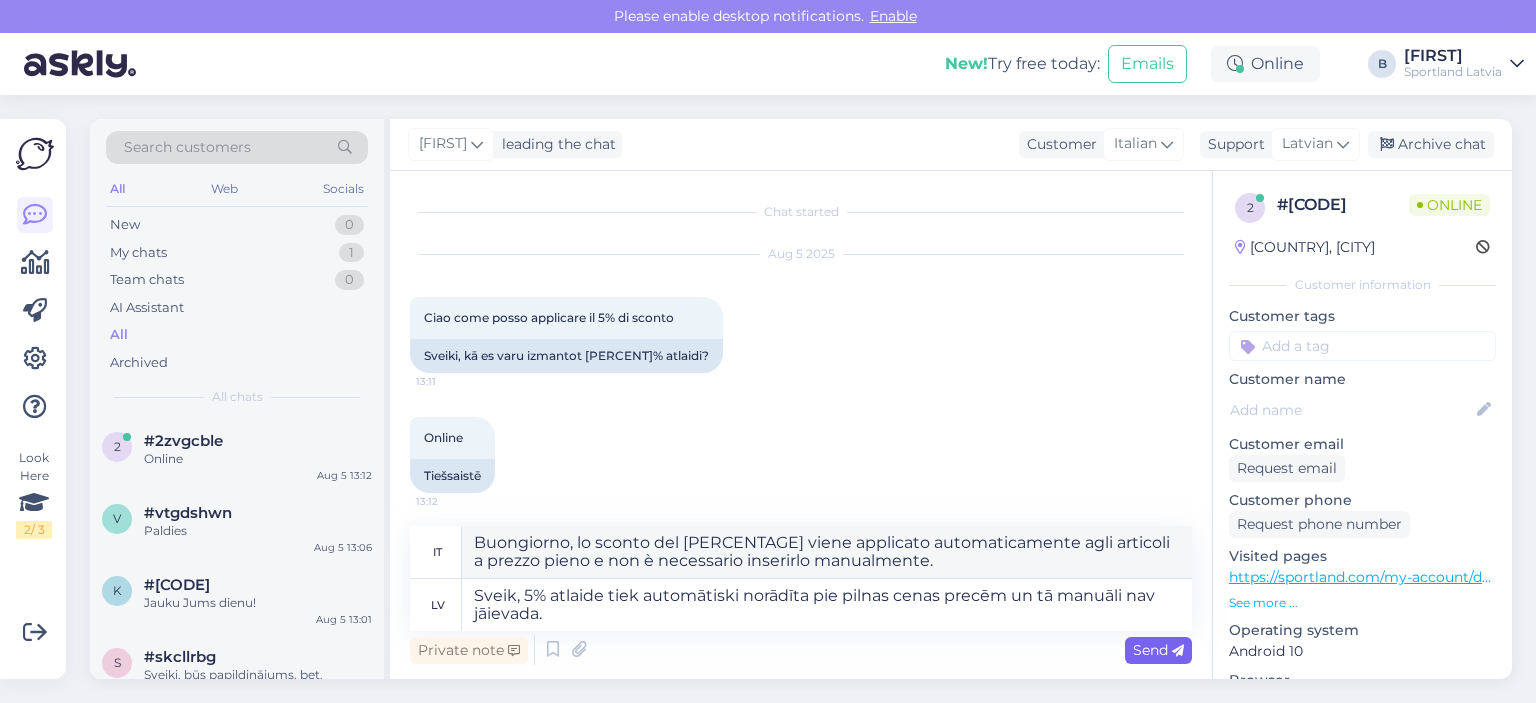 click on "Send" at bounding box center (1158, 650) 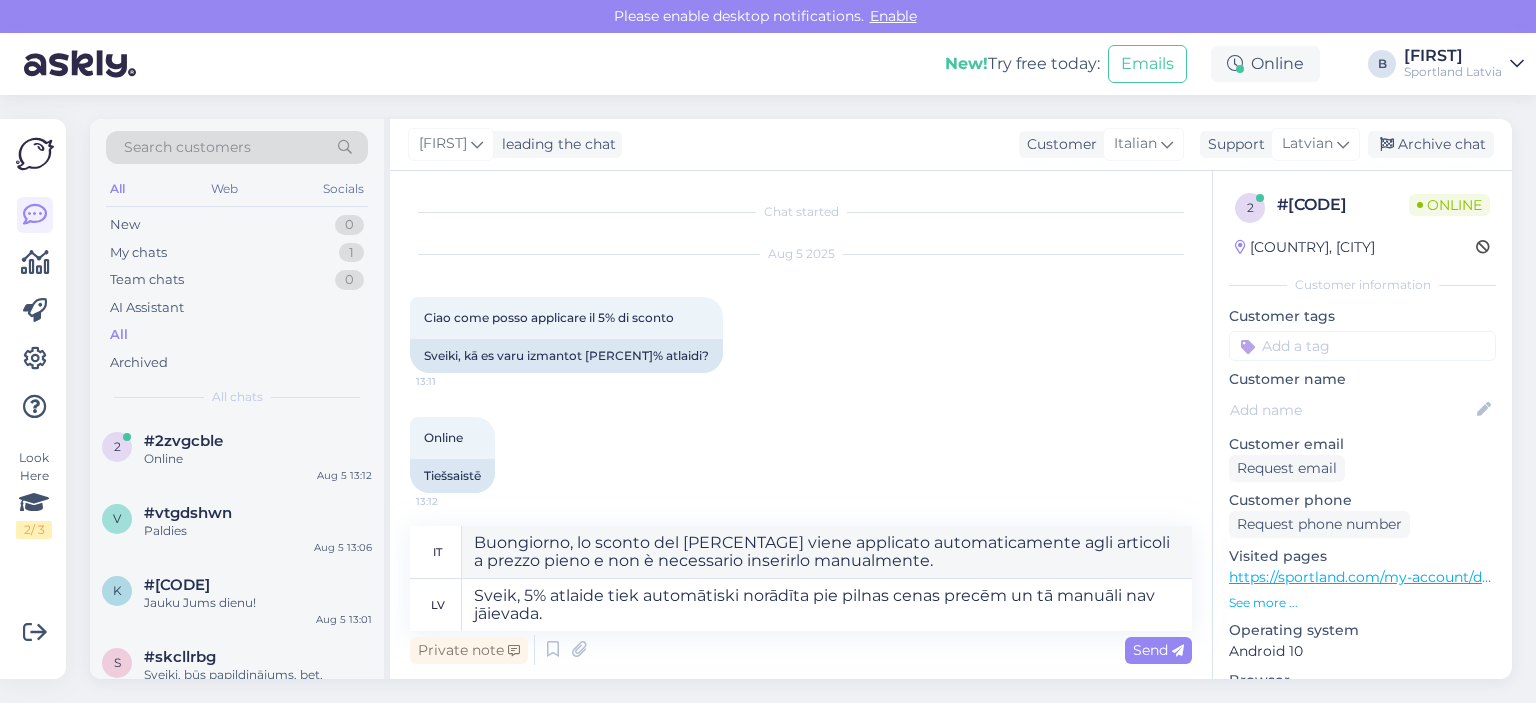 type 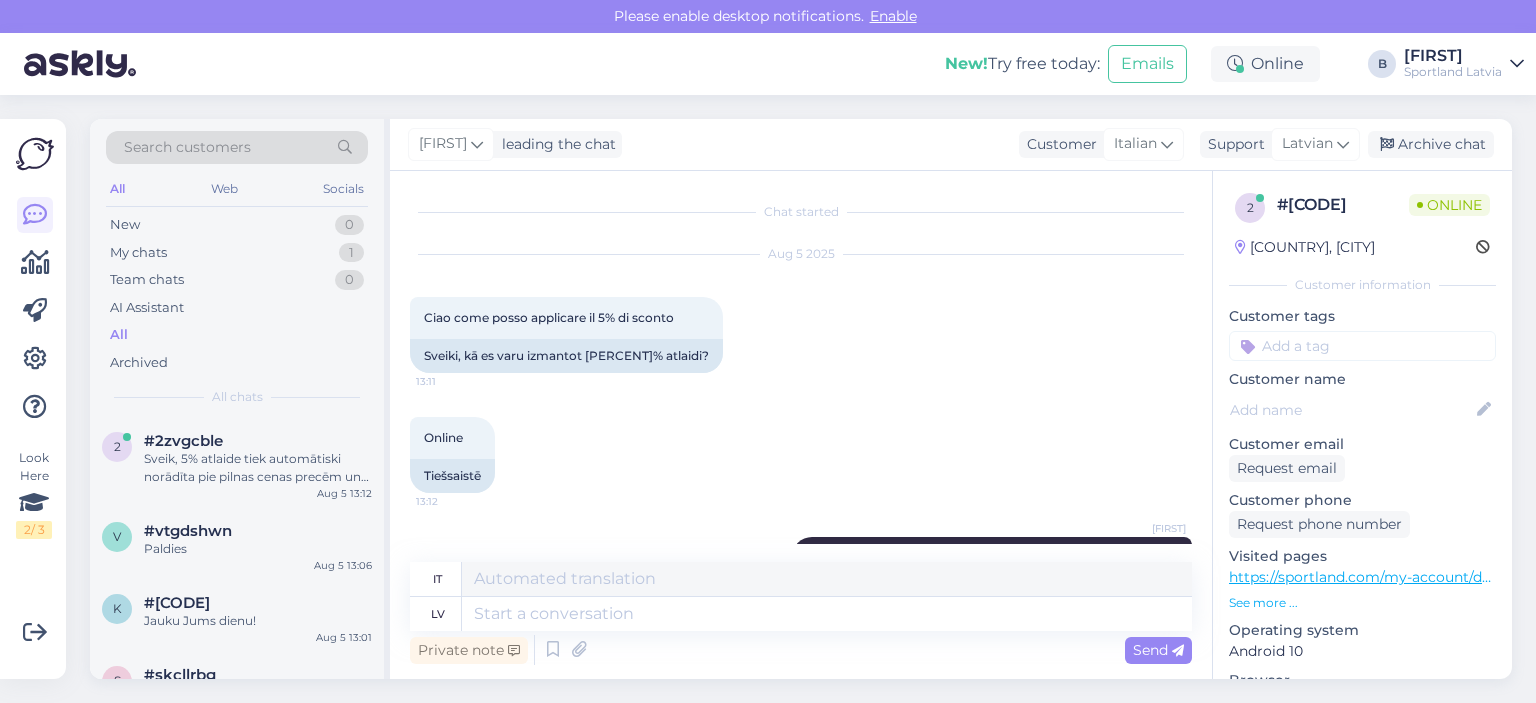 scroll, scrollTop: 144, scrollLeft: 0, axis: vertical 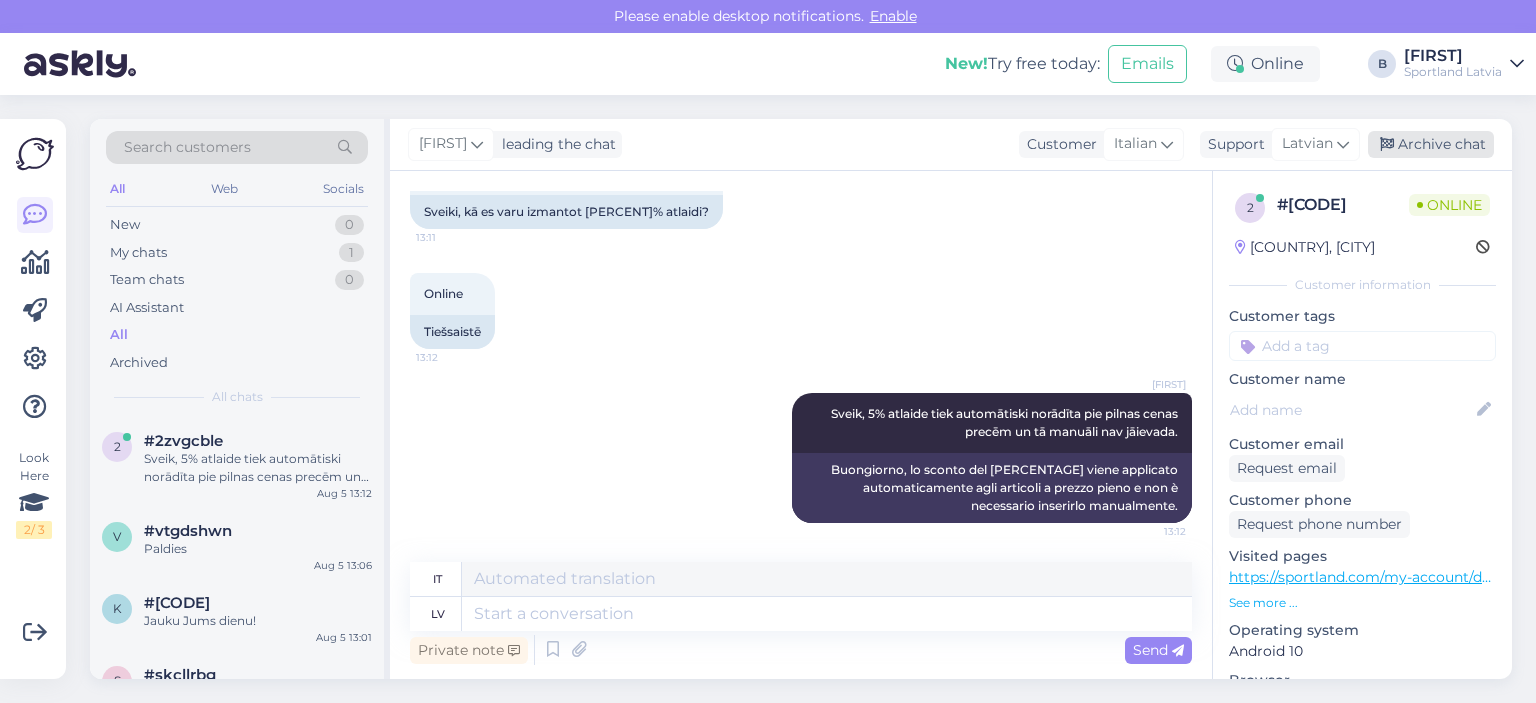 click on "Archive chat" at bounding box center [1431, 144] 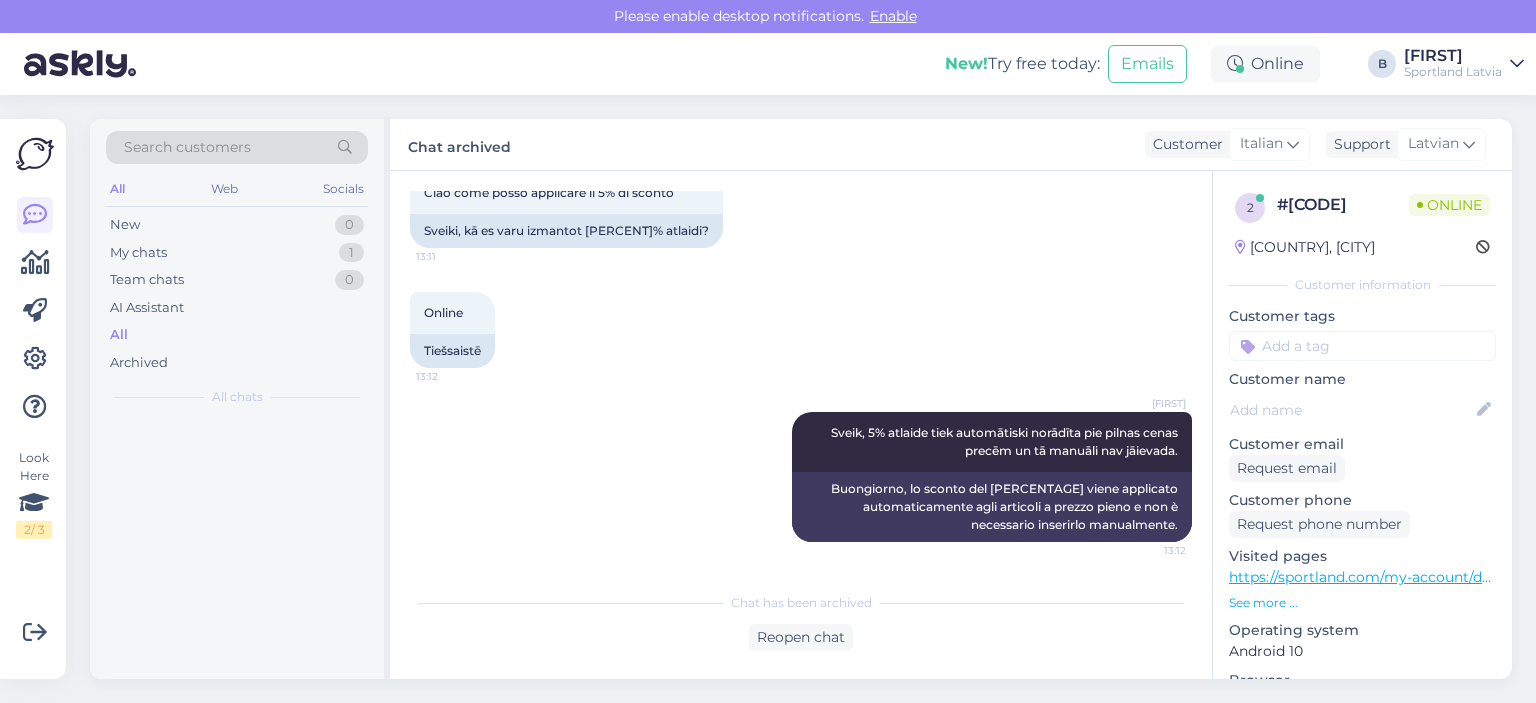 scroll, scrollTop: 124, scrollLeft: 0, axis: vertical 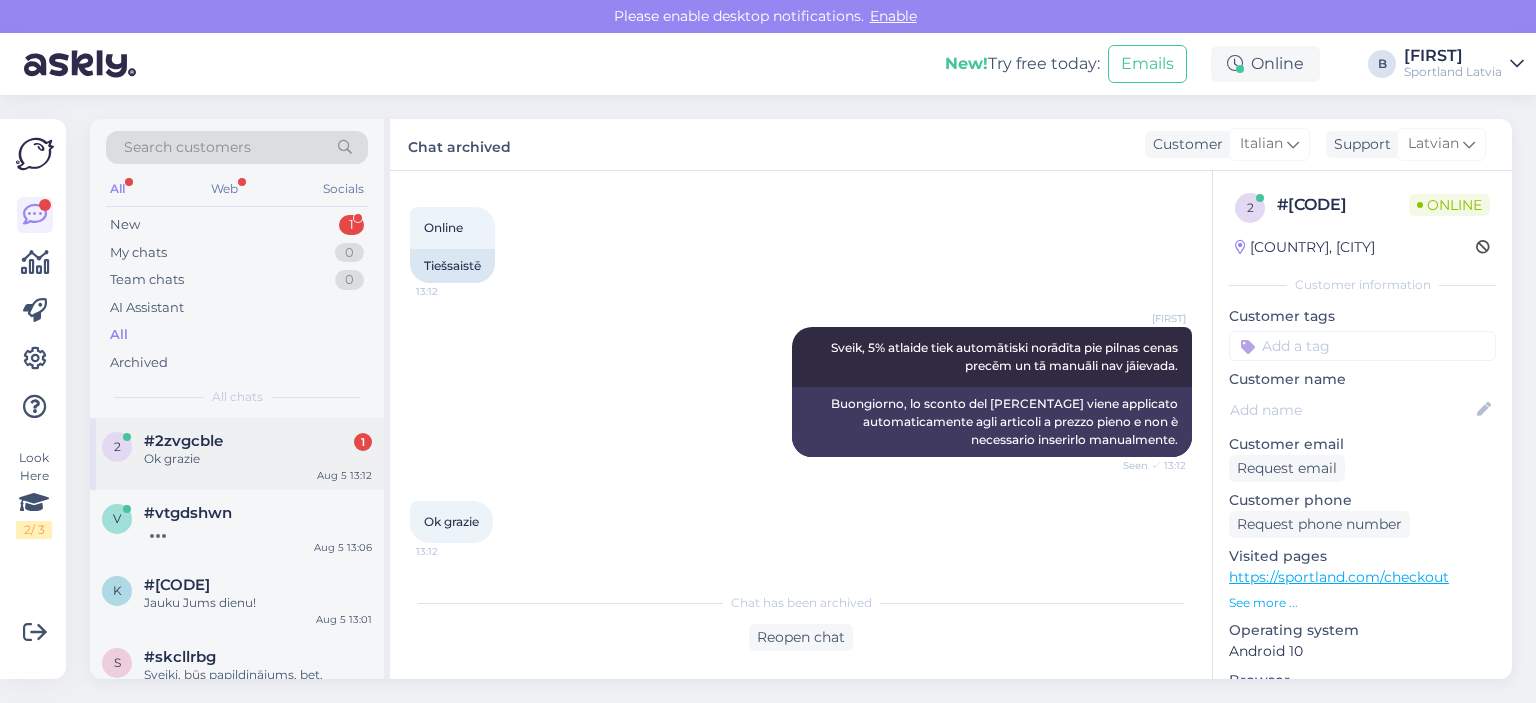 click on "[HASH] [NUMBER]" at bounding box center (258, 441) 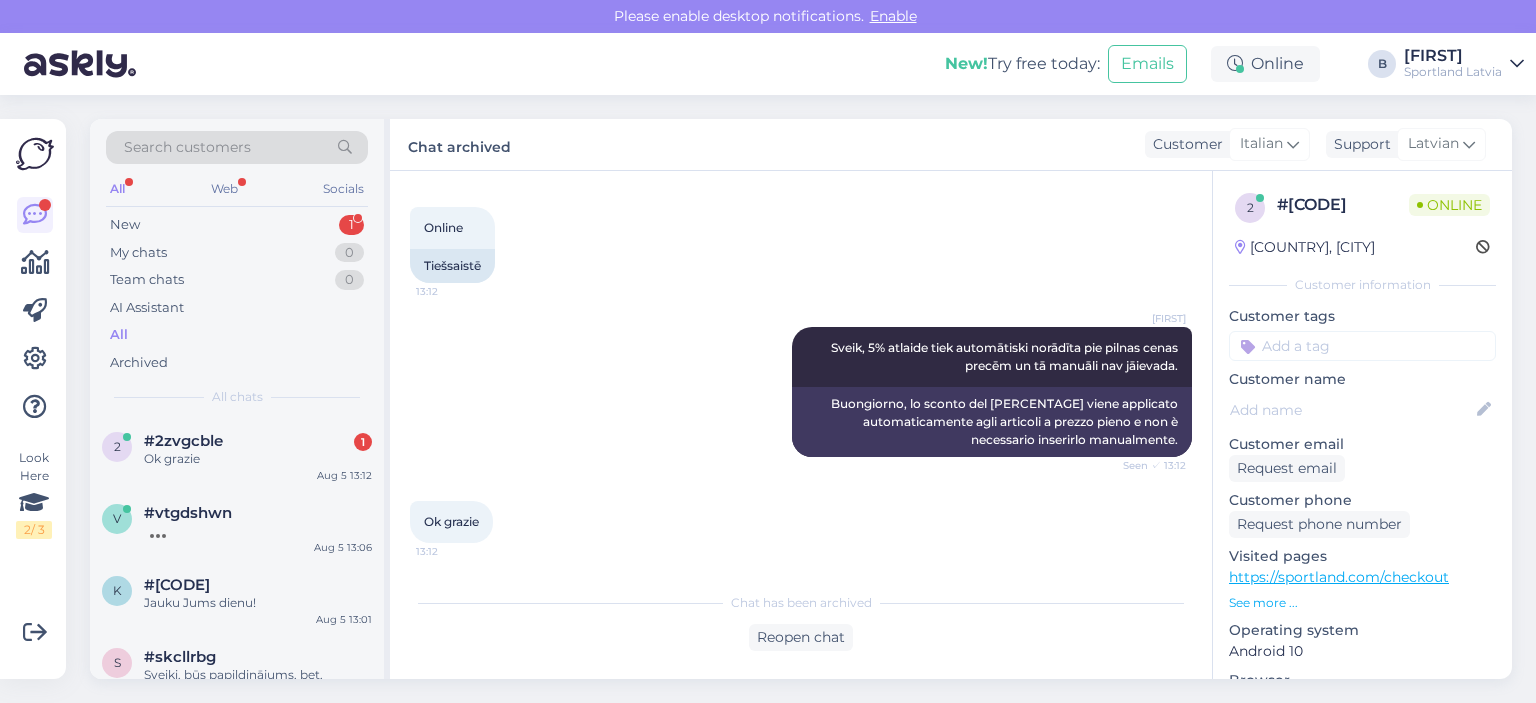 scroll, scrollTop: 278, scrollLeft: 0, axis: vertical 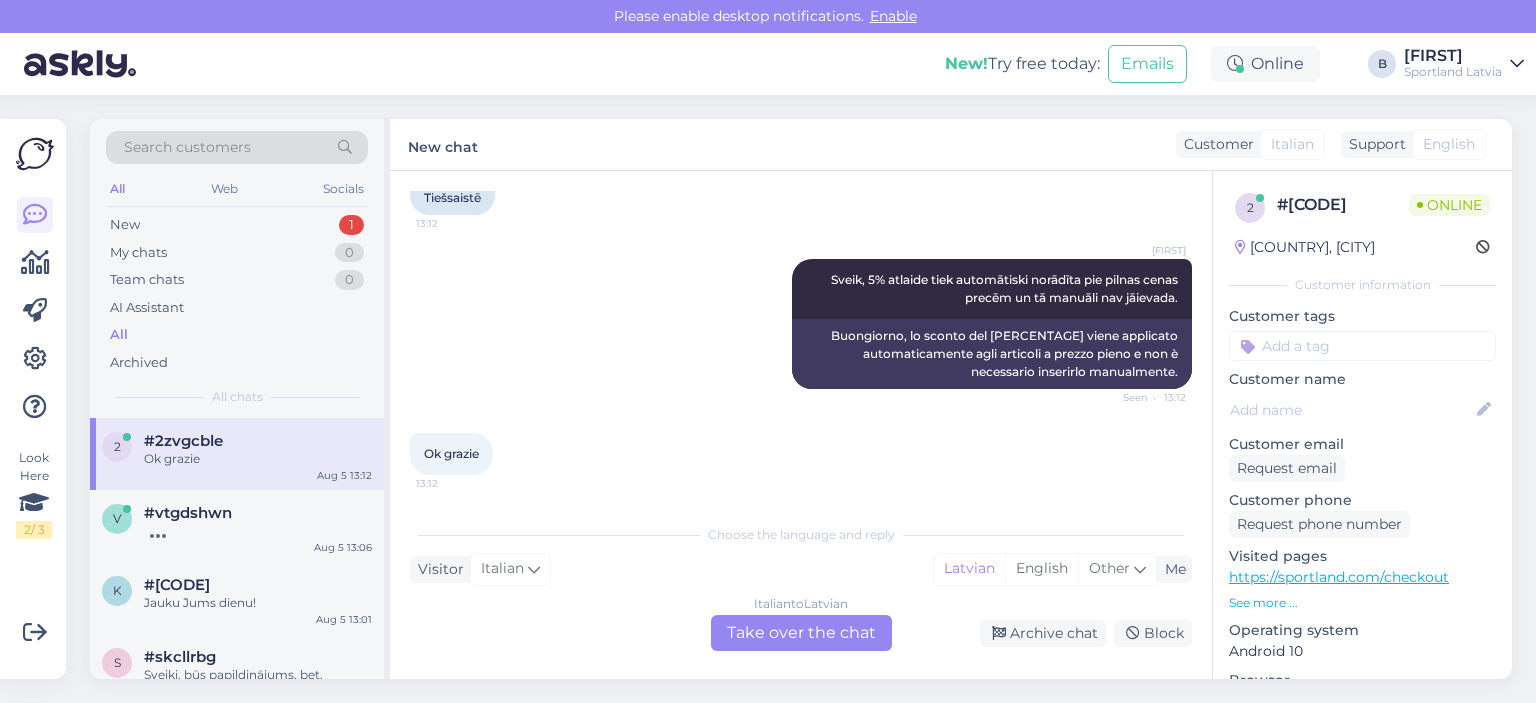 click on "Italian  to  Latvian Take over the chat" at bounding box center (801, 633) 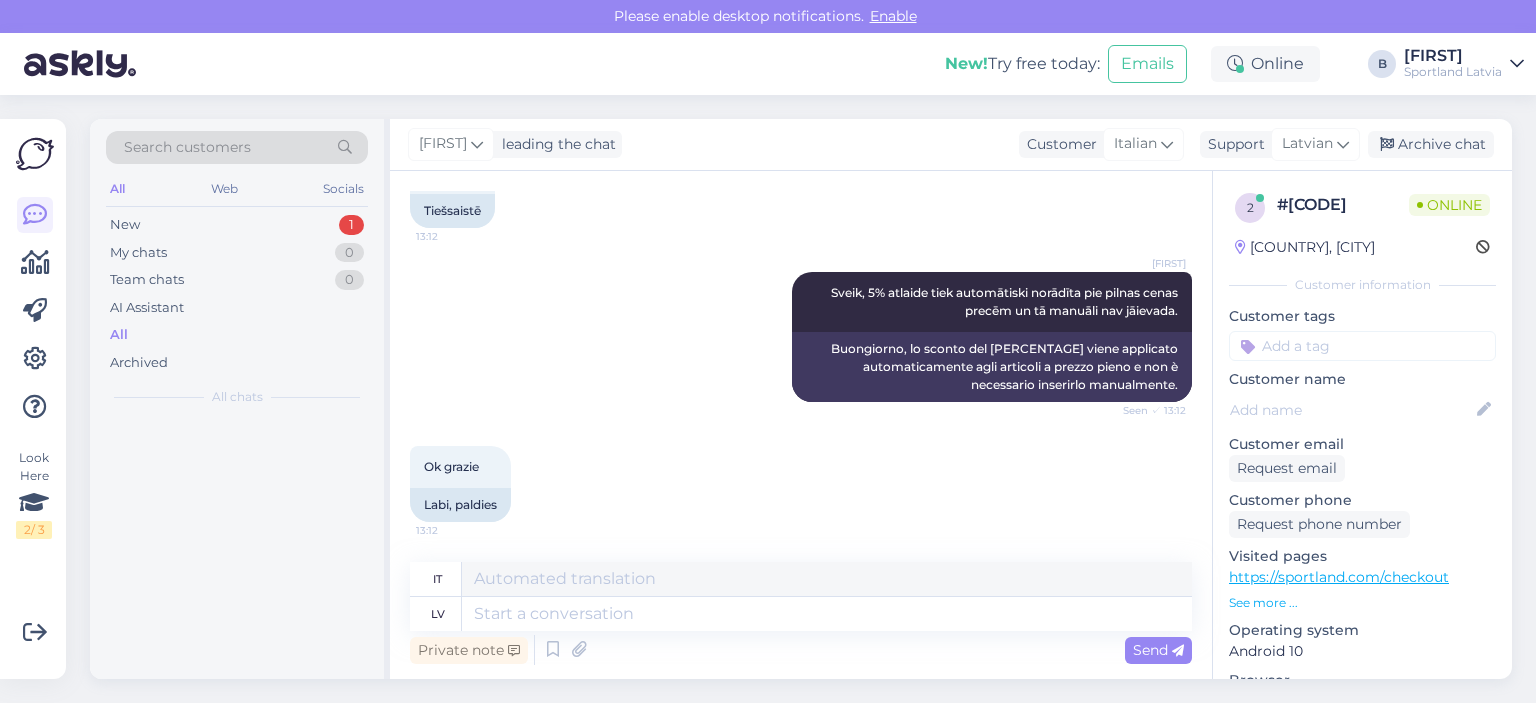scroll, scrollTop: 264, scrollLeft: 0, axis: vertical 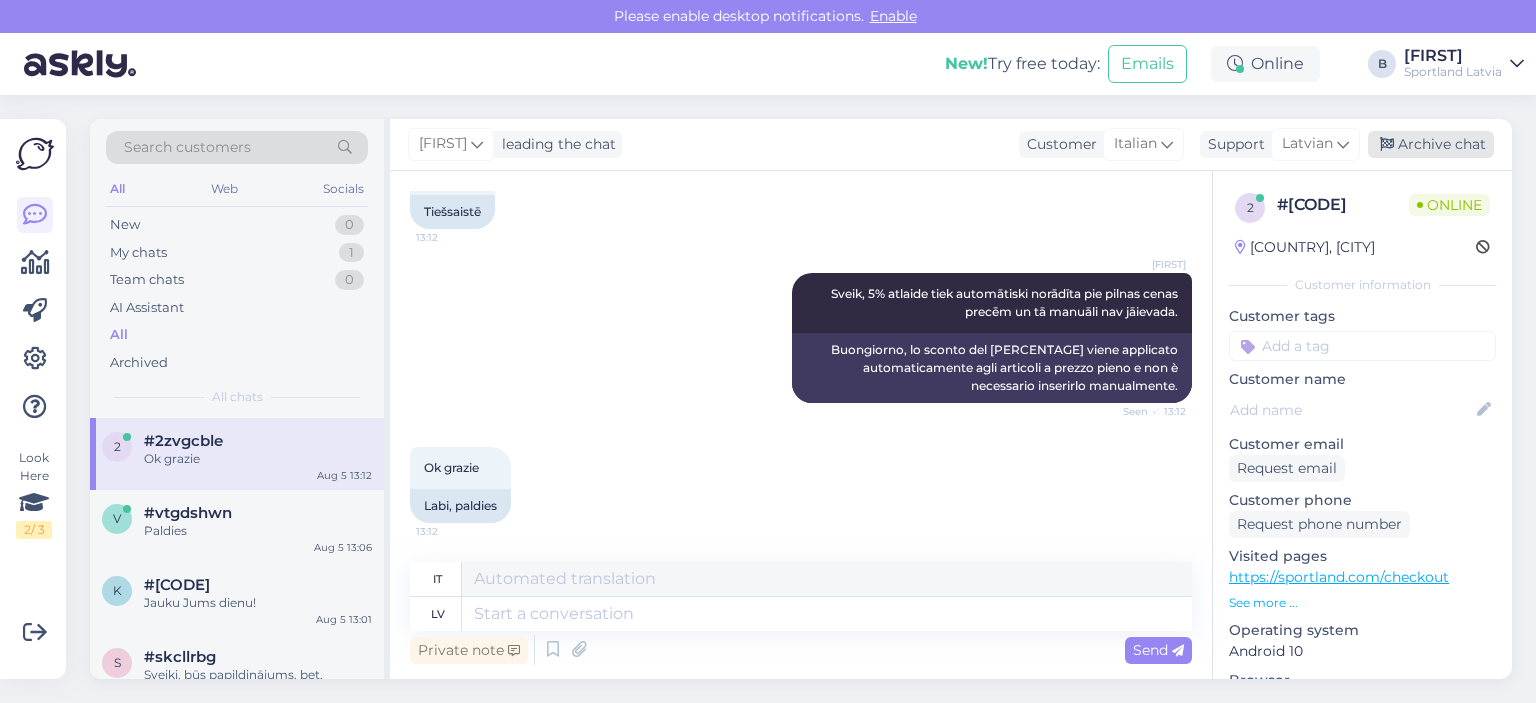 click on "Archive chat" at bounding box center (1431, 144) 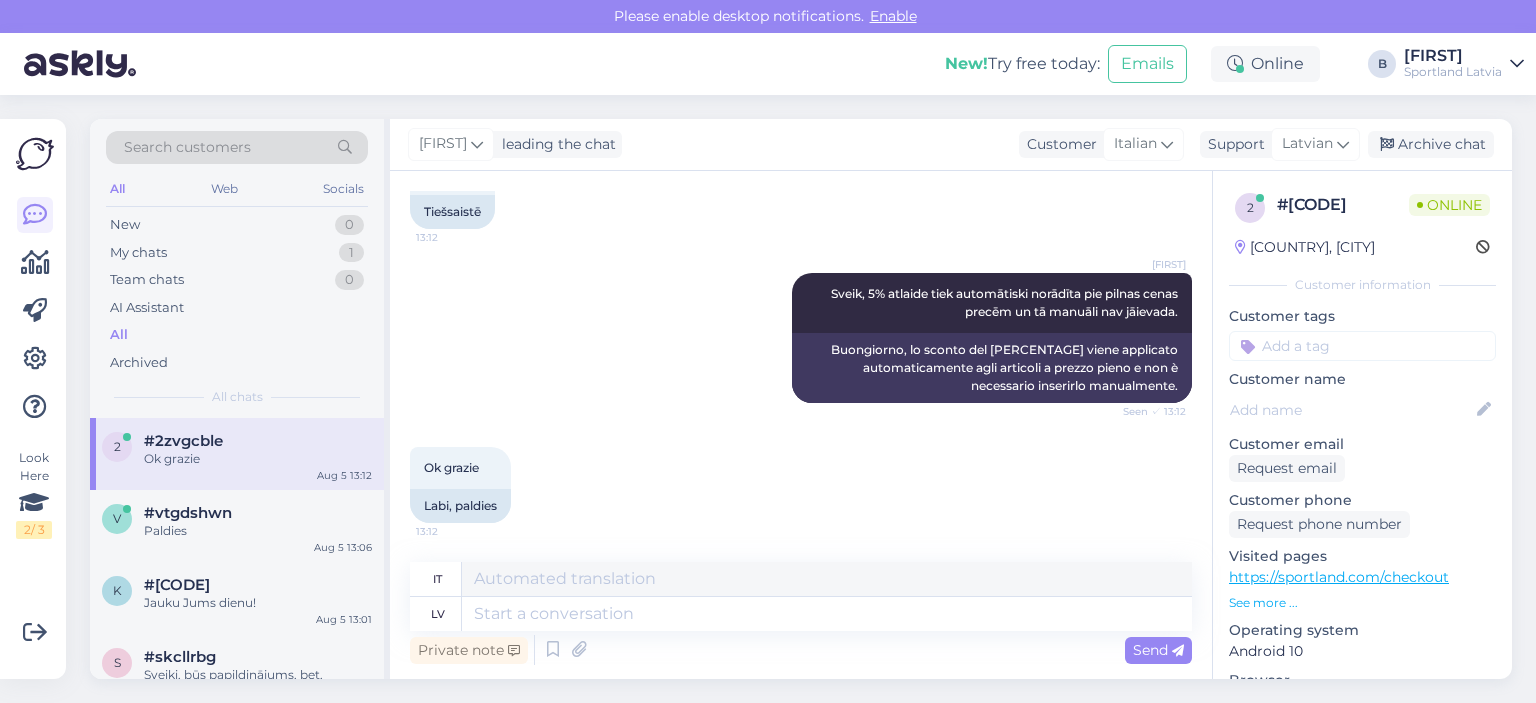 scroll, scrollTop: 244, scrollLeft: 0, axis: vertical 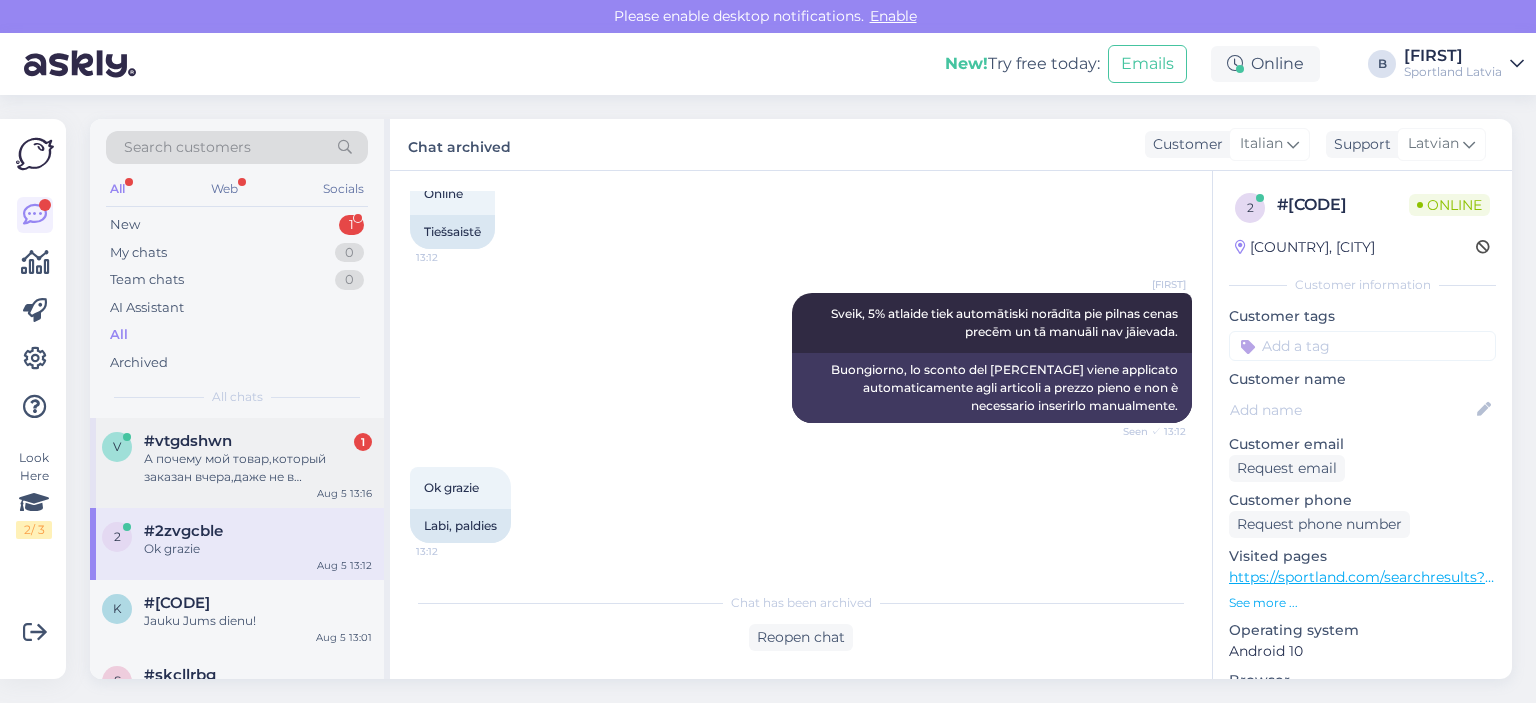 click on "А почему мой товар,который заказан вчера,даже не в обработке,а просто заказан,вот номер заказа.[ORDER_ID] ???хотя завтра должен быть уже у меня" at bounding box center (258, 468) 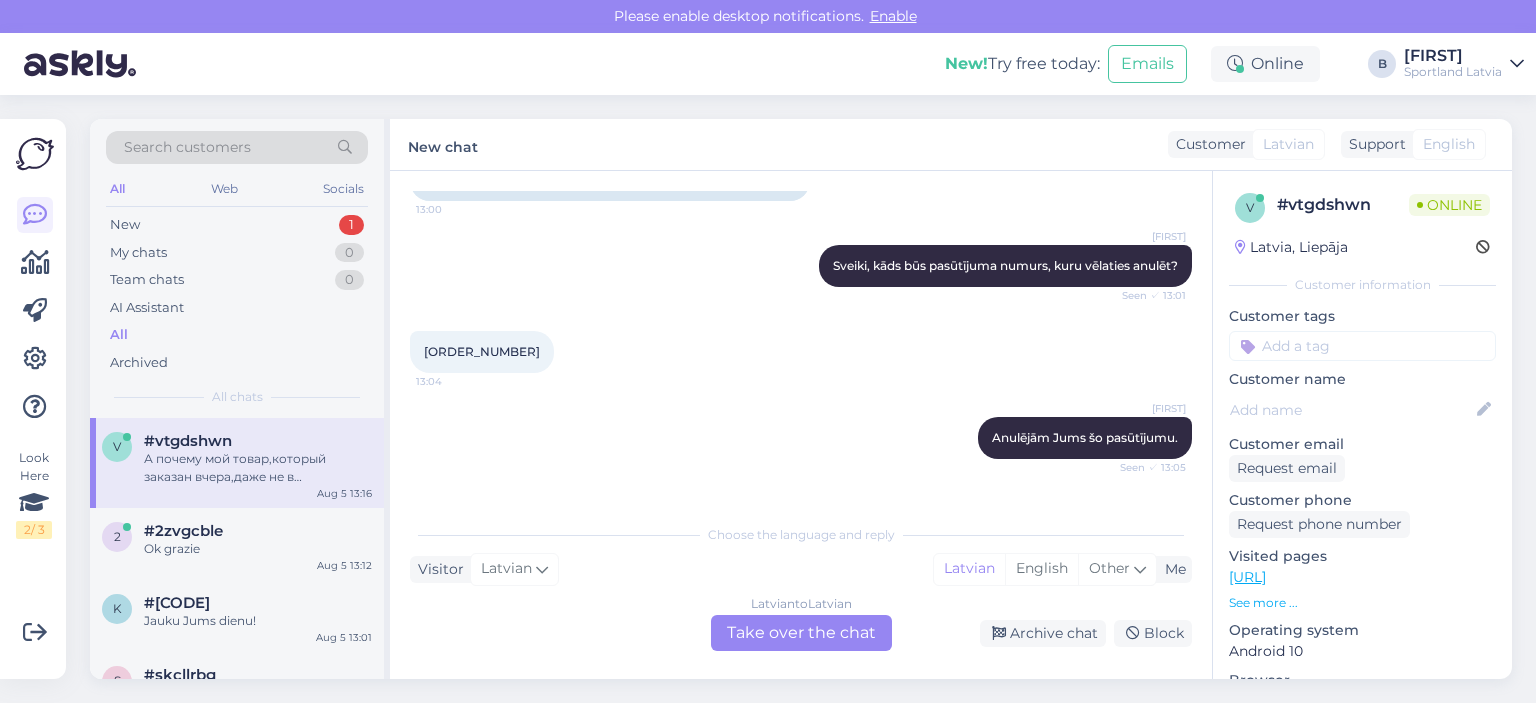 scroll, scrollTop: 436, scrollLeft: 0, axis: vertical 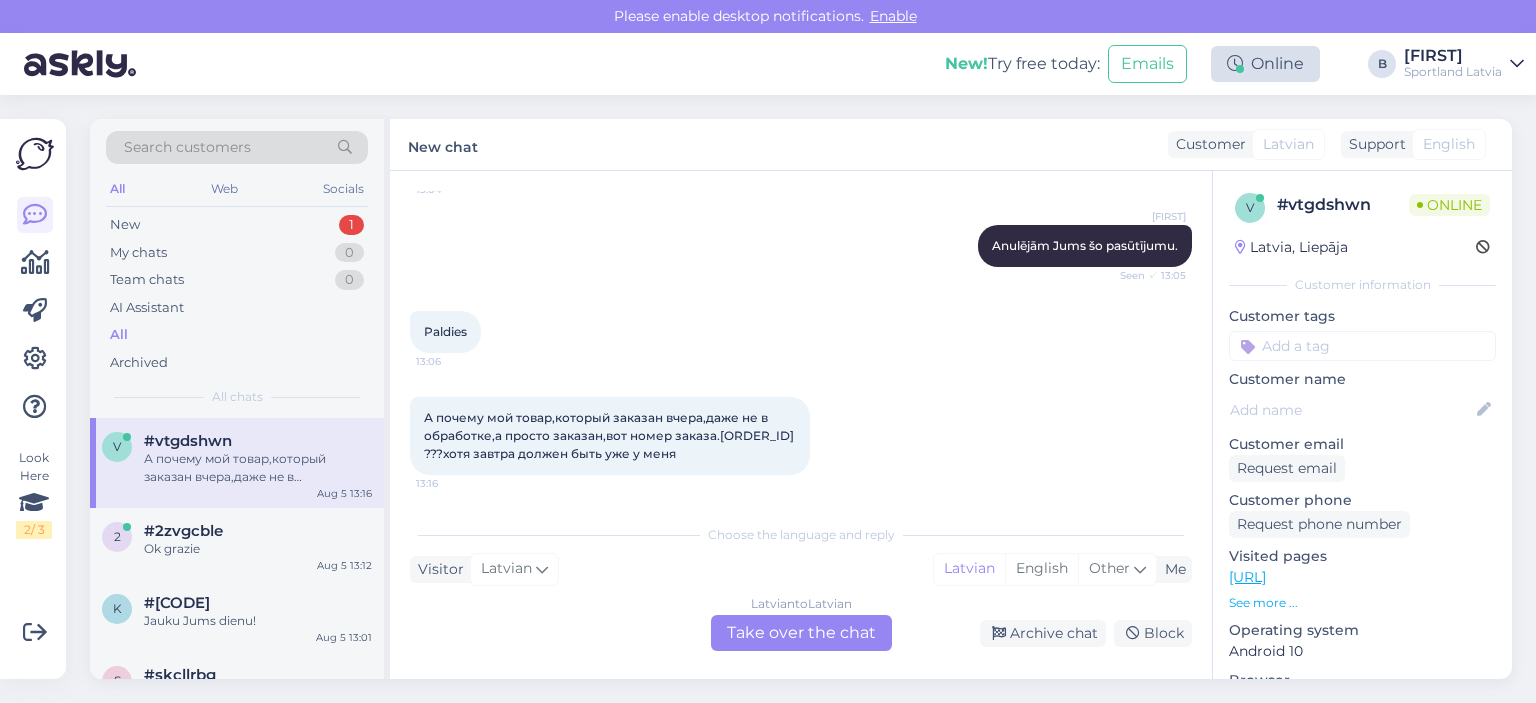 click on "Online" at bounding box center [1265, 64] 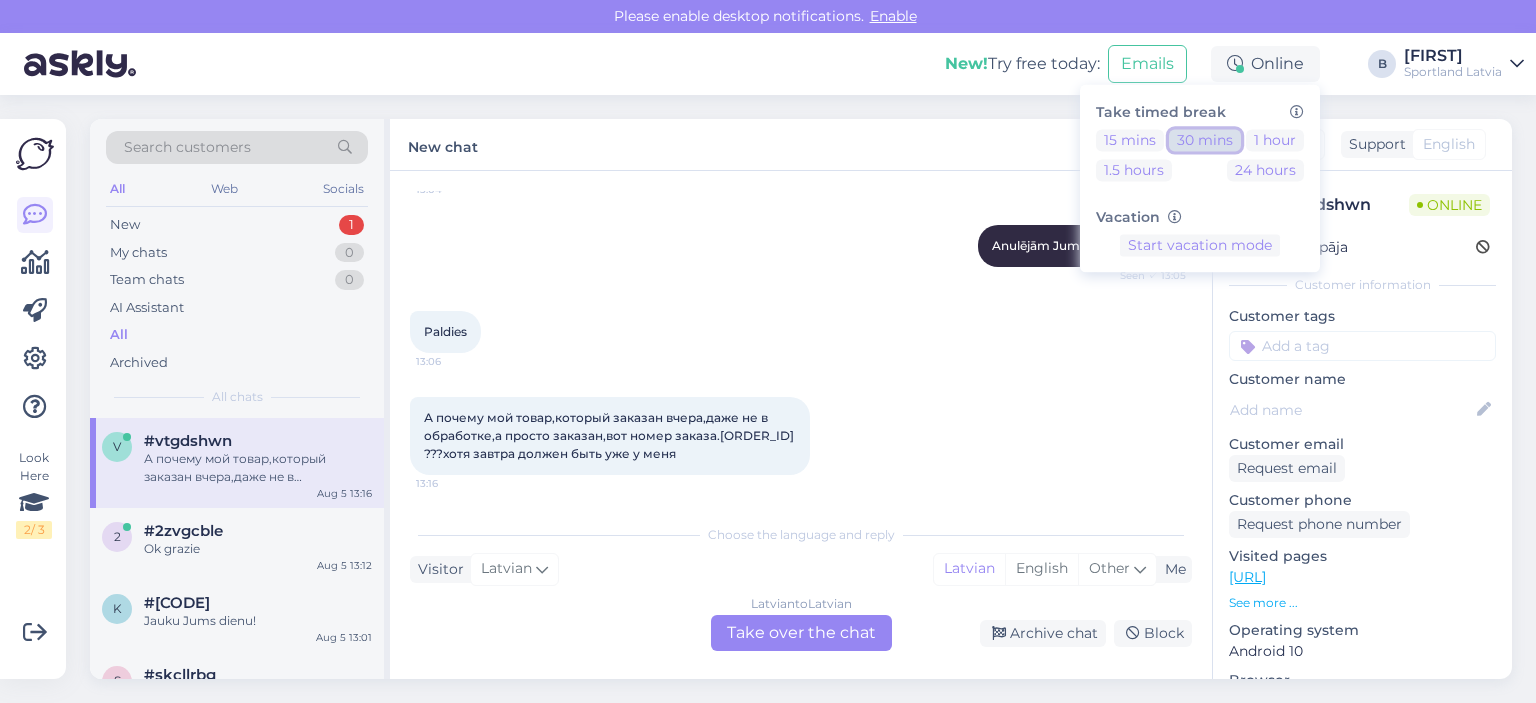 click on "30 mins" at bounding box center (1205, 140) 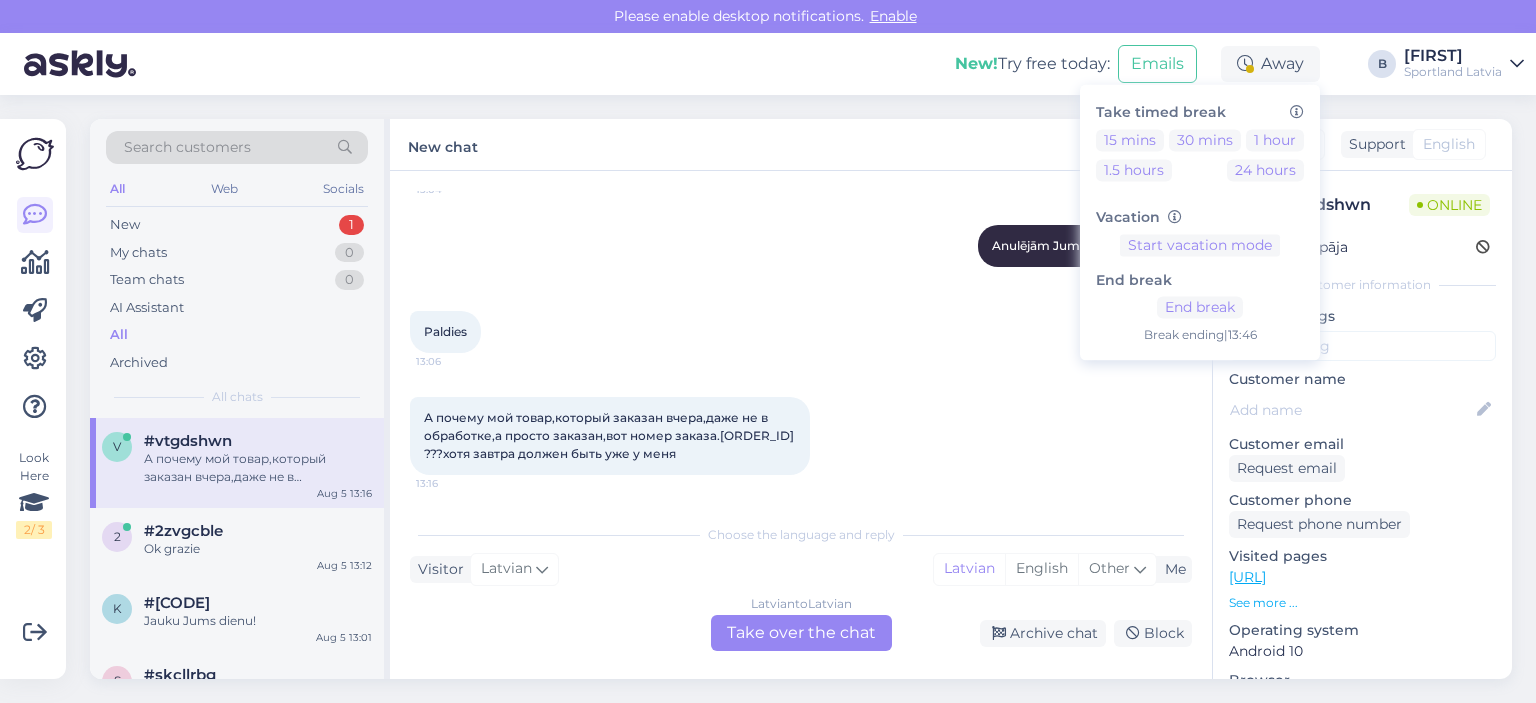 click on "Paldies [TIME]" at bounding box center (801, 332) 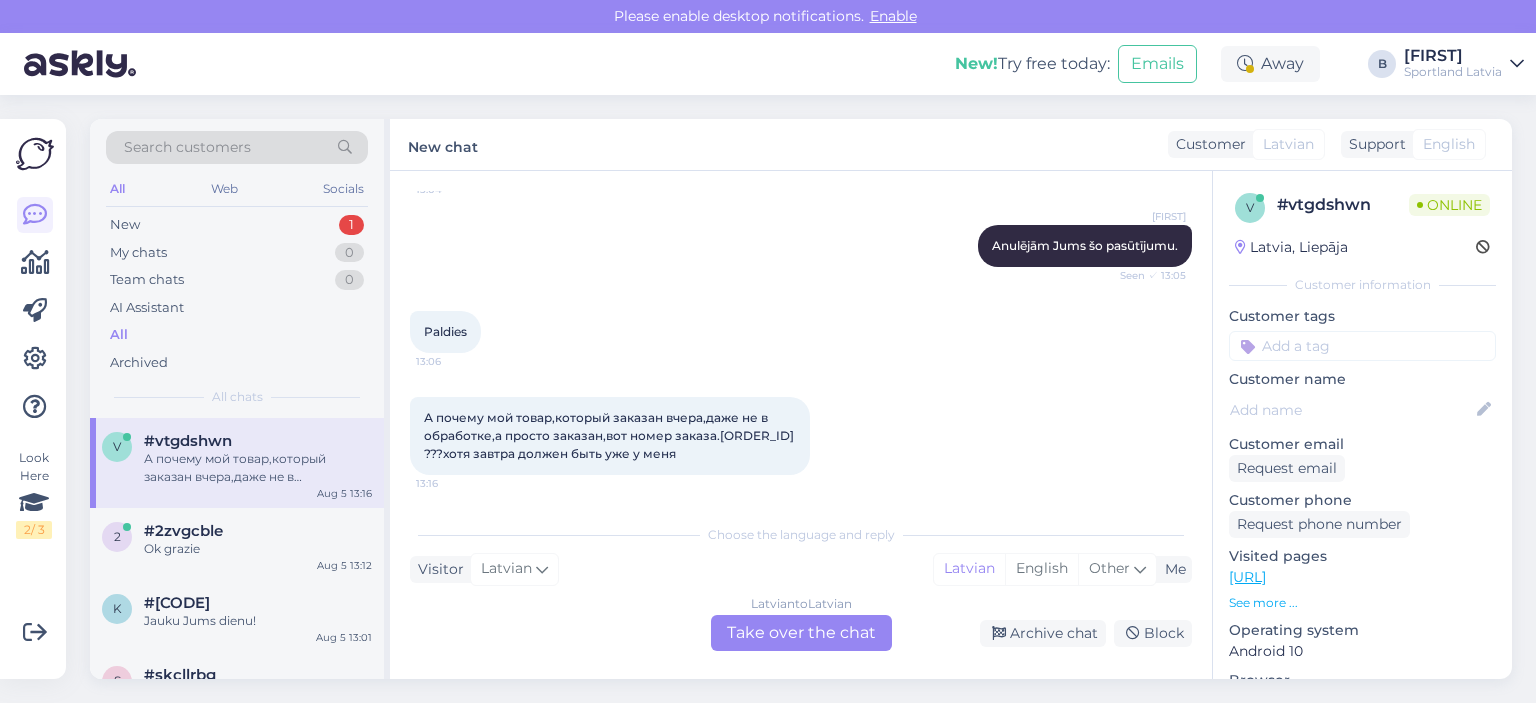 click on "А почему мой товар,который заказан вчера,даже не в обработке,а просто заказан,вот номер заказа.[ORDER_ID] ???хотя завтра должен быть уже у меня" at bounding box center (610, 435) 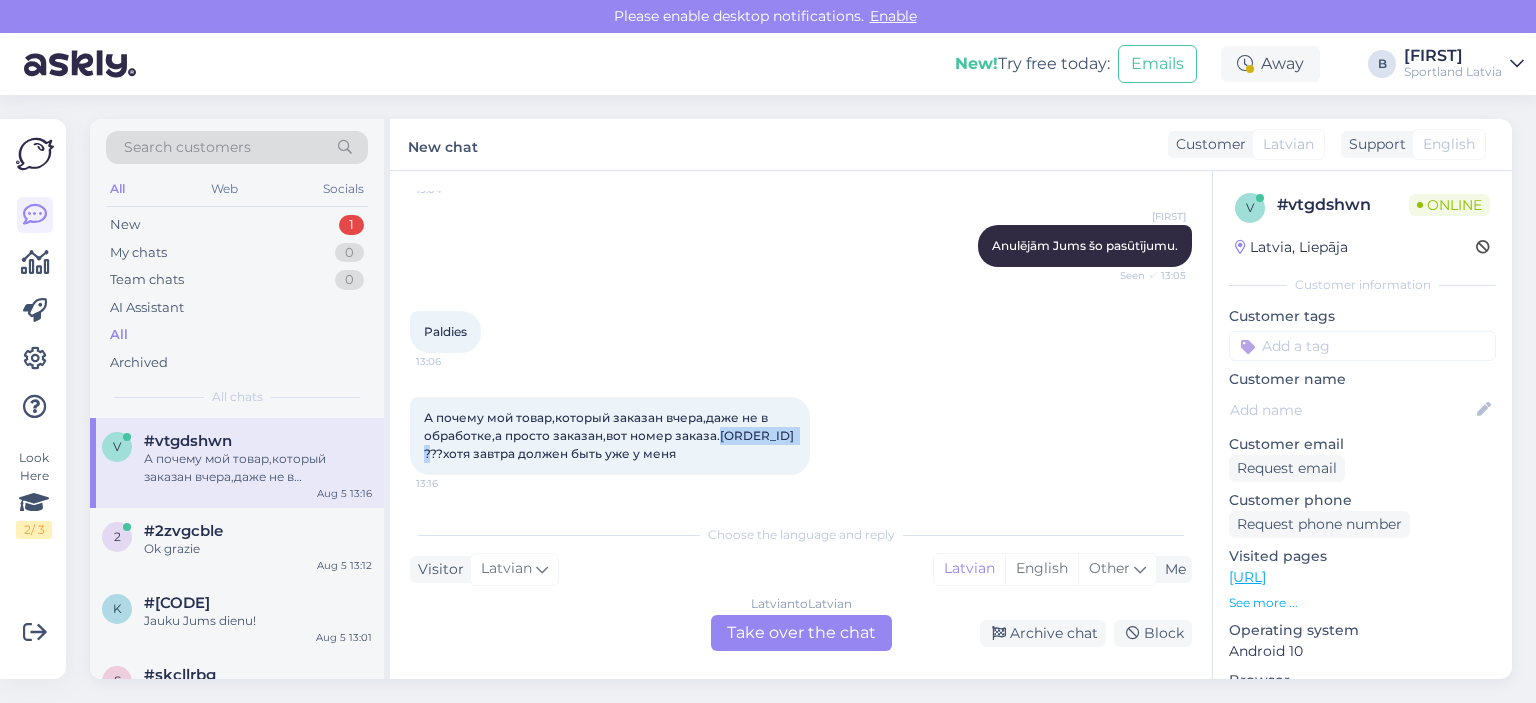 click on "А почему мой товар,который заказан вчера,даже не в обработке,а просто заказан,вот номер заказа.[ORDER_ID] ???хотя завтра должен быть уже у меня" at bounding box center [610, 435] 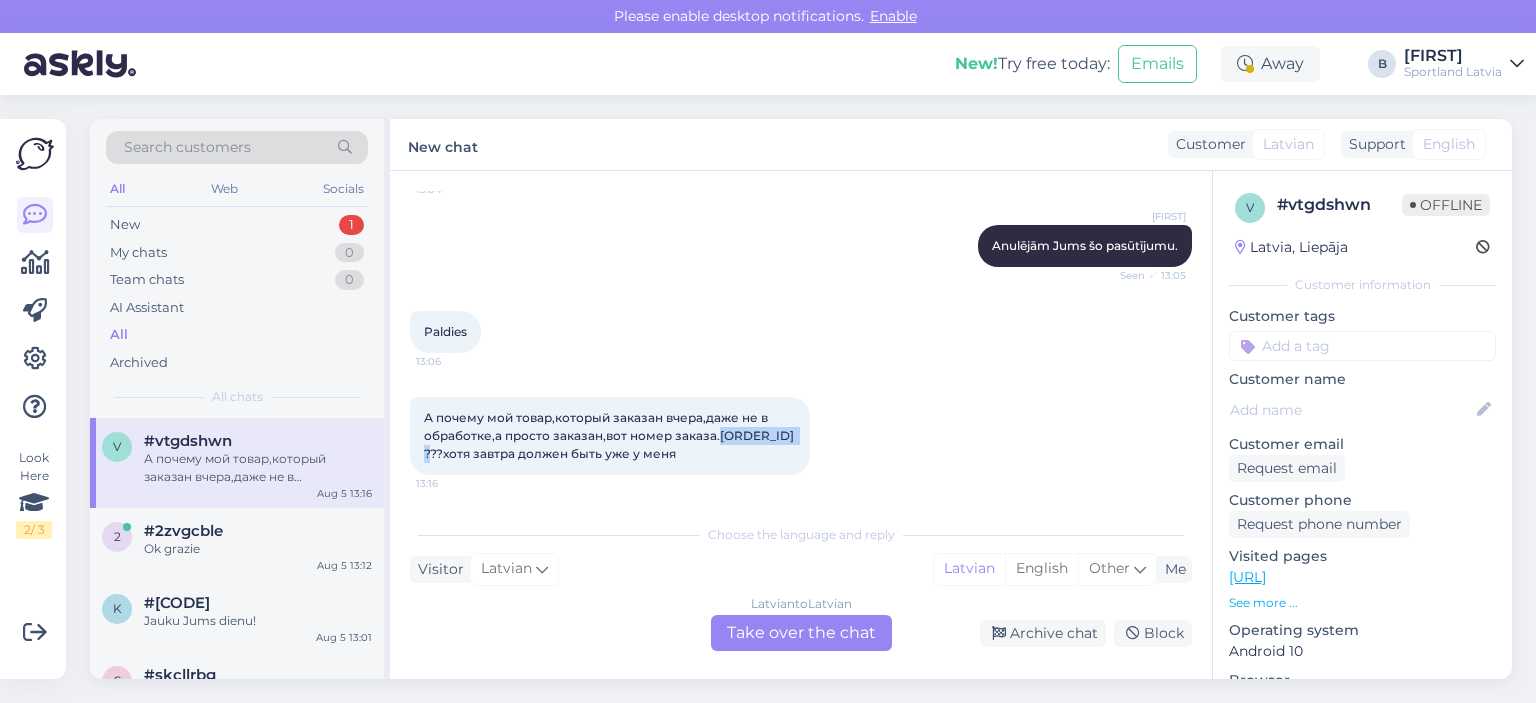 drag, startPoint x: 423, startPoint y: 416, endPoint x: 675, endPoint y: 459, distance: 255.64233 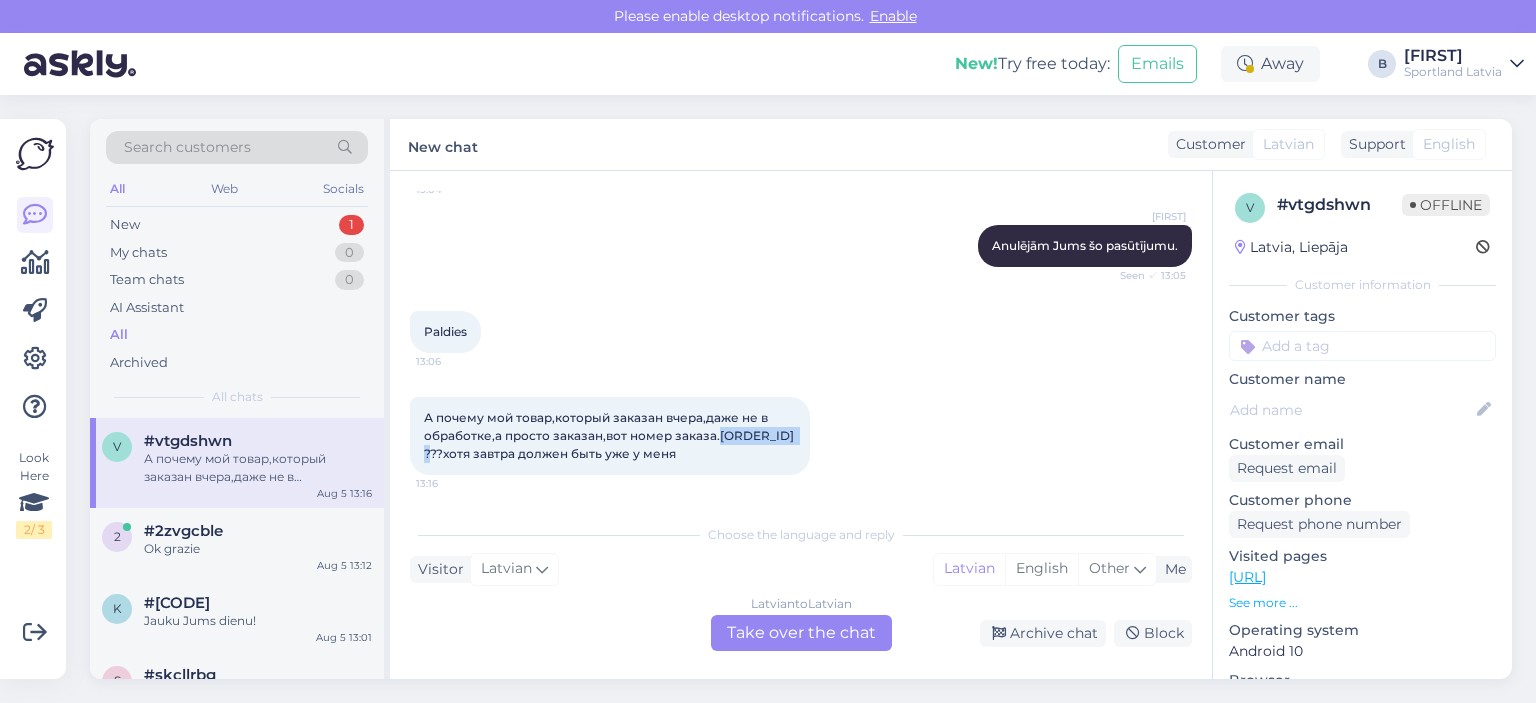 click on "А почему мой товар,который заказан вчера,даже не в обработке,а просто заказан,вот номер заказа.[ORDER_NUMBER] ???хотя завтра должен быть уже у меня [TIME]" at bounding box center [610, 436] 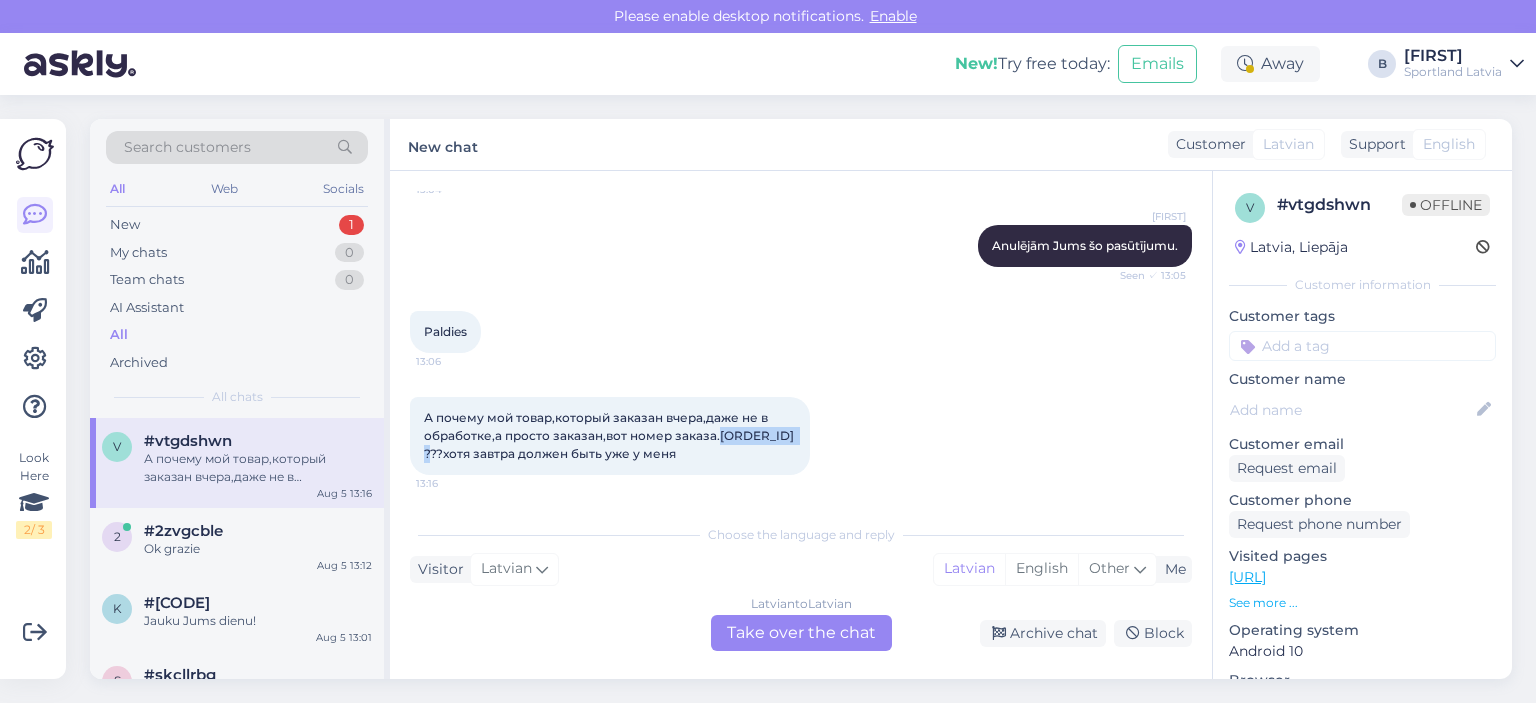 copy on "А почему мой товар,который заказан вчера,даже не в обработке,а просто заказан,вот номер заказа.[ORDER_ID] ???хотя завтра должен быть уже у меня" 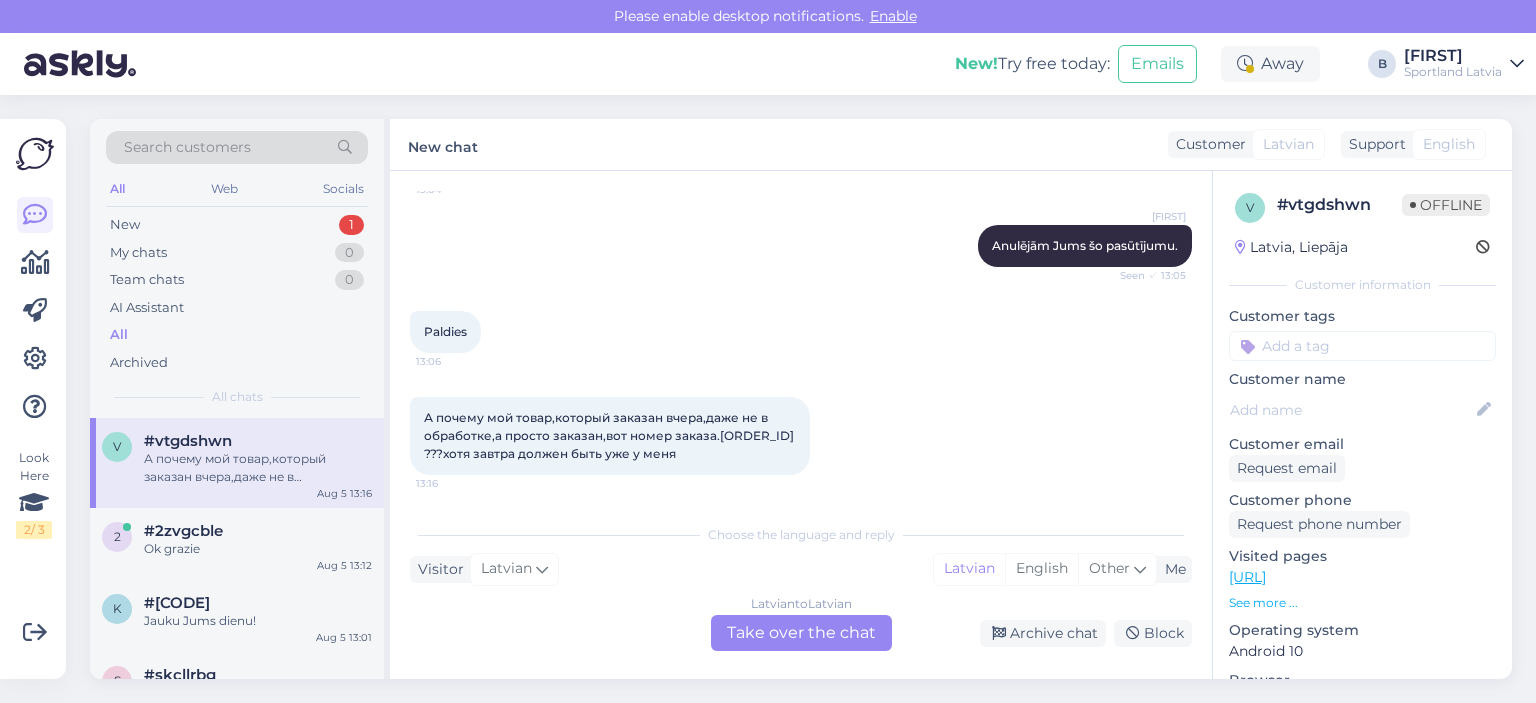 click on "Latvian  to  Latvian Take over the chat" at bounding box center [801, 633] 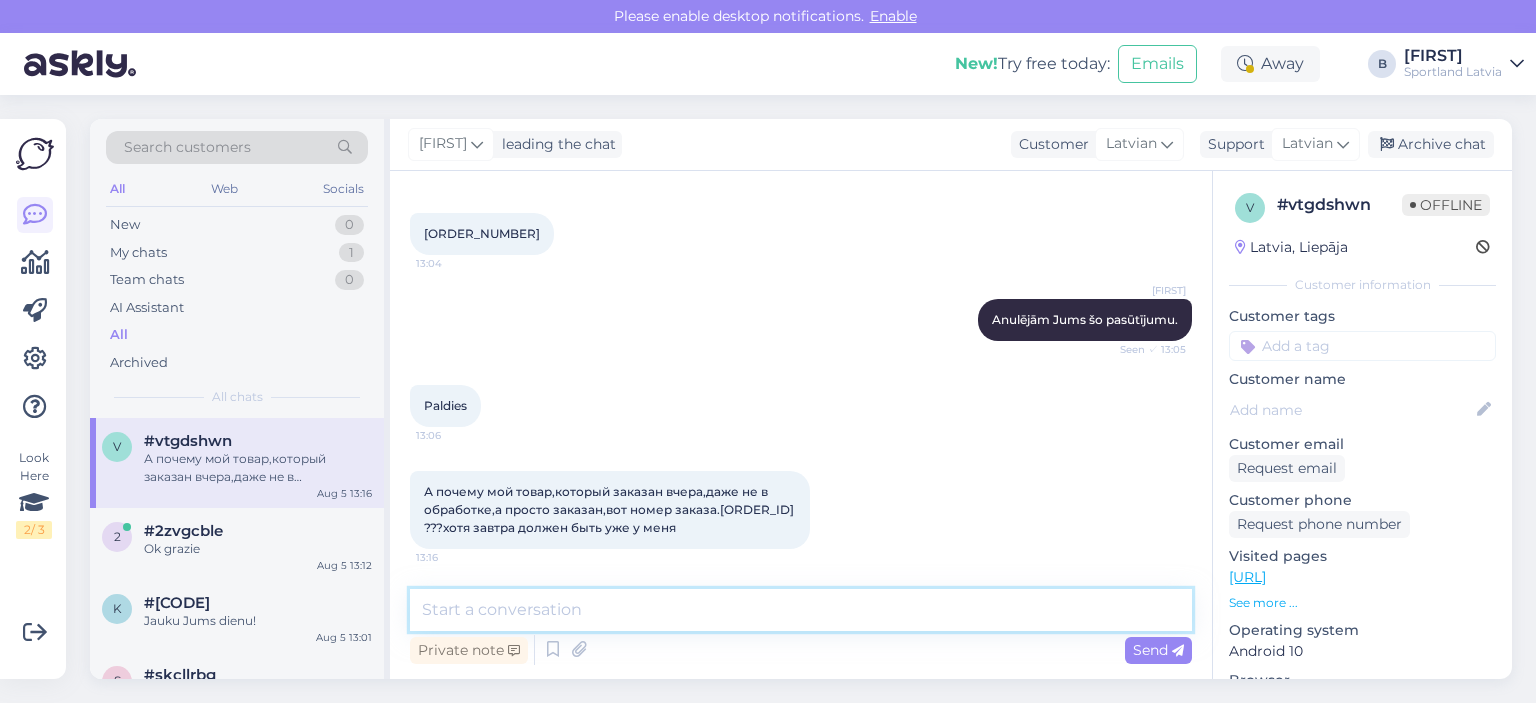 click at bounding box center [801, 610] 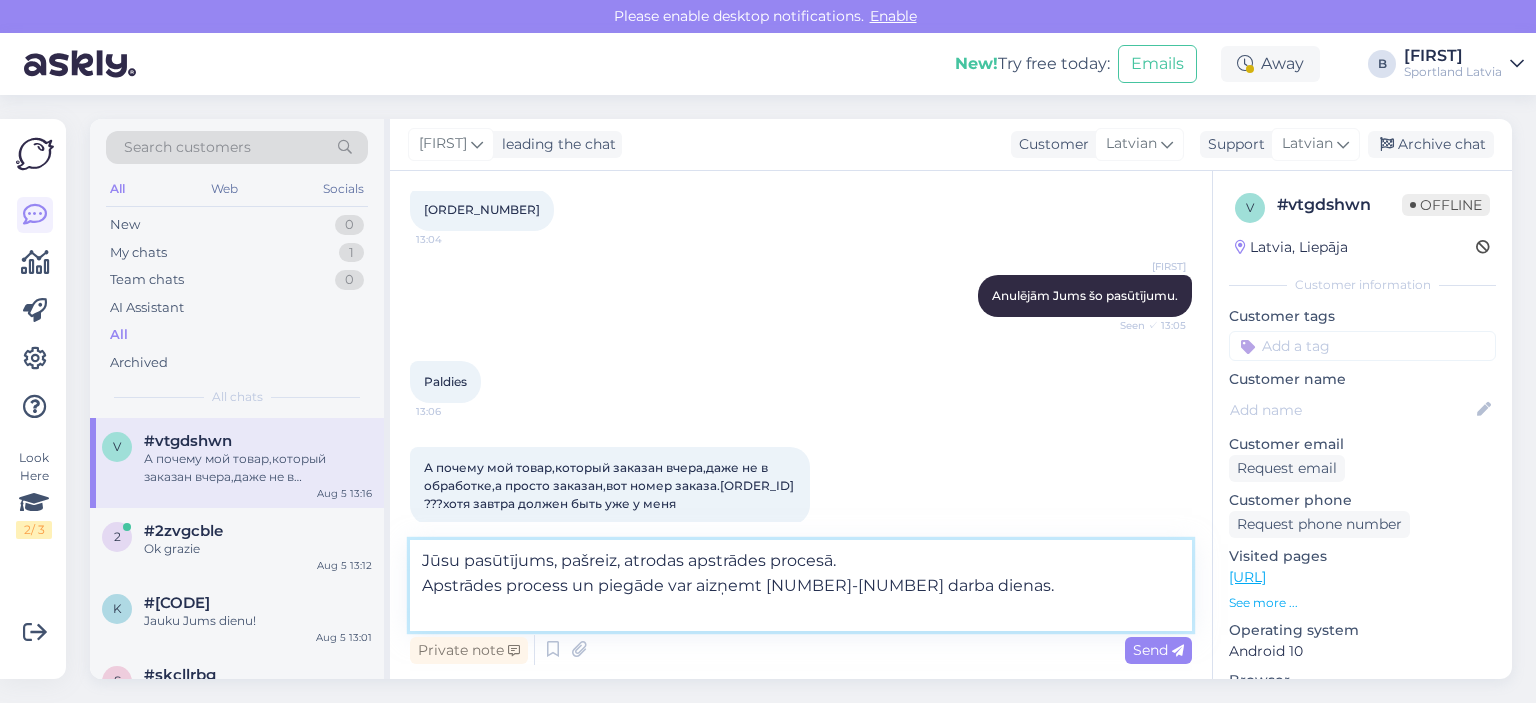 scroll, scrollTop: 411, scrollLeft: 0, axis: vertical 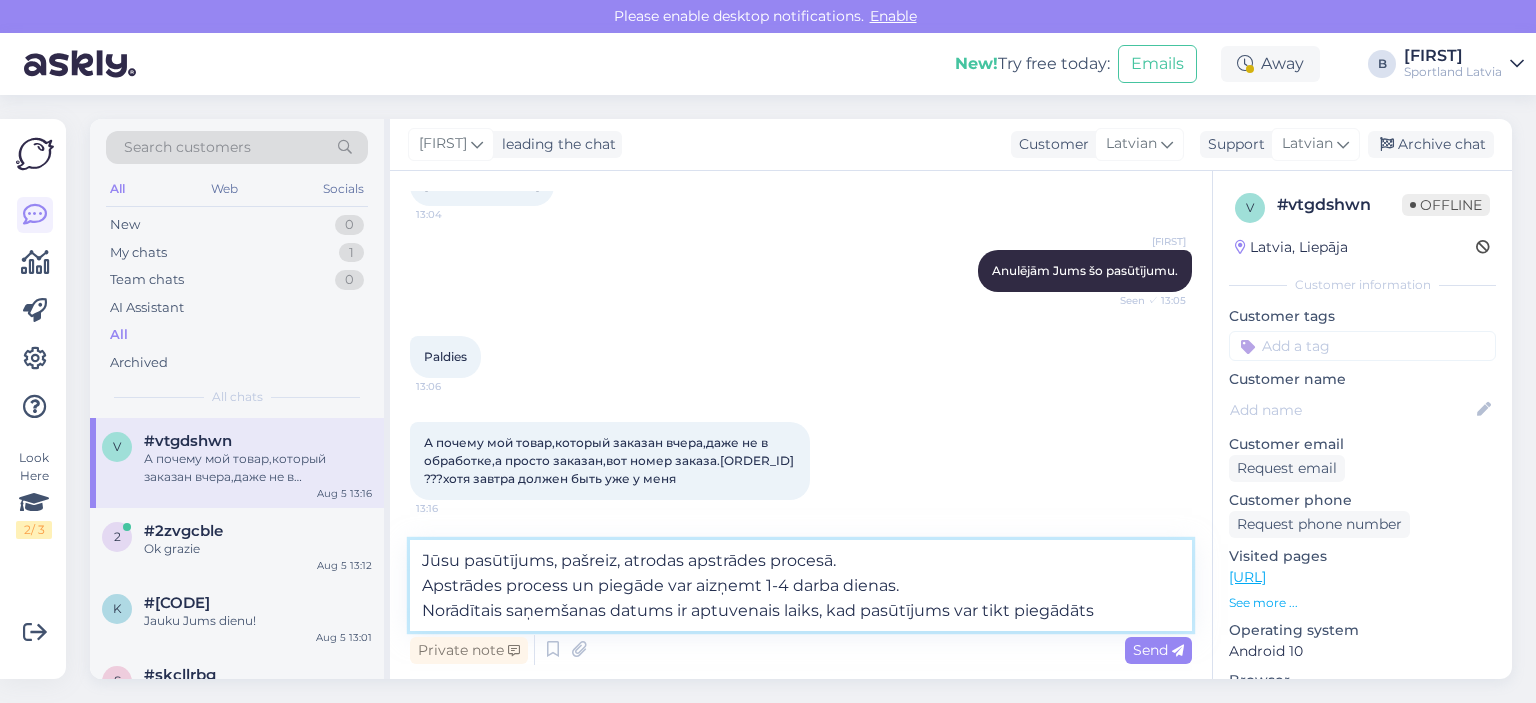 type on "Jūsu pasūtījums, pašreiz, atrodas apstrādes procesā.
Apstrādes process un piegāde var aizņemt [NUMBER]-[NUMBER] darba dienas.
Norādītais saņemšanas datums ir aptuvenais laiks, kad pasūtījums var tikt piegādāts." 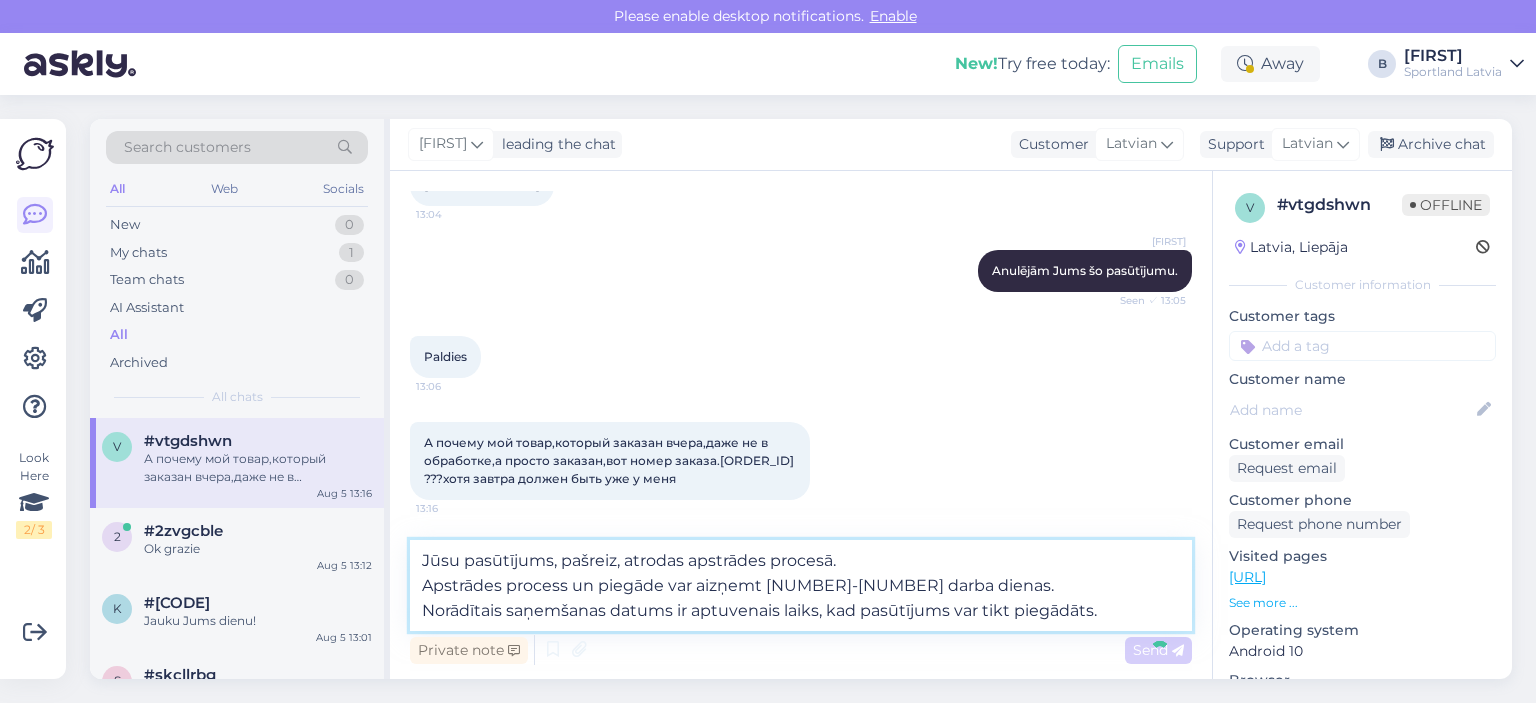 type 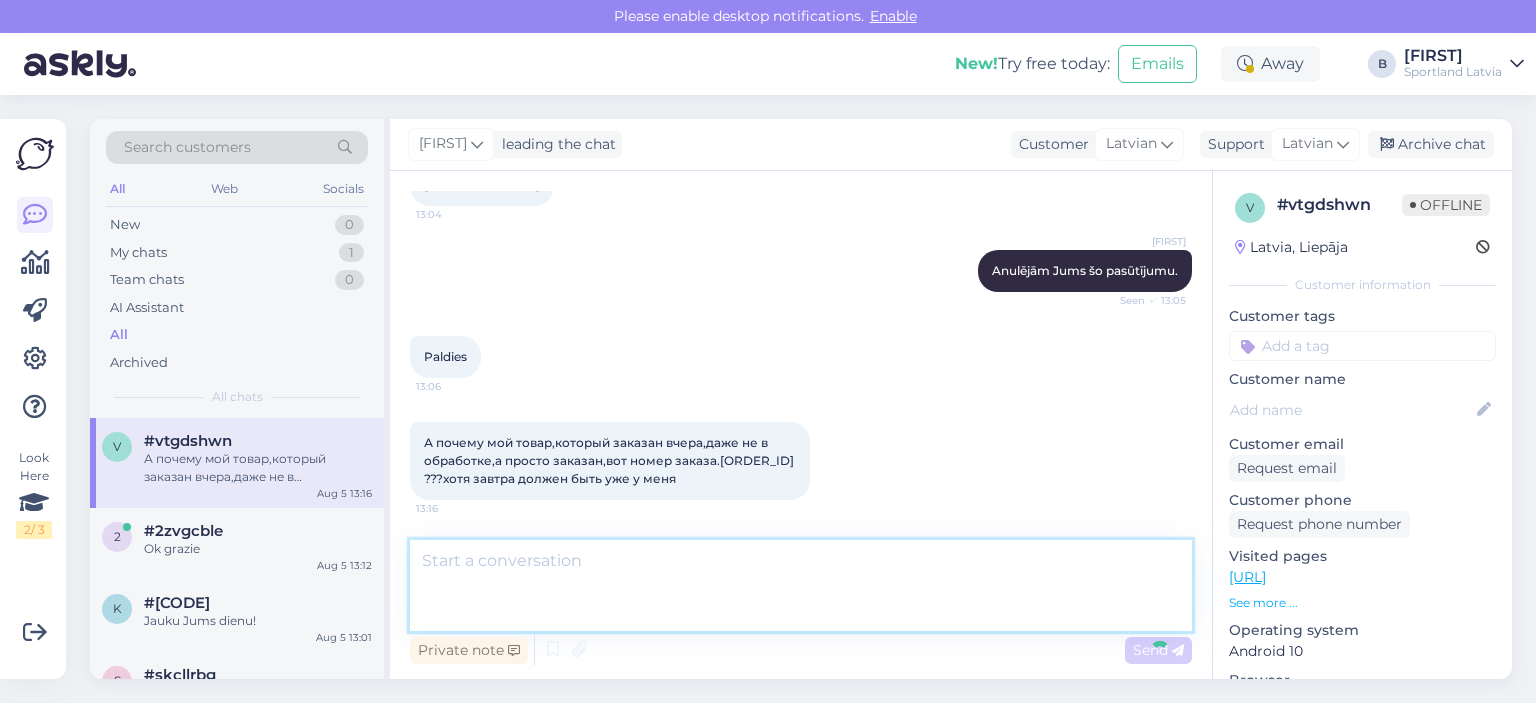 scroll, scrollTop: 502, scrollLeft: 0, axis: vertical 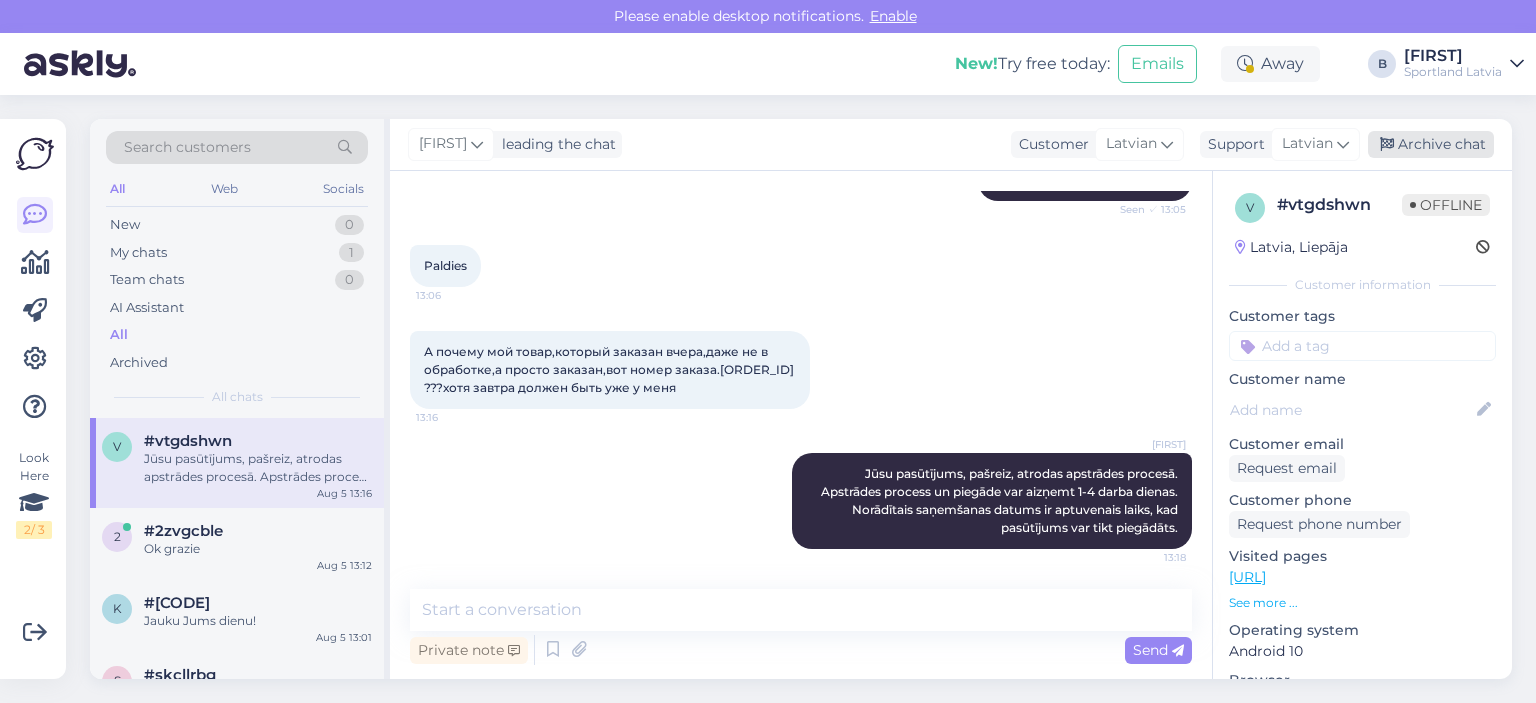 drag, startPoint x: 1419, startPoint y: 135, endPoint x: 1184, endPoint y: 123, distance: 235.30618 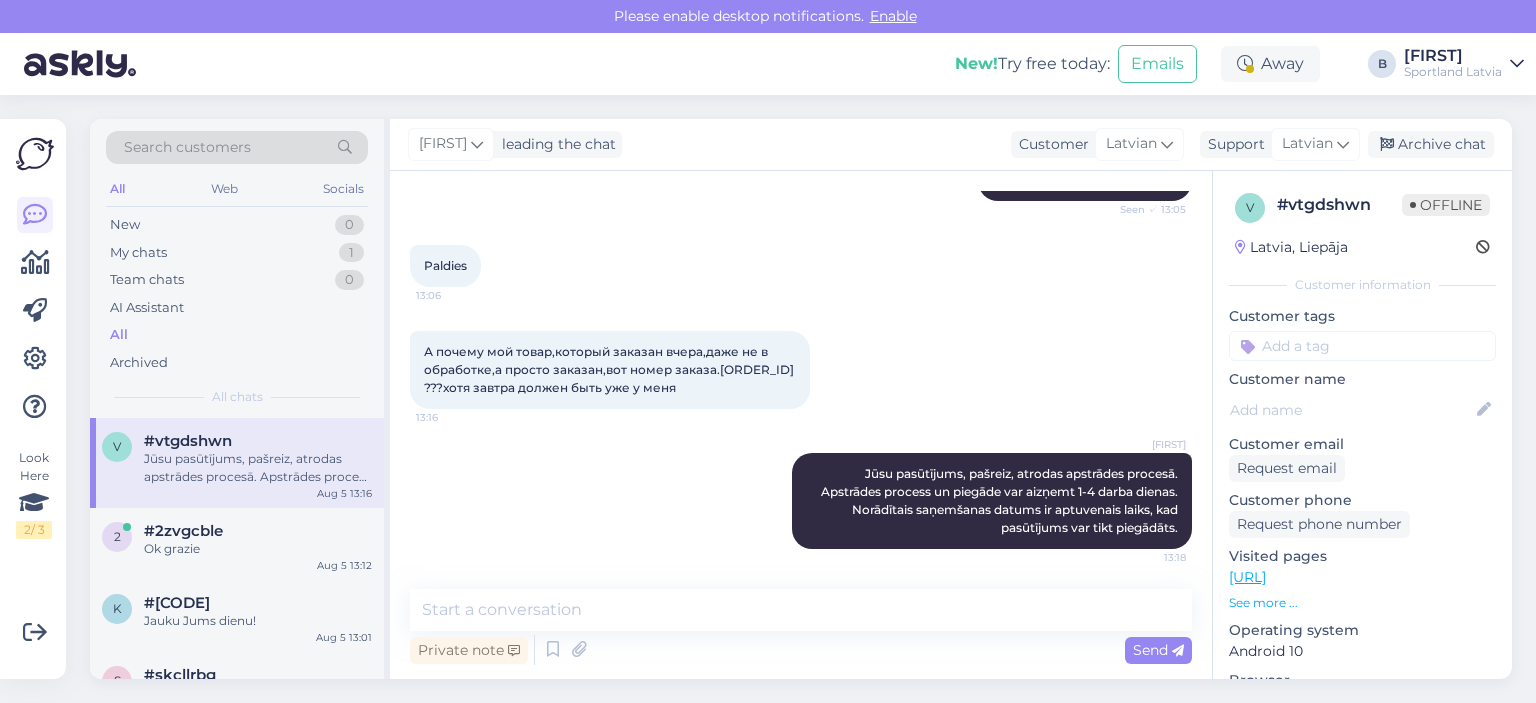 click on "Archive chat" at bounding box center [1431, 144] 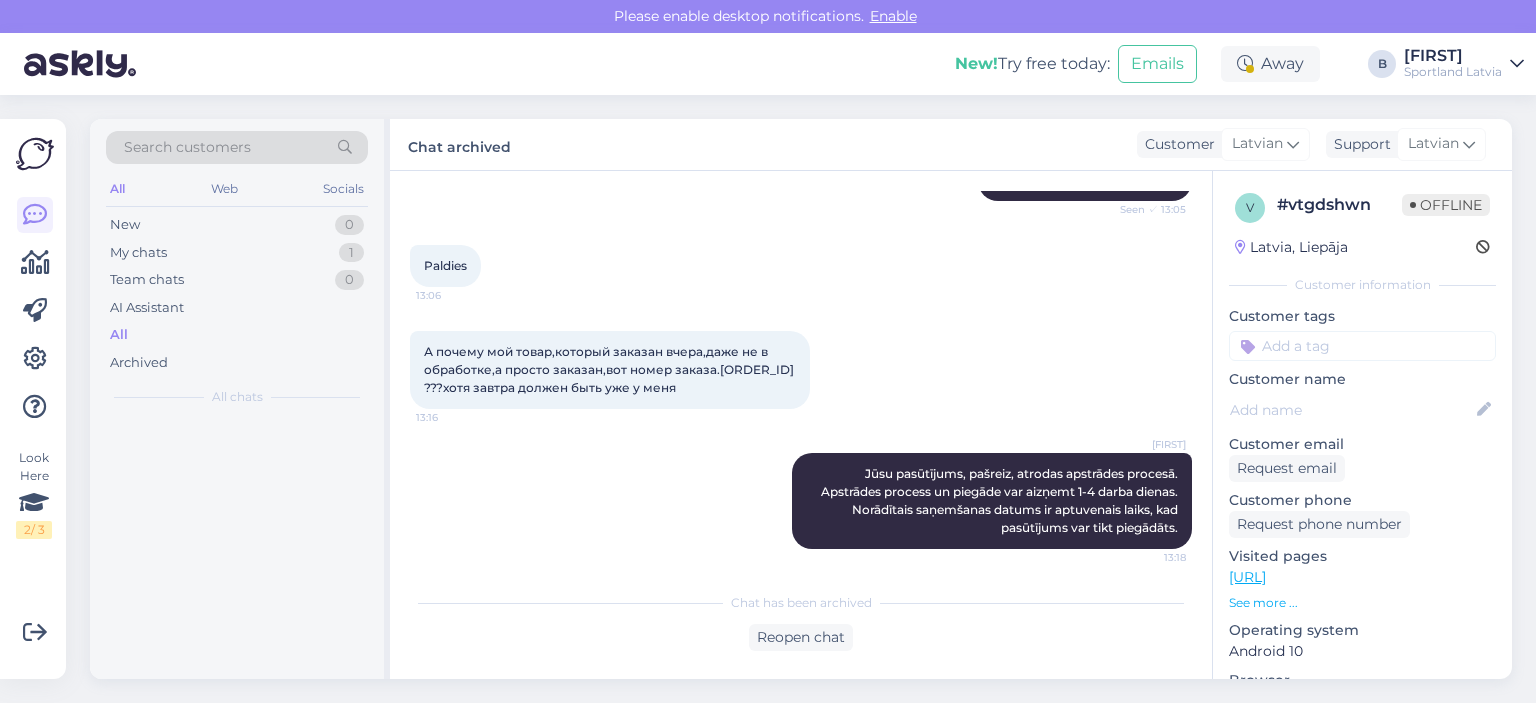 scroll, scrollTop: 508, scrollLeft: 0, axis: vertical 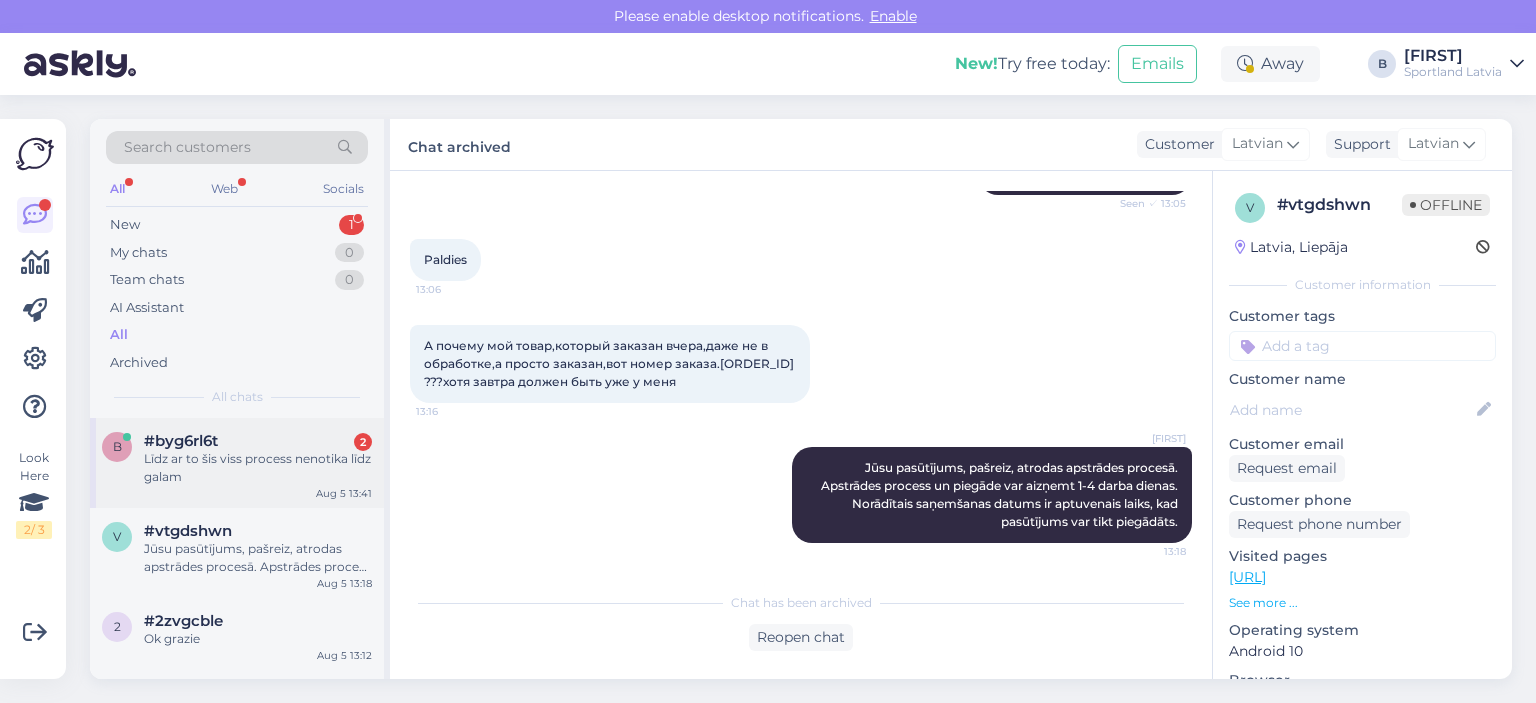click on "Līdz ar to šis viss process nenotika līdz galam" at bounding box center [258, 468] 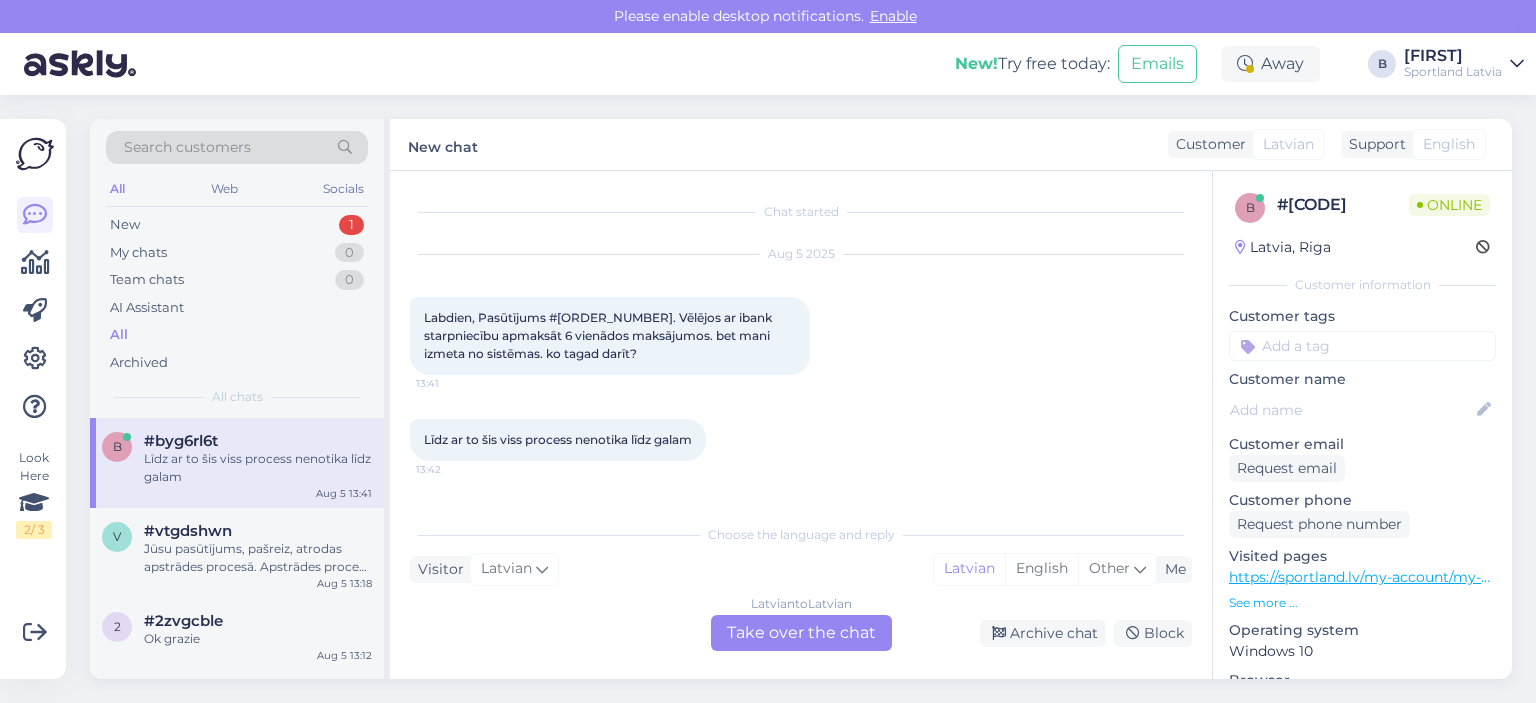 click on "Latvian  to  Latvian Take over the chat" at bounding box center (801, 633) 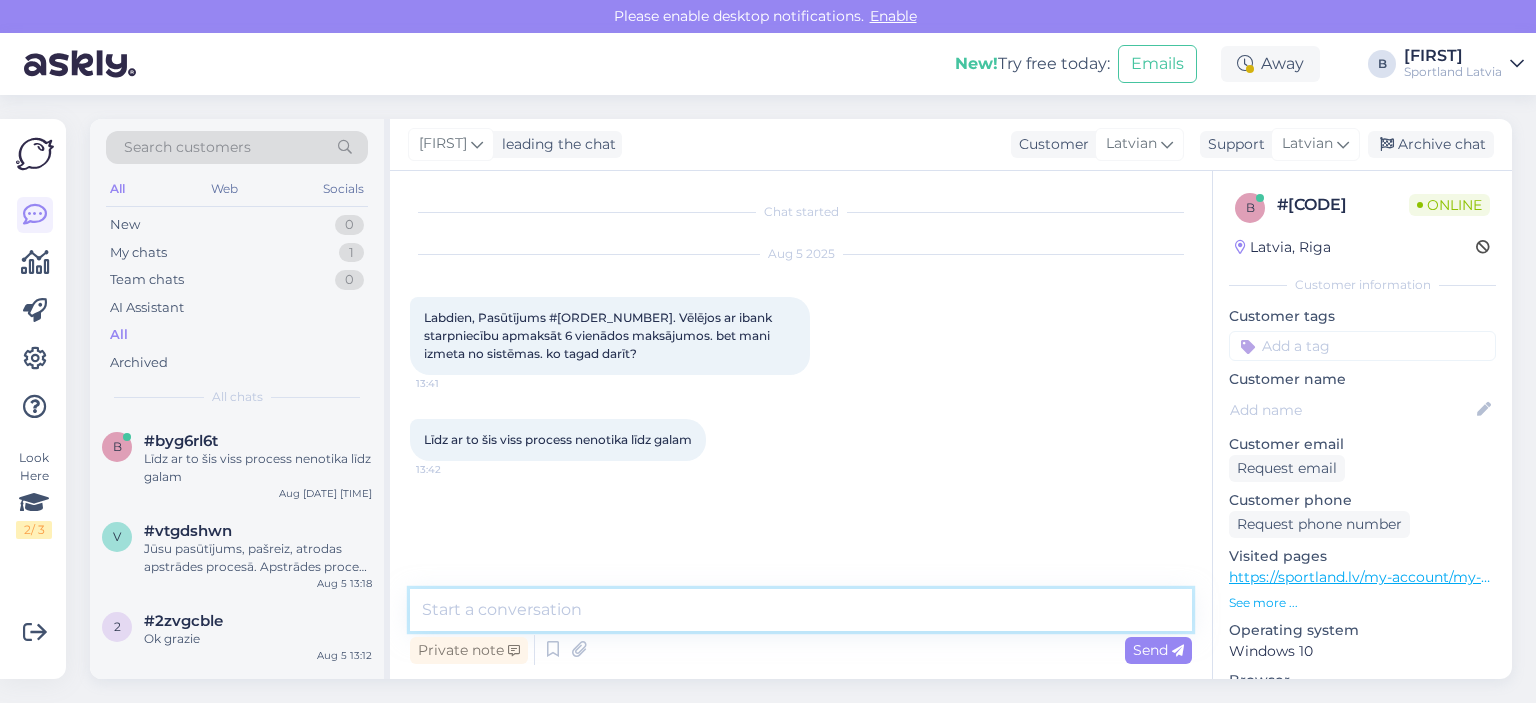 drag, startPoint x: 786, startPoint y: 625, endPoint x: 780, endPoint y: 616, distance: 10.816654 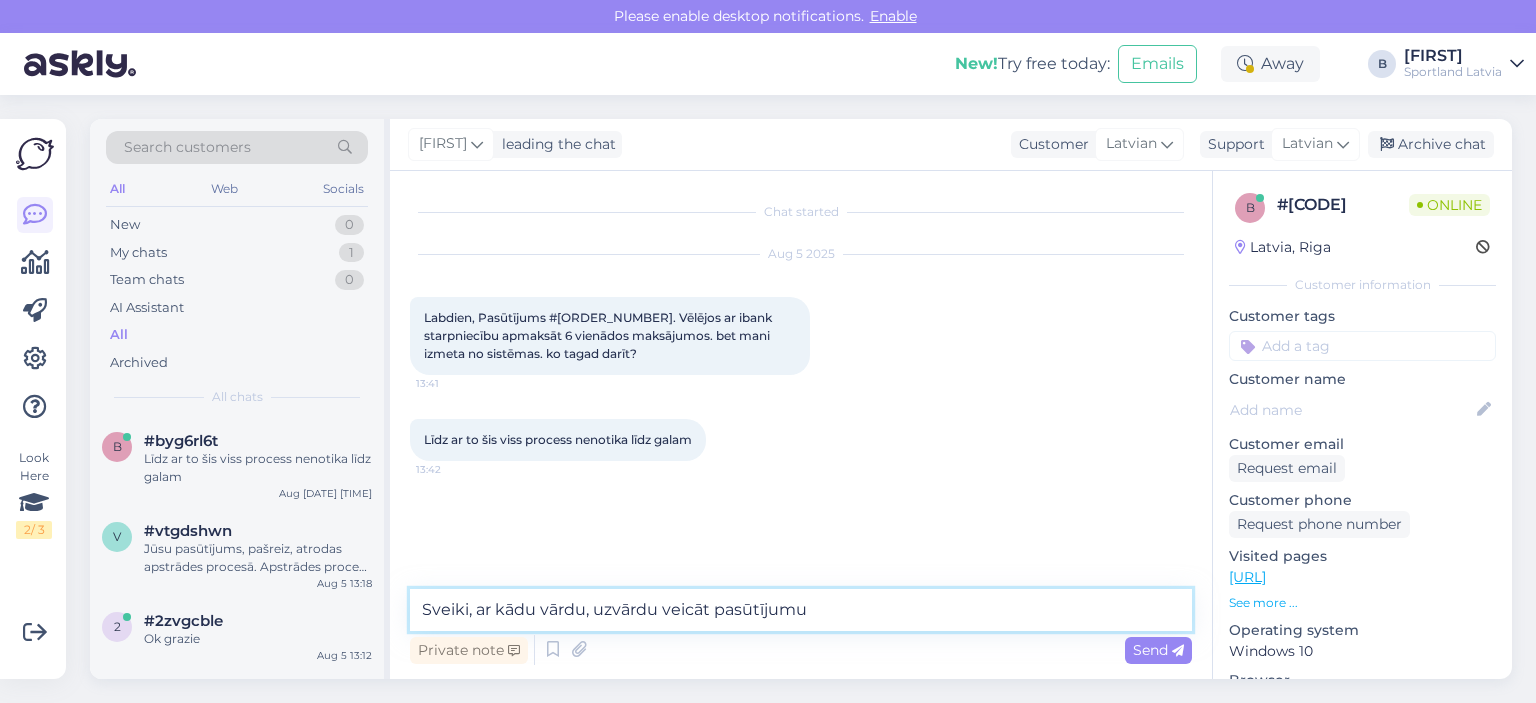 type on "Sveiki, ar kādu vārdu, uzvārdu veicāt pasūtījumu?" 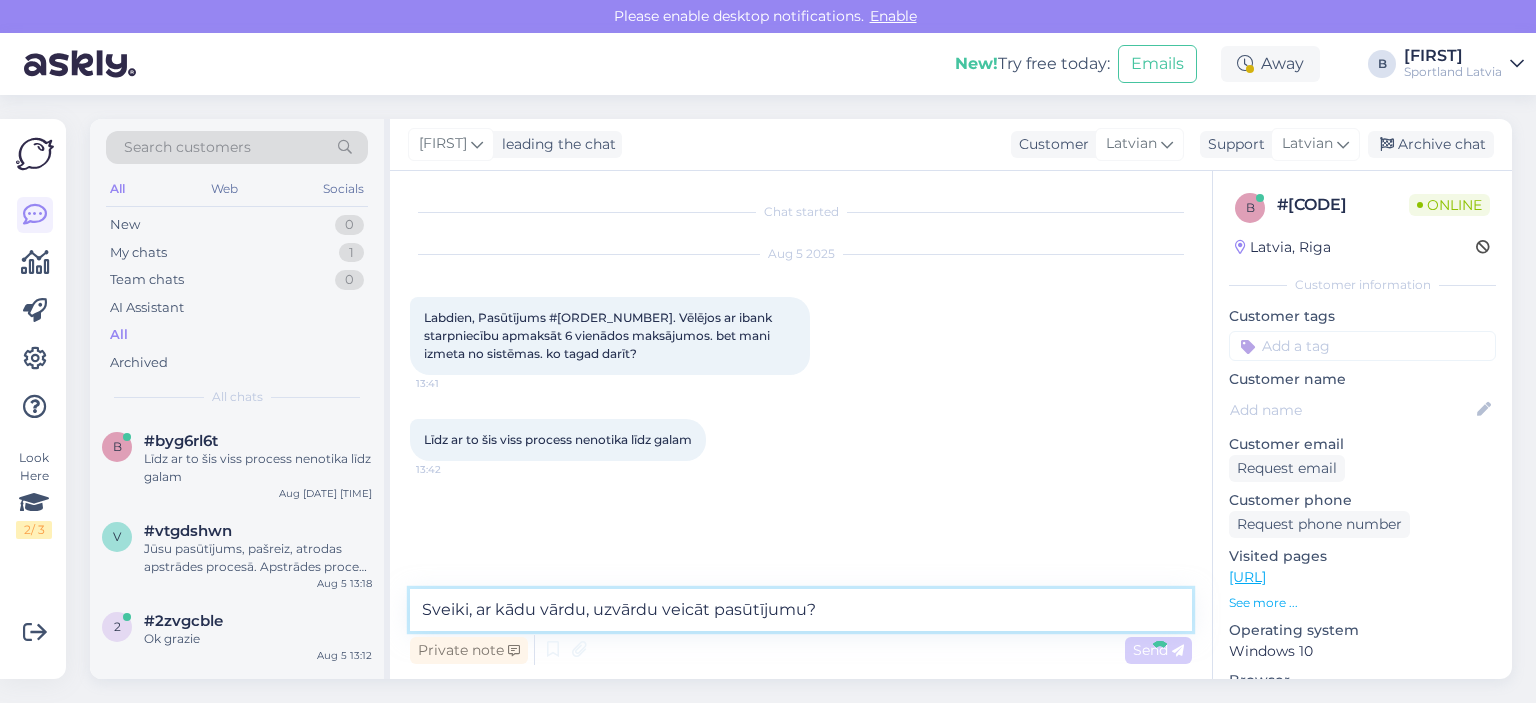 type 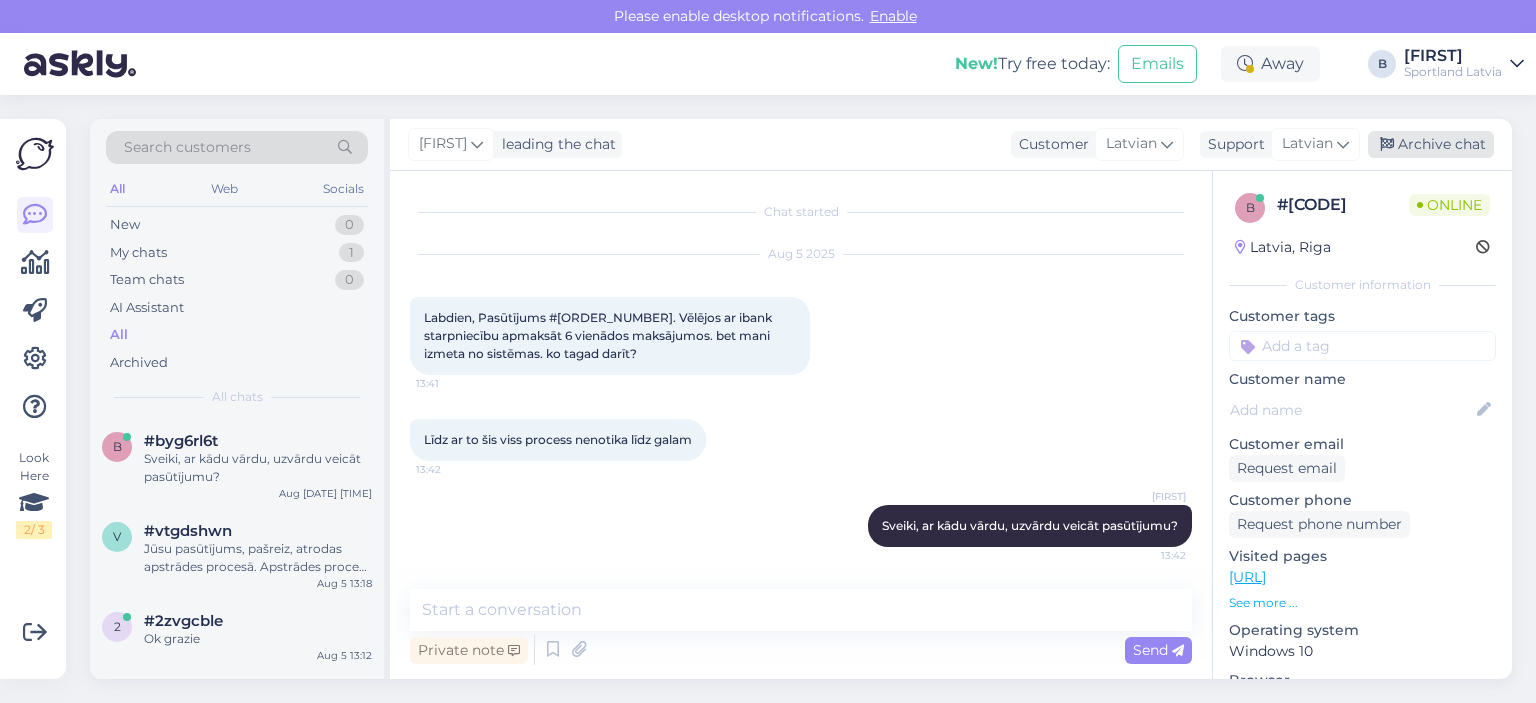 click on "Archive chat" at bounding box center (1431, 144) 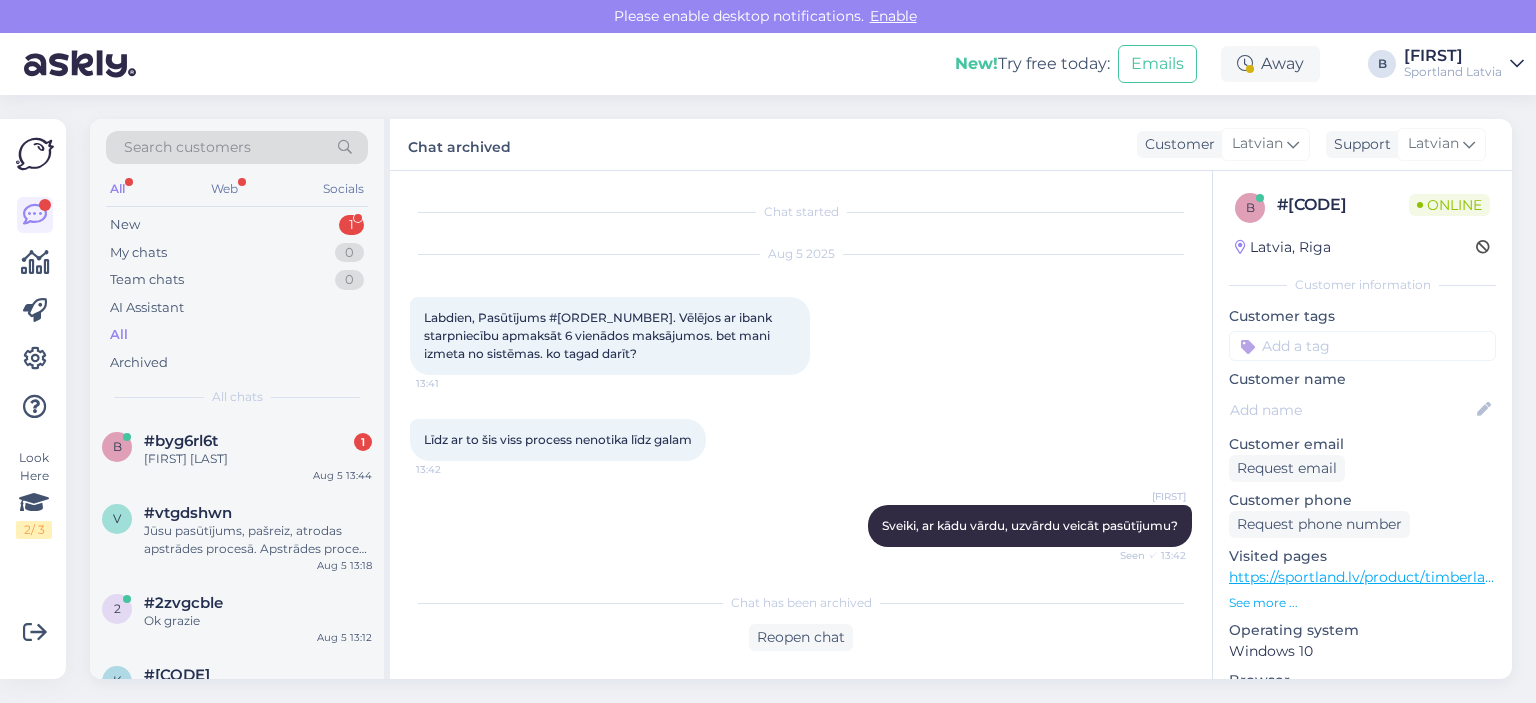 scroll, scrollTop: 90, scrollLeft: 0, axis: vertical 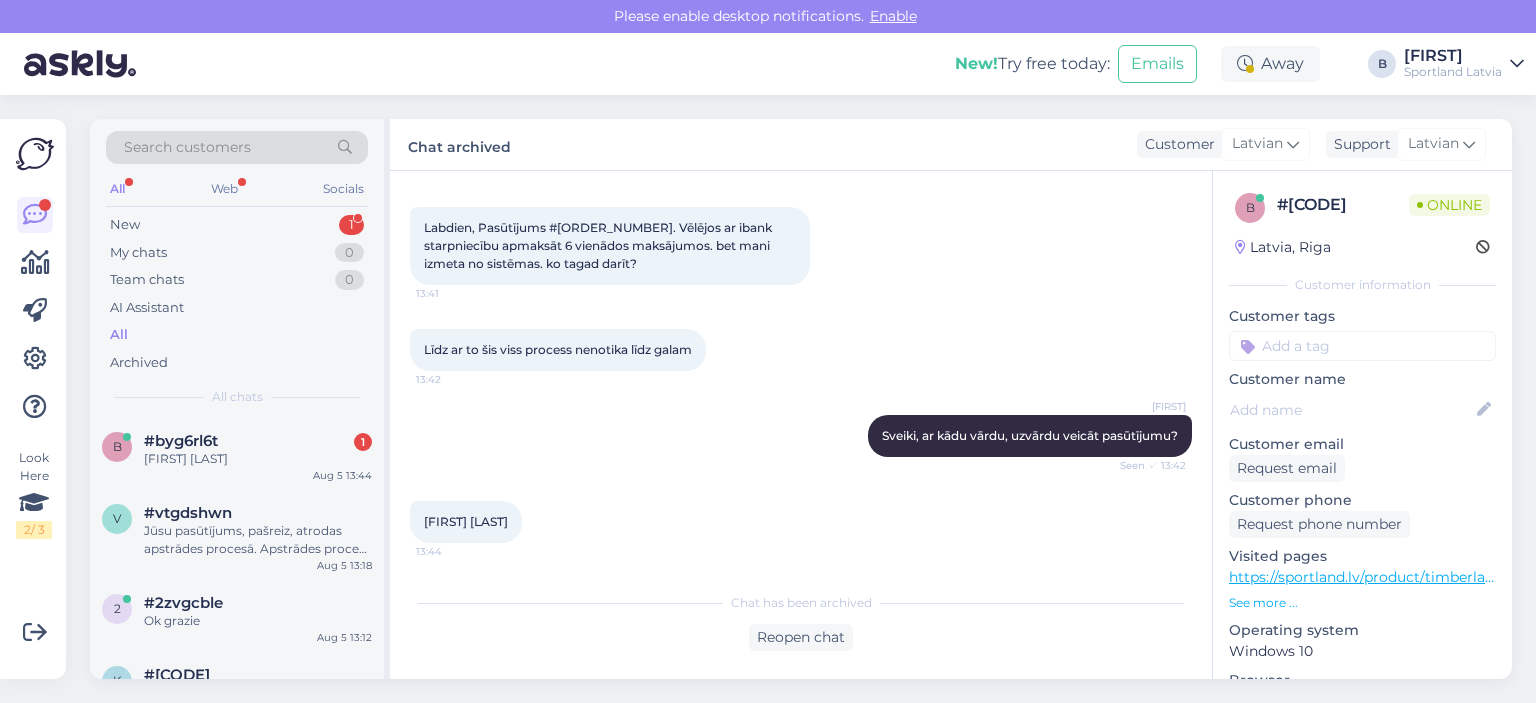 click on "[FIRST] [LAST]" at bounding box center [466, 521] 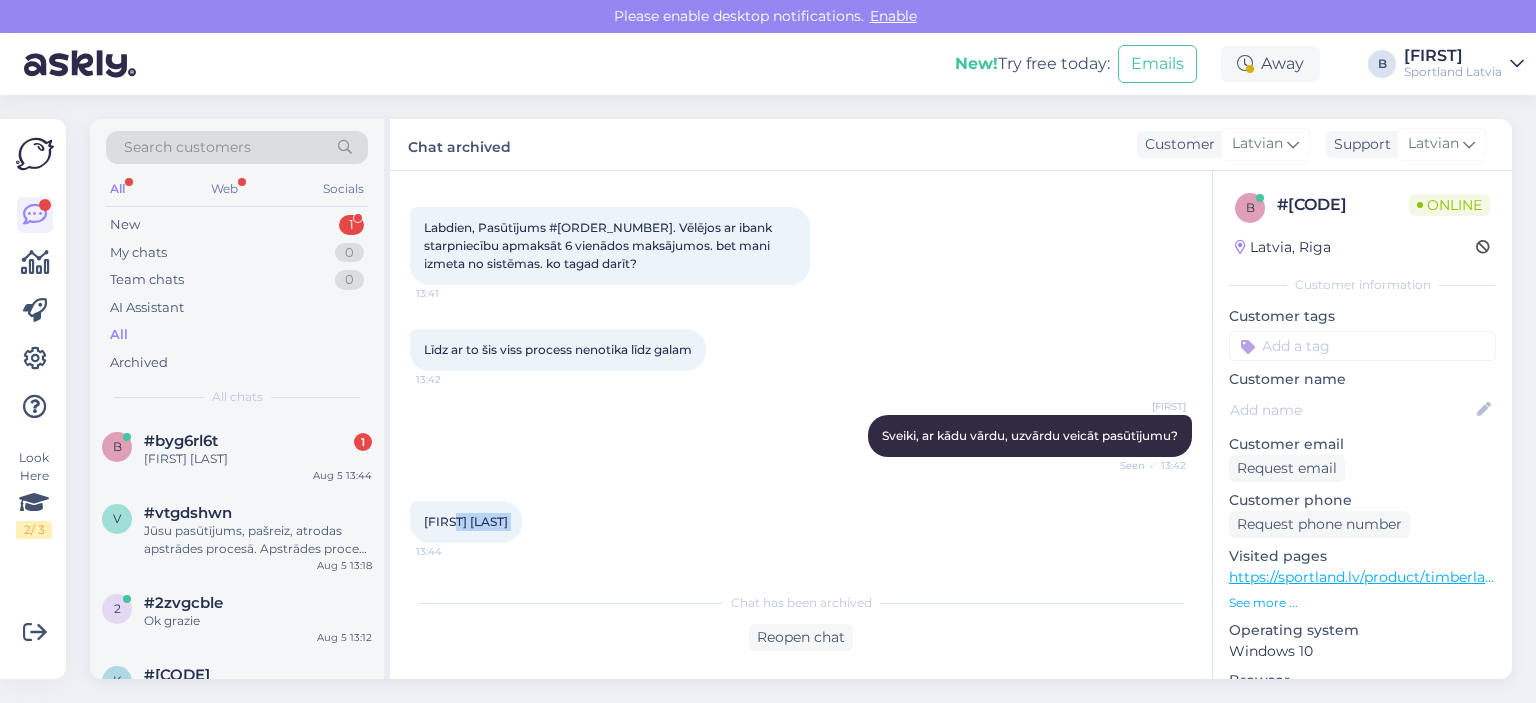 click on "[FIRST] [LAST]" at bounding box center [466, 521] 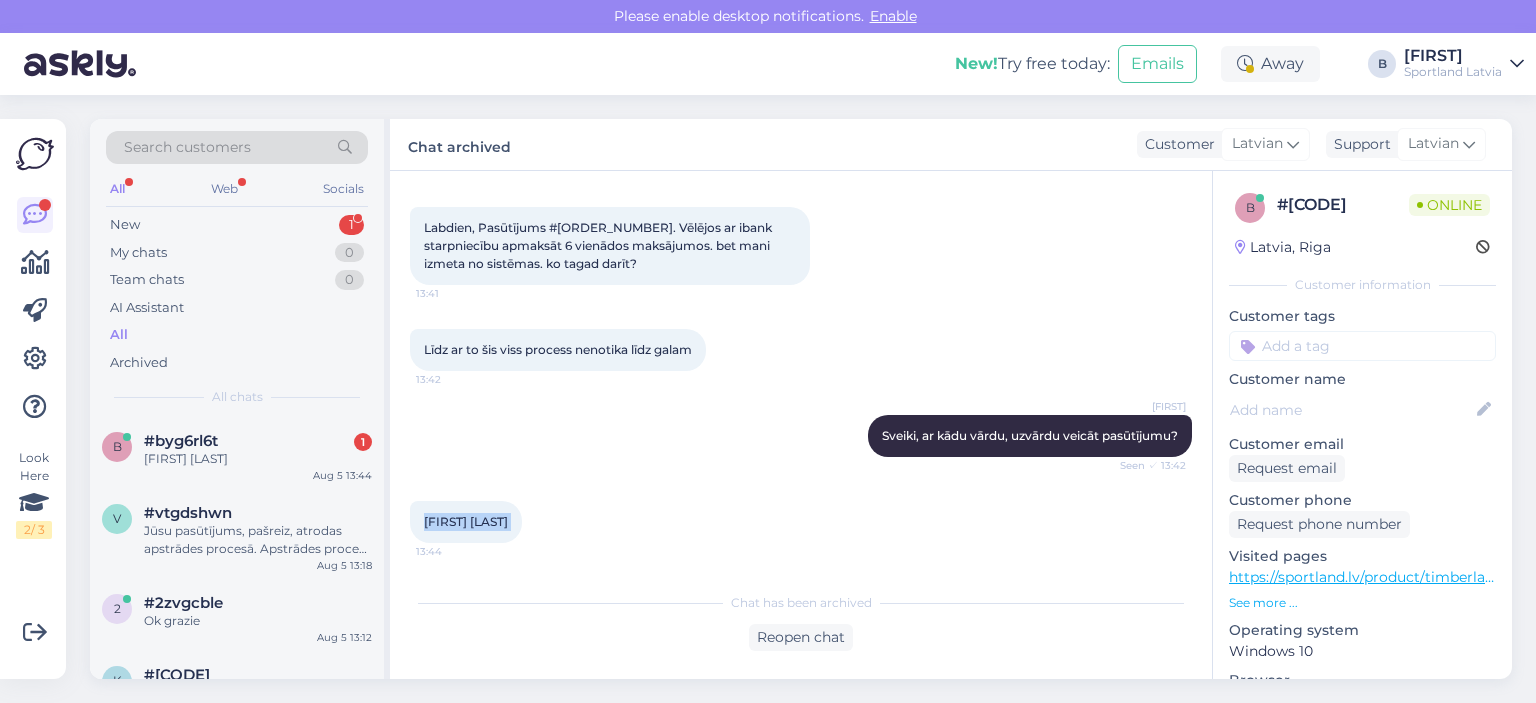 click on "[FIRST] [LAST]" at bounding box center (466, 521) 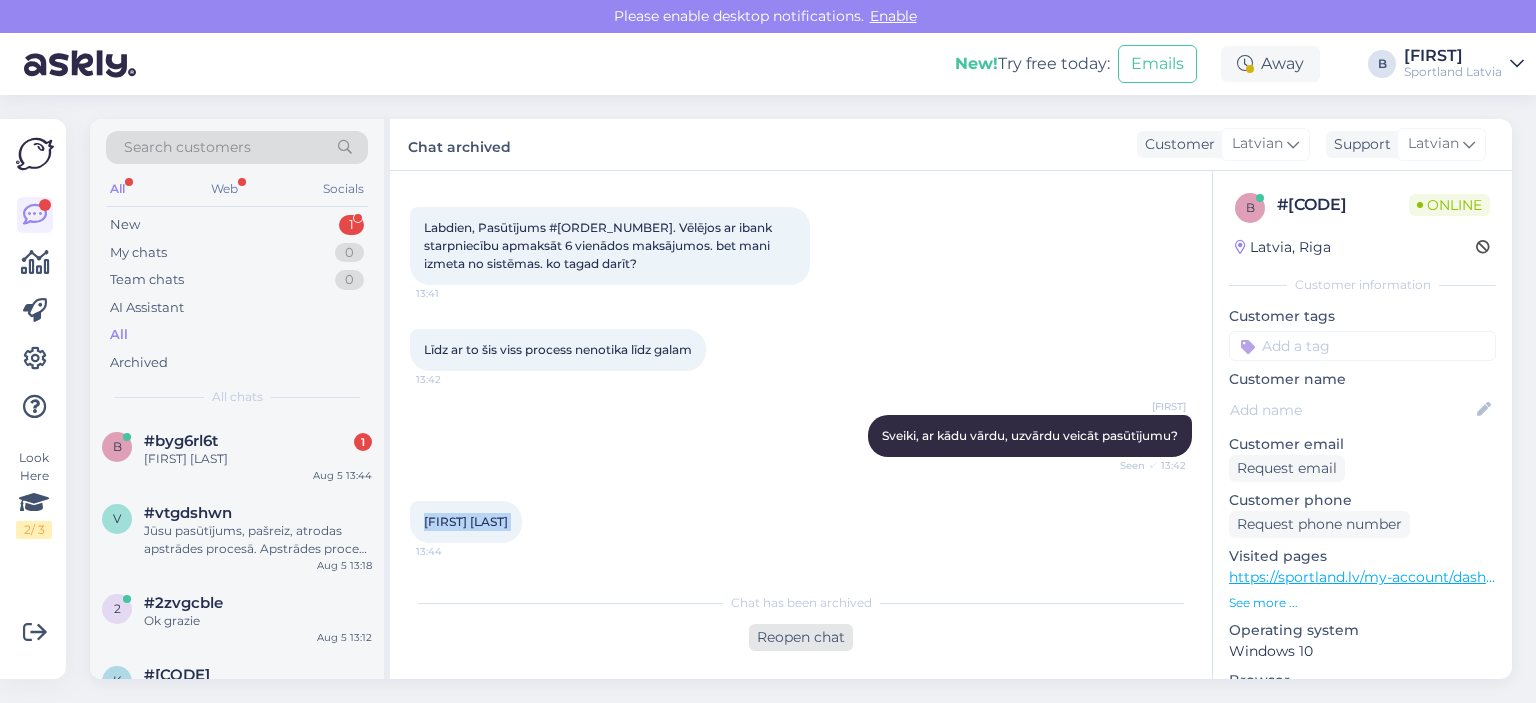 click on "Reopen chat" at bounding box center [801, 637] 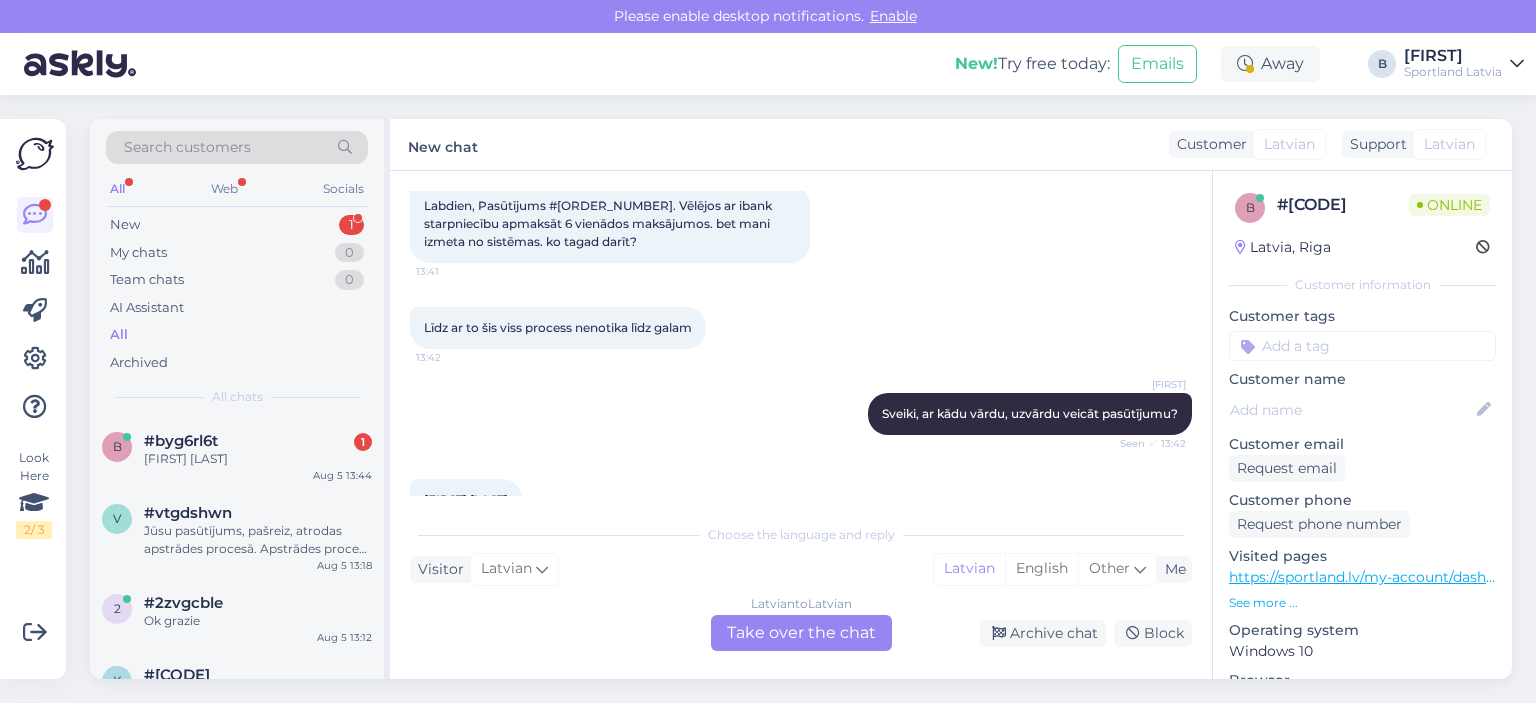 click on "Latvian  to  Latvian Take over the chat" at bounding box center [801, 633] 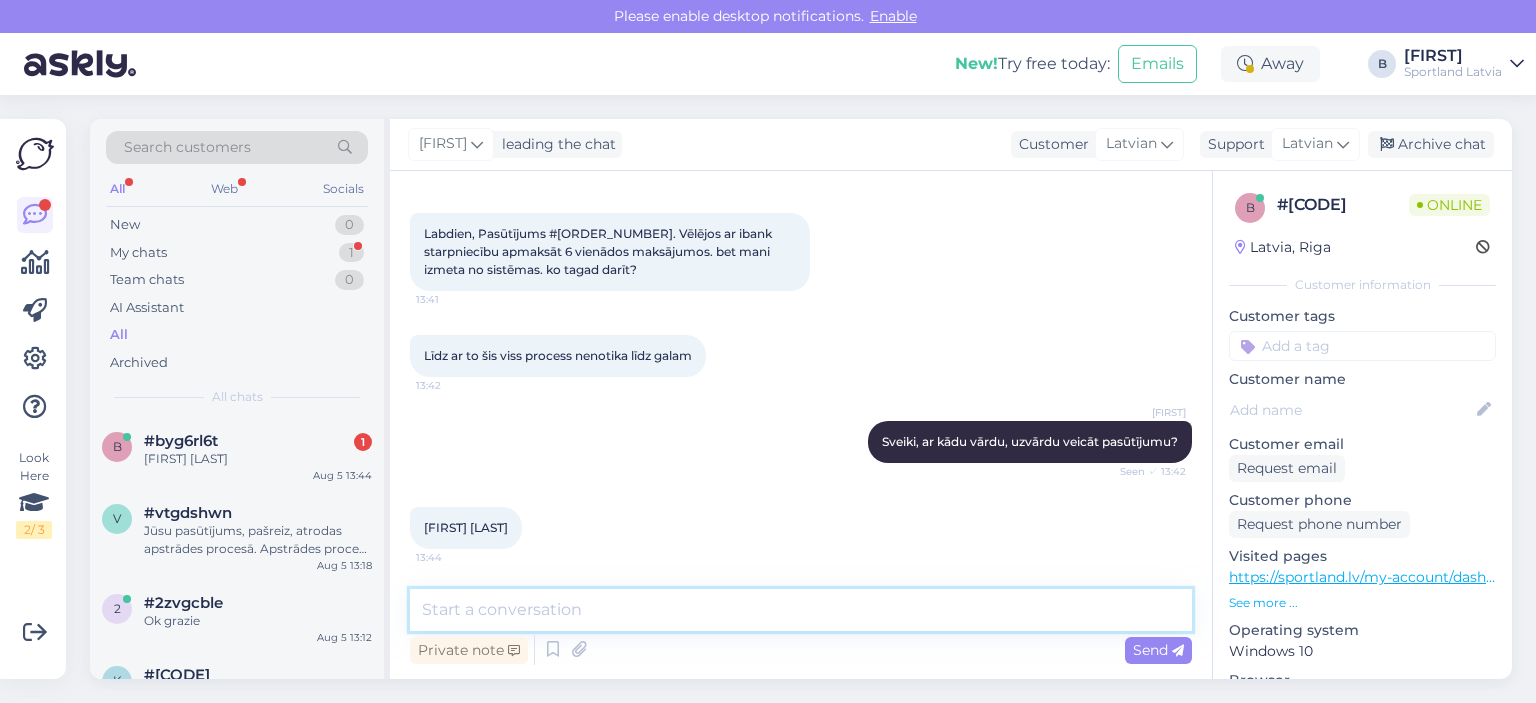 click at bounding box center [801, 610] 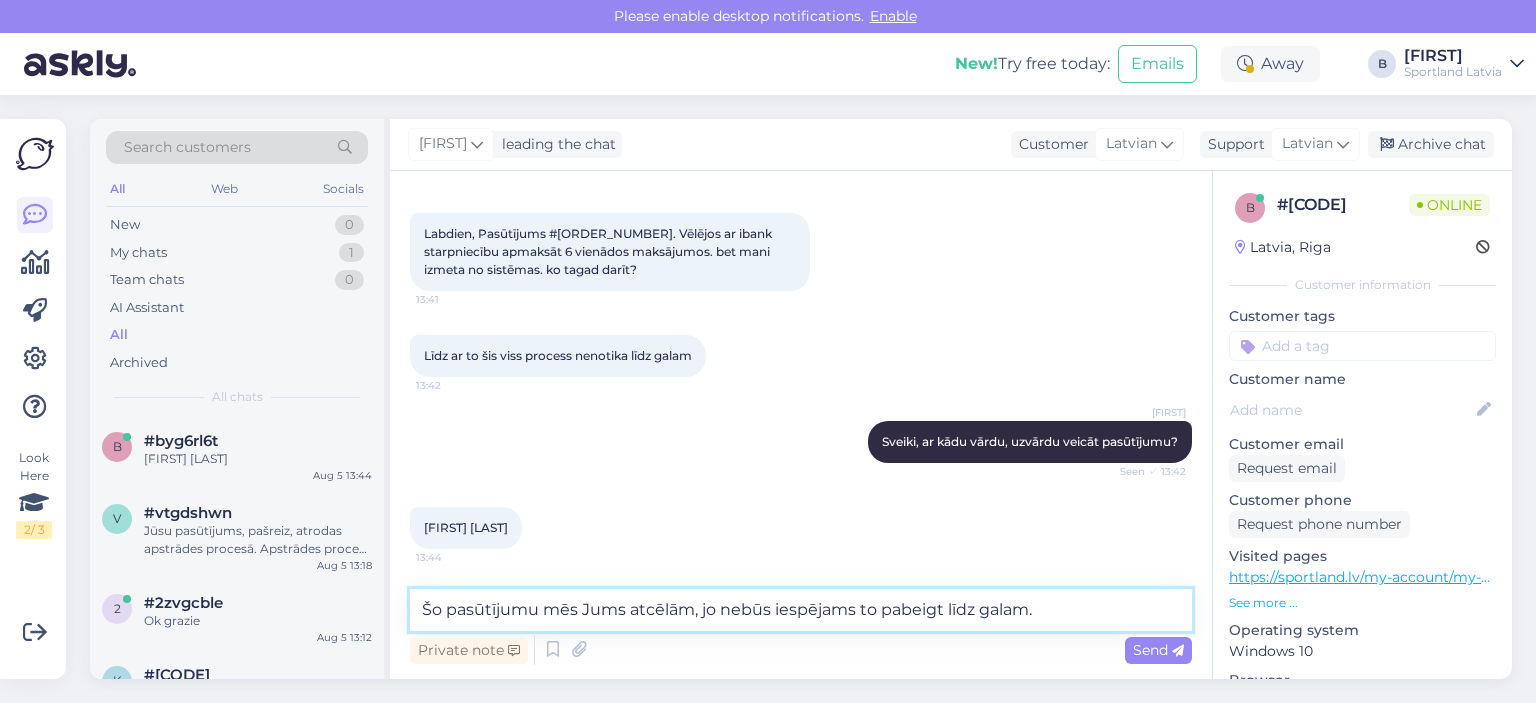 scroll, scrollTop: 108, scrollLeft: 0, axis: vertical 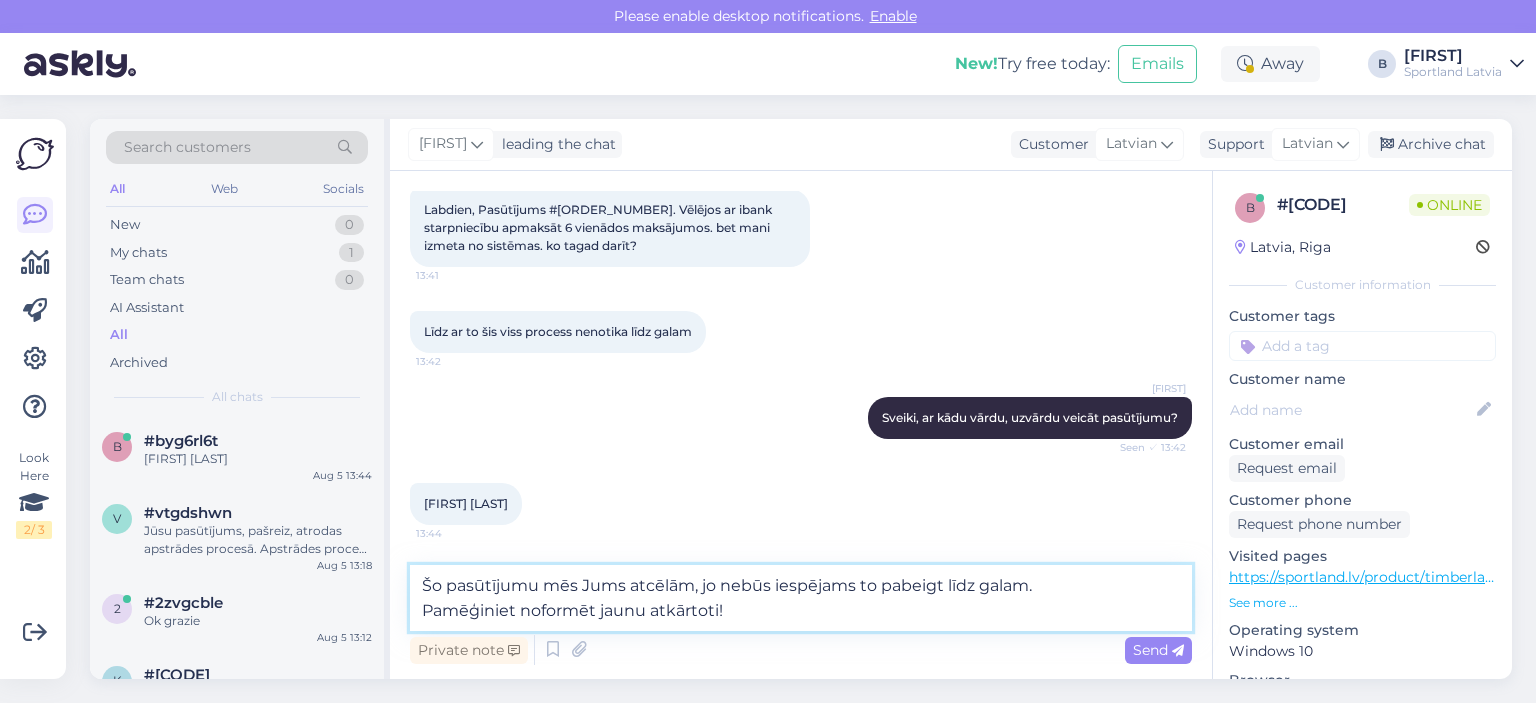 type on "Šo pasūtījumu mēs Jums atcēlām, jo nebūs iespējams to pabeigt līdz galam.
Pamēģiniet noformēt jaunu atkārtoti!" 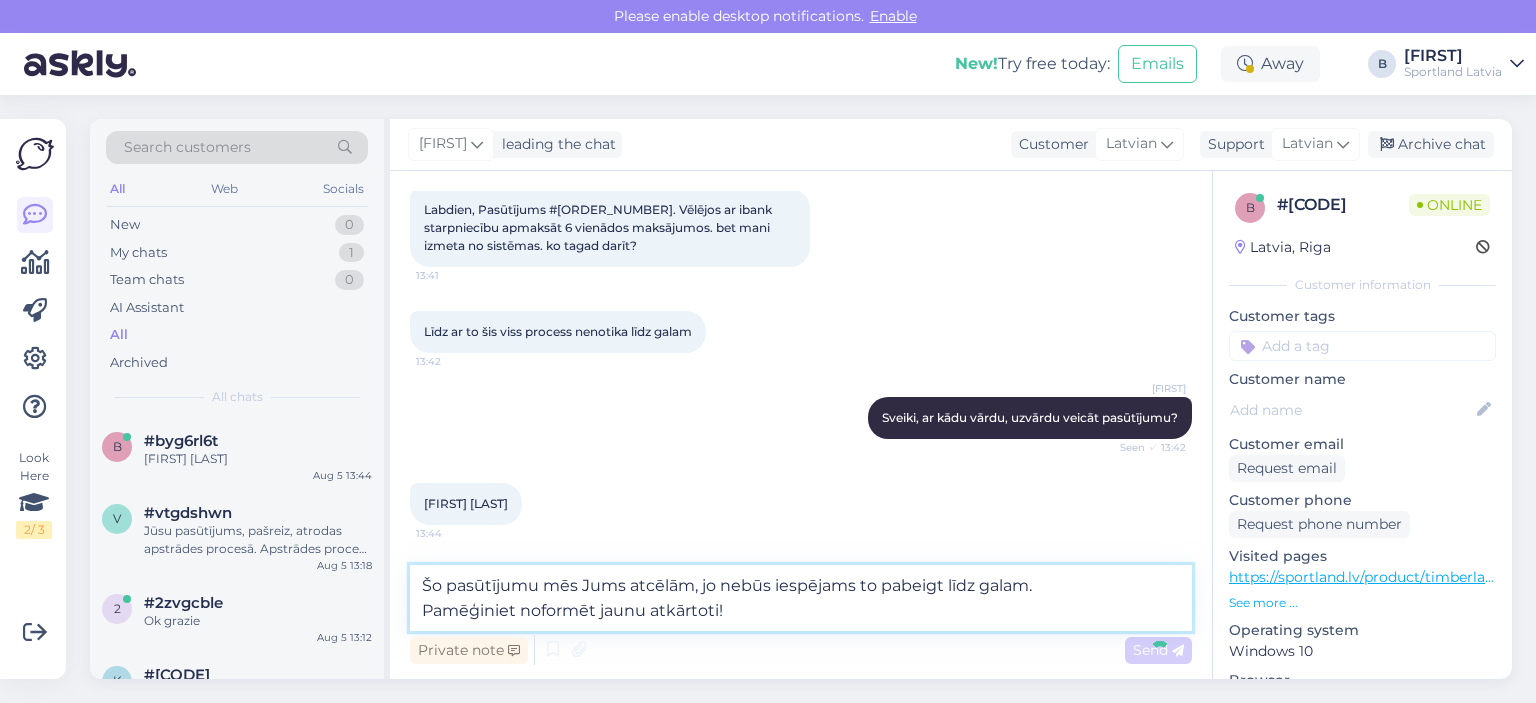 type 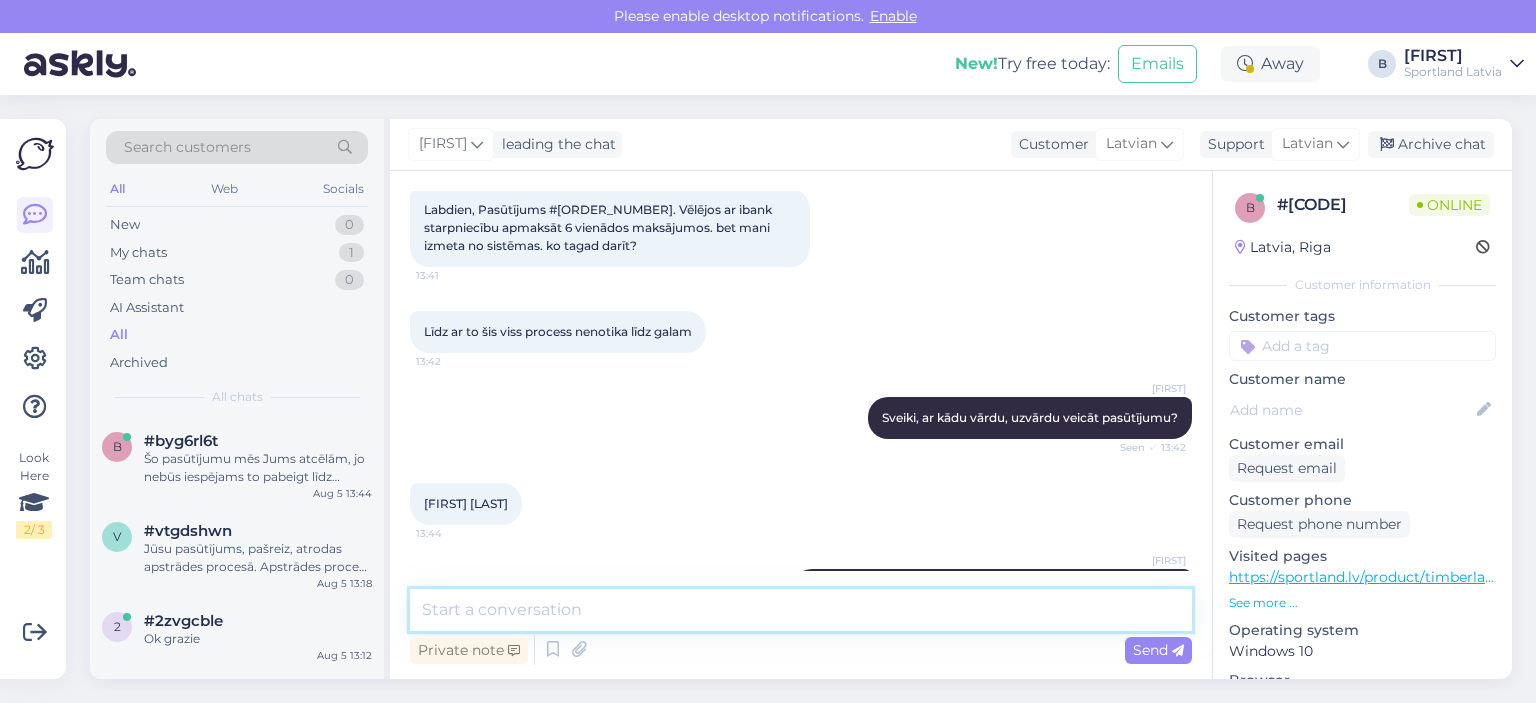 scroll, scrollTop: 206, scrollLeft: 0, axis: vertical 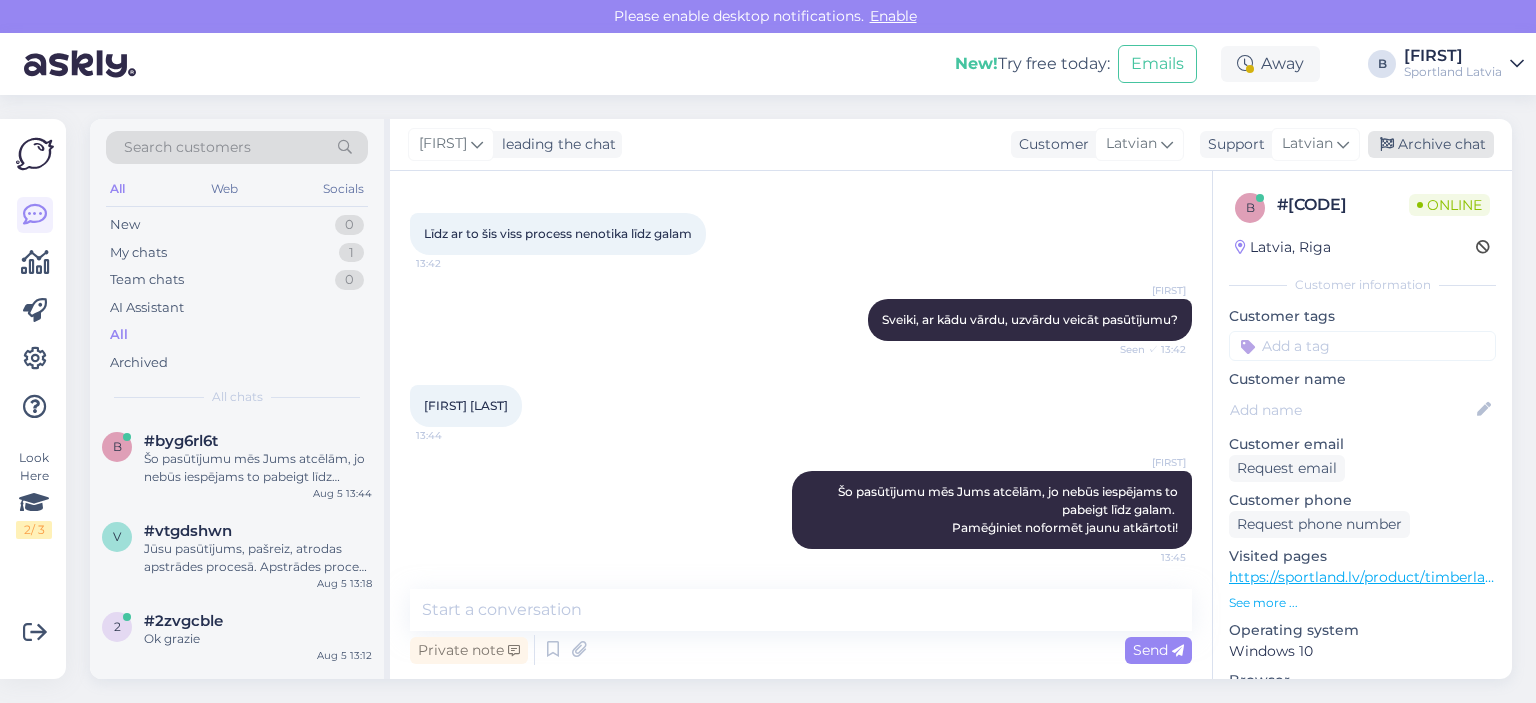 click on "Archive chat" at bounding box center [1431, 144] 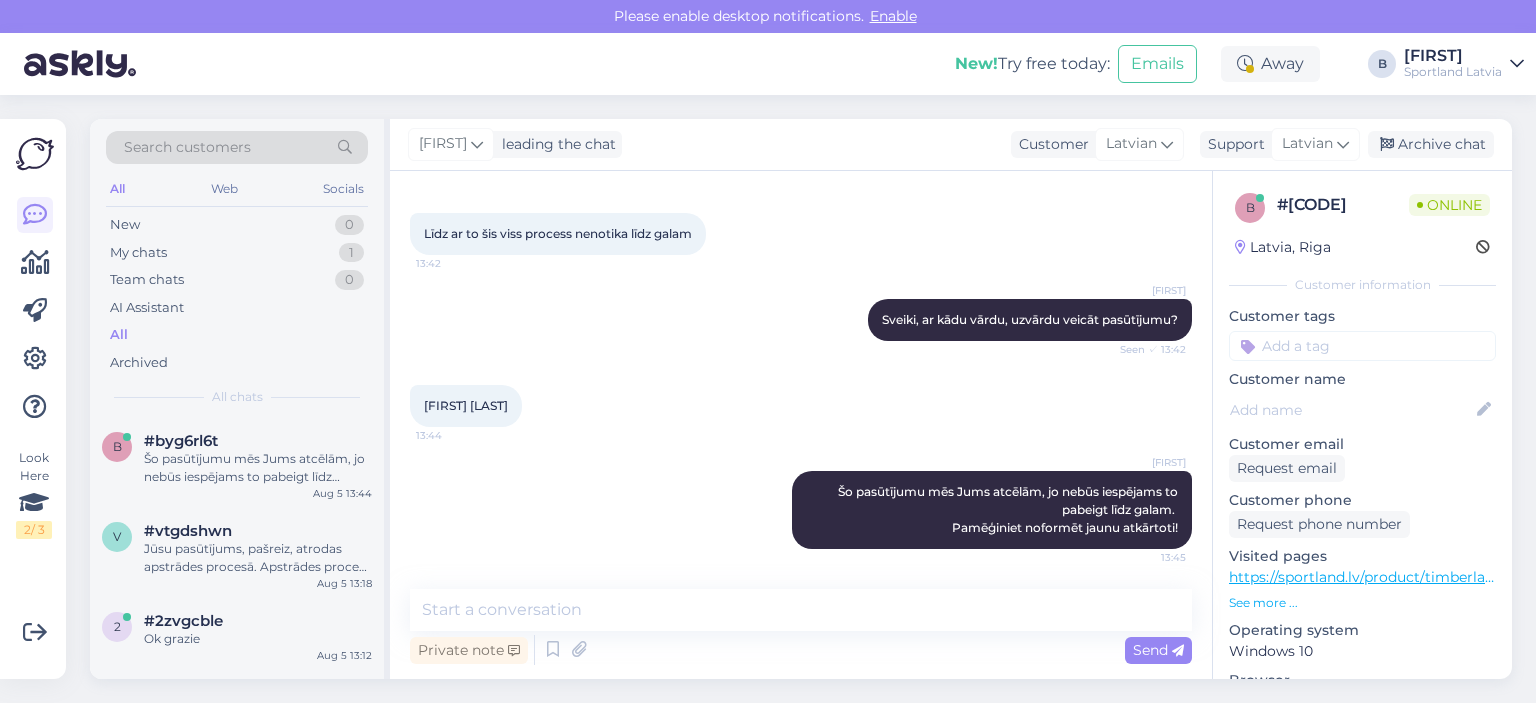 scroll, scrollTop: 212, scrollLeft: 0, axis: vertical 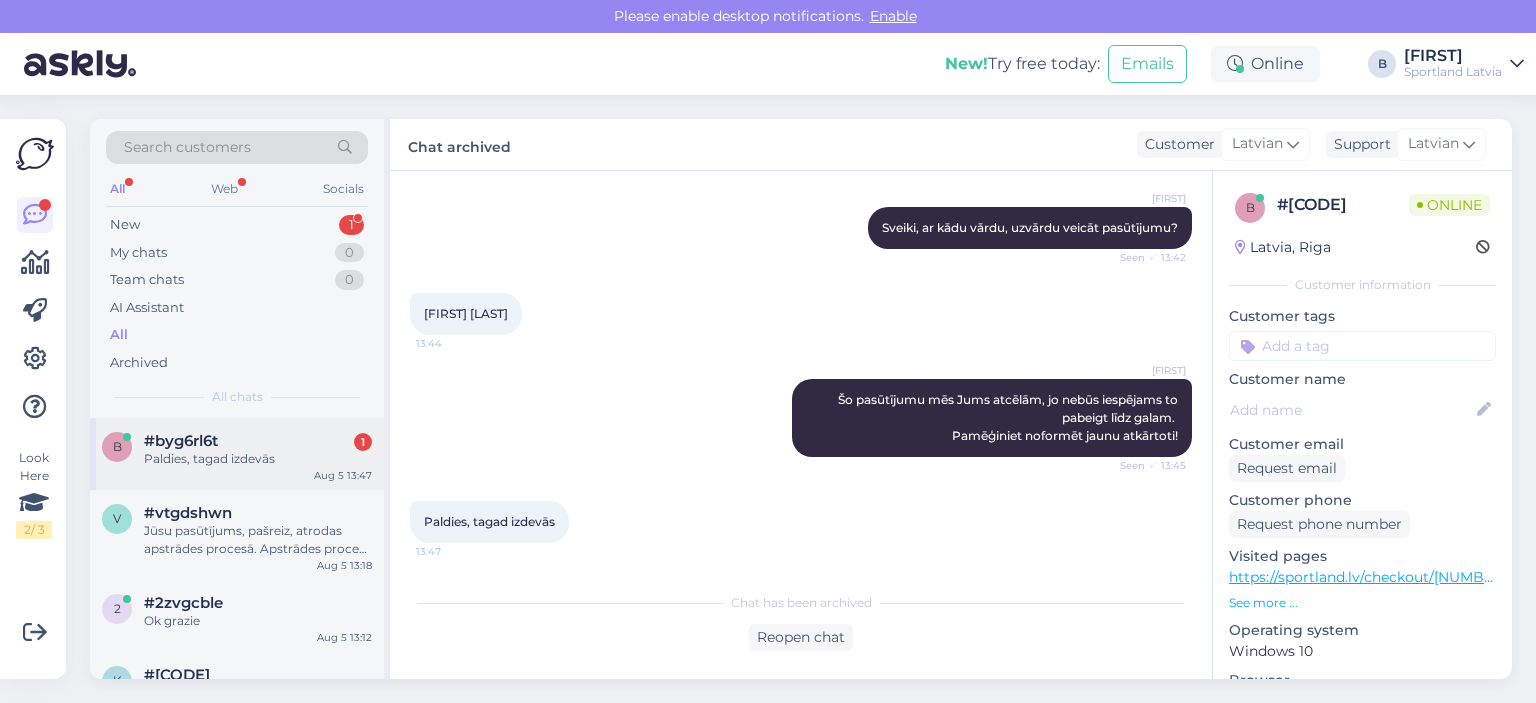 click on "#byg6rl6t 1" at bounding box center (258, 441) 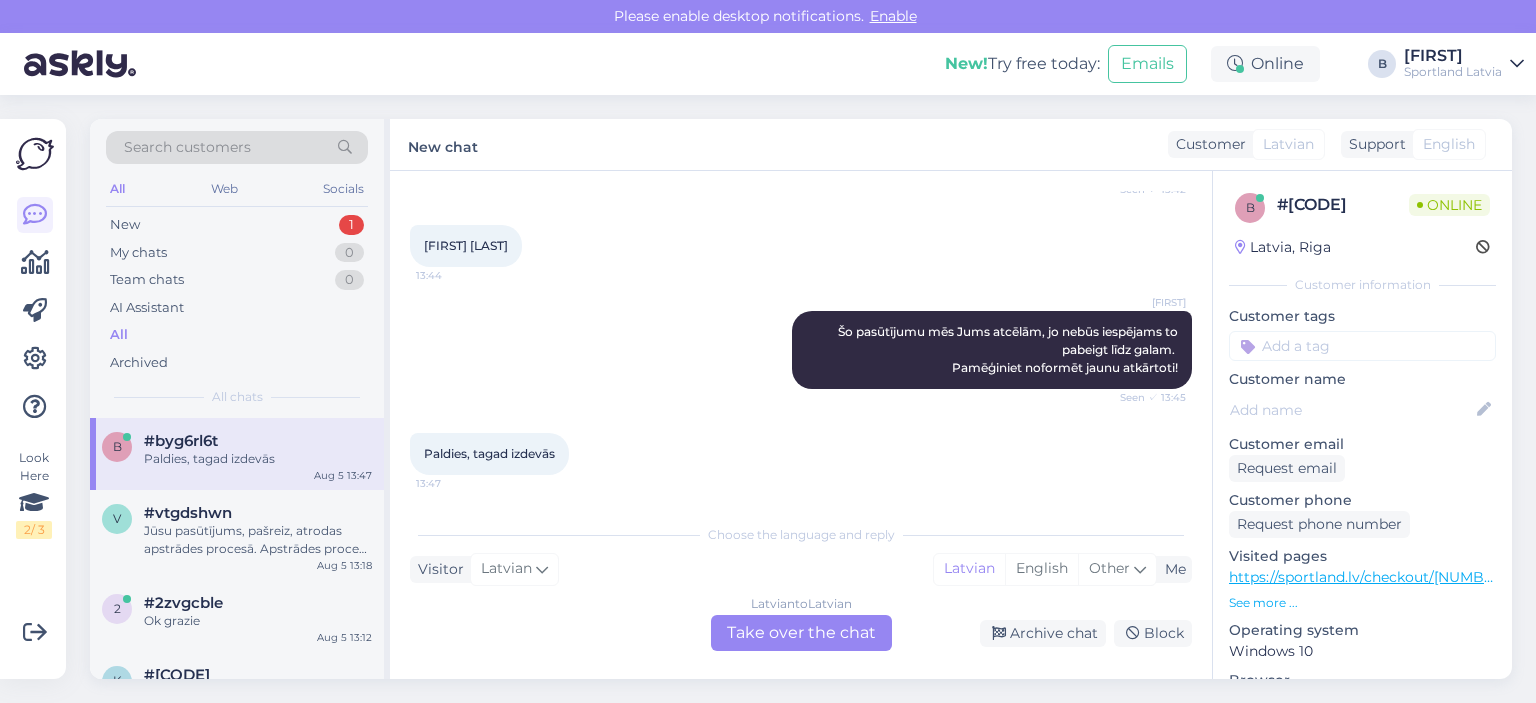 click on "Latvian  to  Latvian Take over the chat" at bounding box center (801, 633) 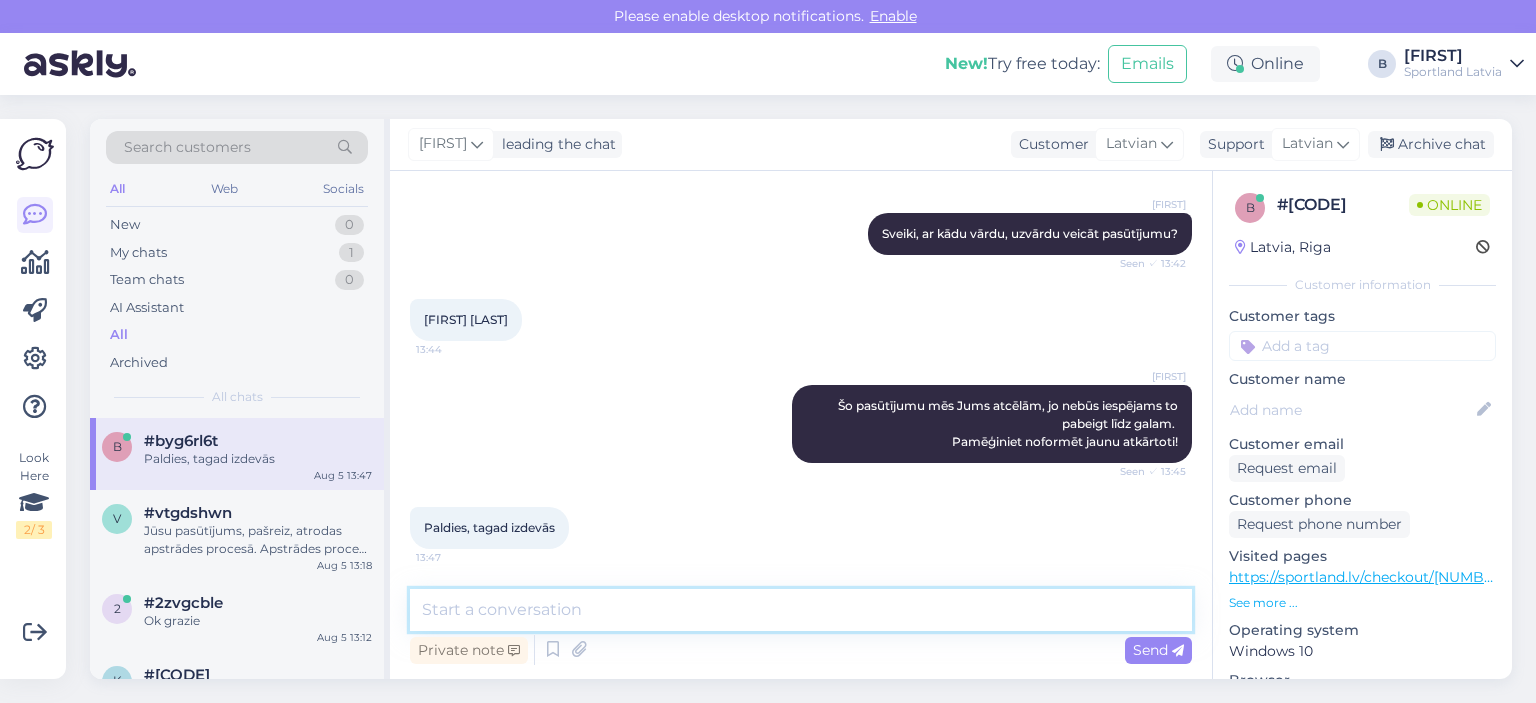 click at bounding box center [801, 610] 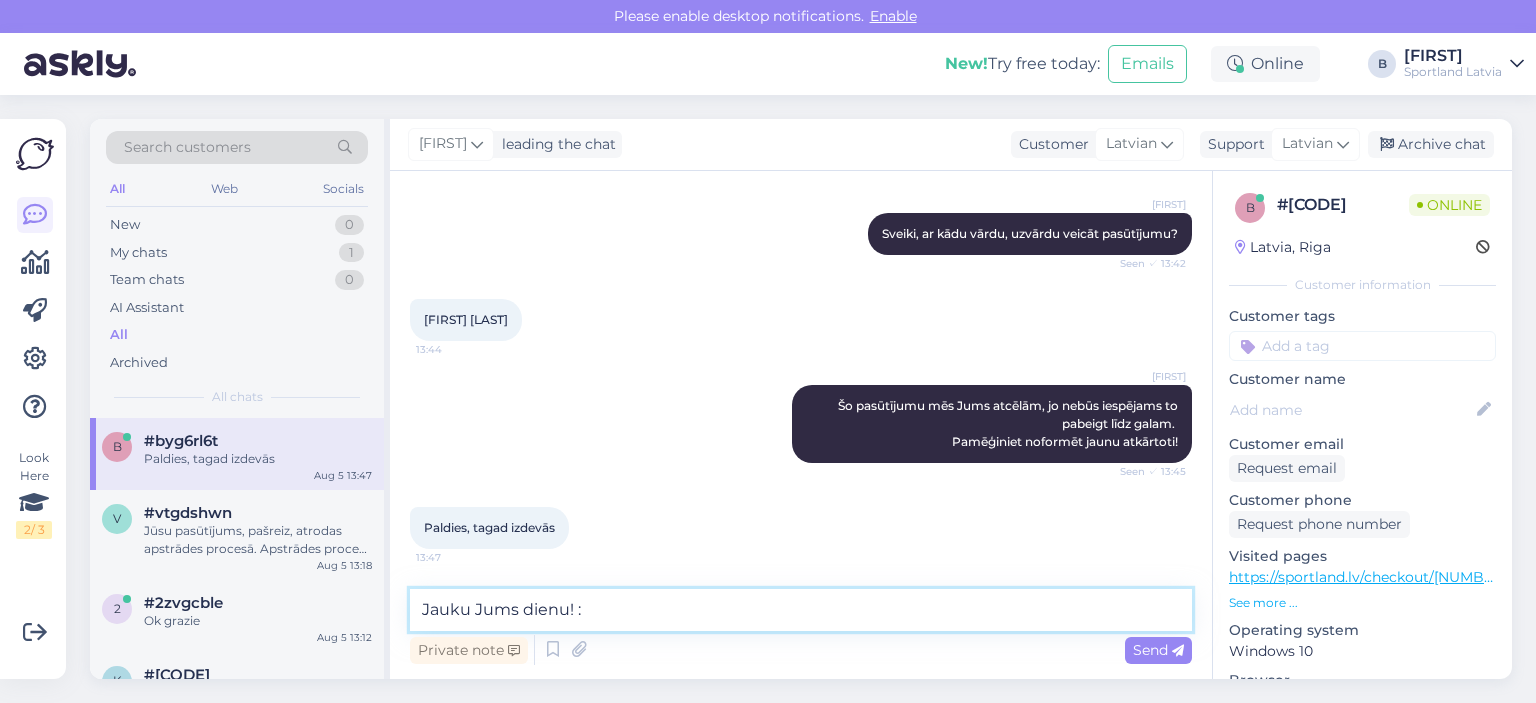 type on "Jauku Jums [NAME]! :)" 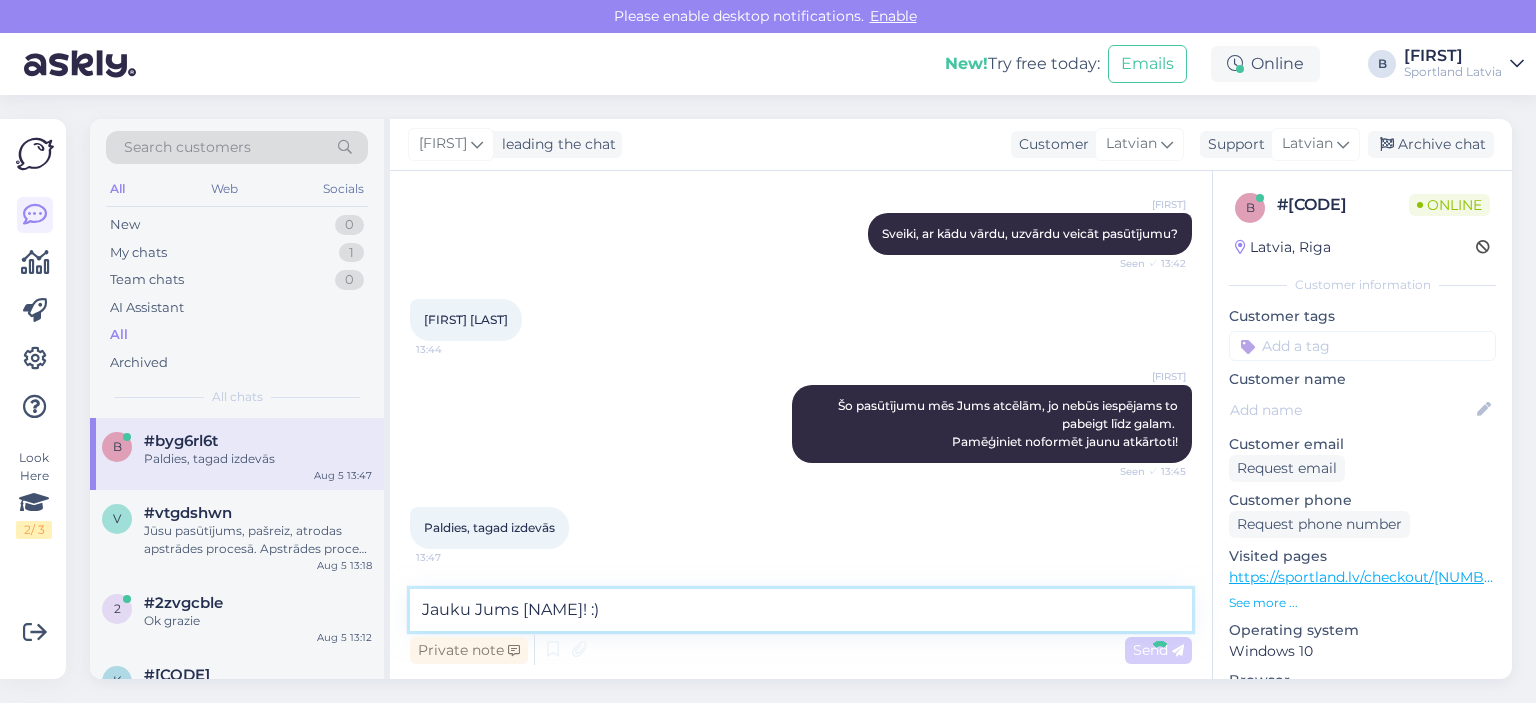 type 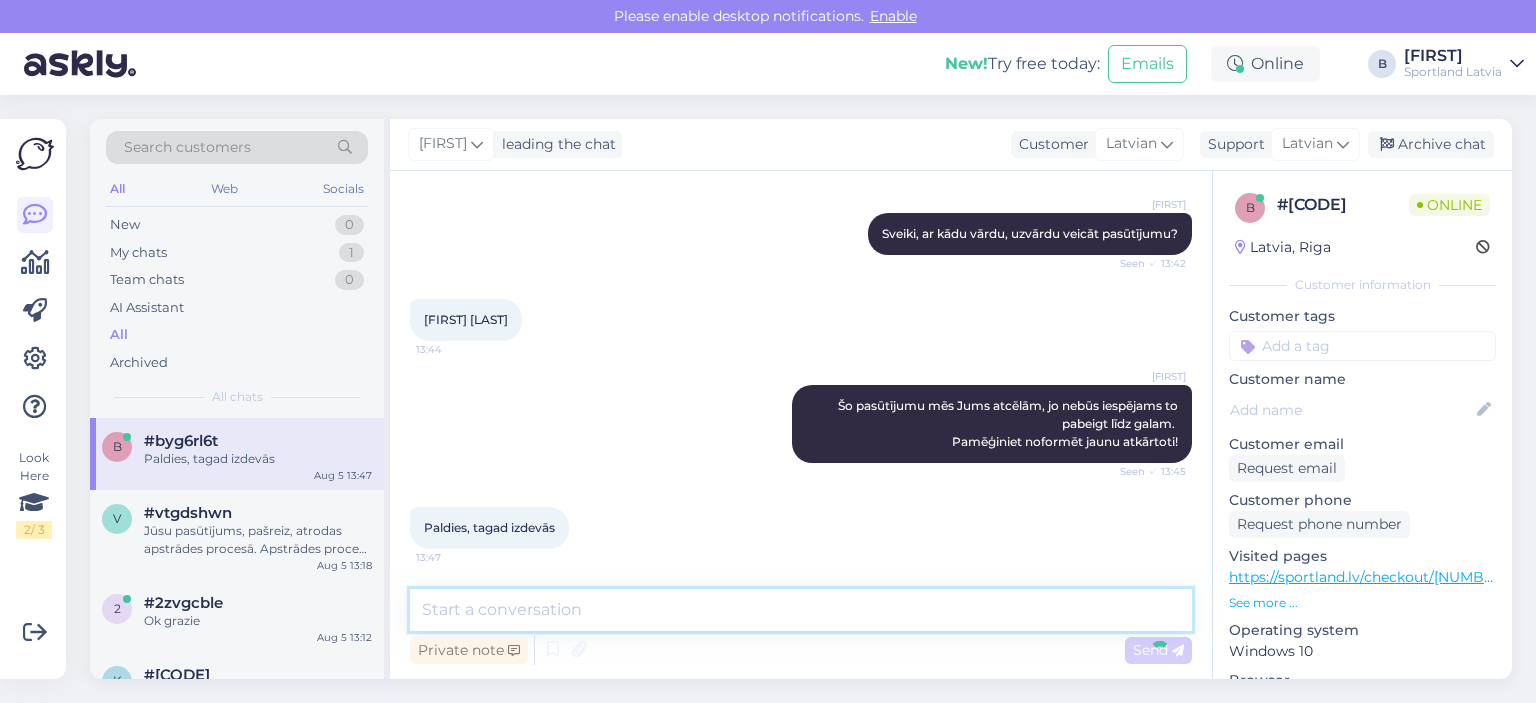 scroll, scrollTop: 378, scrollLeft: 0, axis: vertical 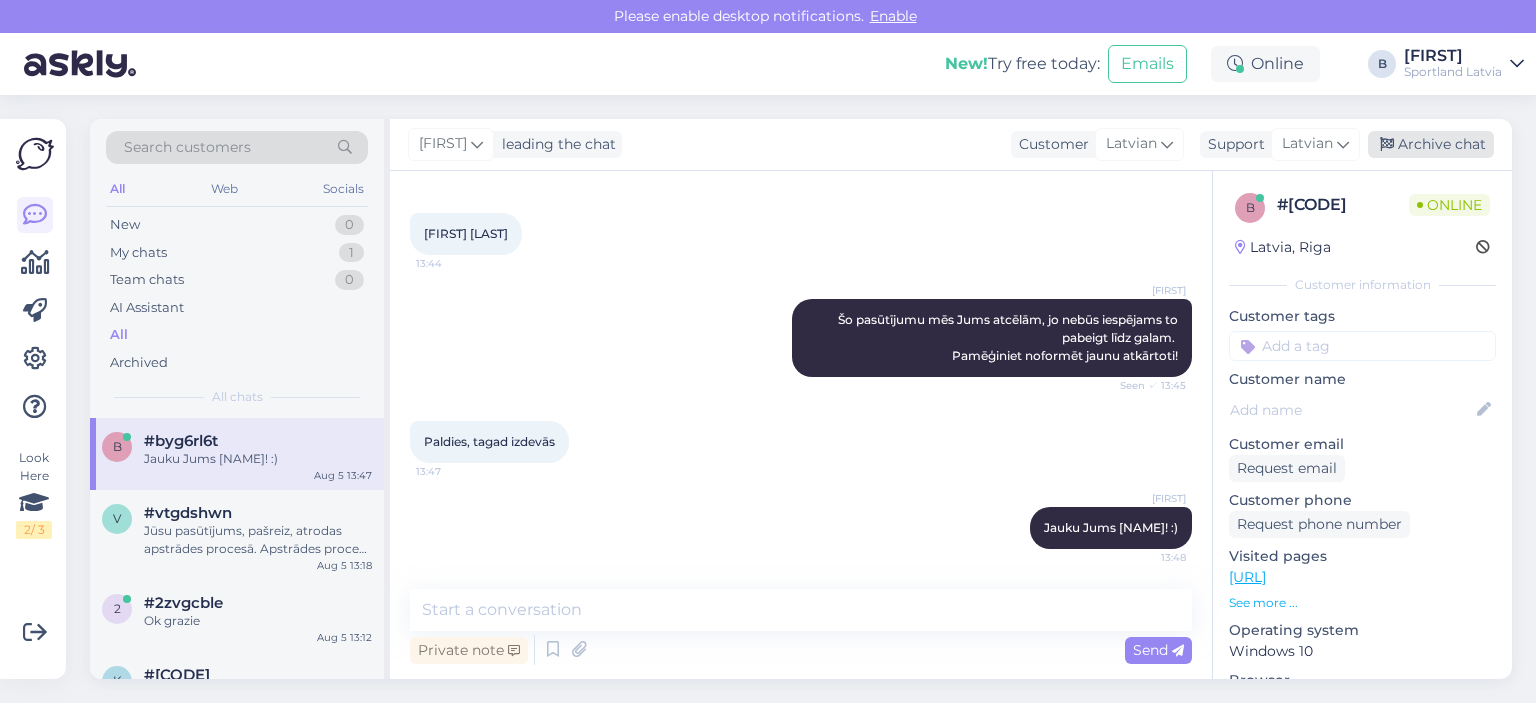 click on "Archive chat" at bounding box center [1431, 144] 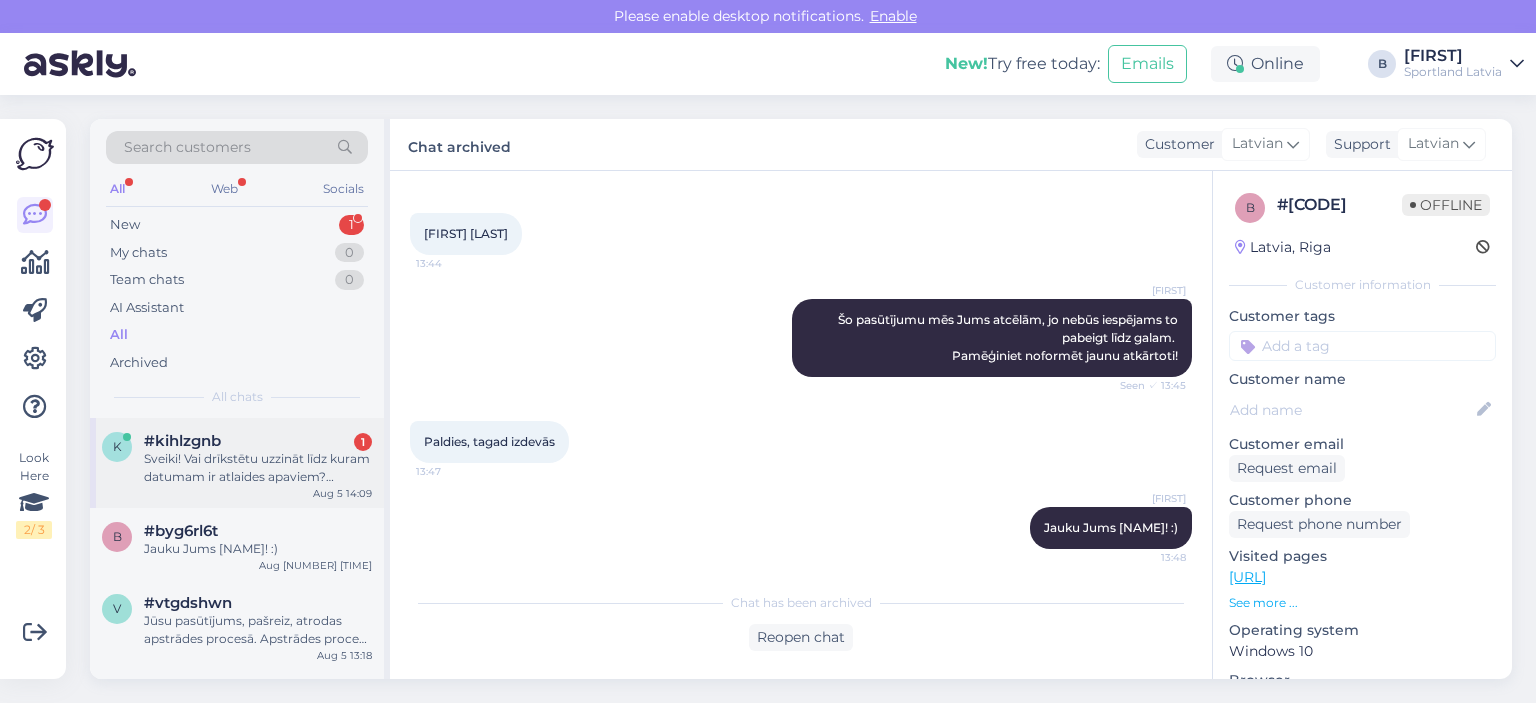 click on "k #kihlzgnb 1 Sveiki! Vai drīkstētu uzzināt līdz kuram datumam ir atlaides apaviem? Interesē jo veļa.ies iepirkt bērniem uz skolu, ie vajadzīgi vairāki apavi kopā 6 pāri.  Aug 5 14:09" at bounding box center [237, 463] 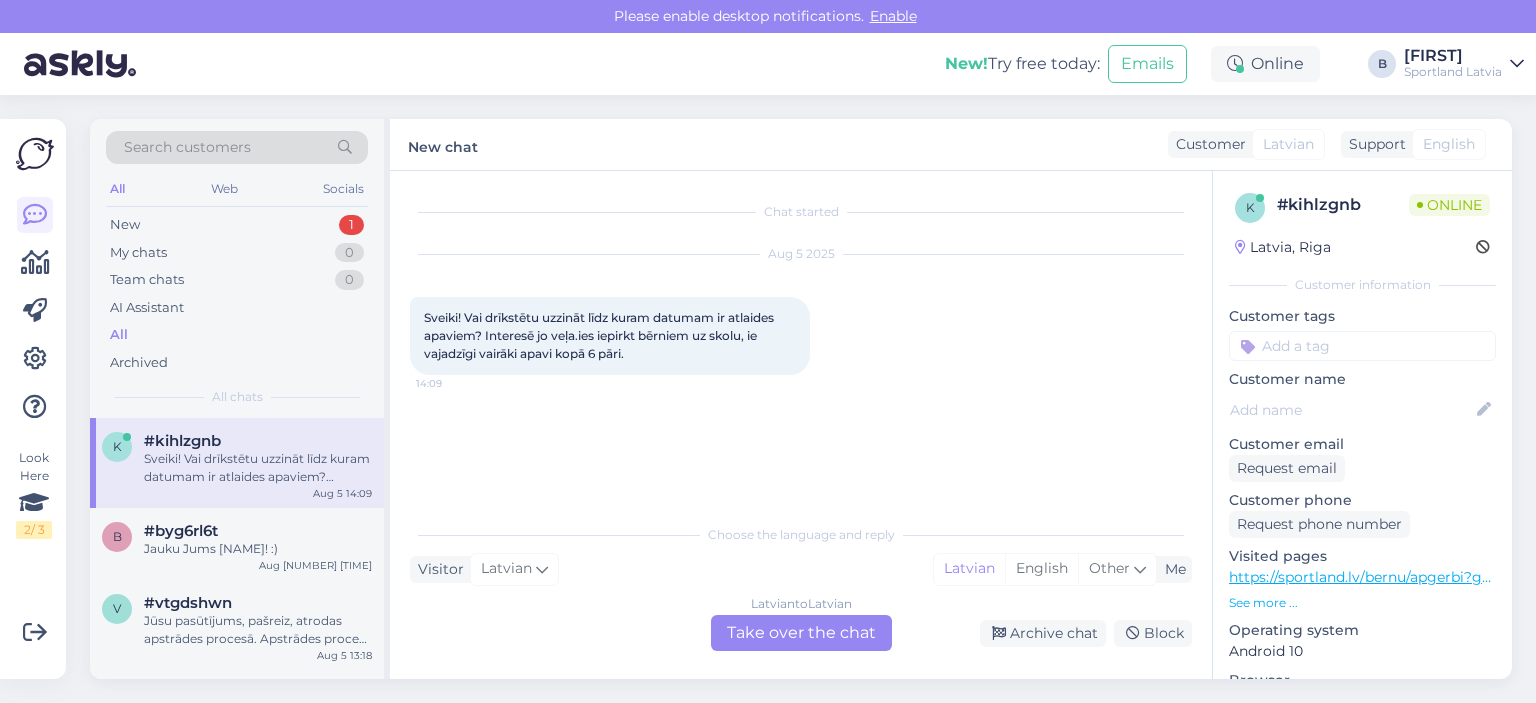 scroll, scrollTop: 0, scrollLeft: 0, axis: both 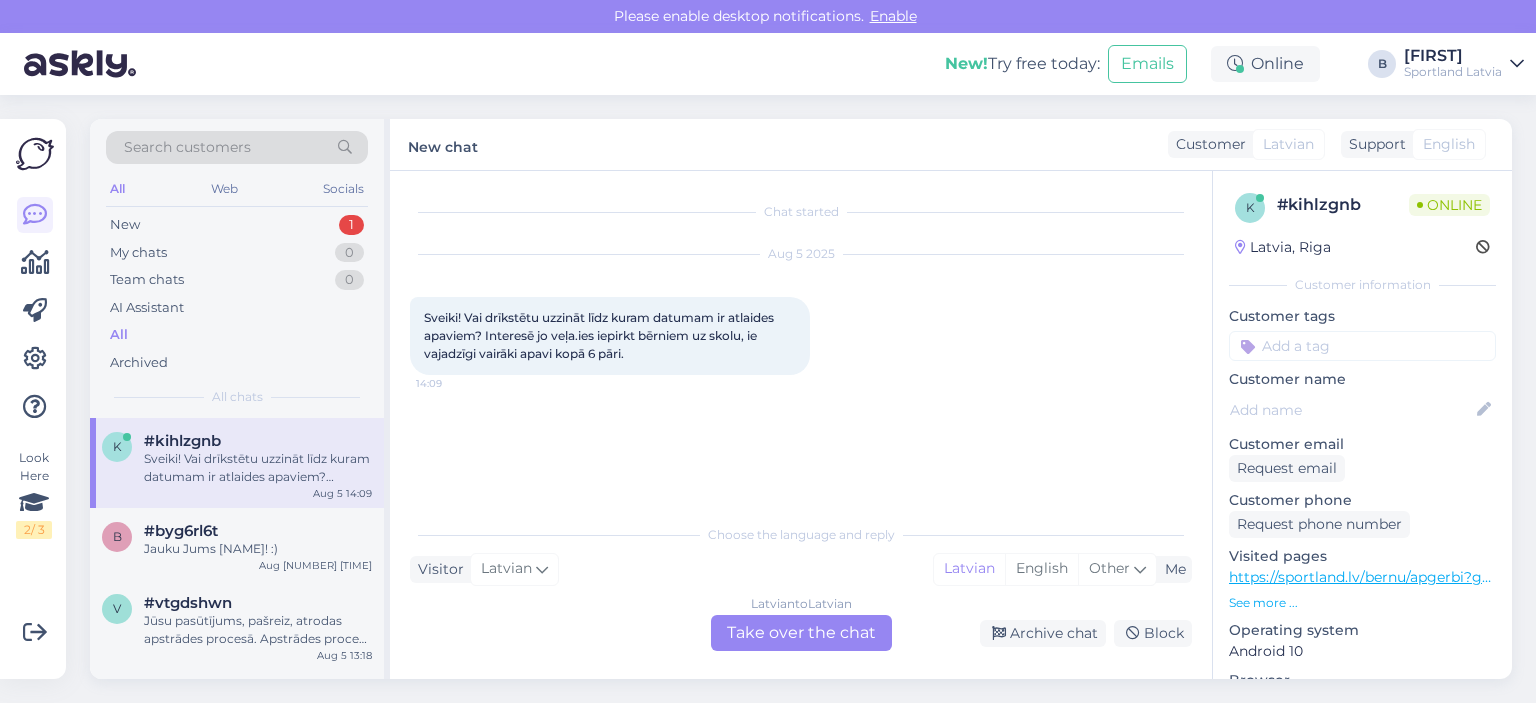 click on "Latvian  to  Latvian Take over the chat" at bounding box center [801, 633] 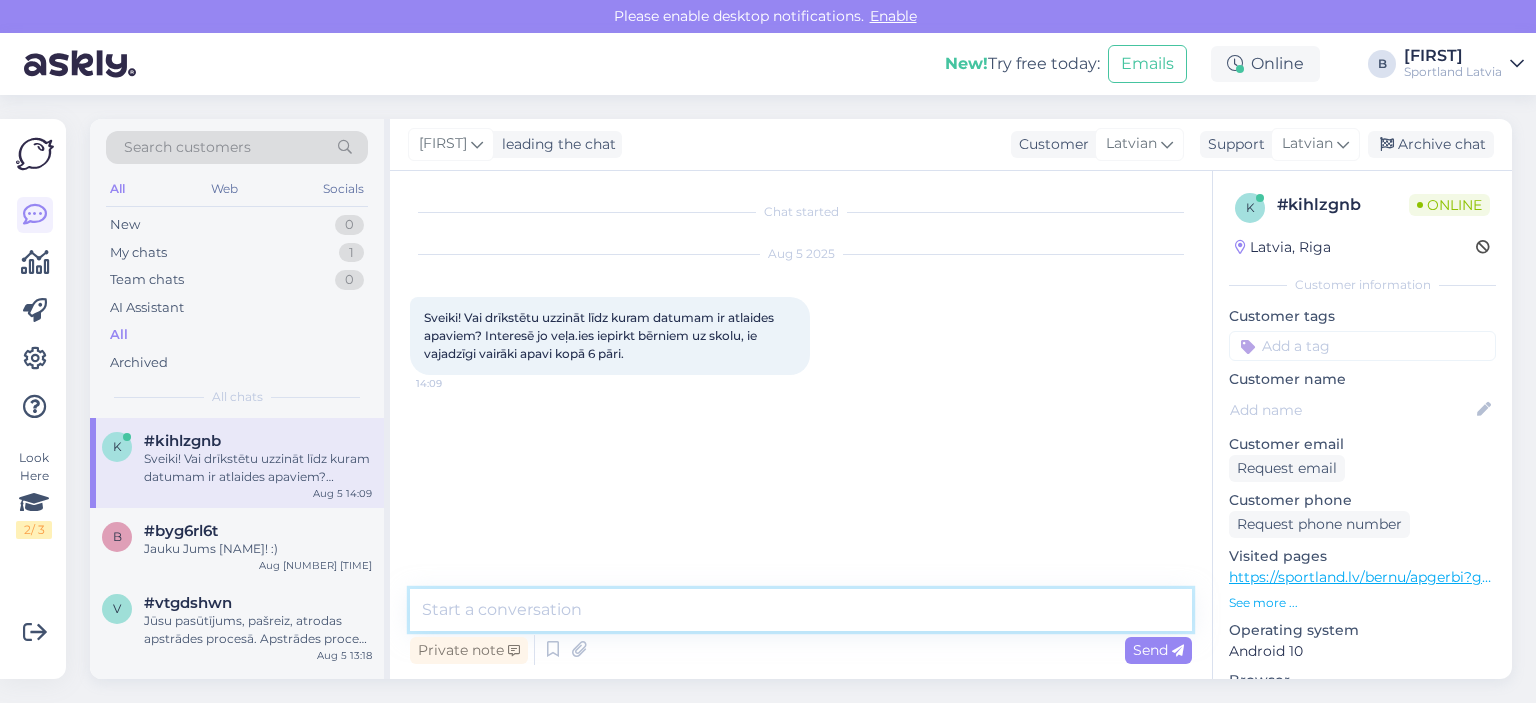 click at bounding box center (801, 610) 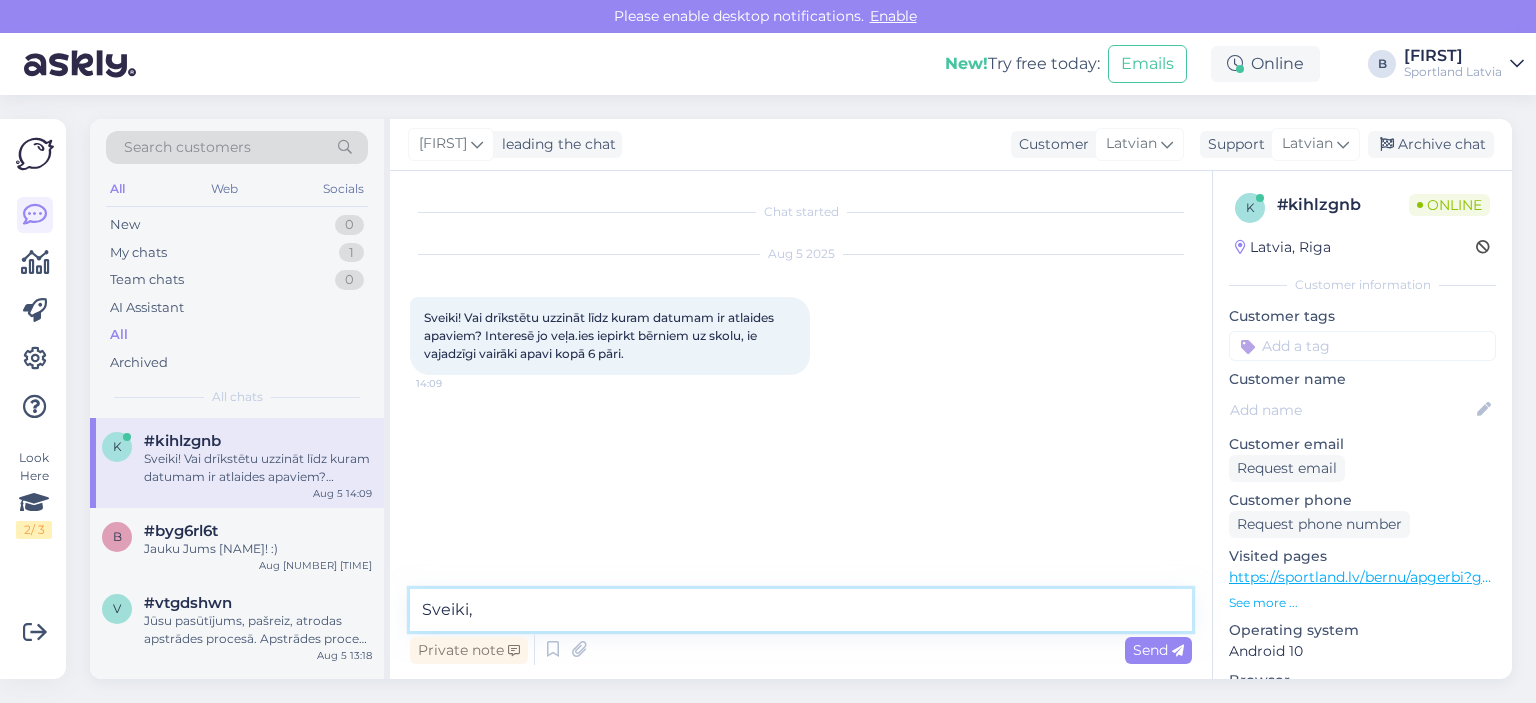type on "Sveiki," 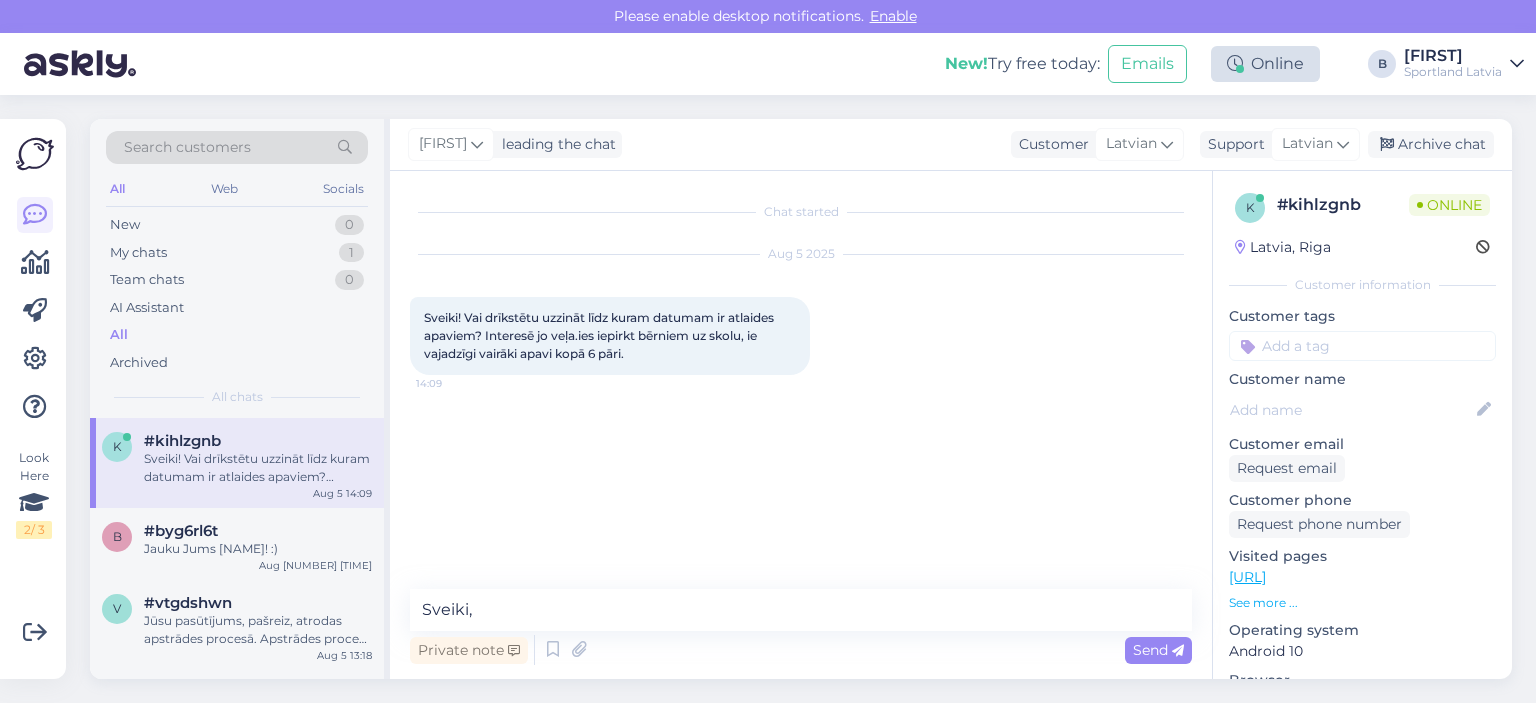 click on "Online" at bounding box center [1265, 64] 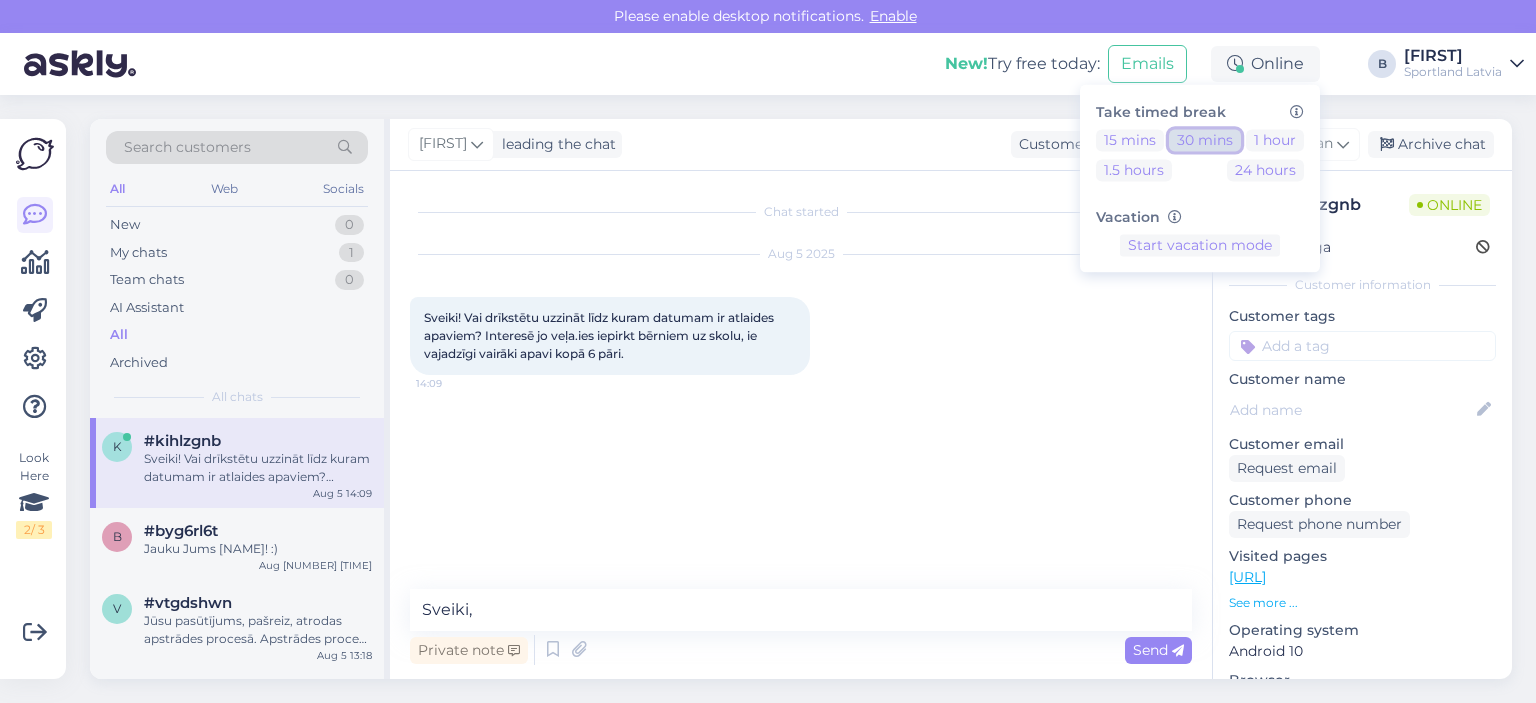 click on "30 mins" at bounding box center (1205, 140) 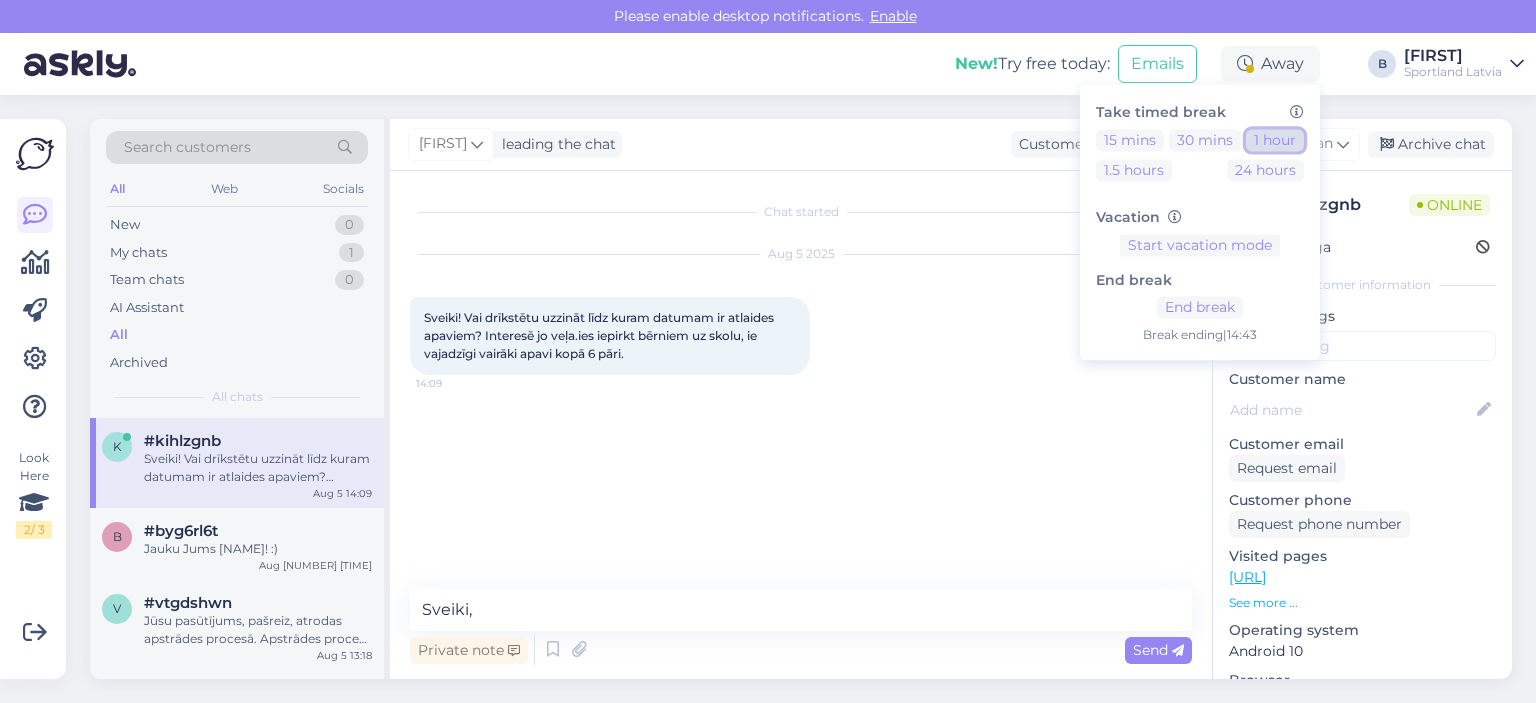 click on "1 hour" at bounding box center [1275, 140] 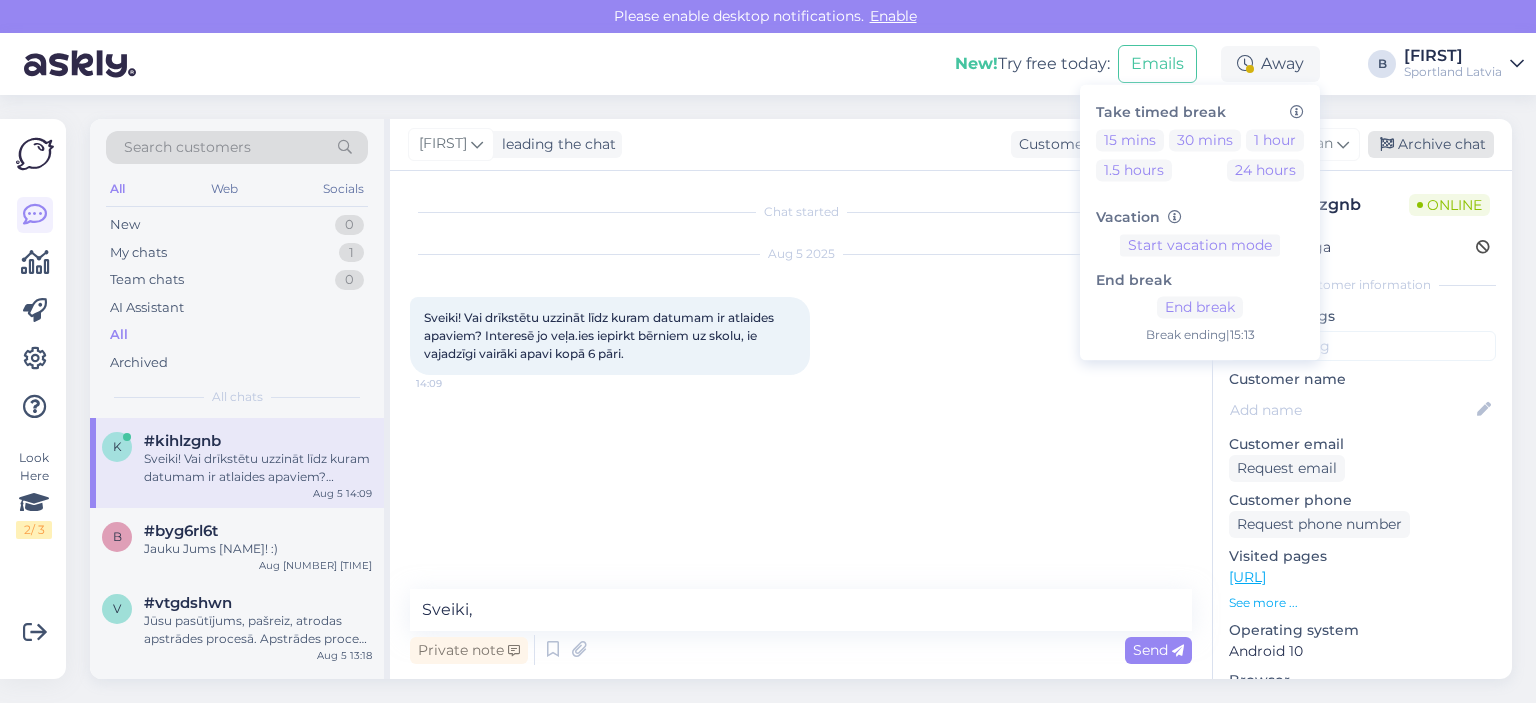 click on "Archive chat" at bounding box center [1431, 144] 